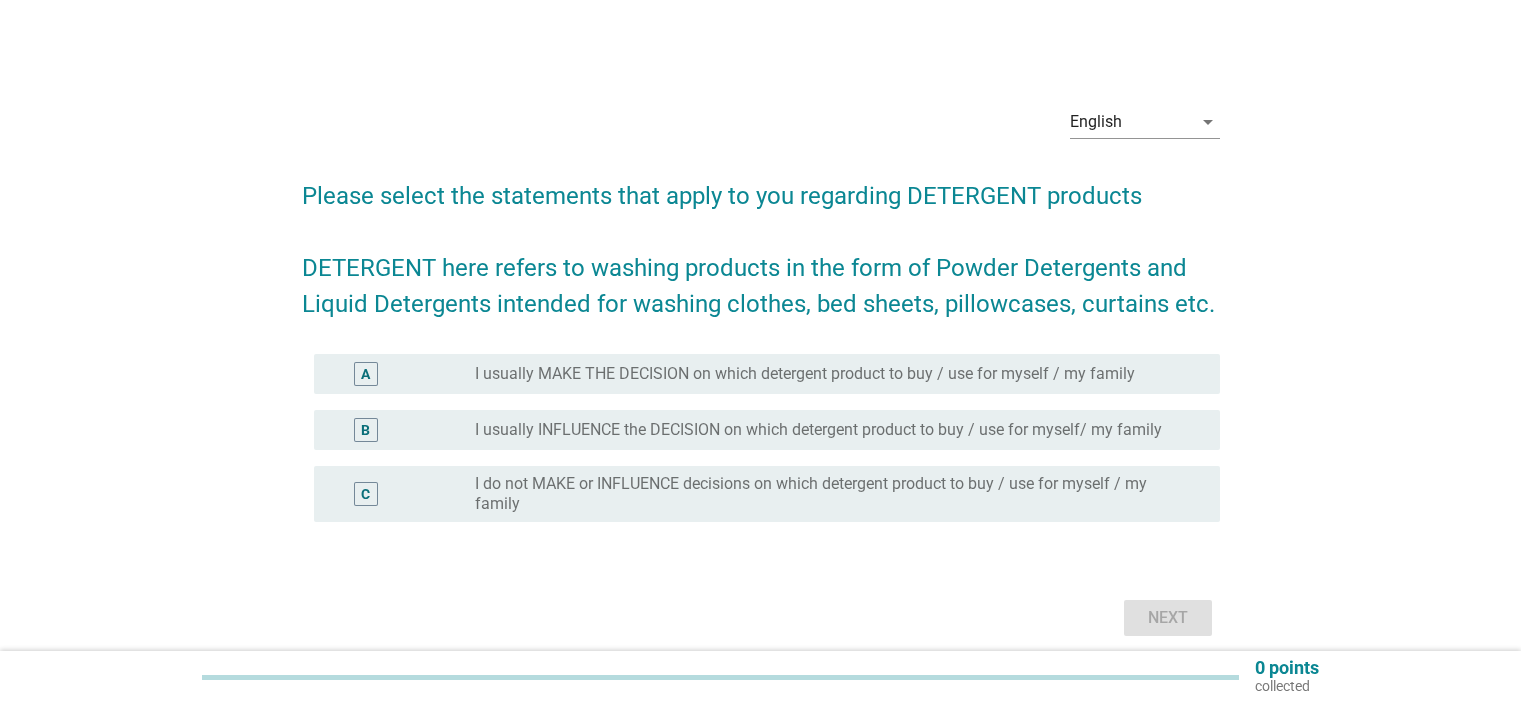 scroll, scrollTop: 0, scrollLeft: 0, axis: both 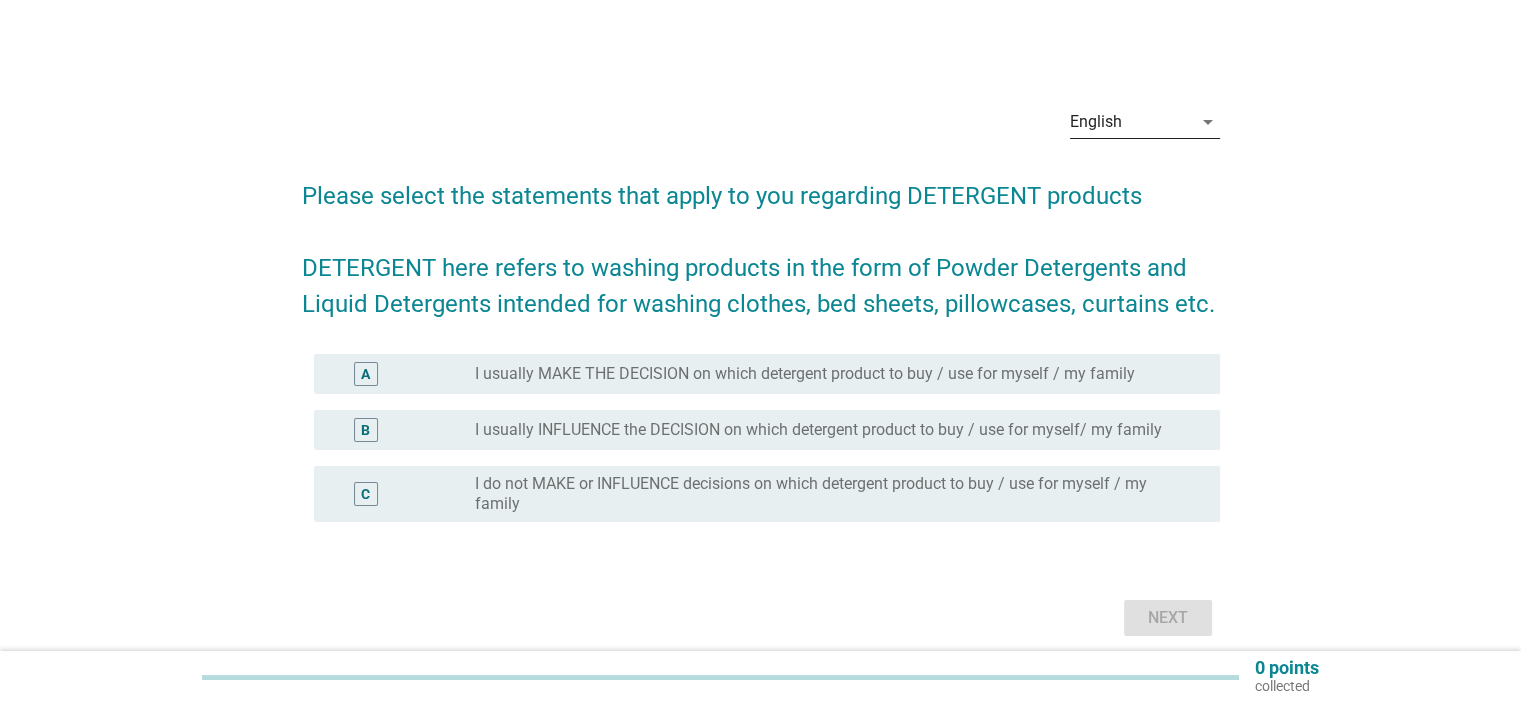 click on "English" at bounding box center [1096, 122] 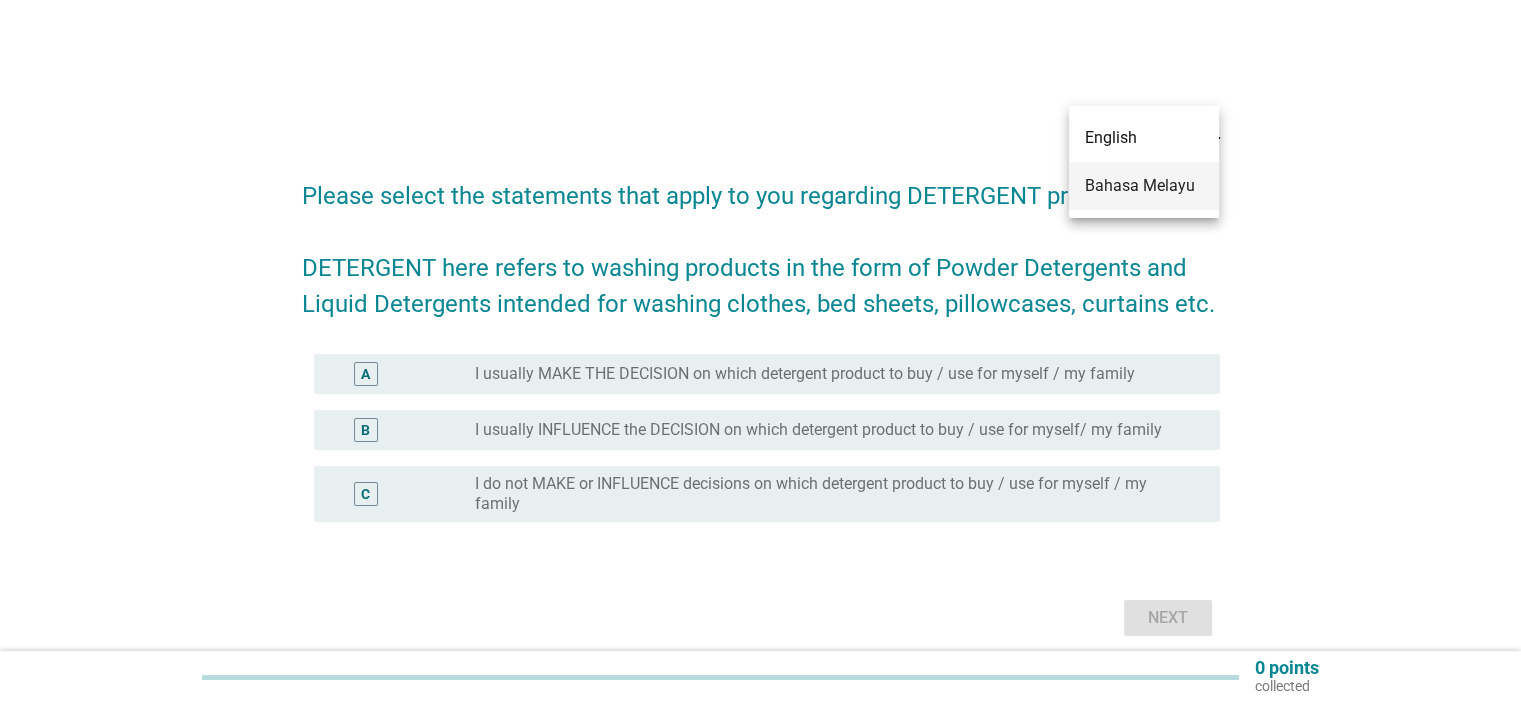click on "Bahasa Melayu" at bounding box center [1144, 186] 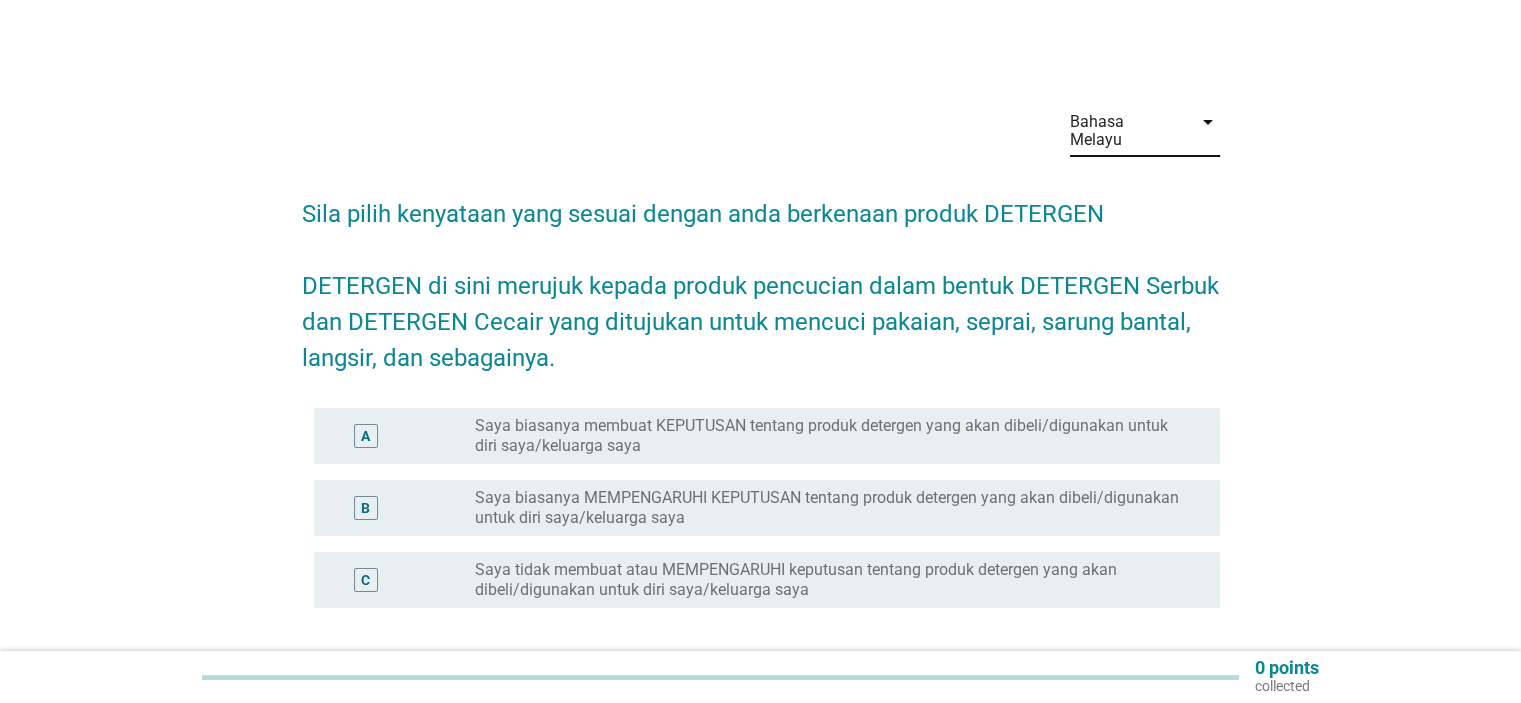 click on "Saya biasanya membuat KEPUTUSAN tentang produk detergen yang akan dibeli/digunakan untuk diri saya/keluarga saya" at bounding box center (831, 436) 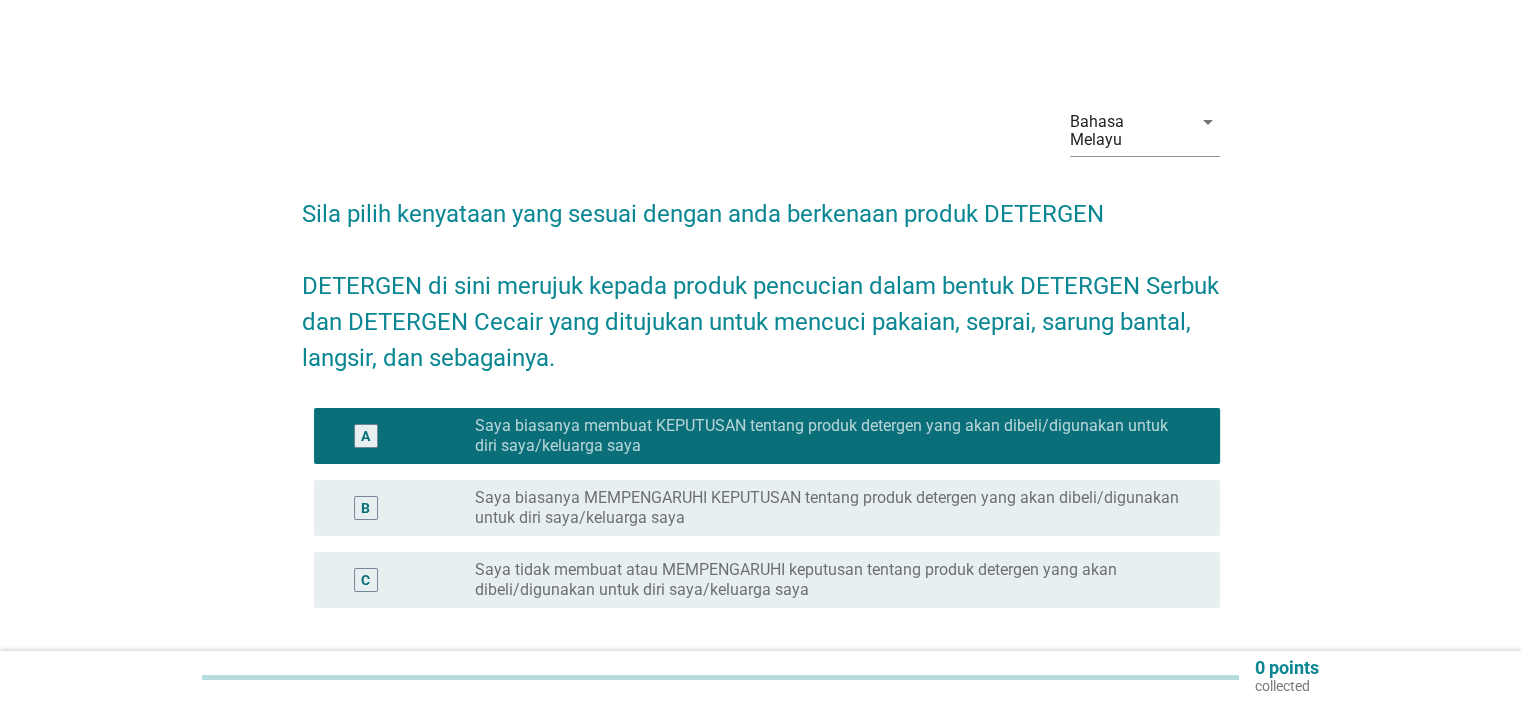 scroll, scrollTop: 100, scrollLeft: 0, axis: vertical 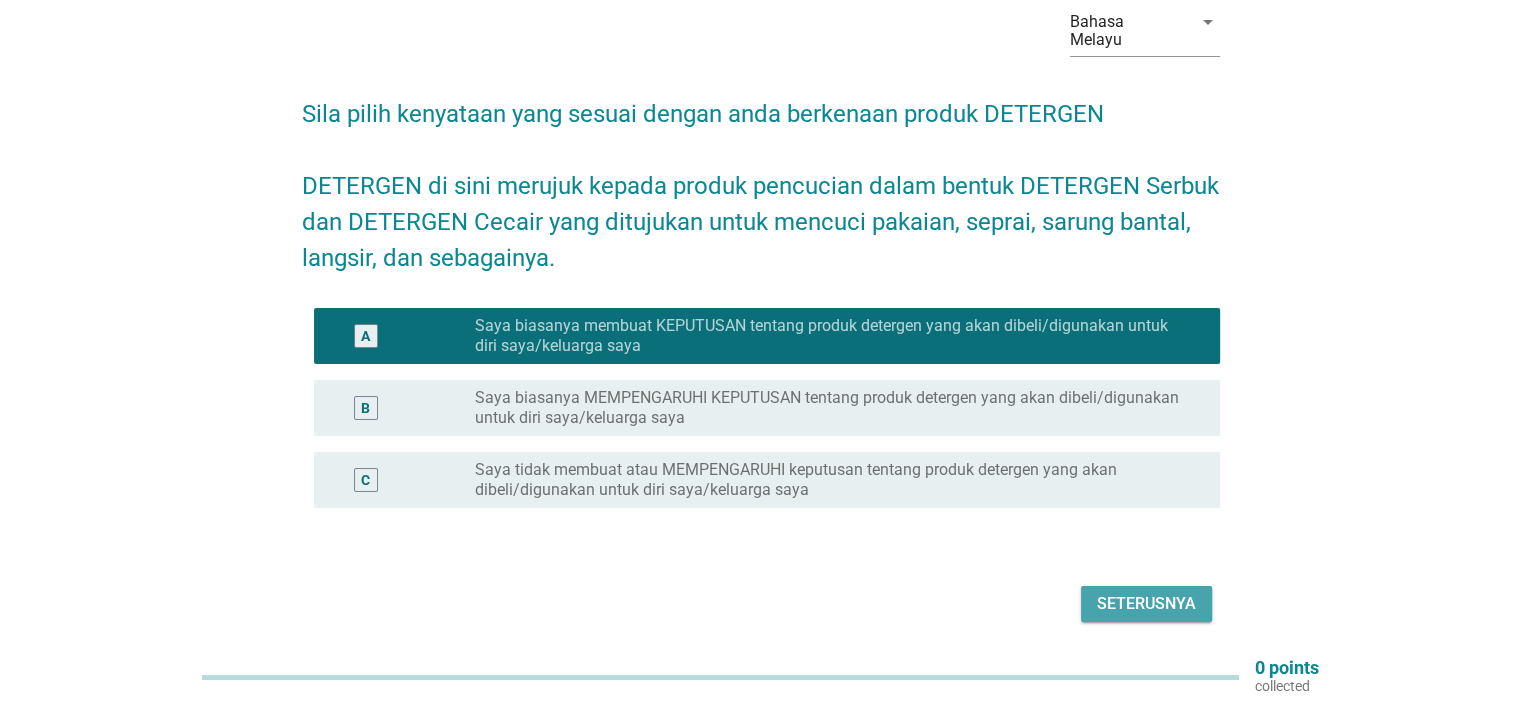 click on "Seterusnya" at bounding box center [1146, 604] 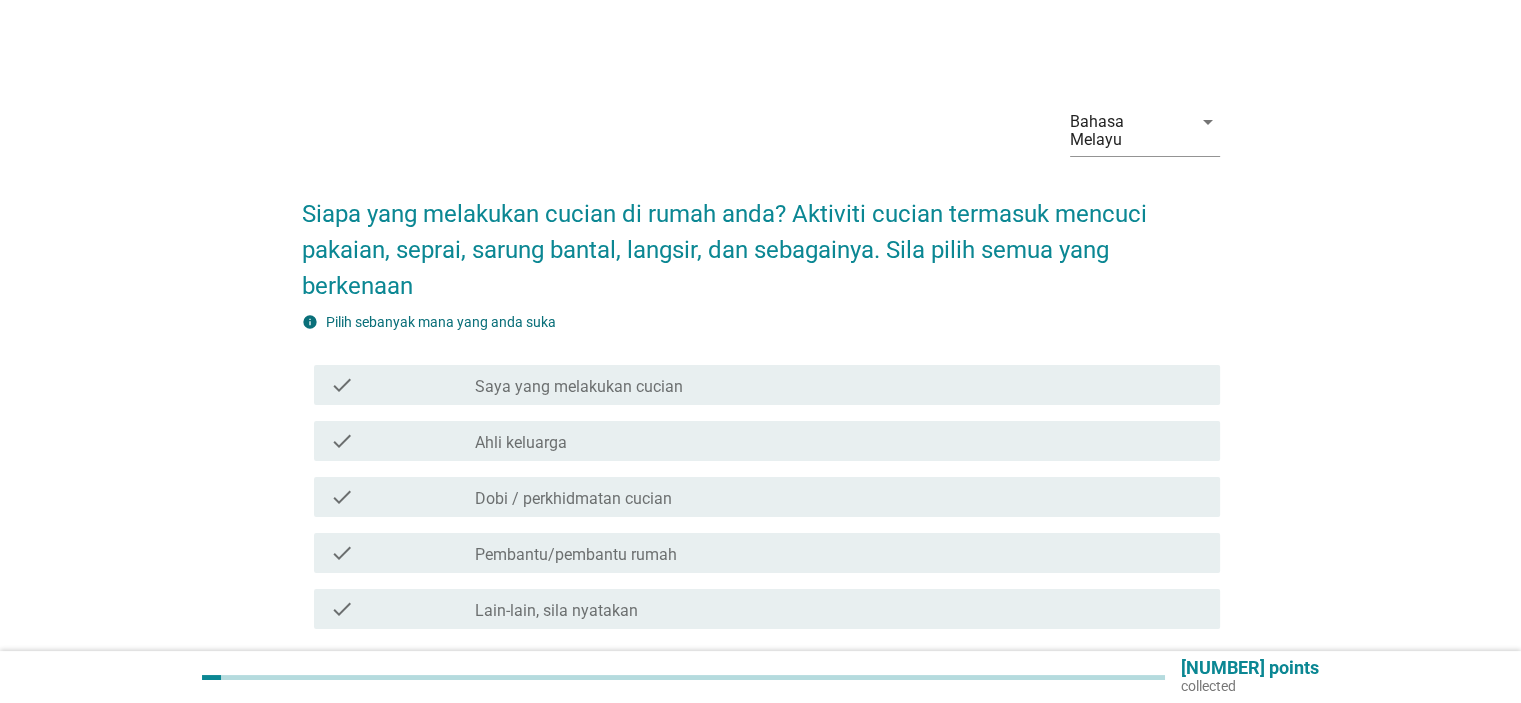 scroll, scrollTop: 100, scrollLeft: 0, axis: vertical 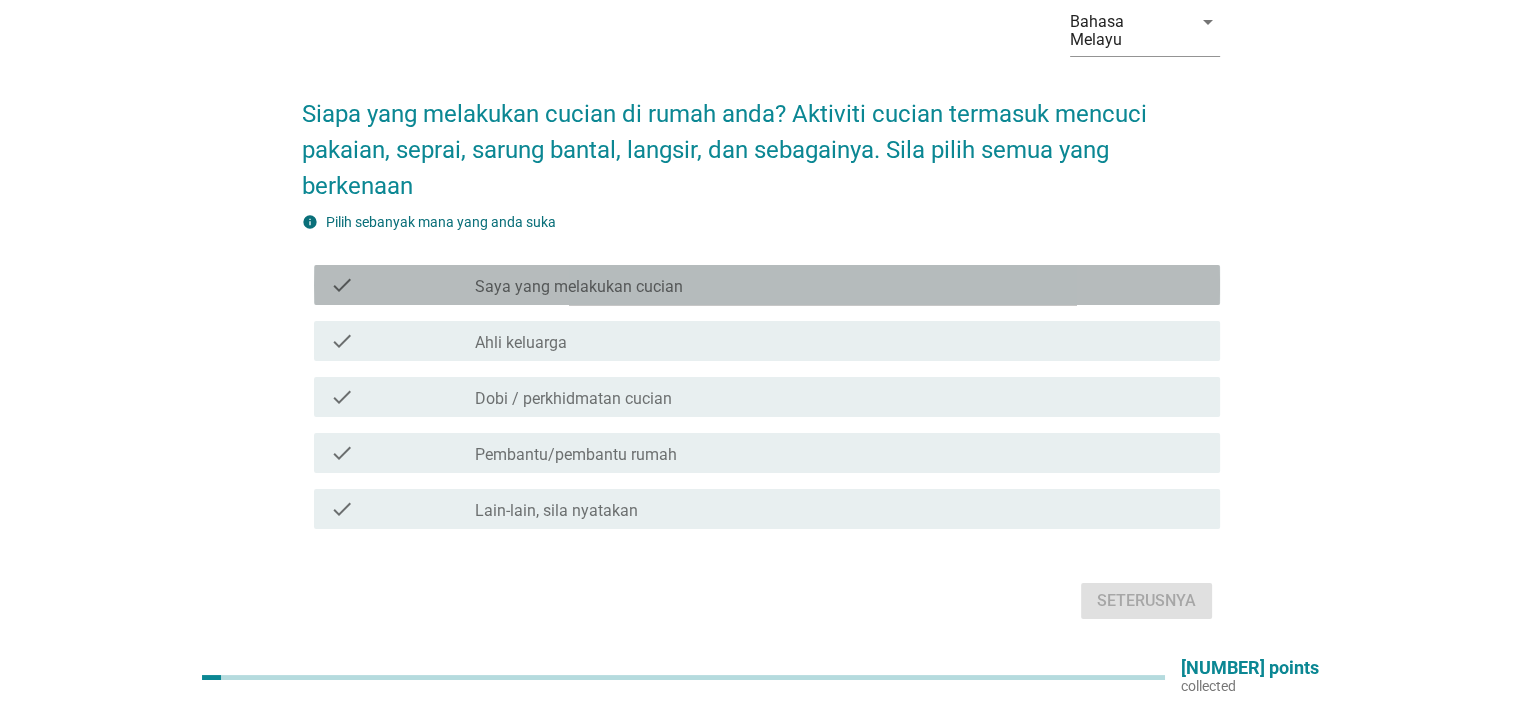 click on "Saya yang melakukan cucian" at bounding box center (579, 287) 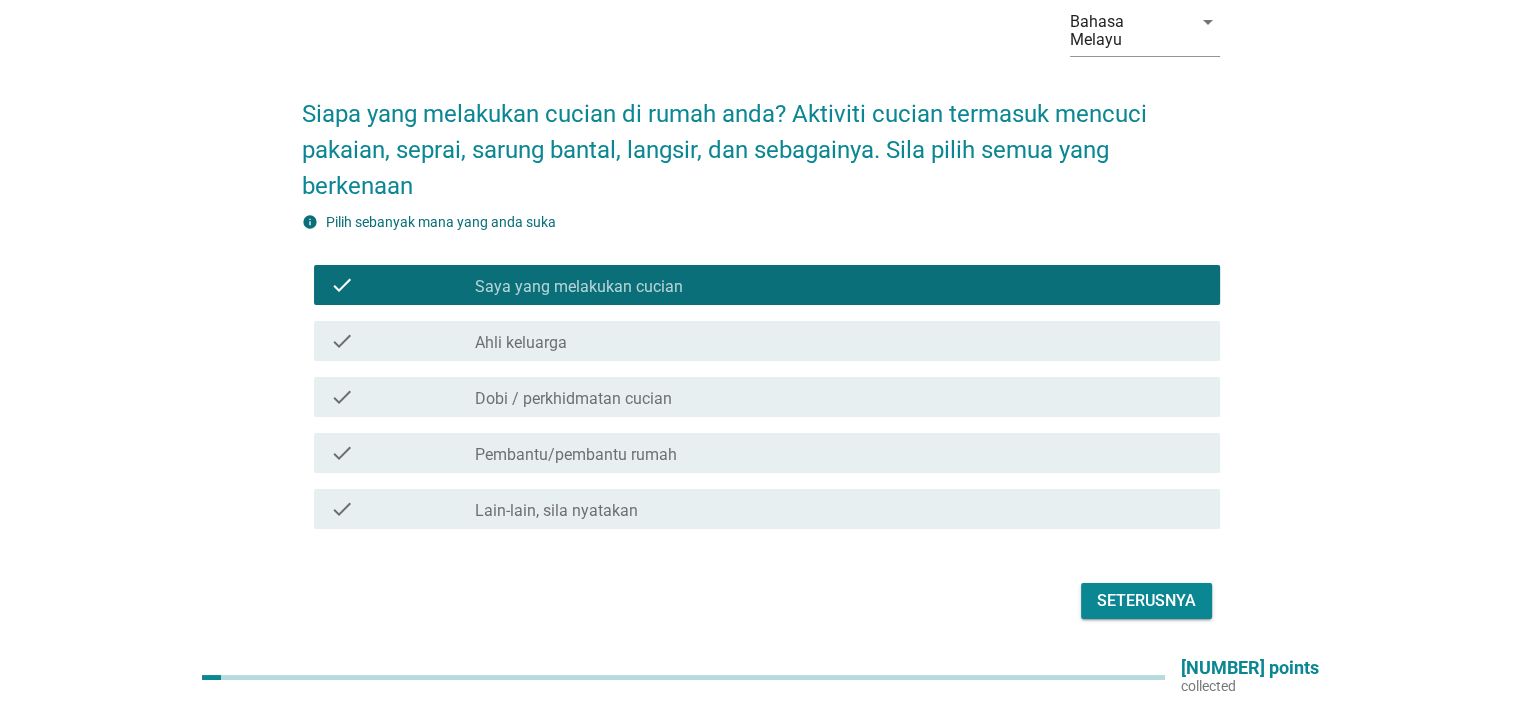 click on "Seterusnya" at bounding box center [1146, 601] 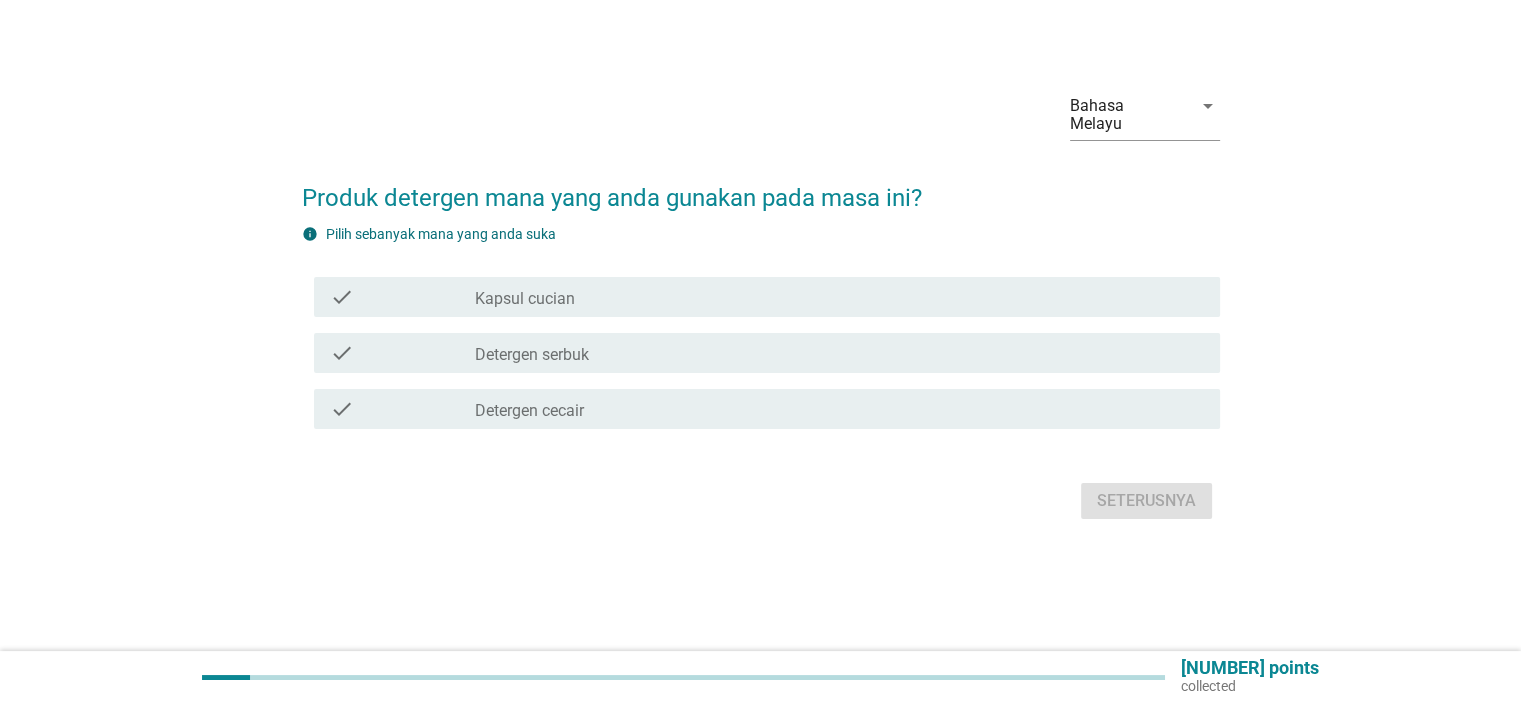 scroll, scrollTop: 0, scrollLeft: 0, axis: both 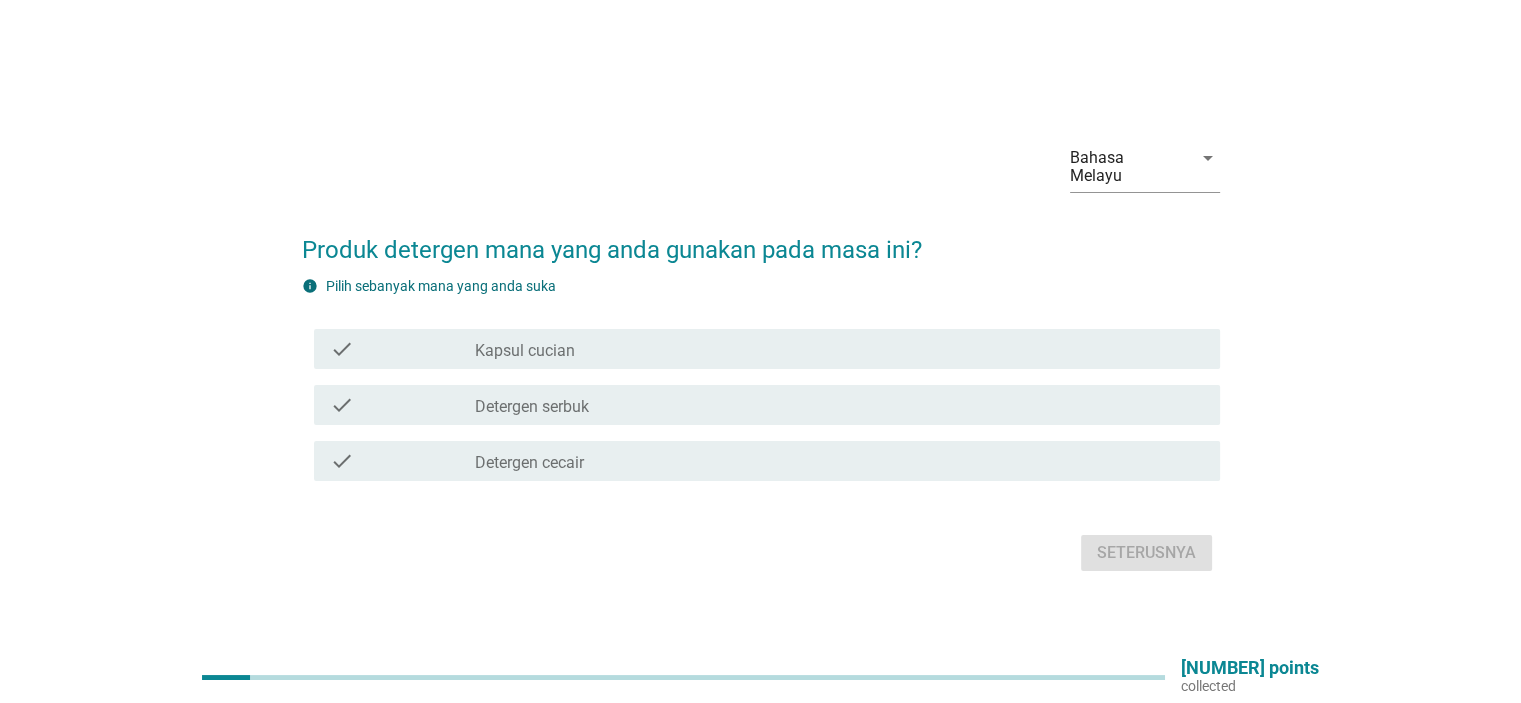 click on "check_box_outline_blank Detergen cecair" at bounding box center (839, 461) 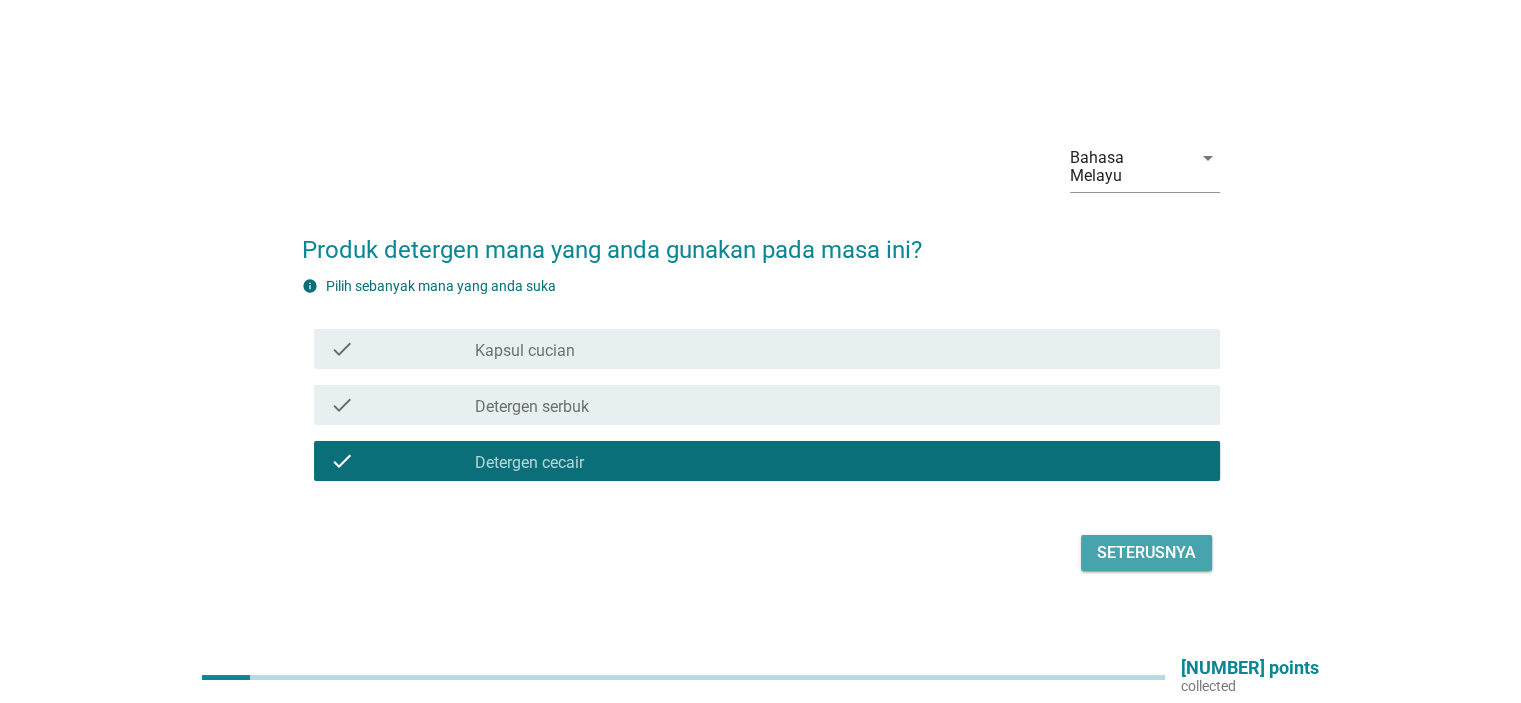 click on "Seterusnya" at bounding box center (1146, 553) 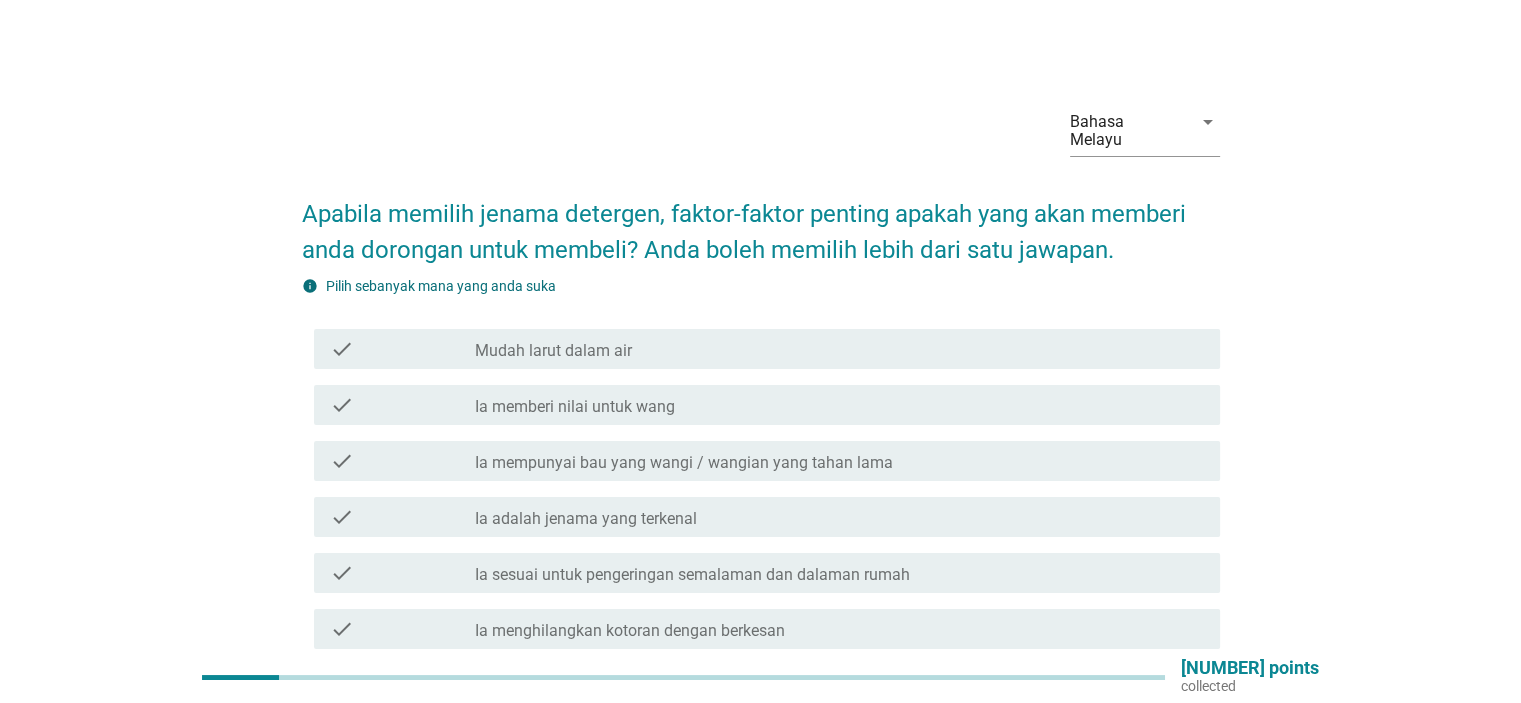 scroll, scrollTop: 100, scrollLeft: 0, axis: vertical 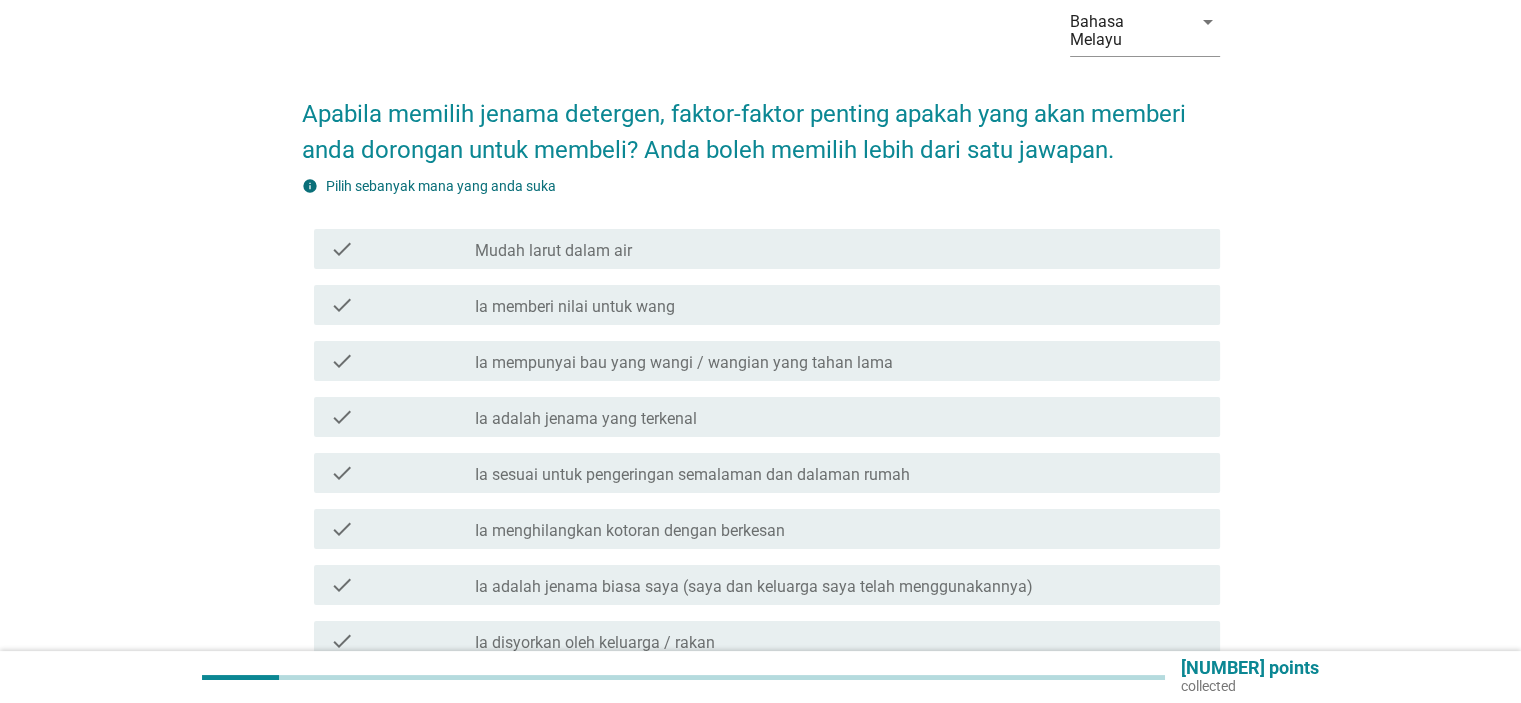 click on "check_box_outline_blank Mudah larut dalam air" at bounding box center (839, 249) 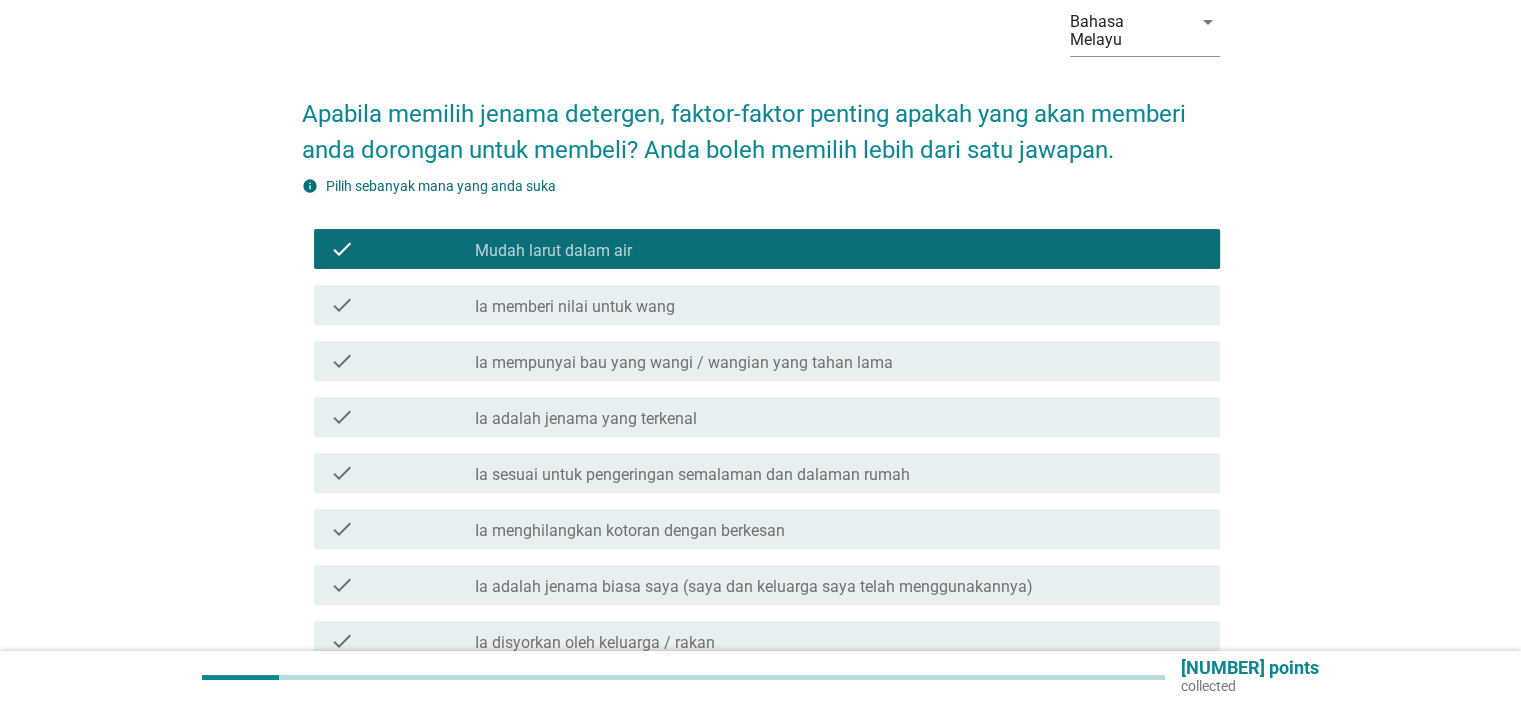 click on "Ia memberi nilai untuk wang" at bounding box center (575, 307) 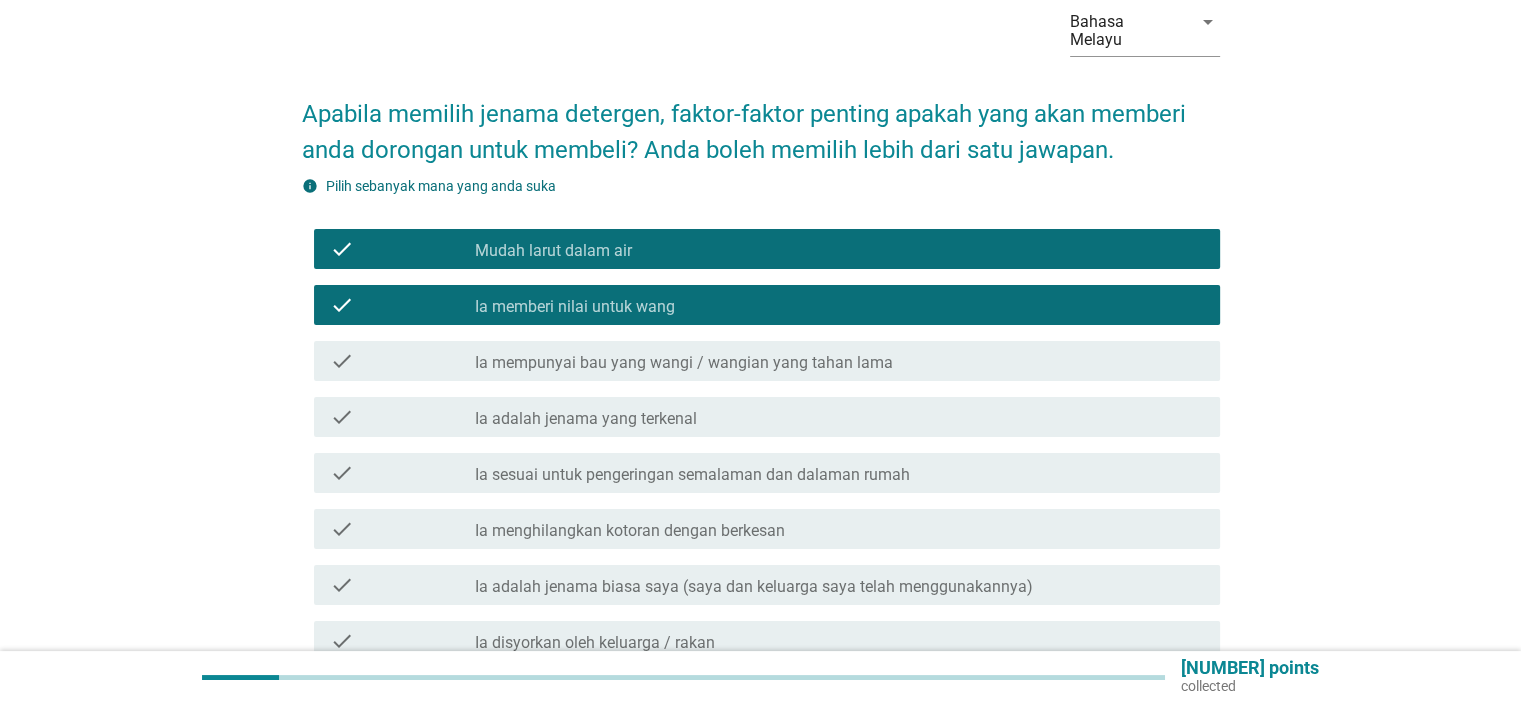 scroll, scrollTop: 300, scrollLeft: 0, axis: vertical 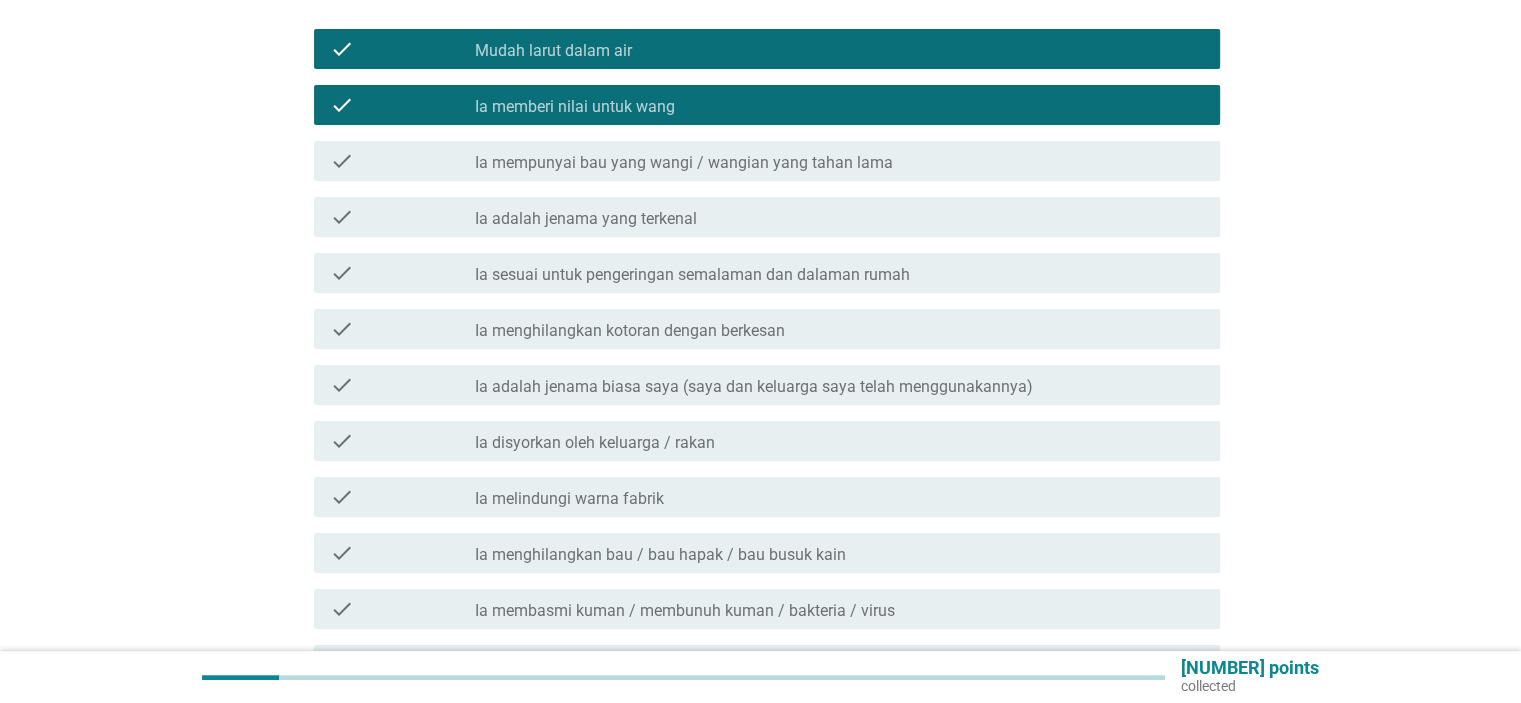 click on "Ia mempunyai bau yang wangi / wangian yang tahan lama" at bounding box center (684, 163) 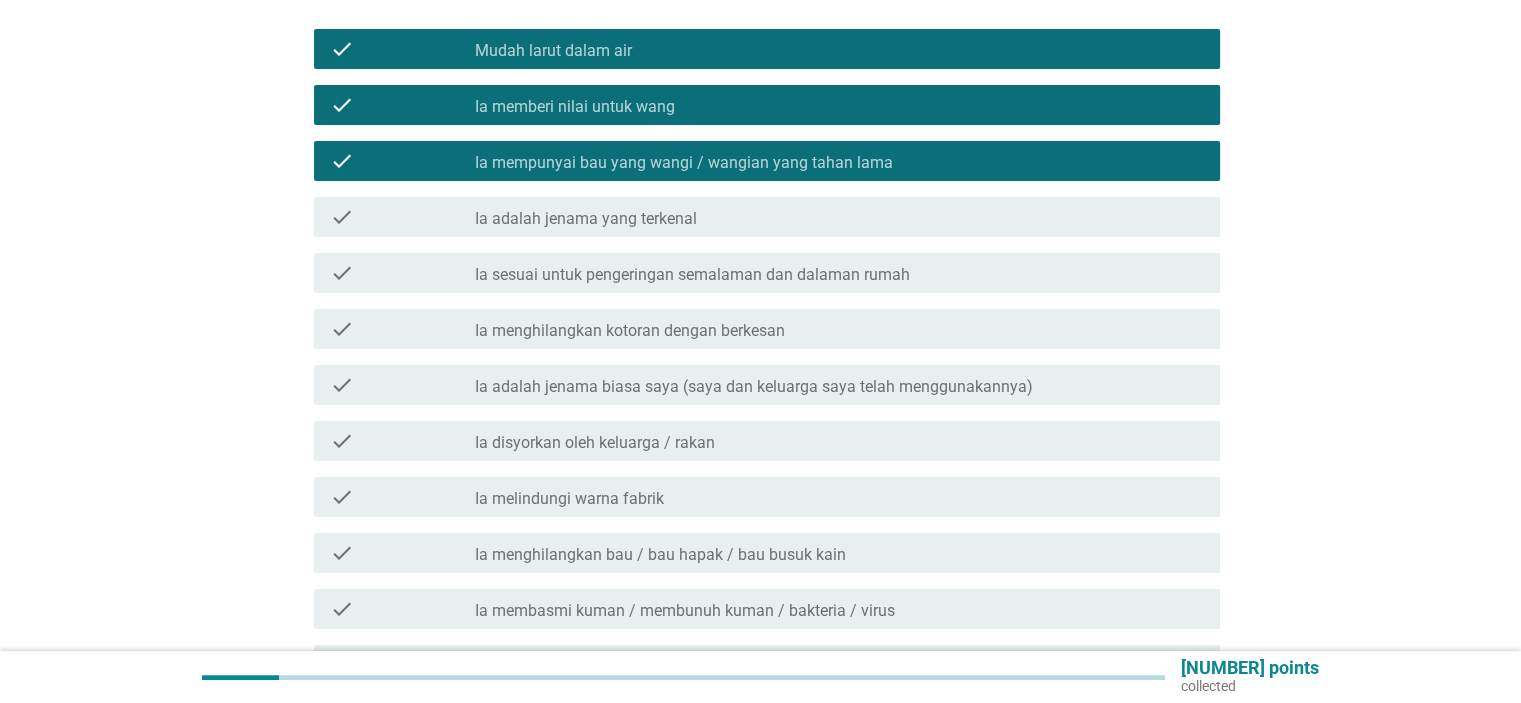 click on "check_box_outline_blank Ia adalah jenama yang terkenal" at bounding box center [839, 217] 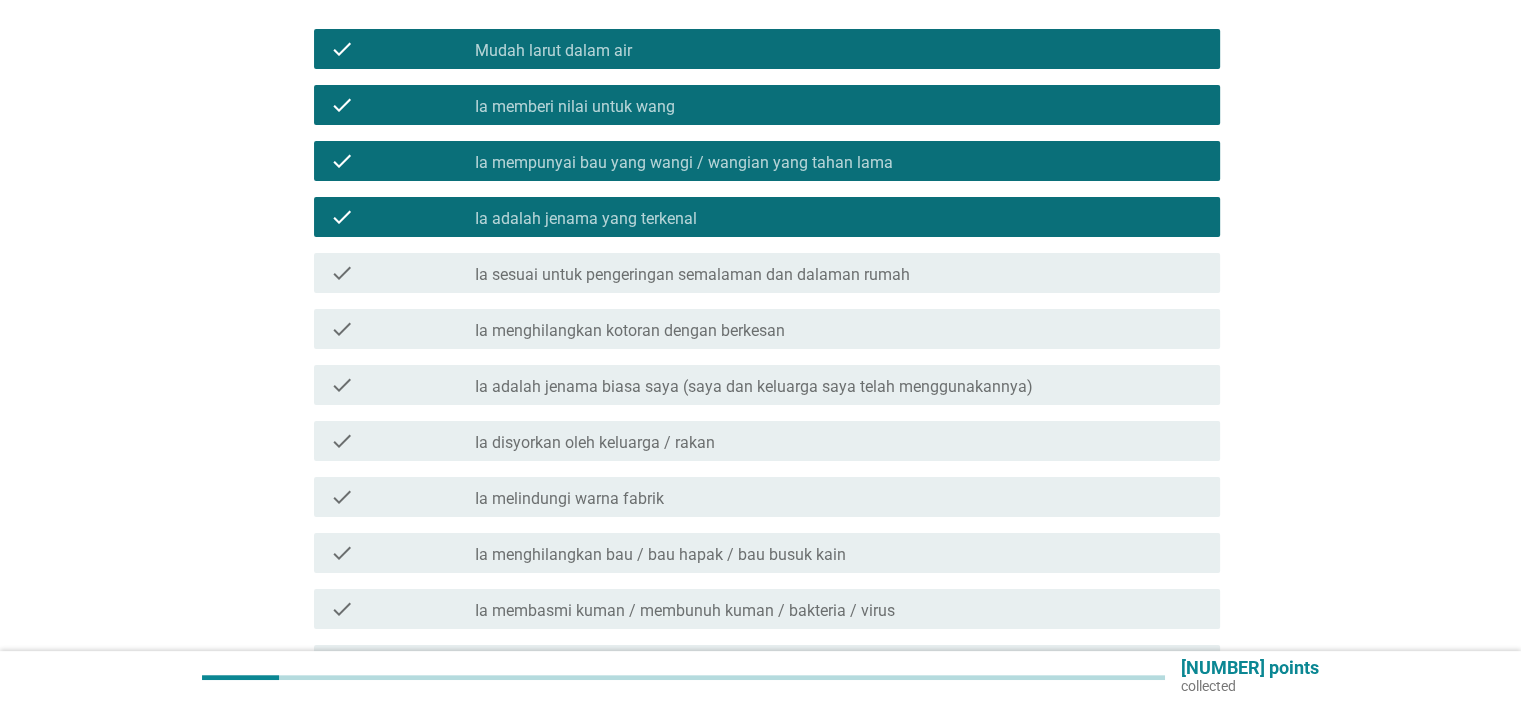 click on "Ia sesuai untuk pengeringan semalaman dan dalaman rumah" at bounding box center (692, 275) 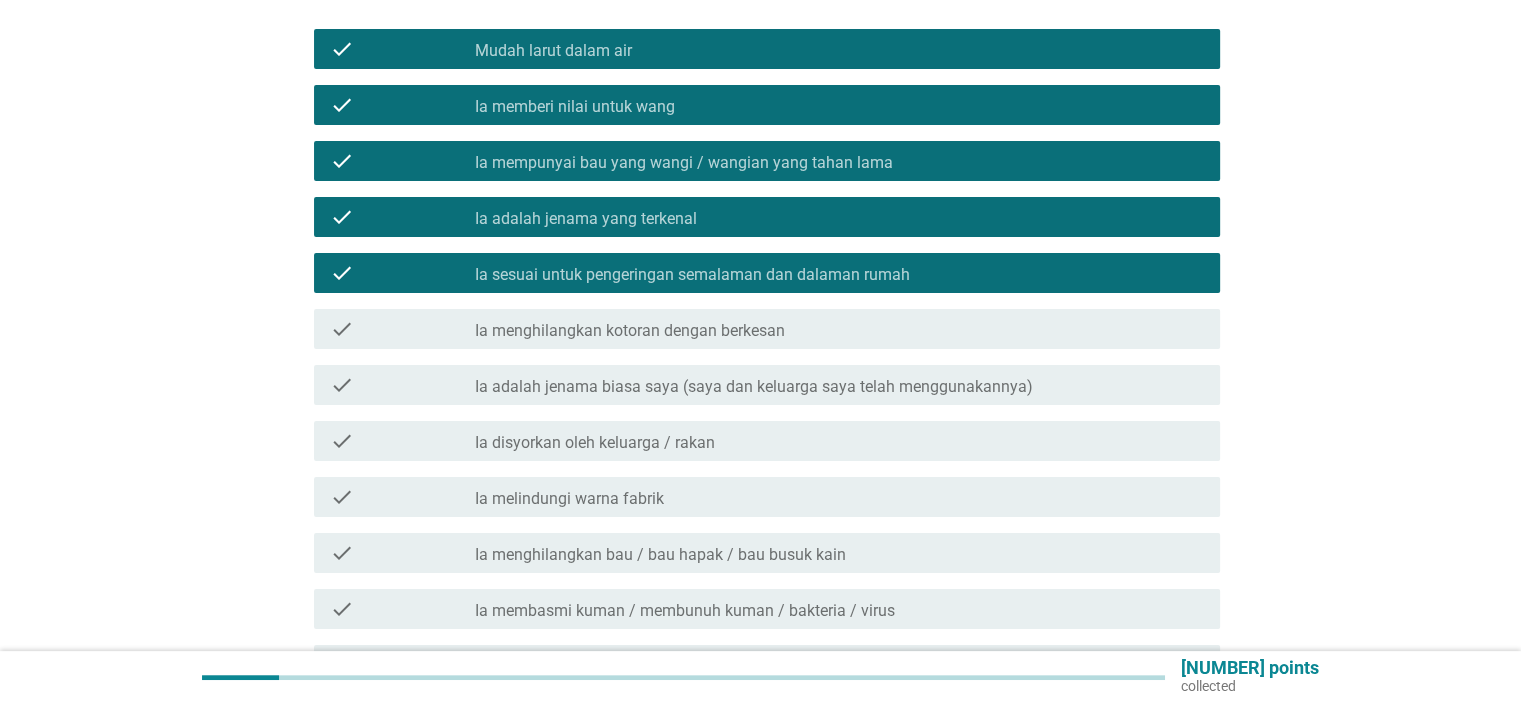 click on "Ia menghilangkan kotoran dengan berkesan" at bounding box center (630, 331) 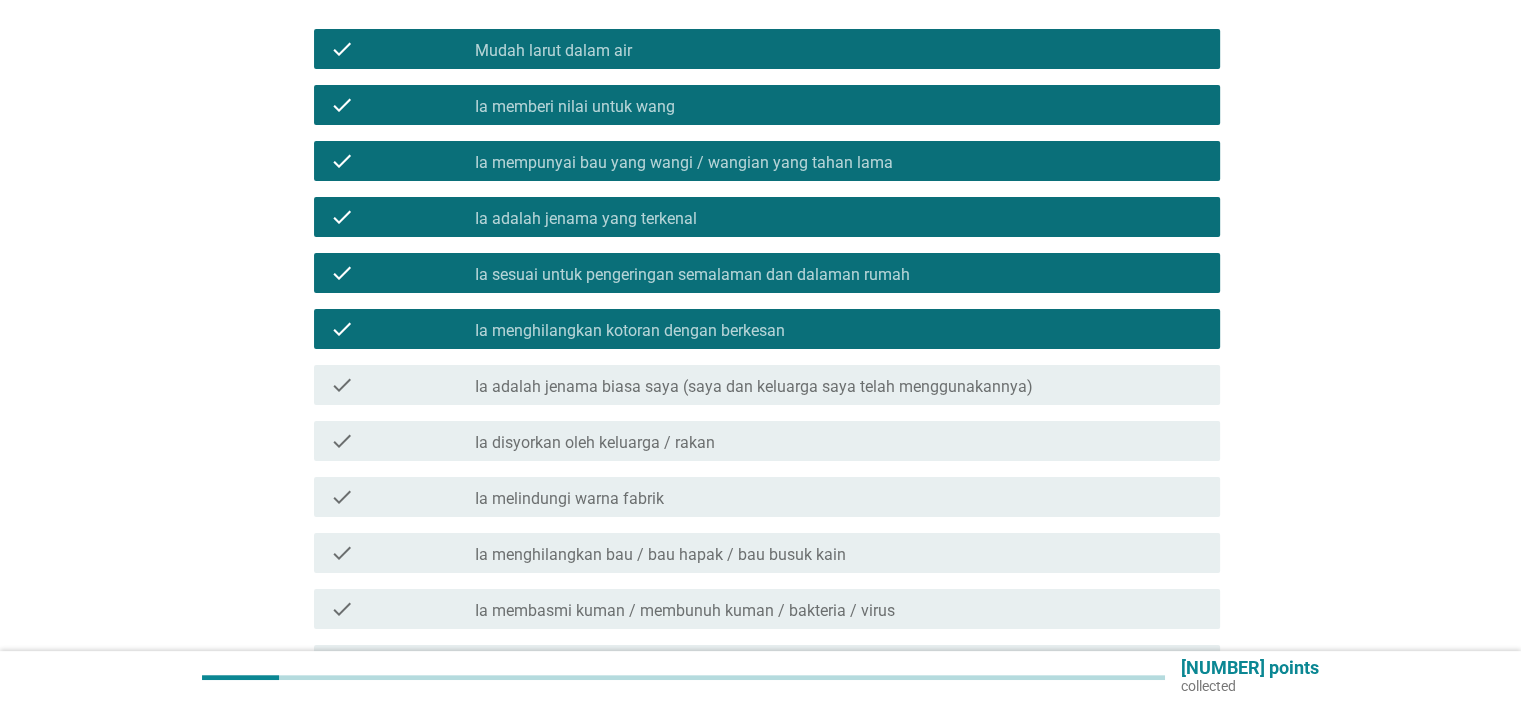 click on "Ia melindungi warna fabrik" at bounding box center (569, 499) 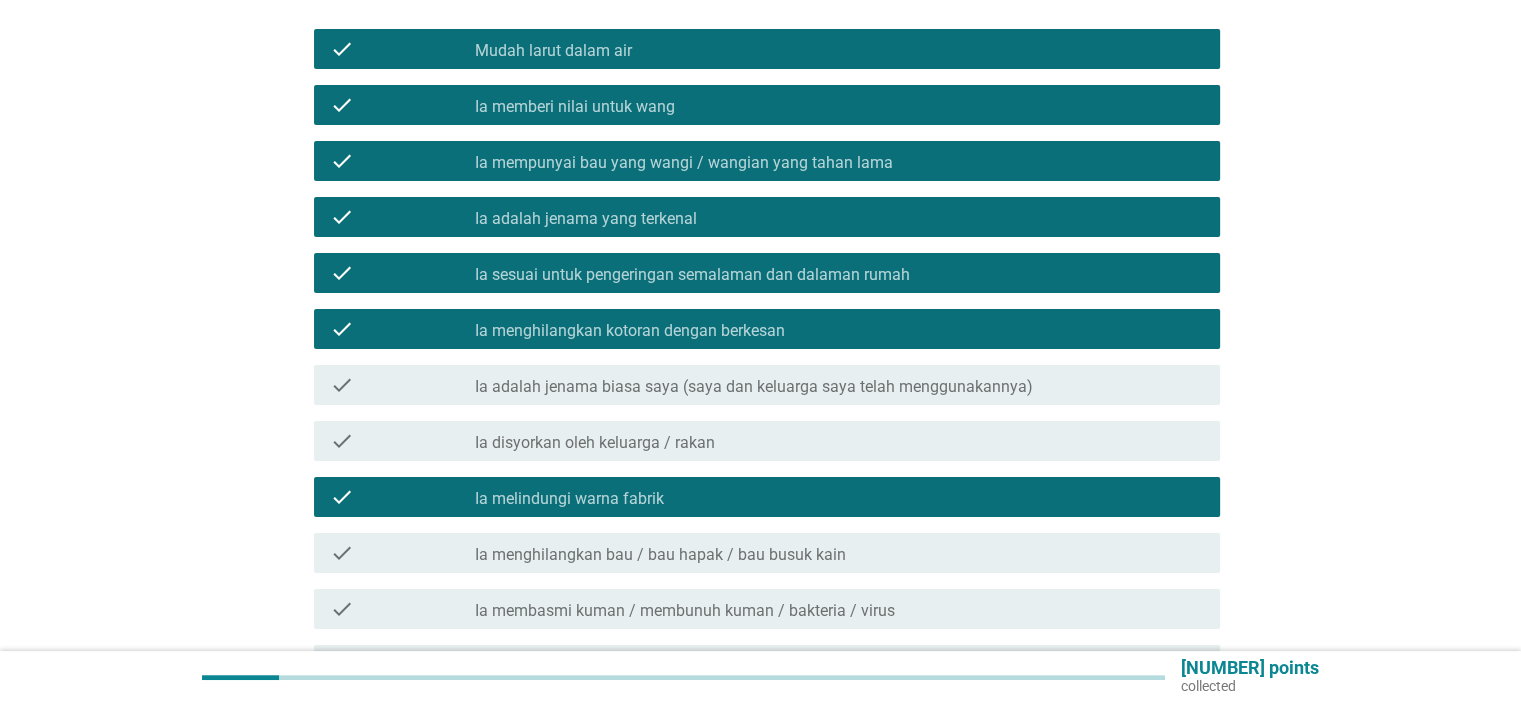 click on "check     check_box_outline_blank Ia menghilangkan bau / bau hapak / bau busuk kain" at bounding box center [767, 553] 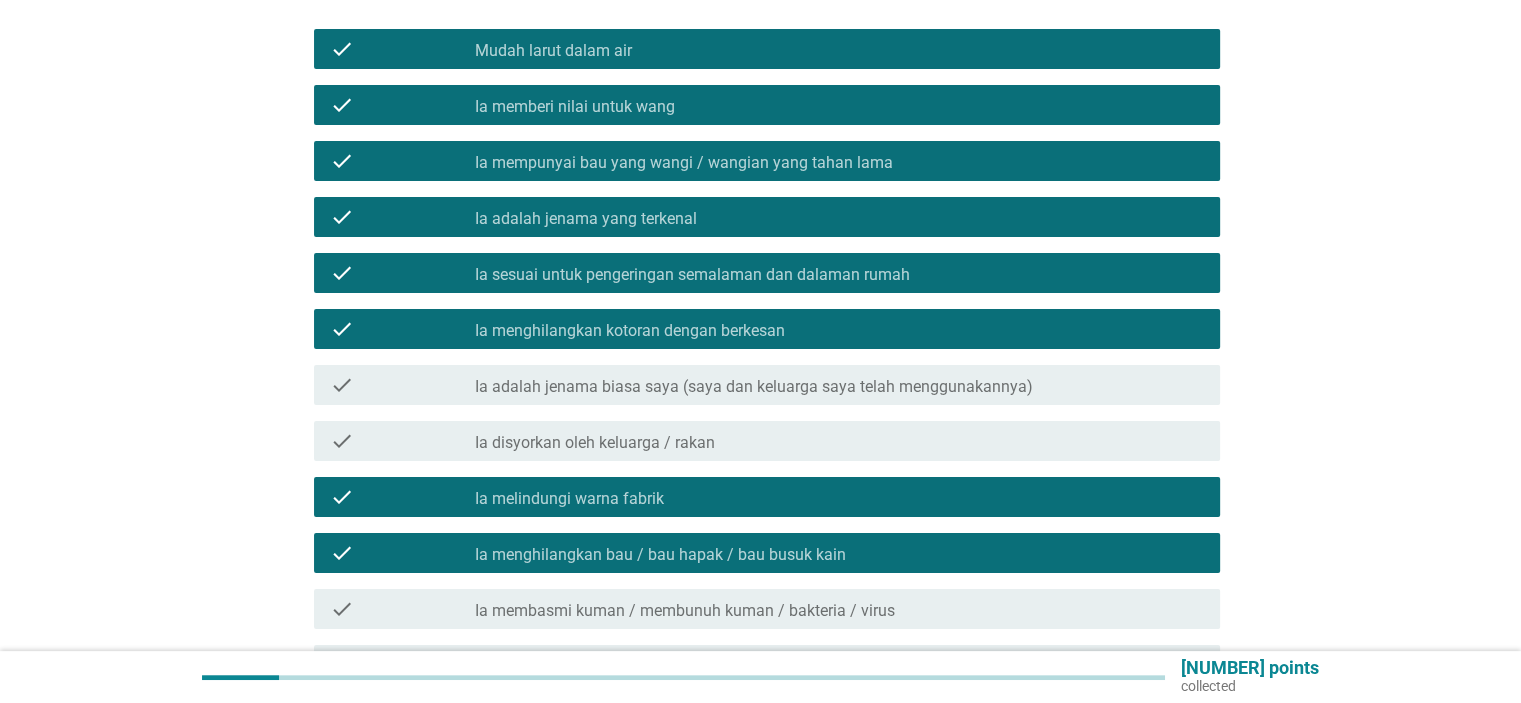 click on "Ia membasmi kuman / membunuh kuman / bakteria / virus" at bounding box center (685, 611) 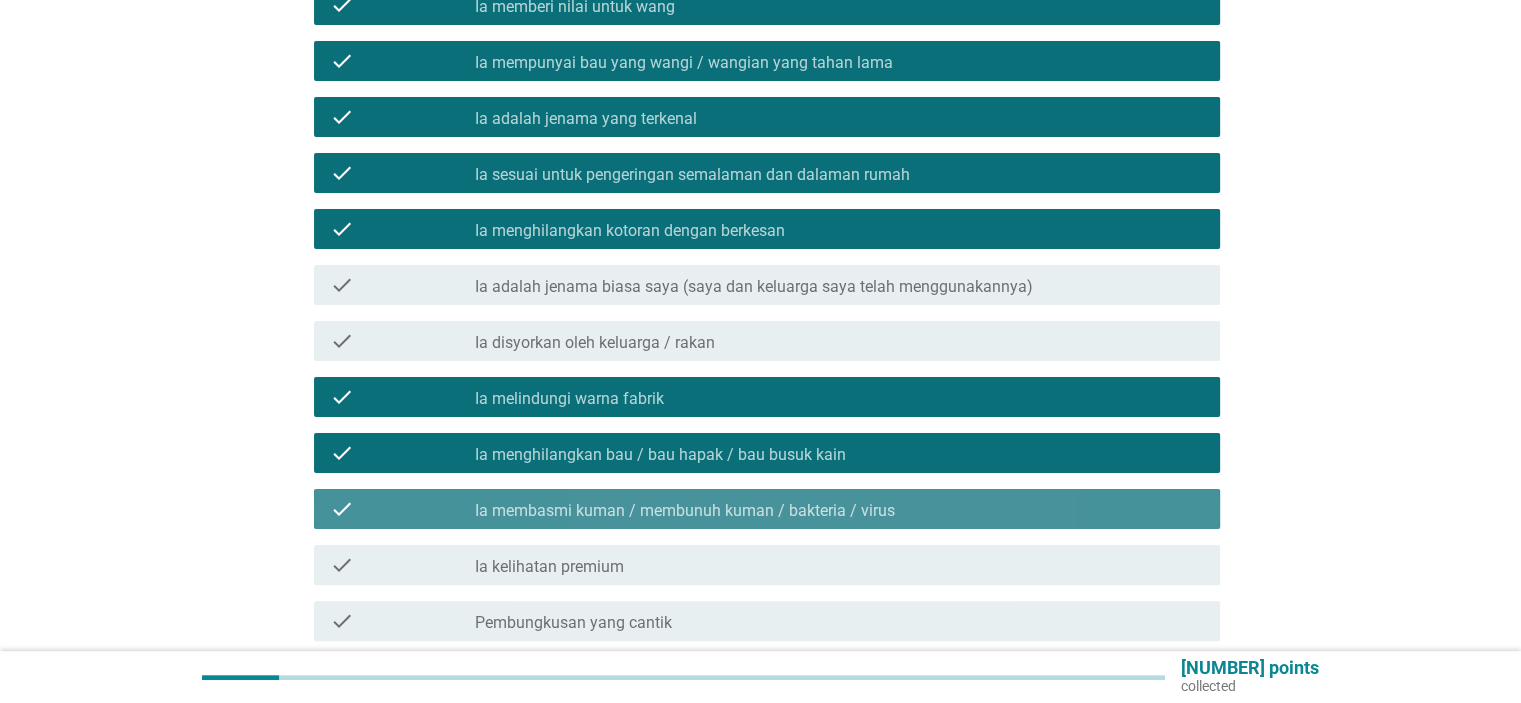 scroll, scrollTop: 500, scrollLeft: 0, axis: vertical 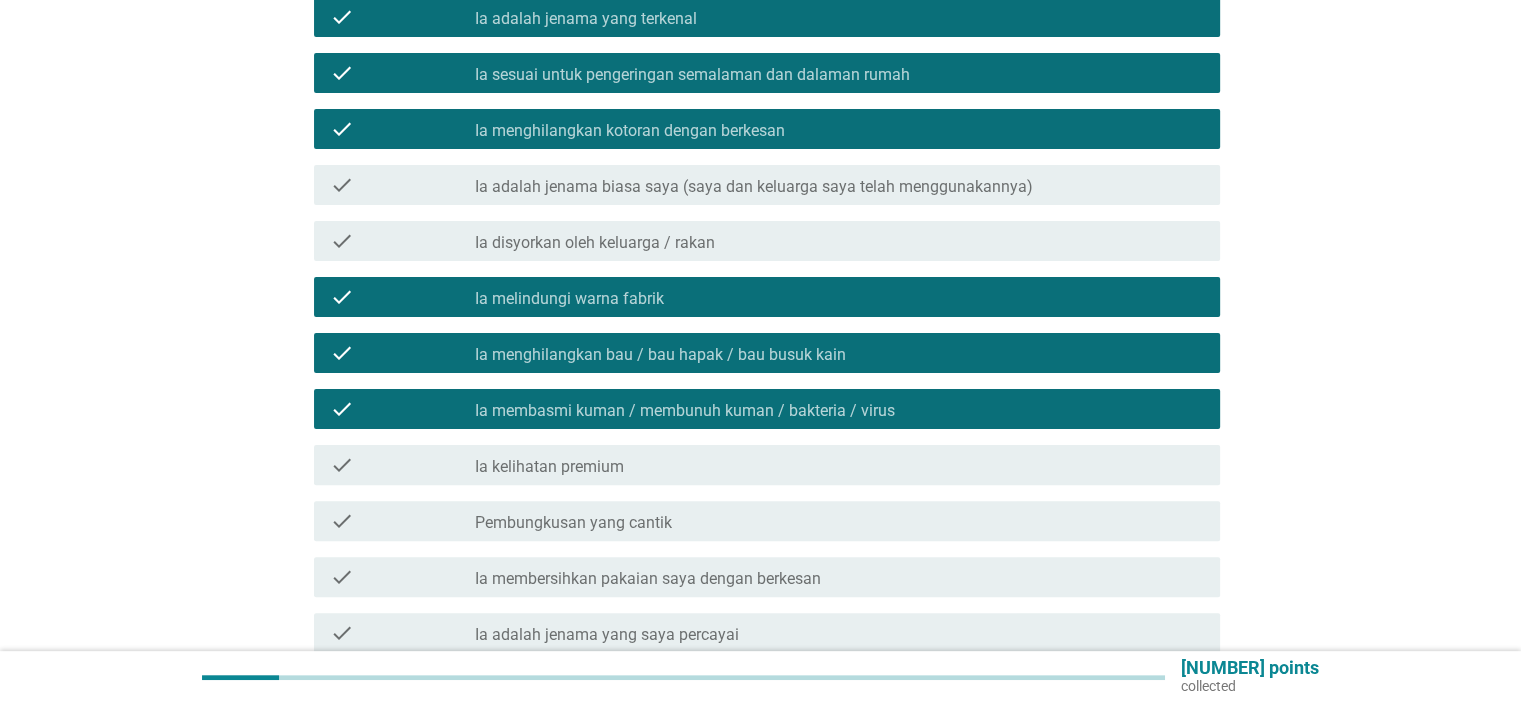 click on "check_box_outline_blank Ia kelihatan premium" at bounding box center [839, 465] 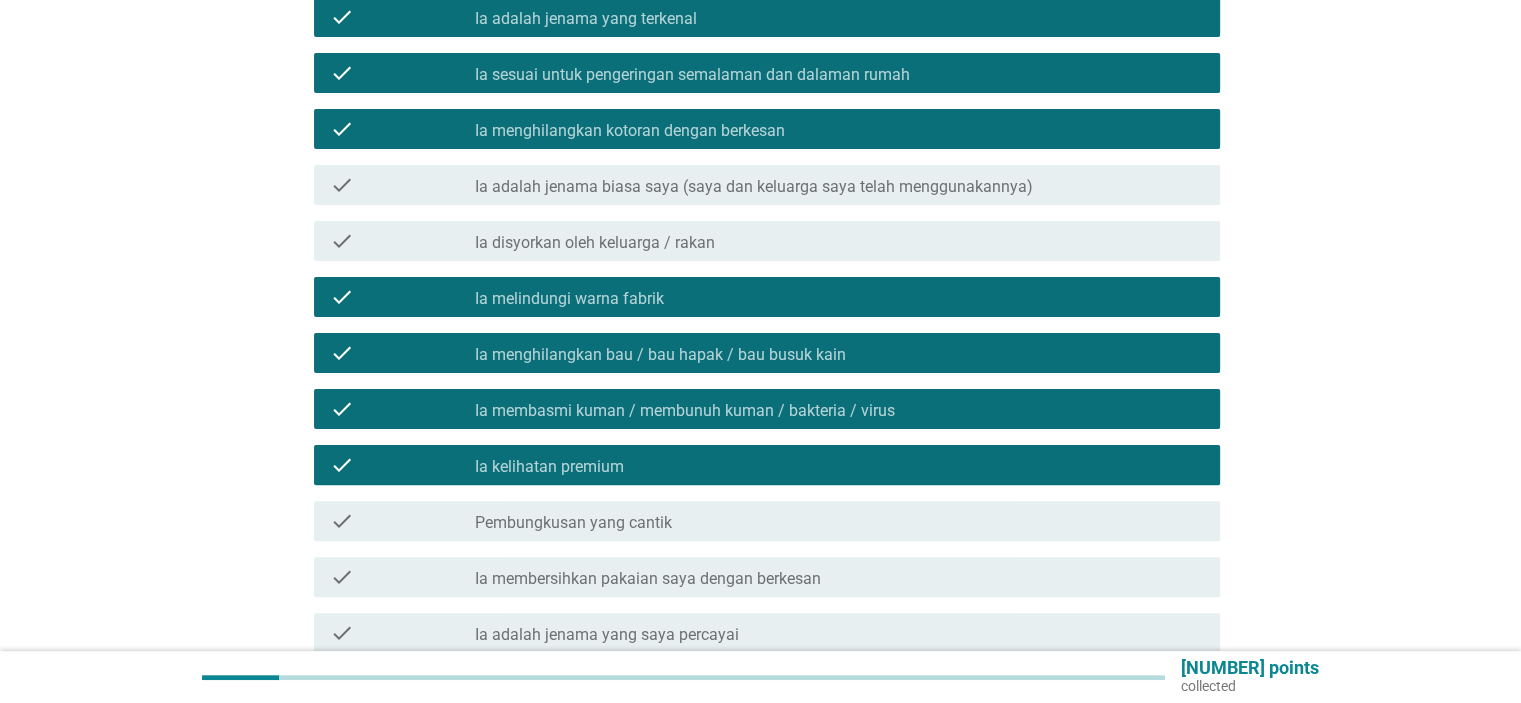 click on "Ia membersihkan pakaian saya dengan berkesan" at bounding box center (648, 579) 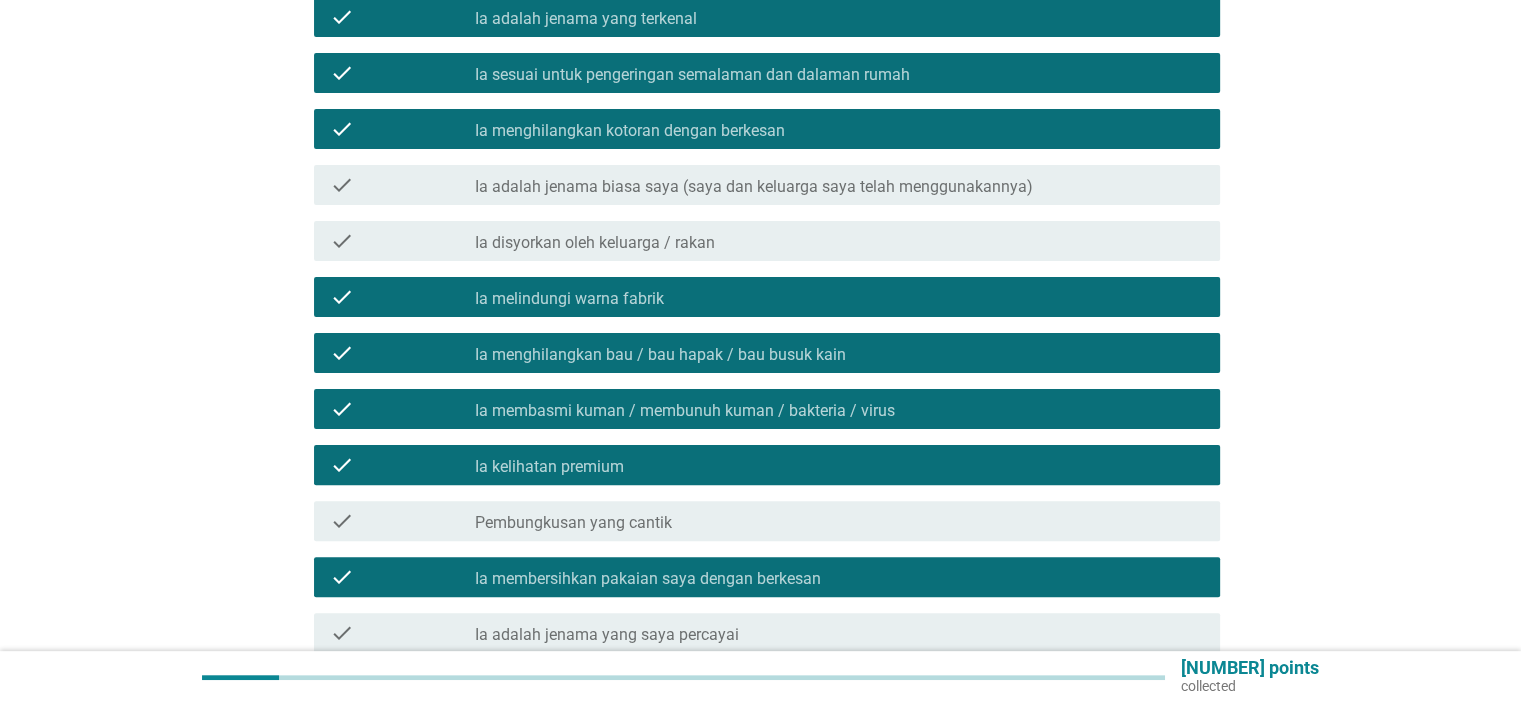 scroll, scrollTop: 600, scrollLeft: 0, axis: vertical 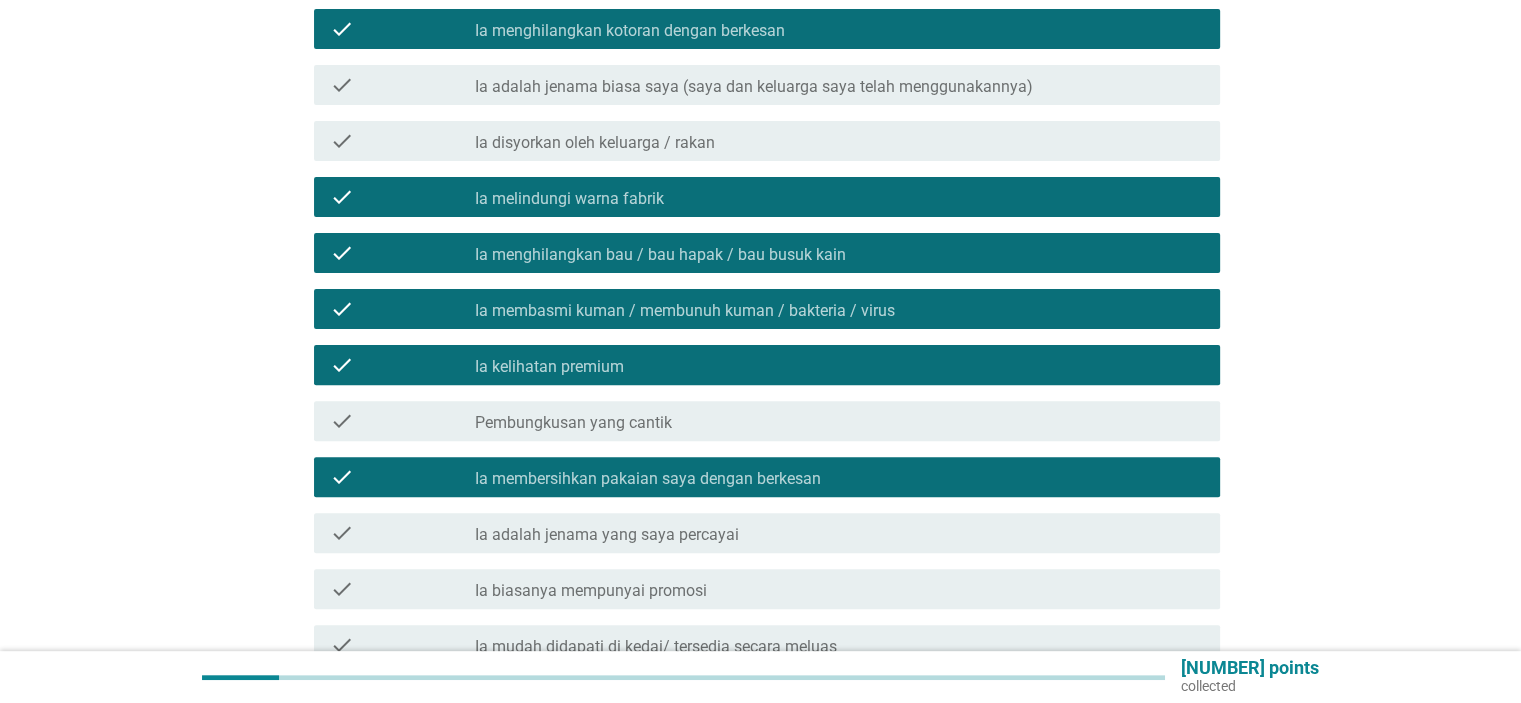 click on "Ia adalah jenama yang saya percayai" at bounding box center (607, 535) 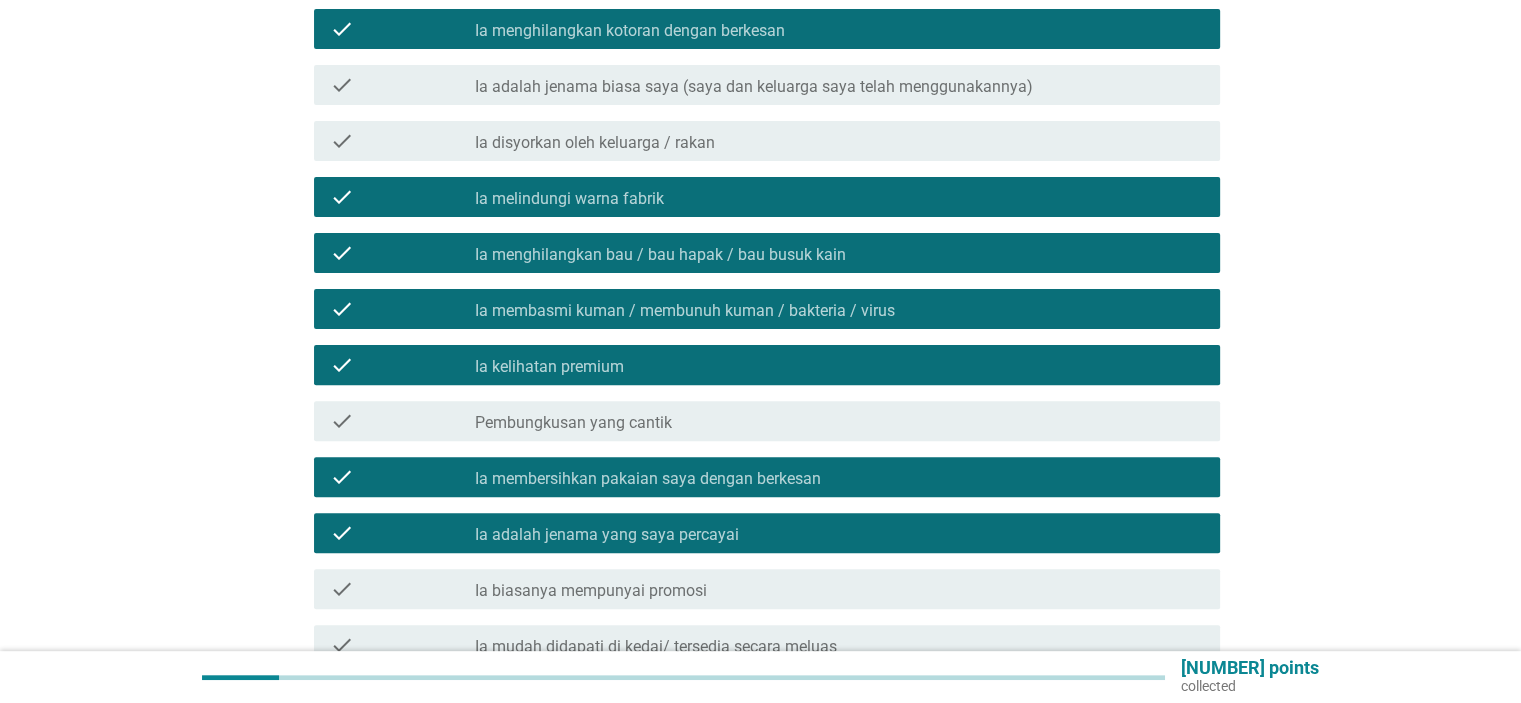 scroll, scrollTop: 700, scrollLeft: 0, axis: vertical 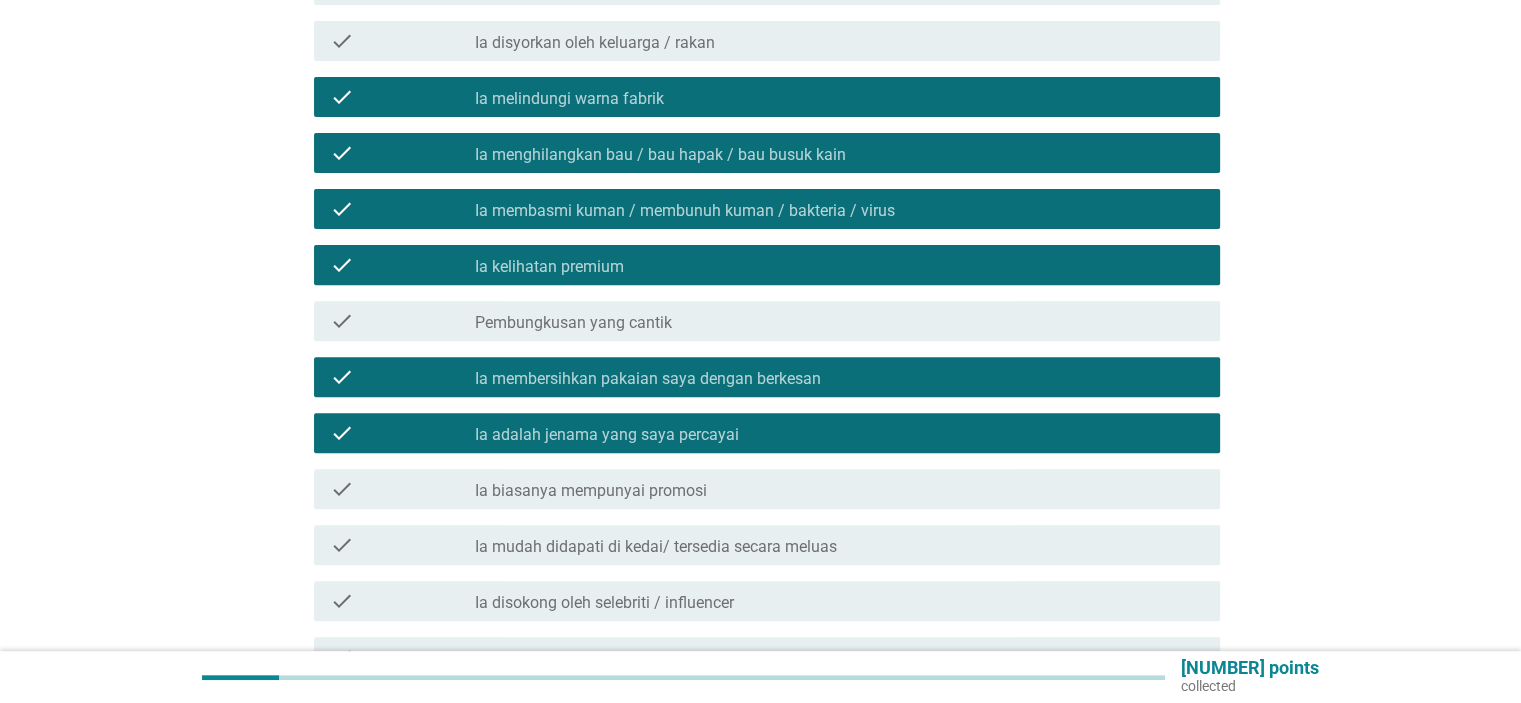 click on "check_box_outline_blank Ia biasanya mempunyai promosi" at bounding box center (839, 489) 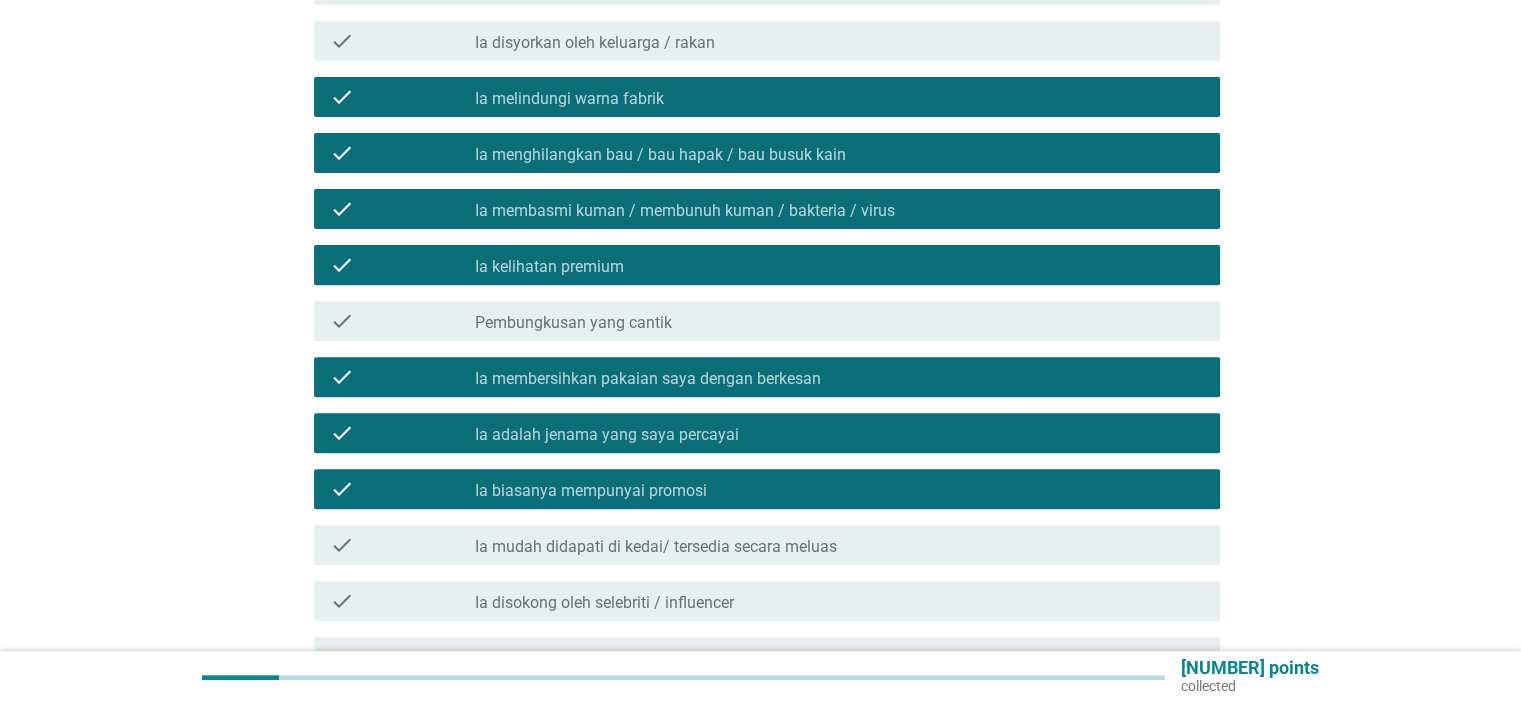 click on "Ia mudah didapati di kedai/ tersedia secara meluas" at bounding box center [656, 547] 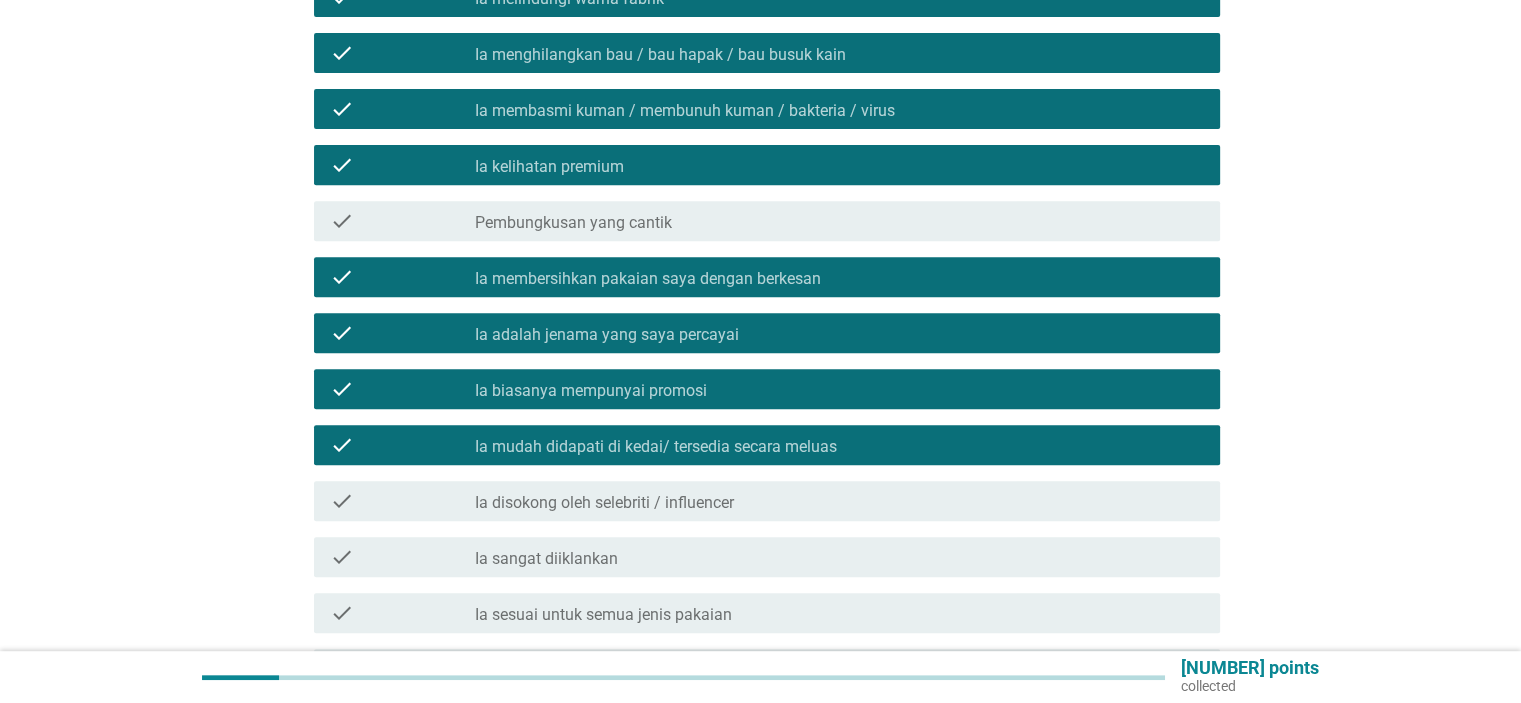 scroll, scrollTop: 1000, scrollLeft: 0, axis: vertical 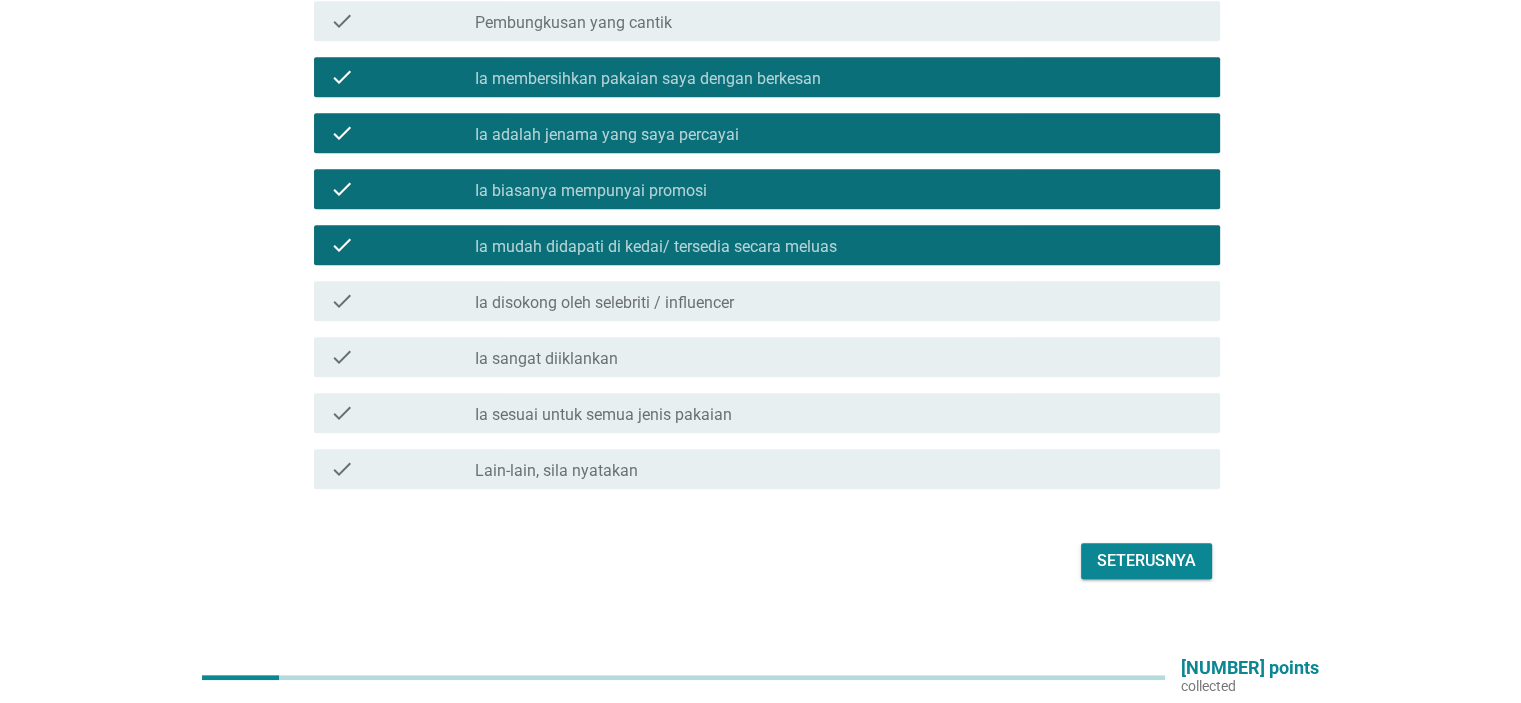 click on "Ia sesuai untuk semua jenis pakaian" at bounding box center (603, 415) 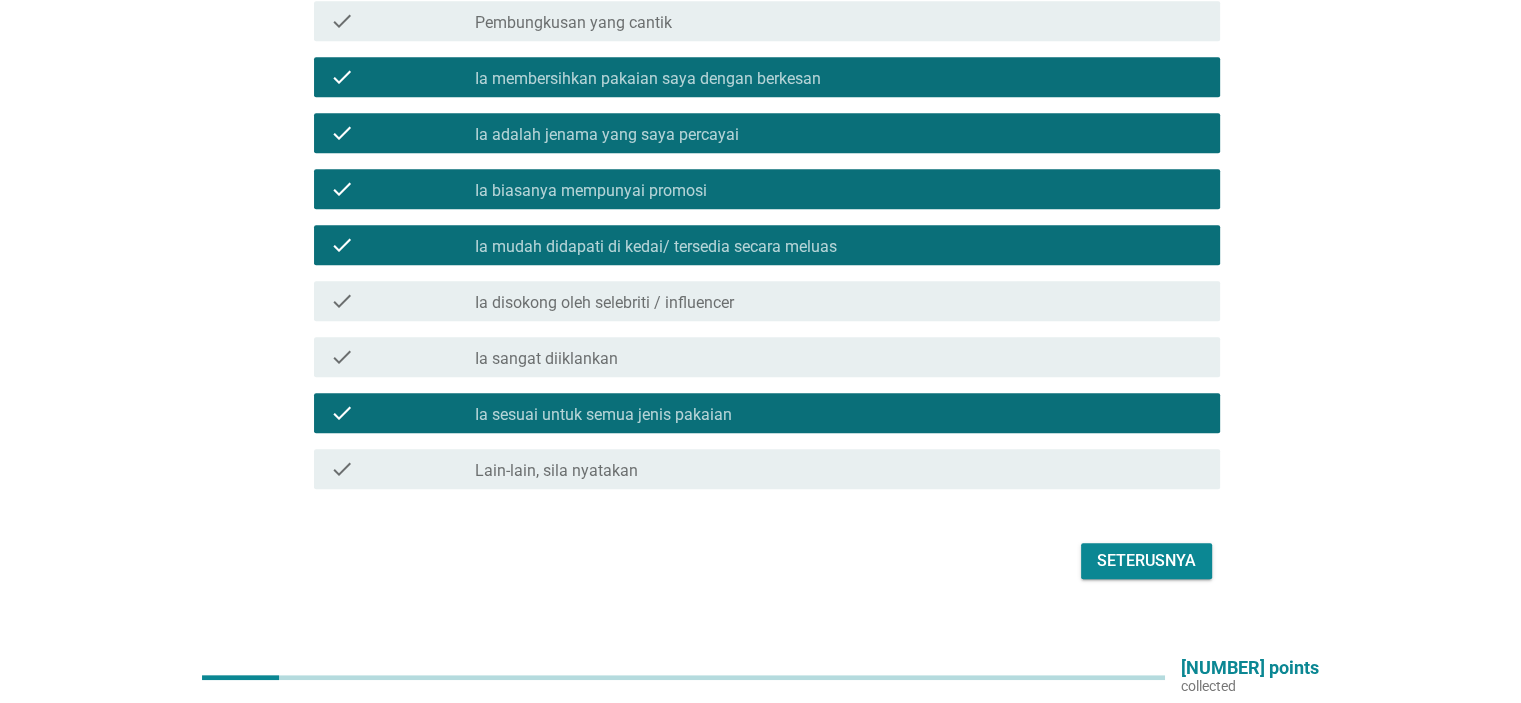 click on "Seterusnya" at bounding box center (1146, 561) 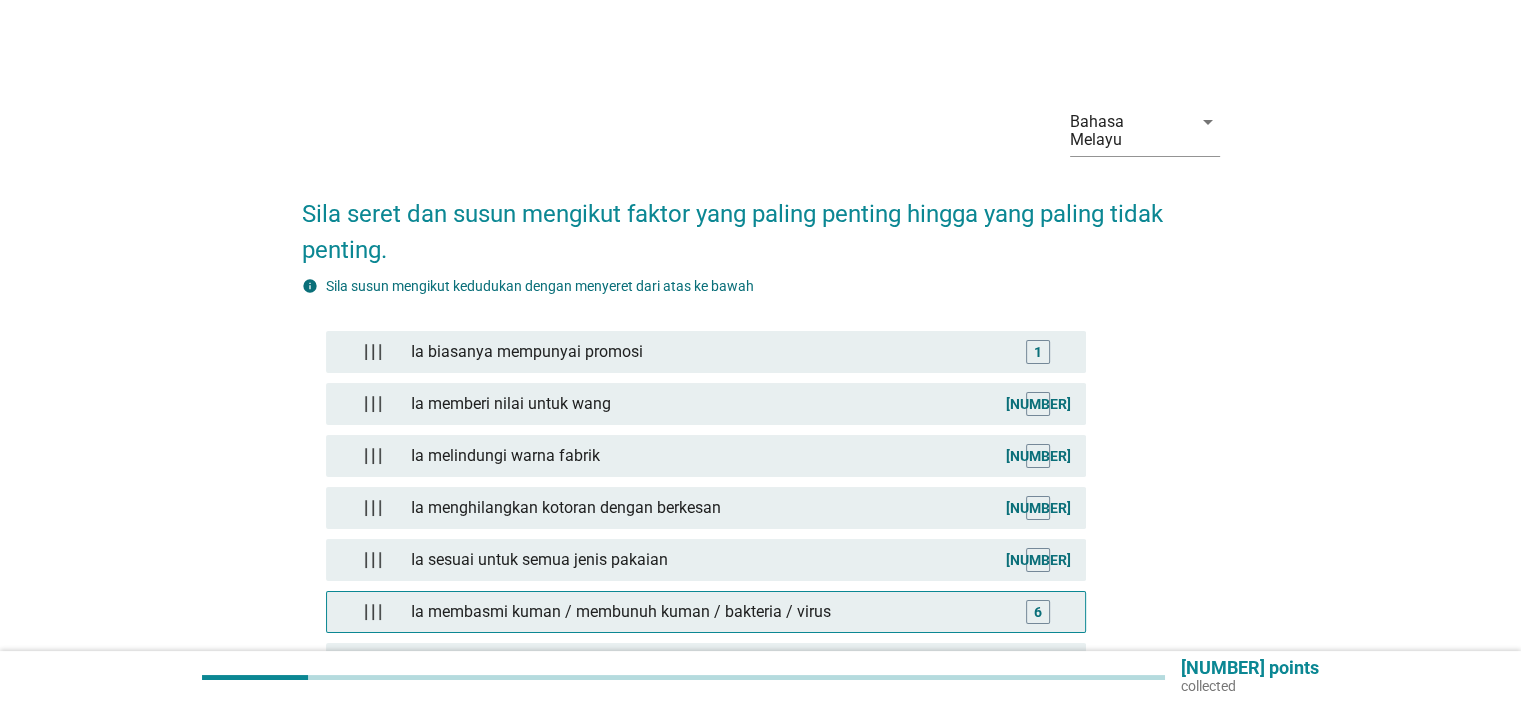 scroll, scrollTop: 200, scrollLeft: 0, axis: vertical 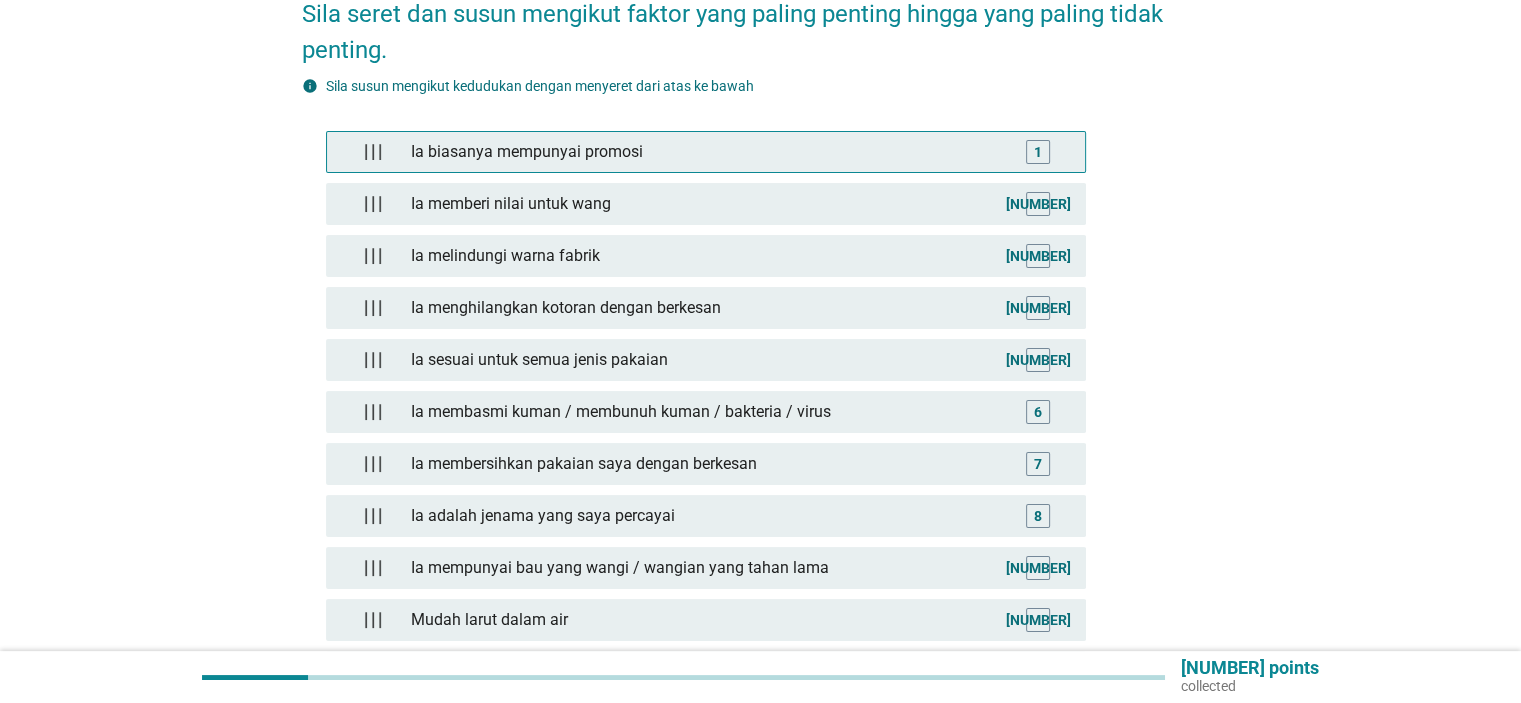 click on "Ia biasanya mempunyai promosi" at bounding box center (705, 152) 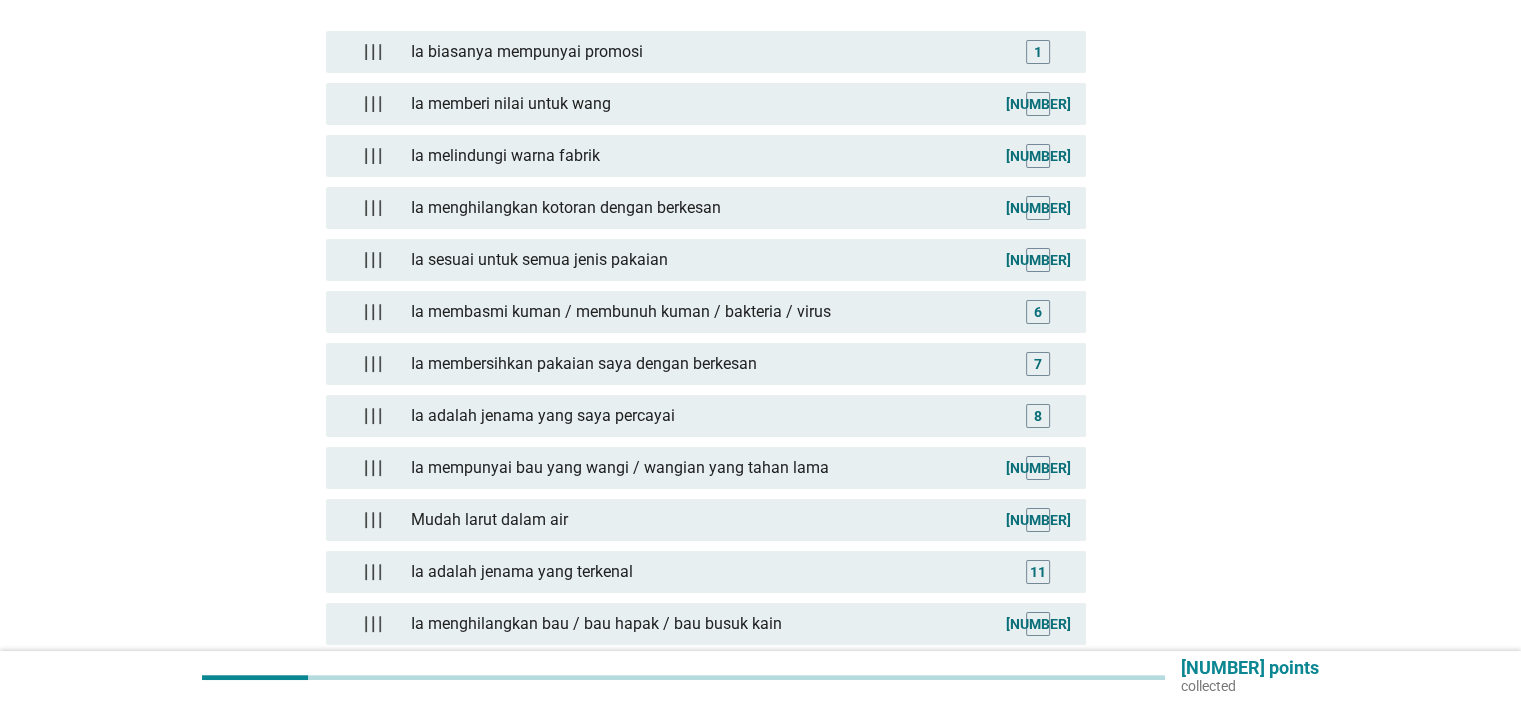 scroll, scrollTop: 500, scrollLeft: 0, axis: vertical 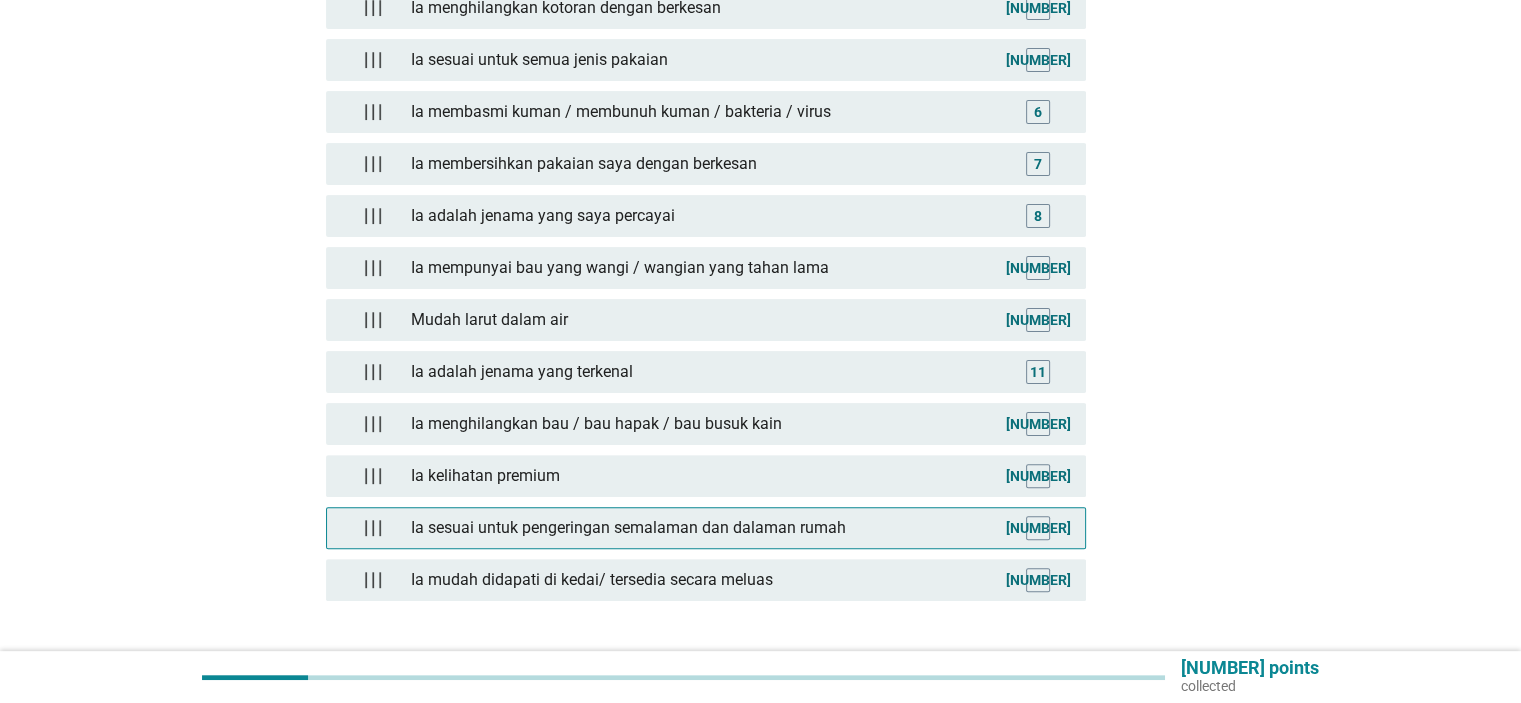 type 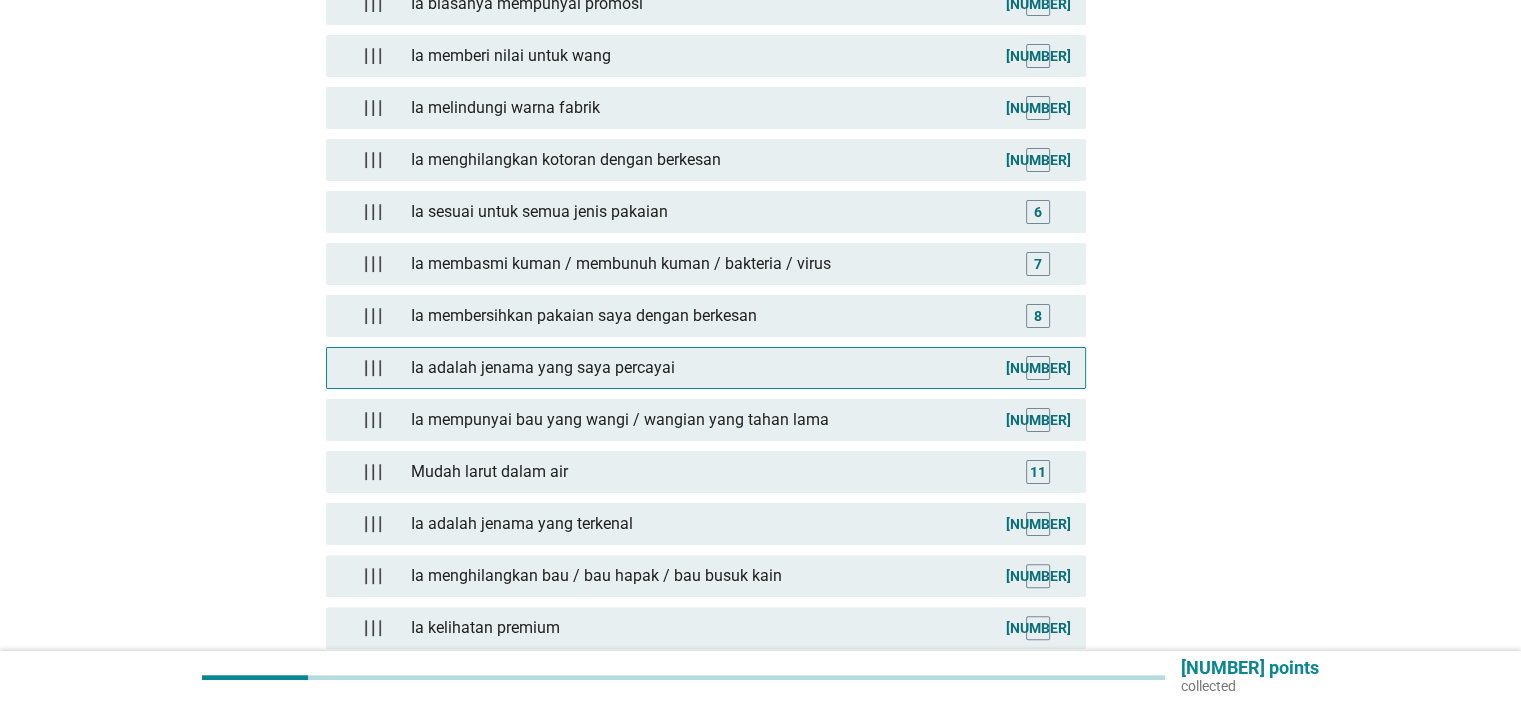 scroll, scrollTop: 600, scrollLeft: 0, axis: vertical 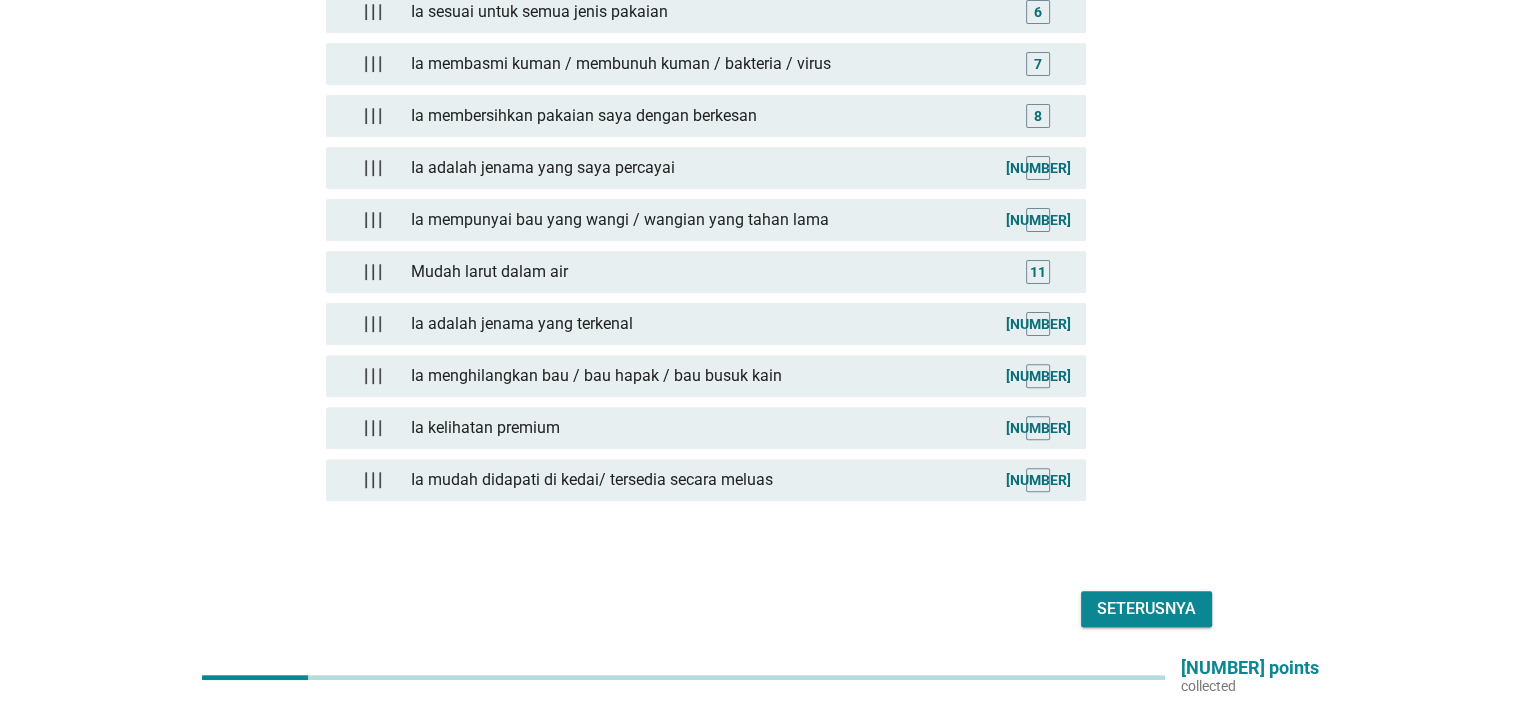 click on "Seterusnya" at bounding box center (1146, 609) 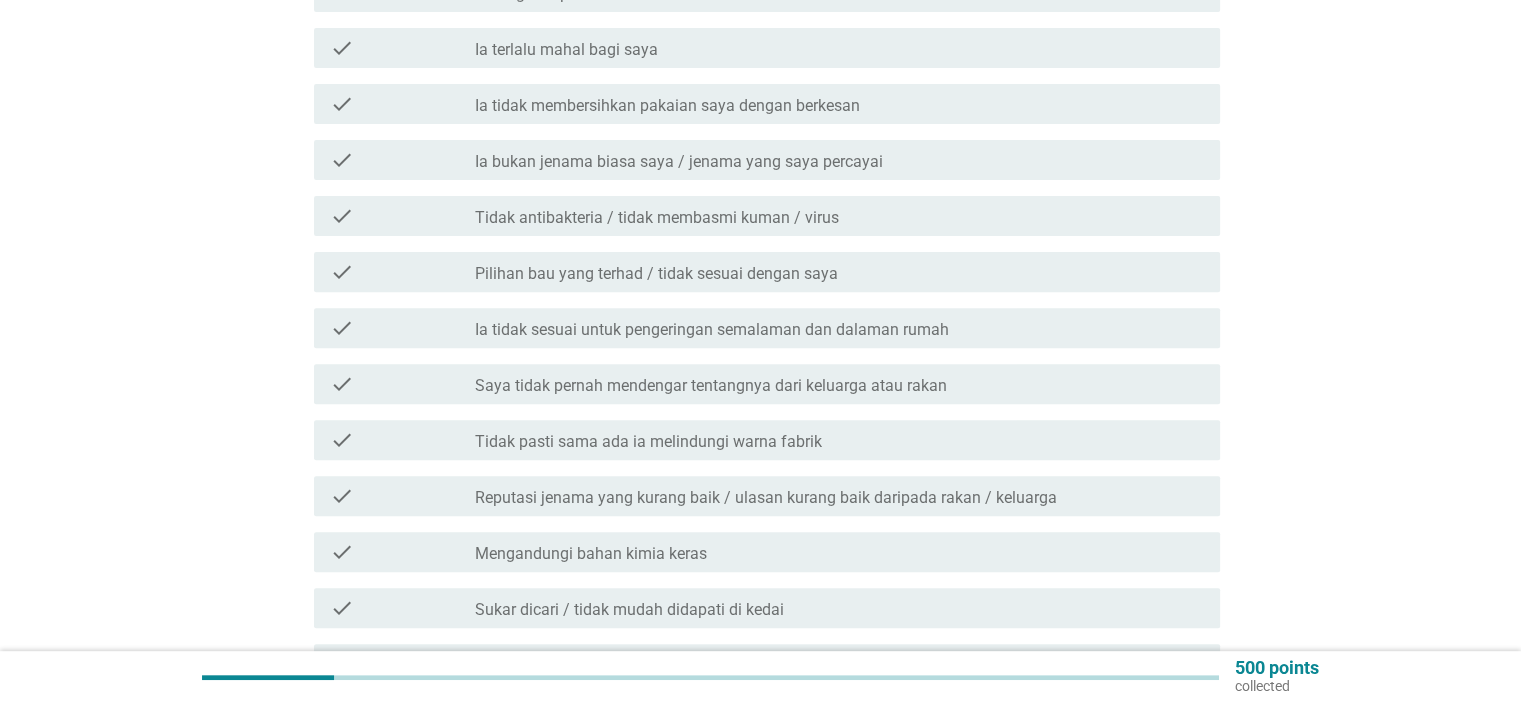 scroll, scrollTop: 593, scrollLeft: 0, axis: vertical 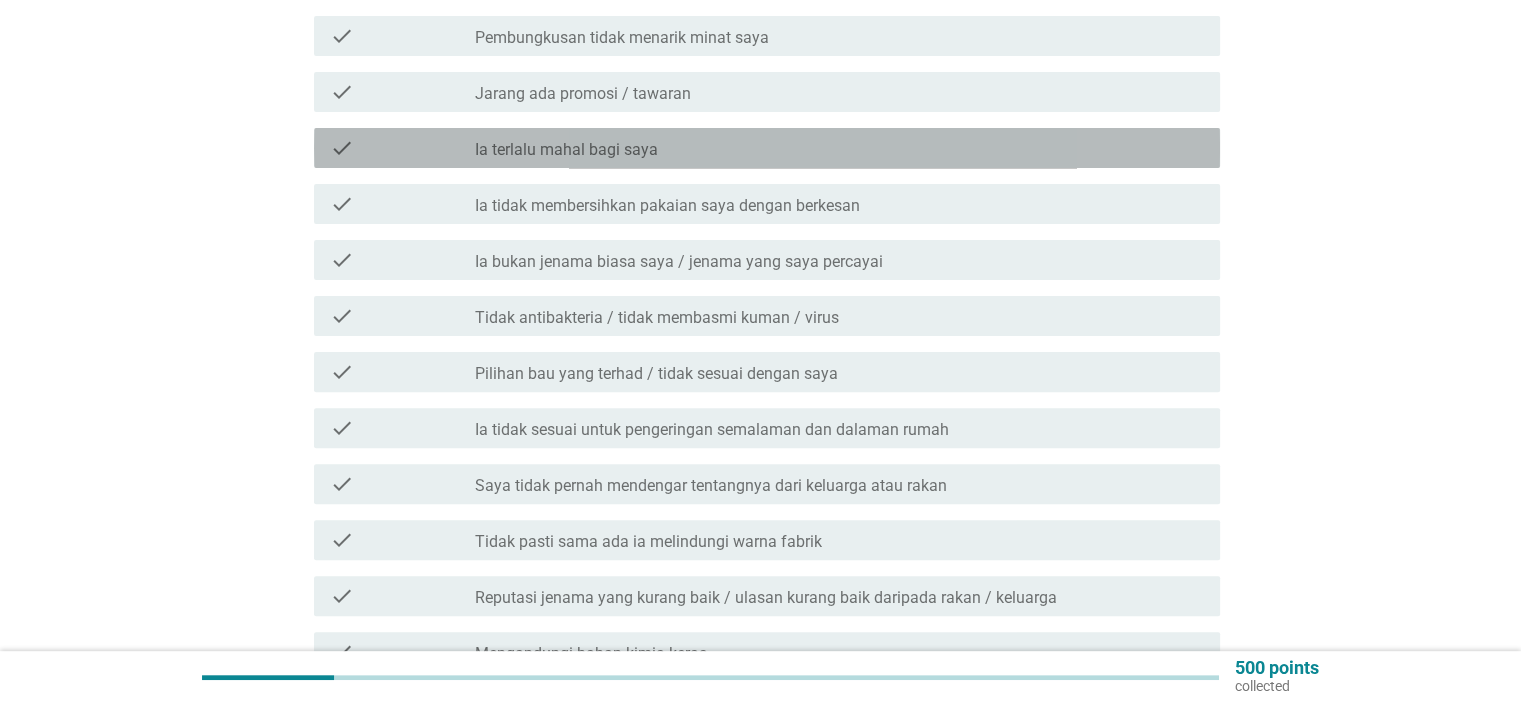 click on "Ia terlalu mahal bagi saya" at bounding box center [566, 150] 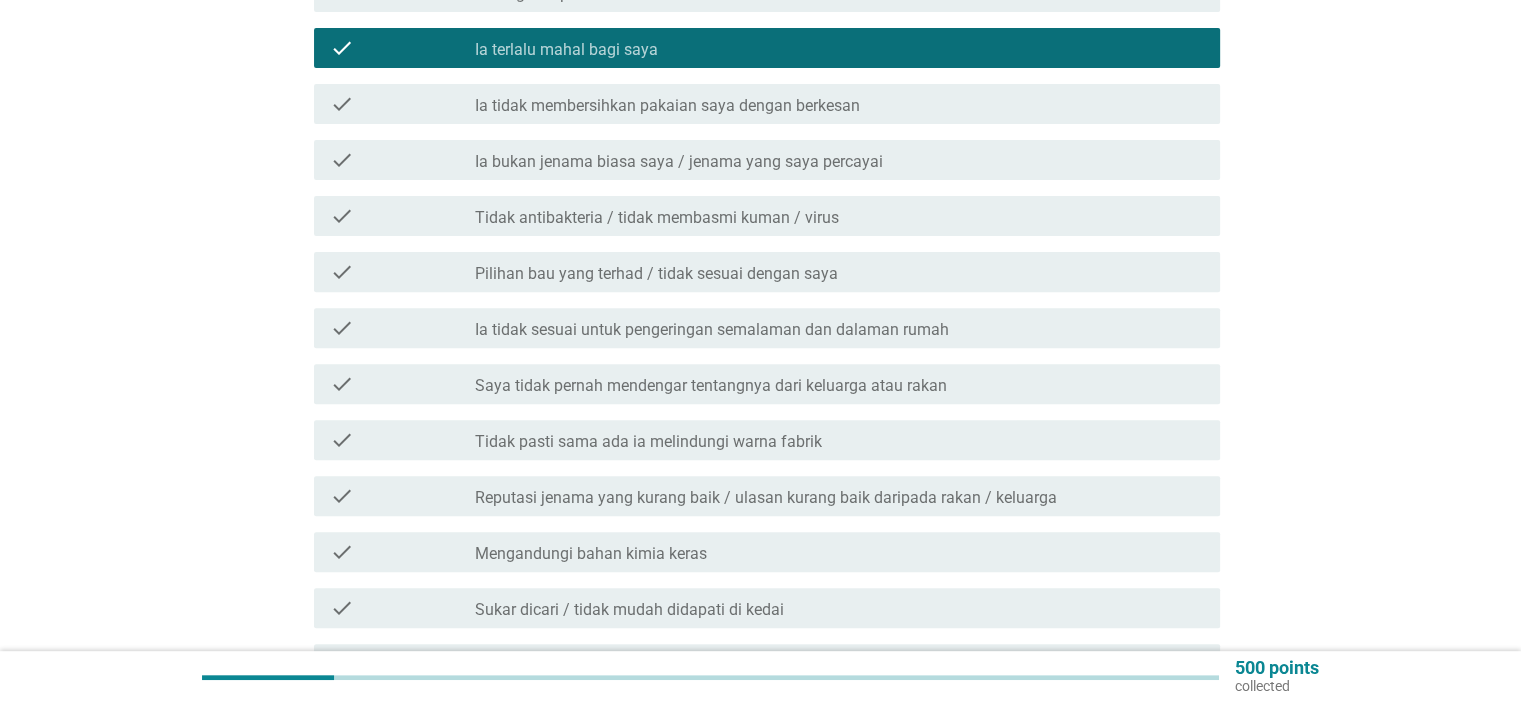 scroll, scrollTop: 893, scrollLeft: 0, axis: vertical 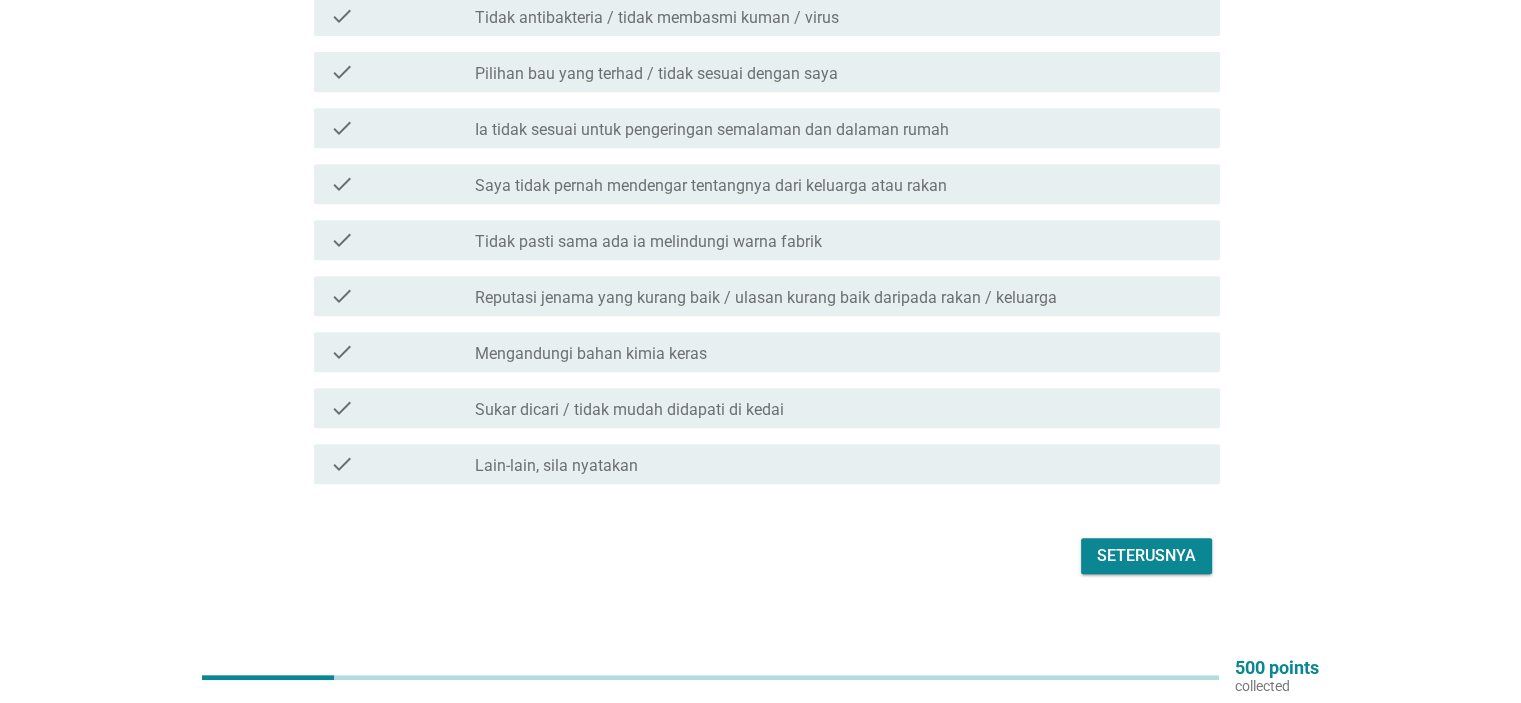 click on "Seterusnya" at bounding box center [1146, 556] 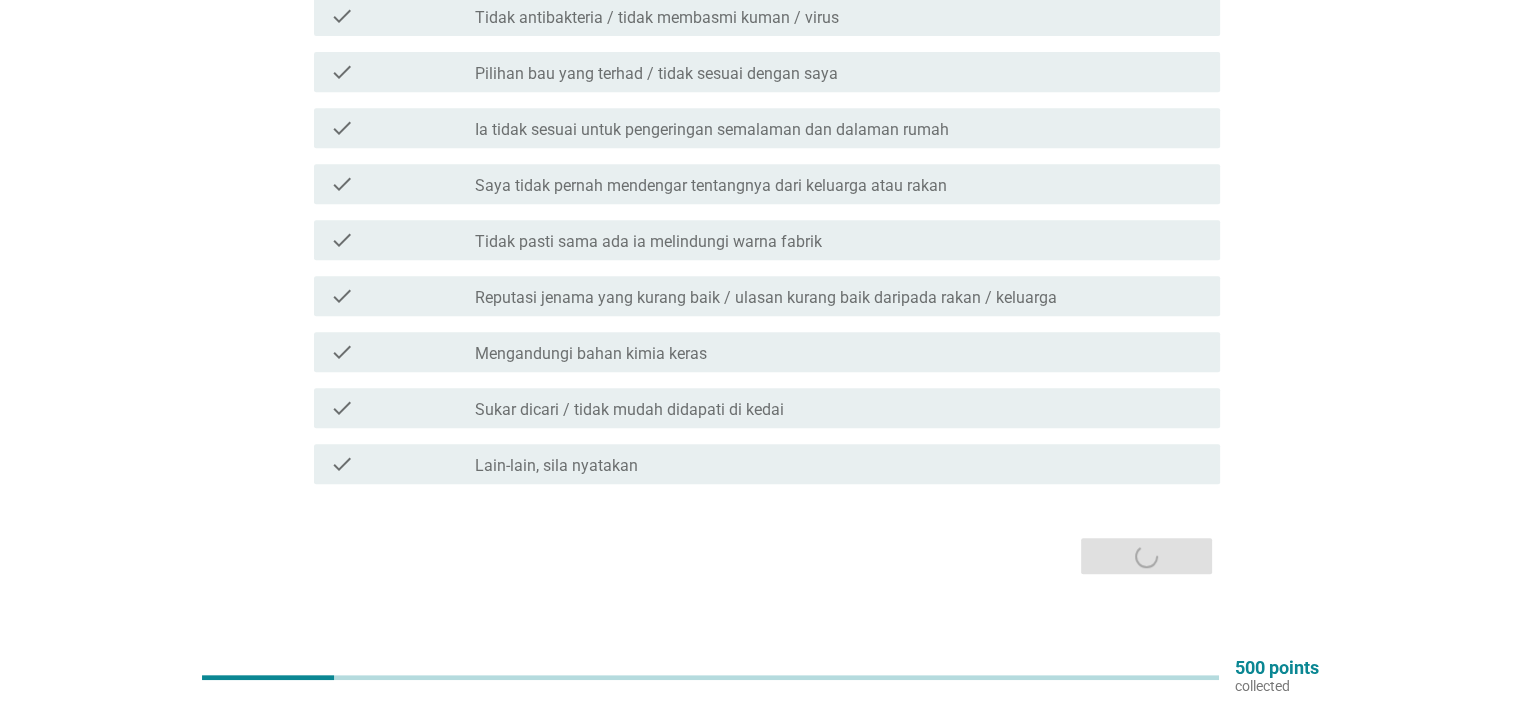 scroll, scrollTop: 0, scrollLeft: 0, axis: both 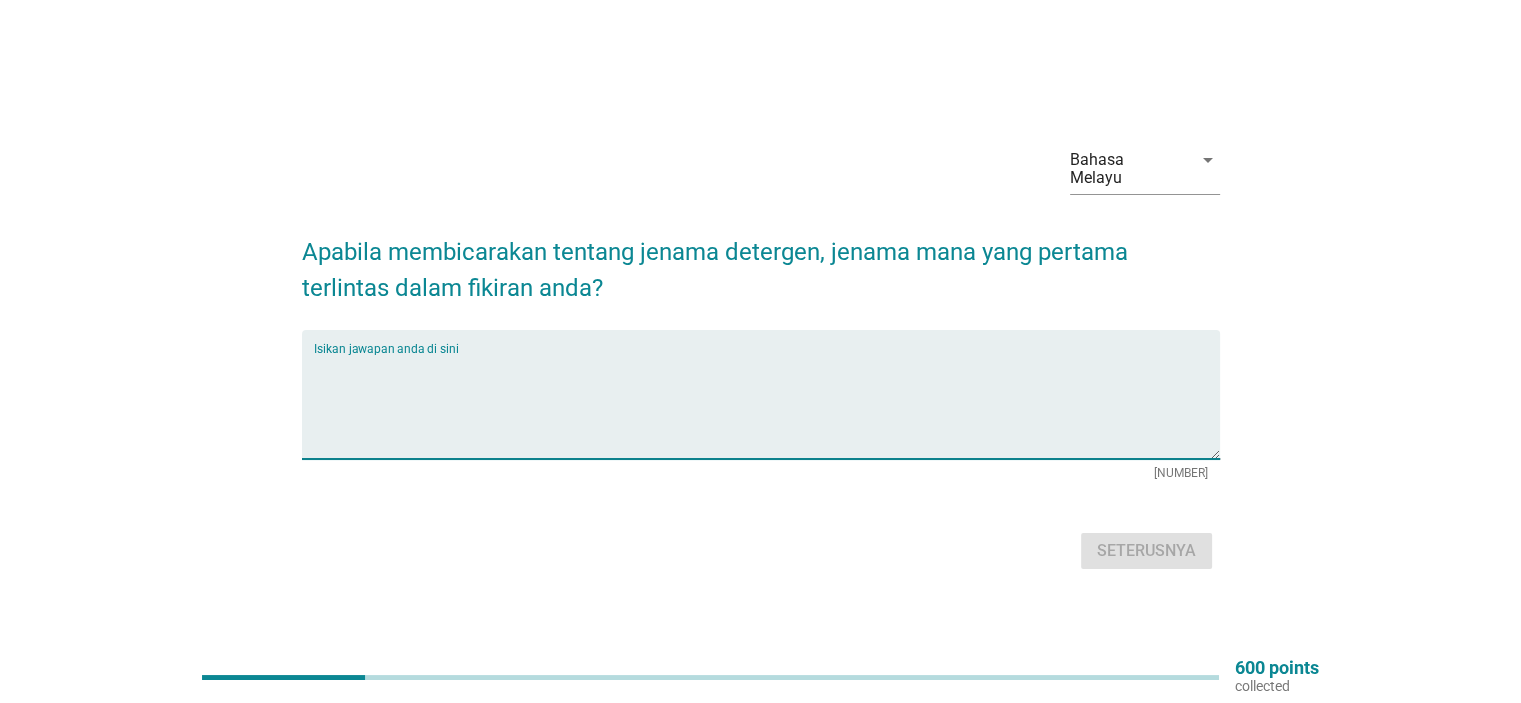 click at bounding box center (767, 406) 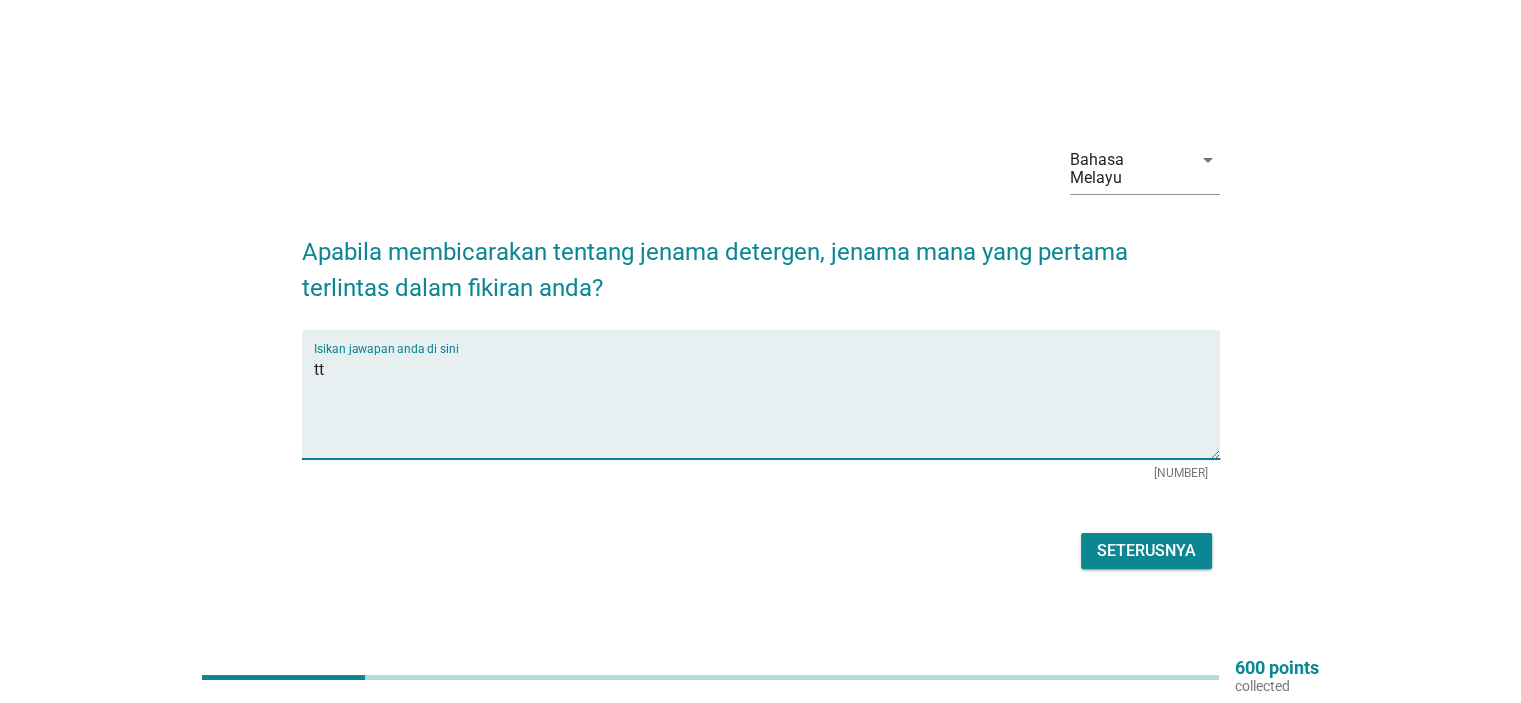 type on "t" 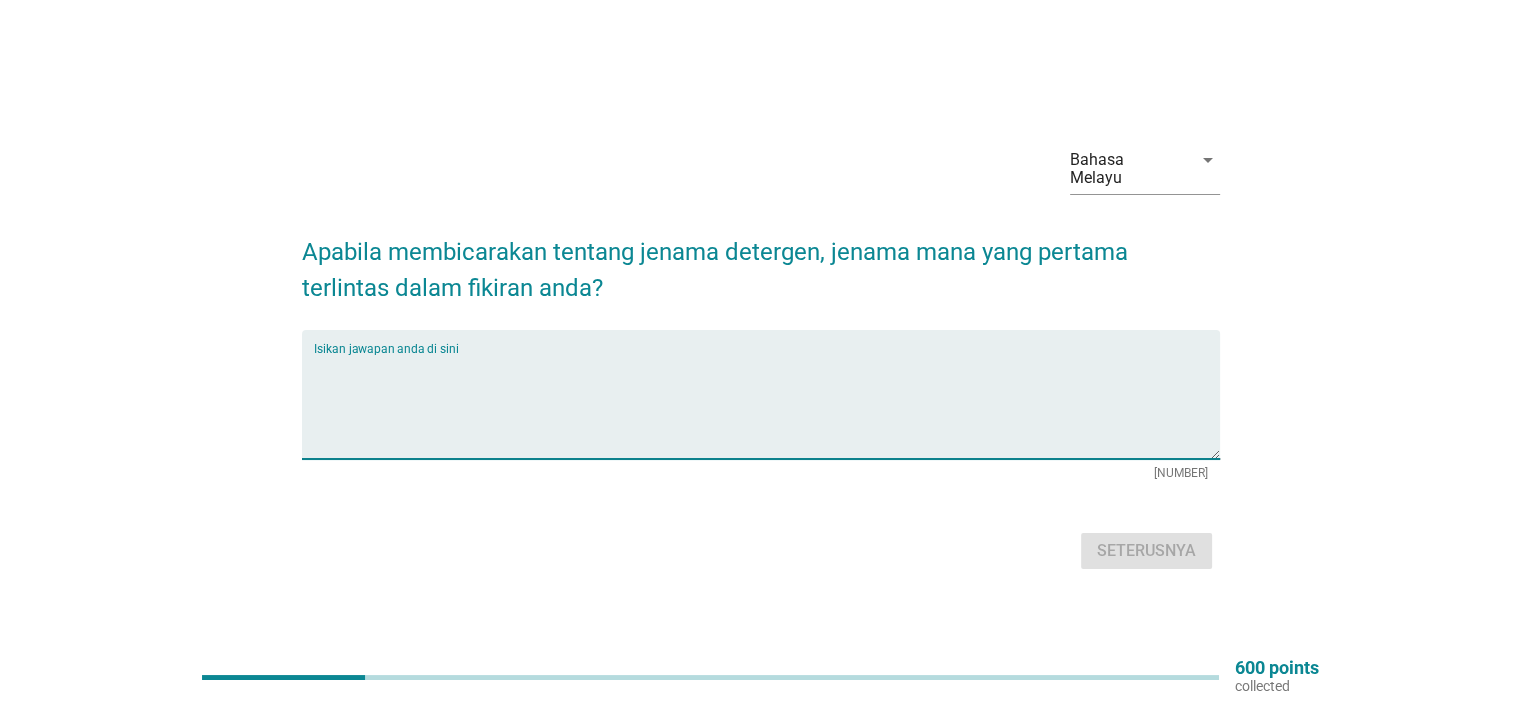 type on "t" 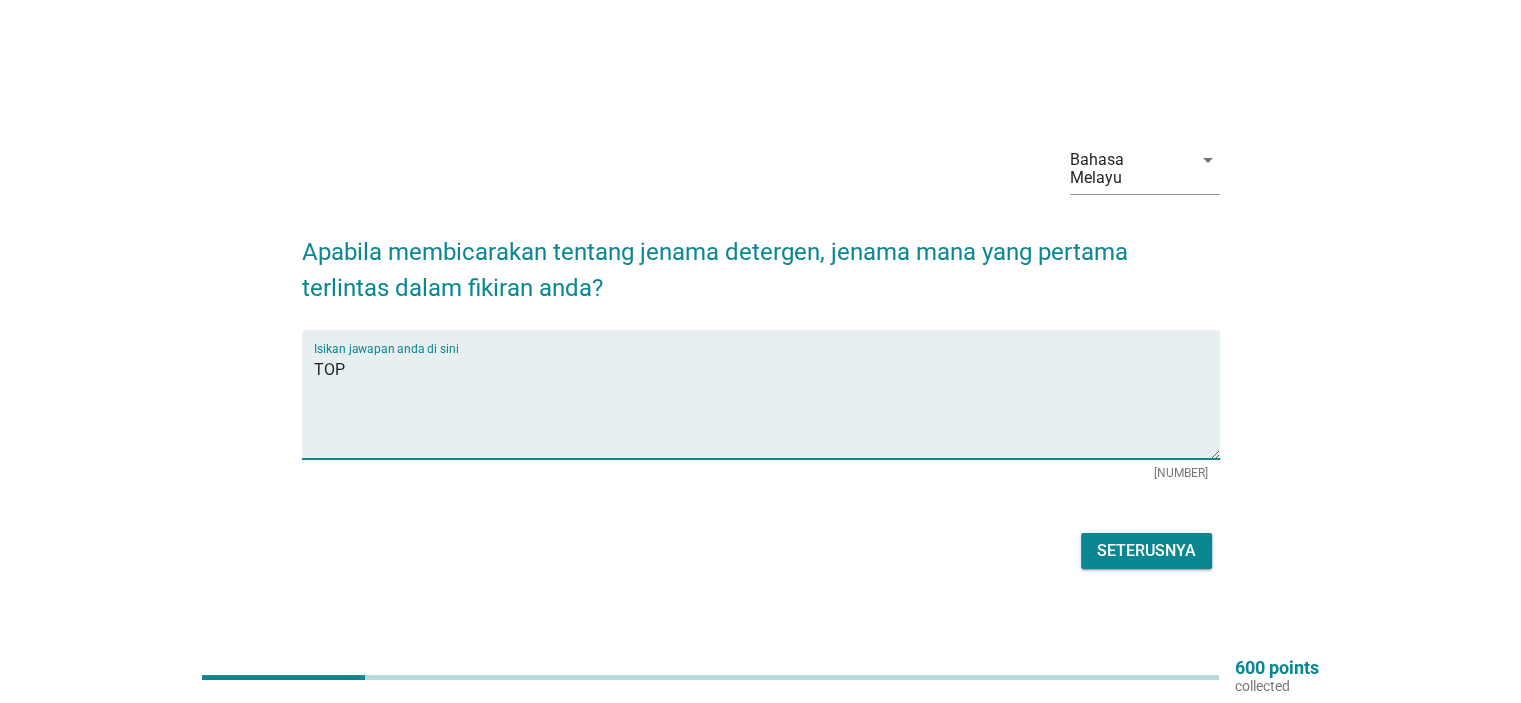 type on "TOP" 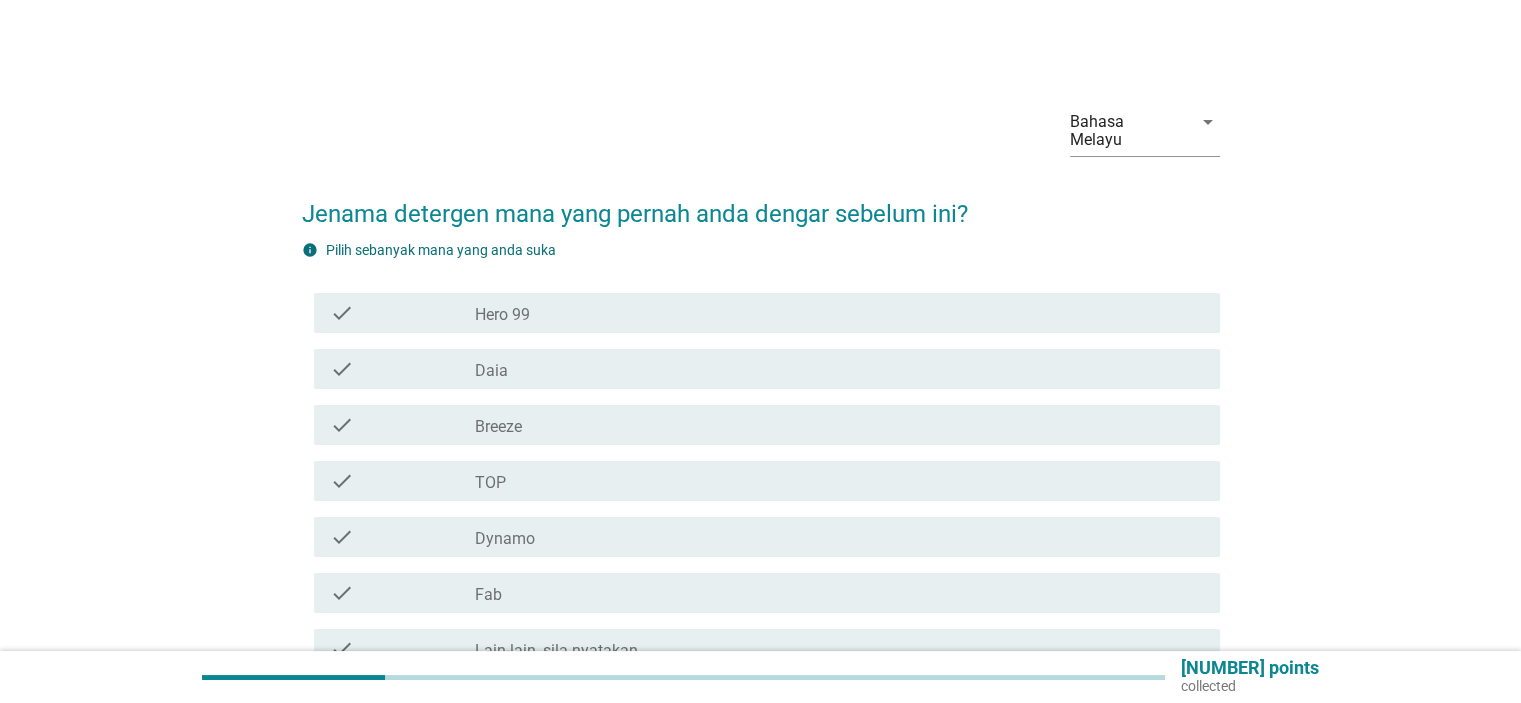 click on "check_box_outline_blank Hero 99" at bounding box center [839, 313] 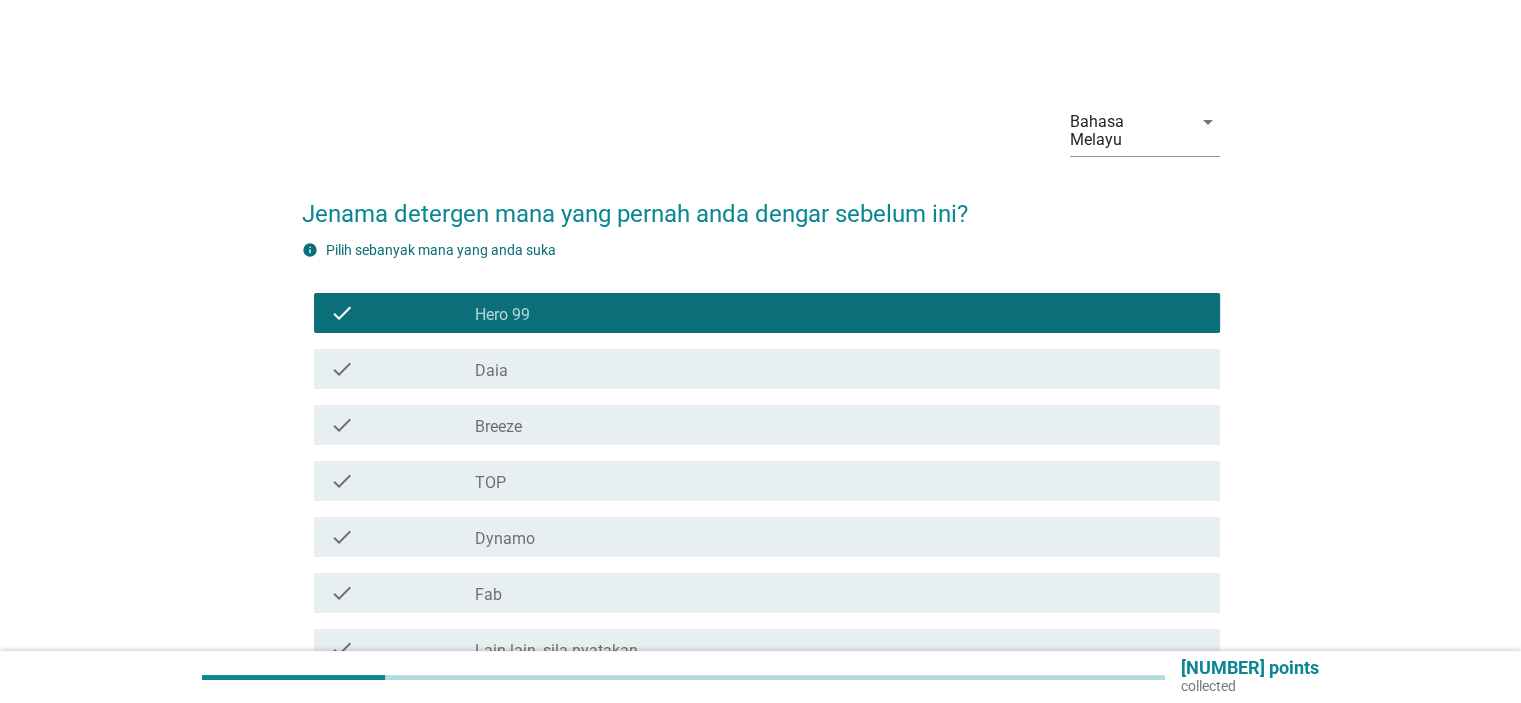 click on "check_box_outline_blank Daia" at bounding box center (839, 369) 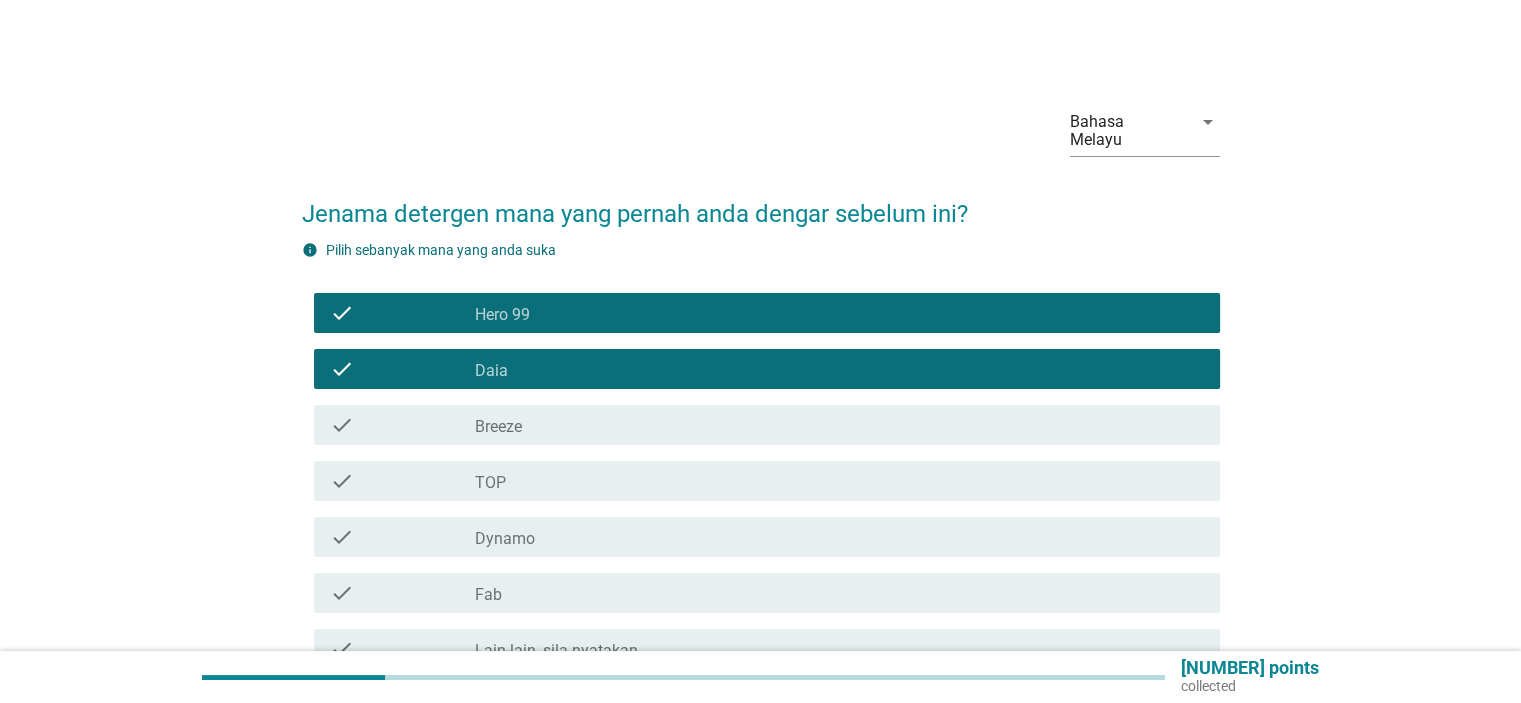 click on "check_box_outline_blank Breeze" at bounding box center [839, 425] 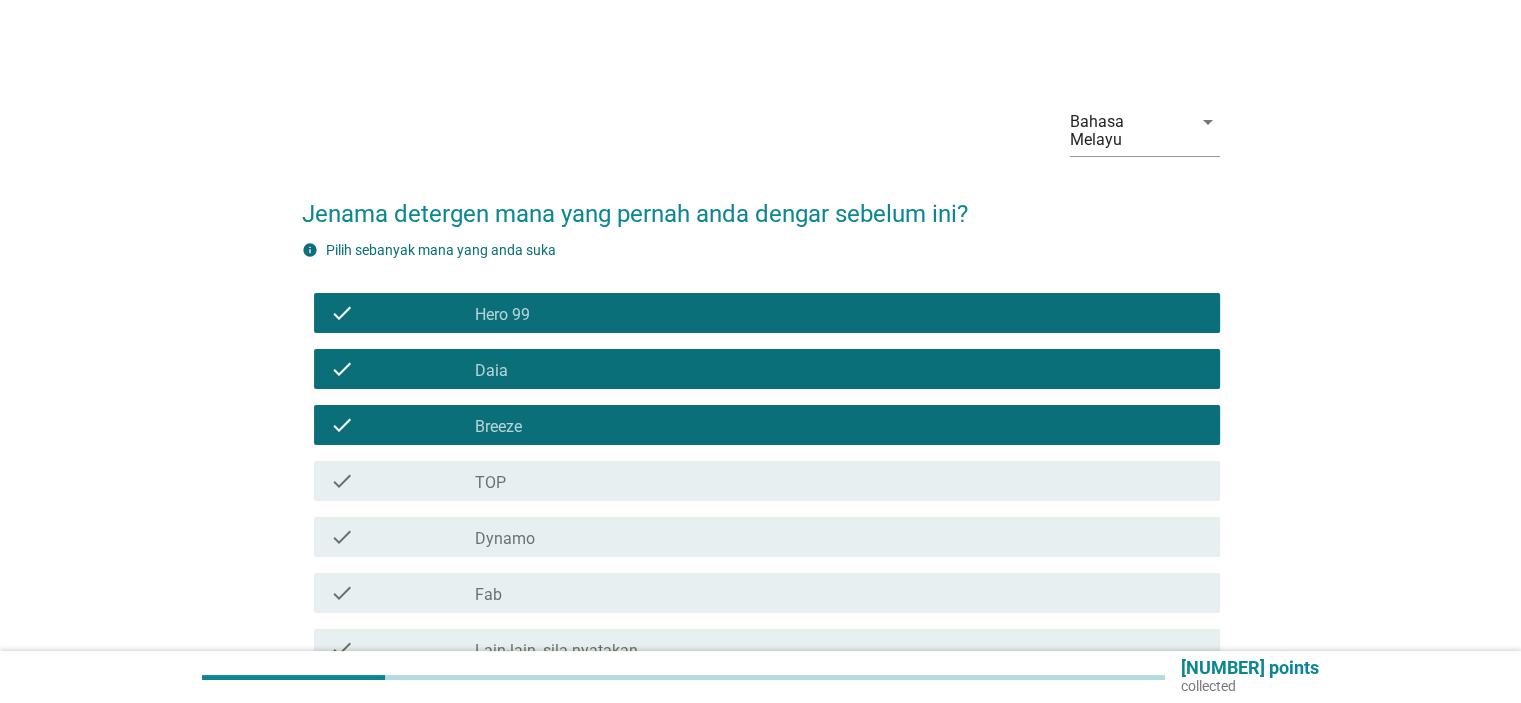 click on "check_box_outline_blank TOP" at bounding box center [839, 481] 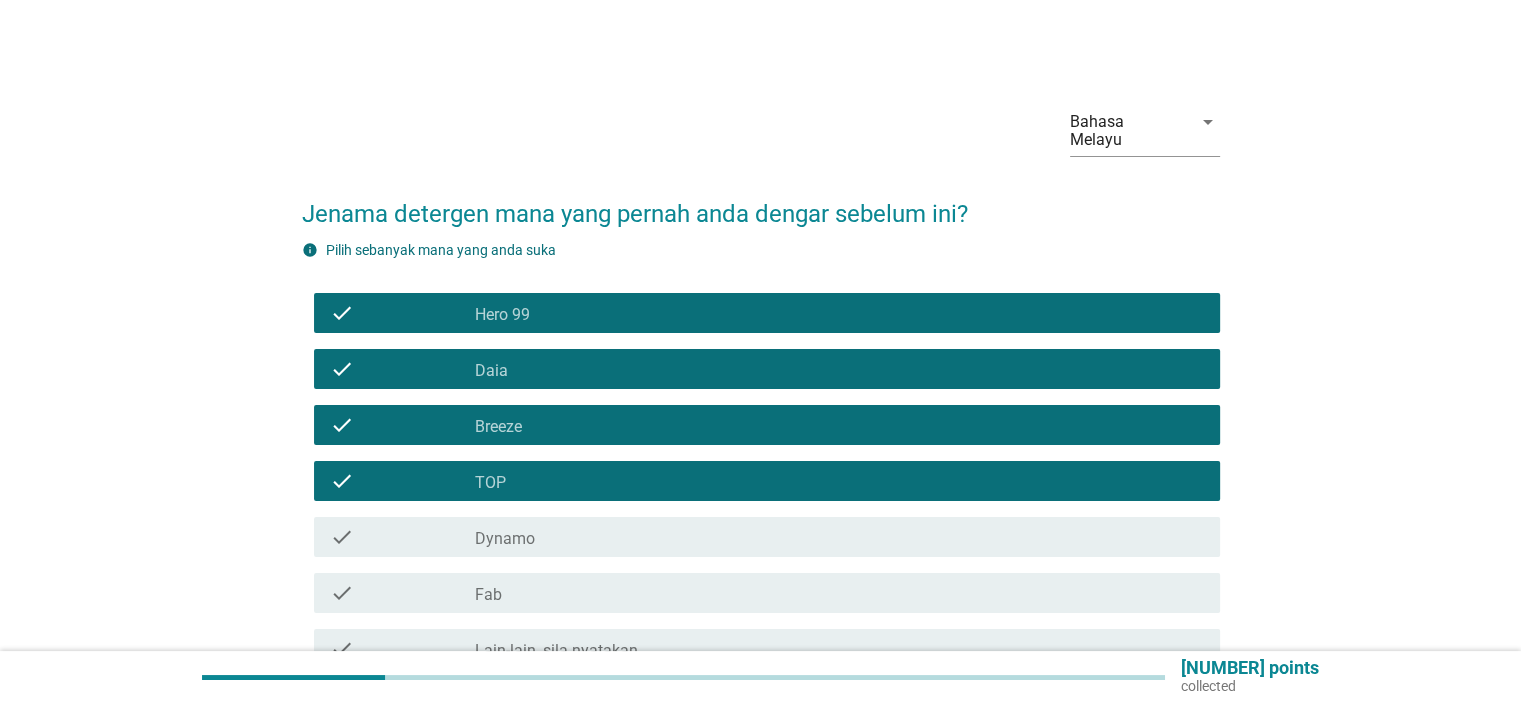 click on "check_box_outline_blank Dynamo" at bounding box center [839, 537] 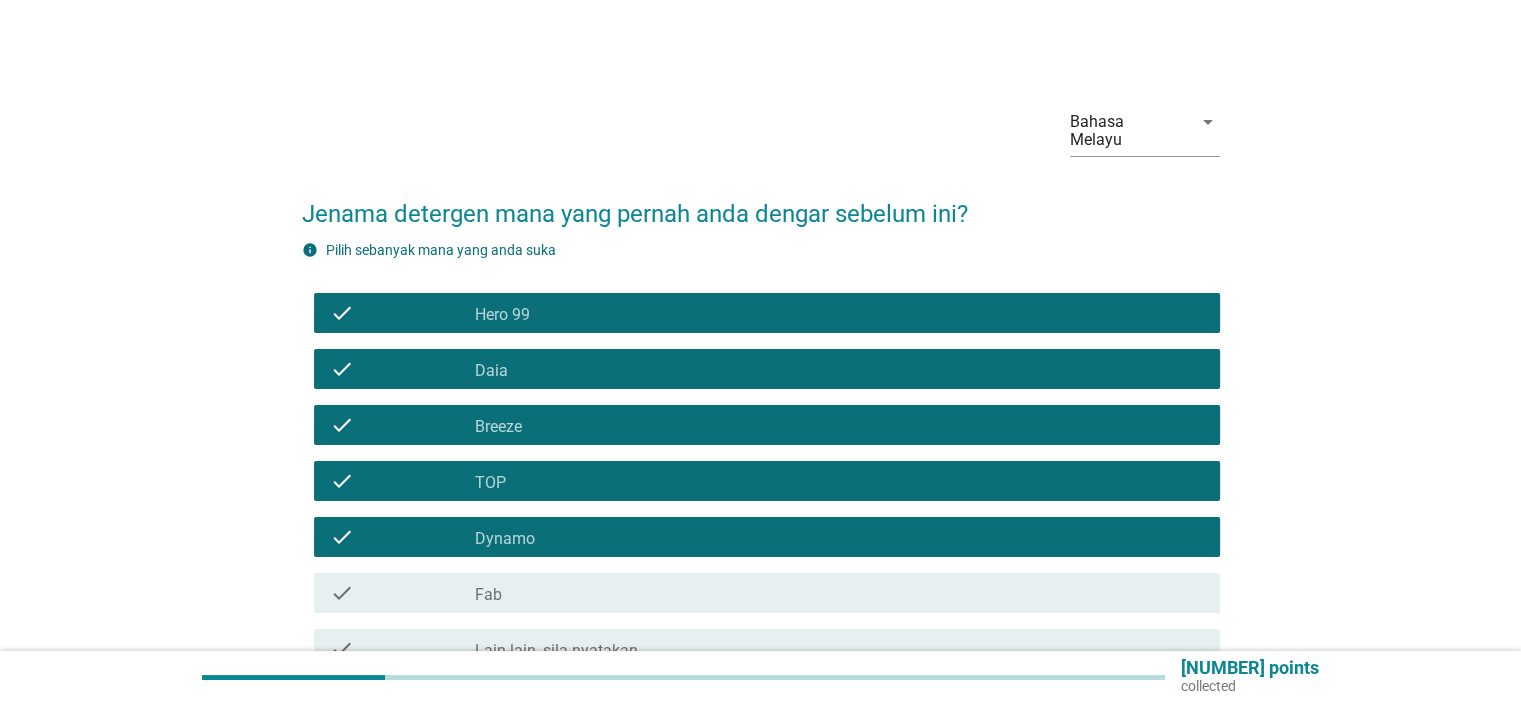 click on "check_box_outline_blank Fab" at bounding box center (839, 593) 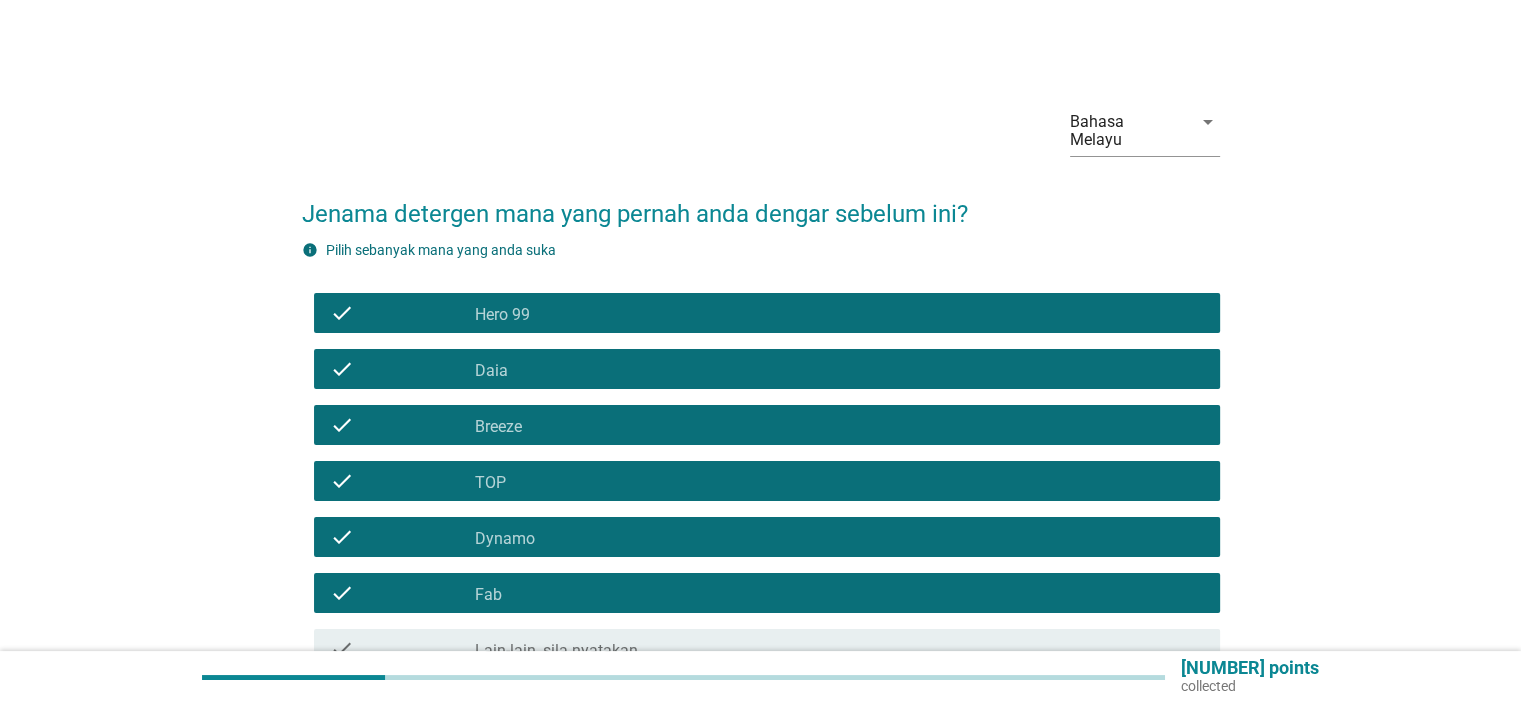 scroll, scrollTop: 185, scrollLeft: 0, axis: vertical 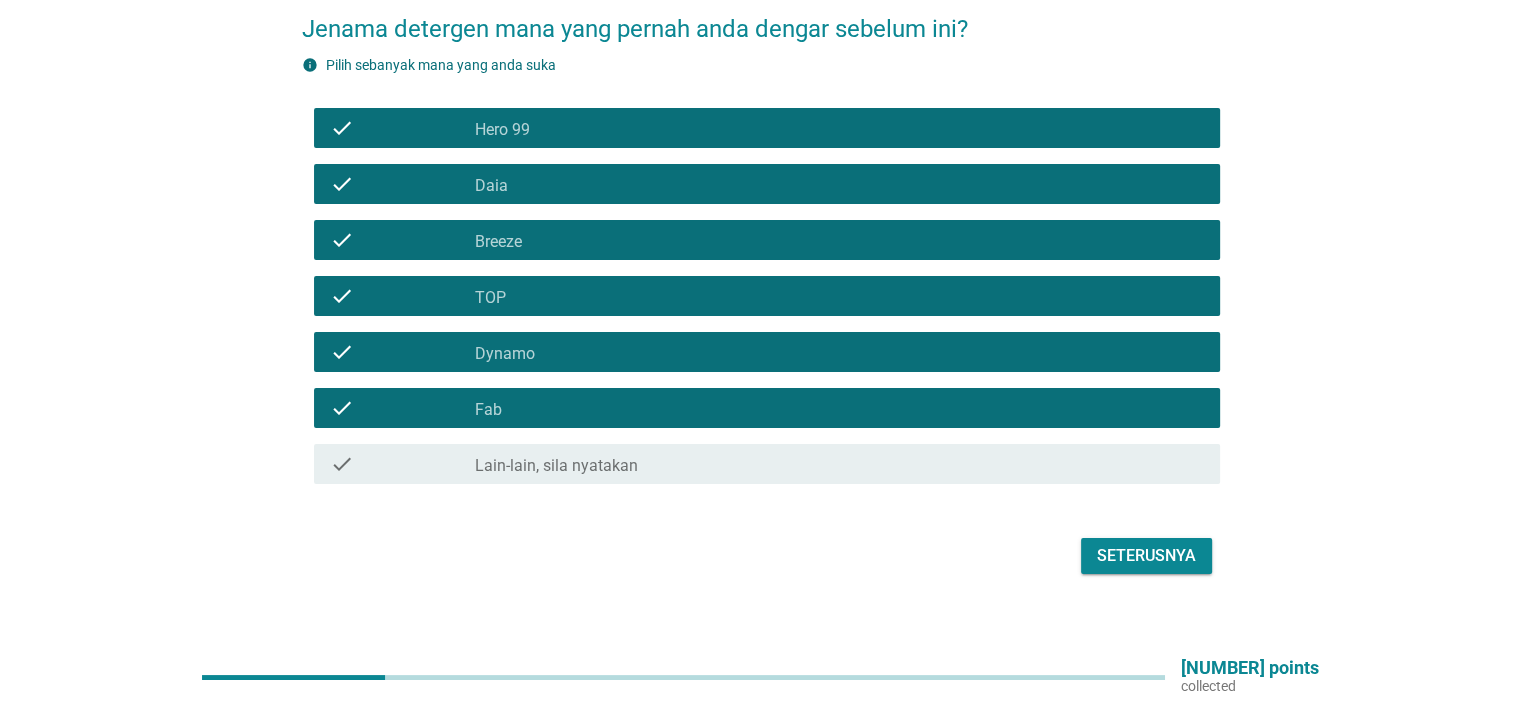 click on "Seterusnya" at bounding box center (1146, 556) 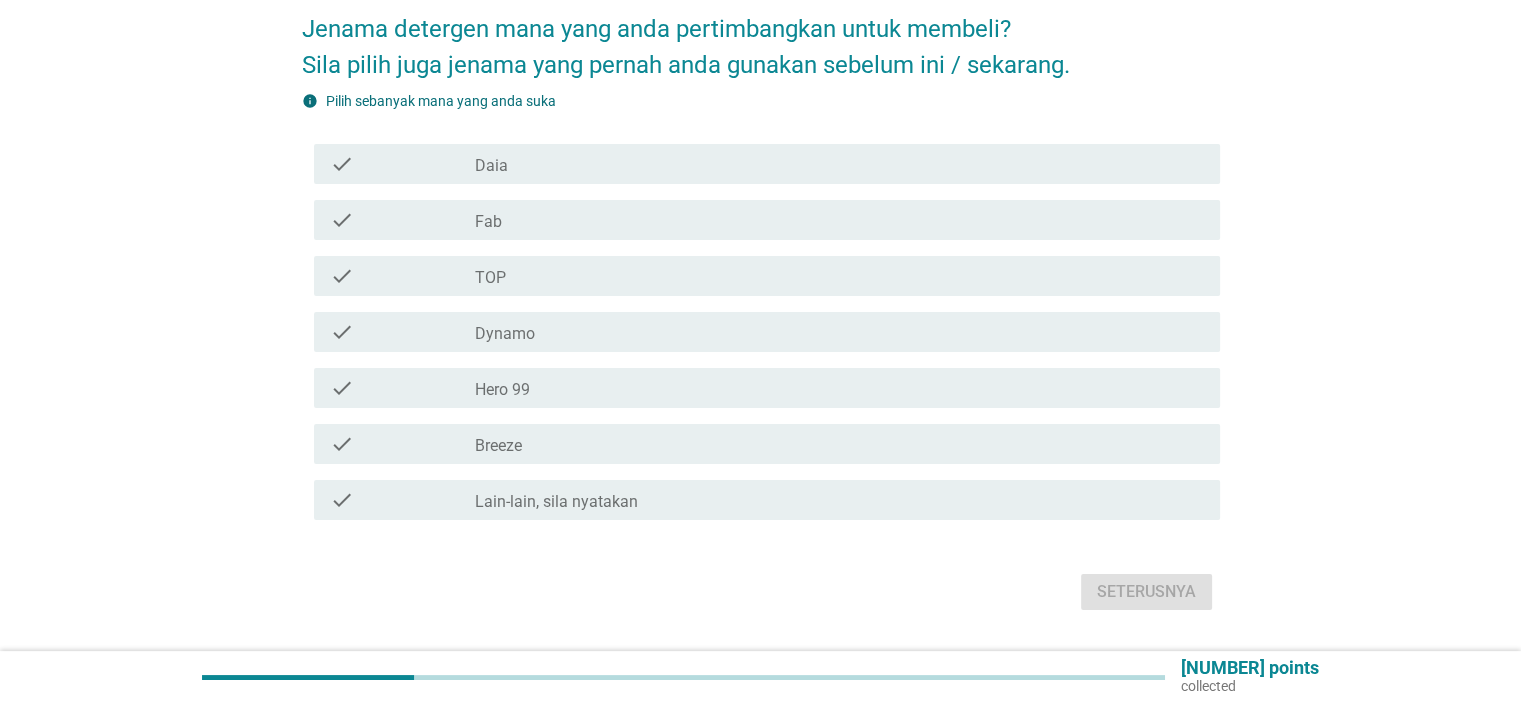 scroll, scrollTop: 0, scrollLeft: 0, axis: both 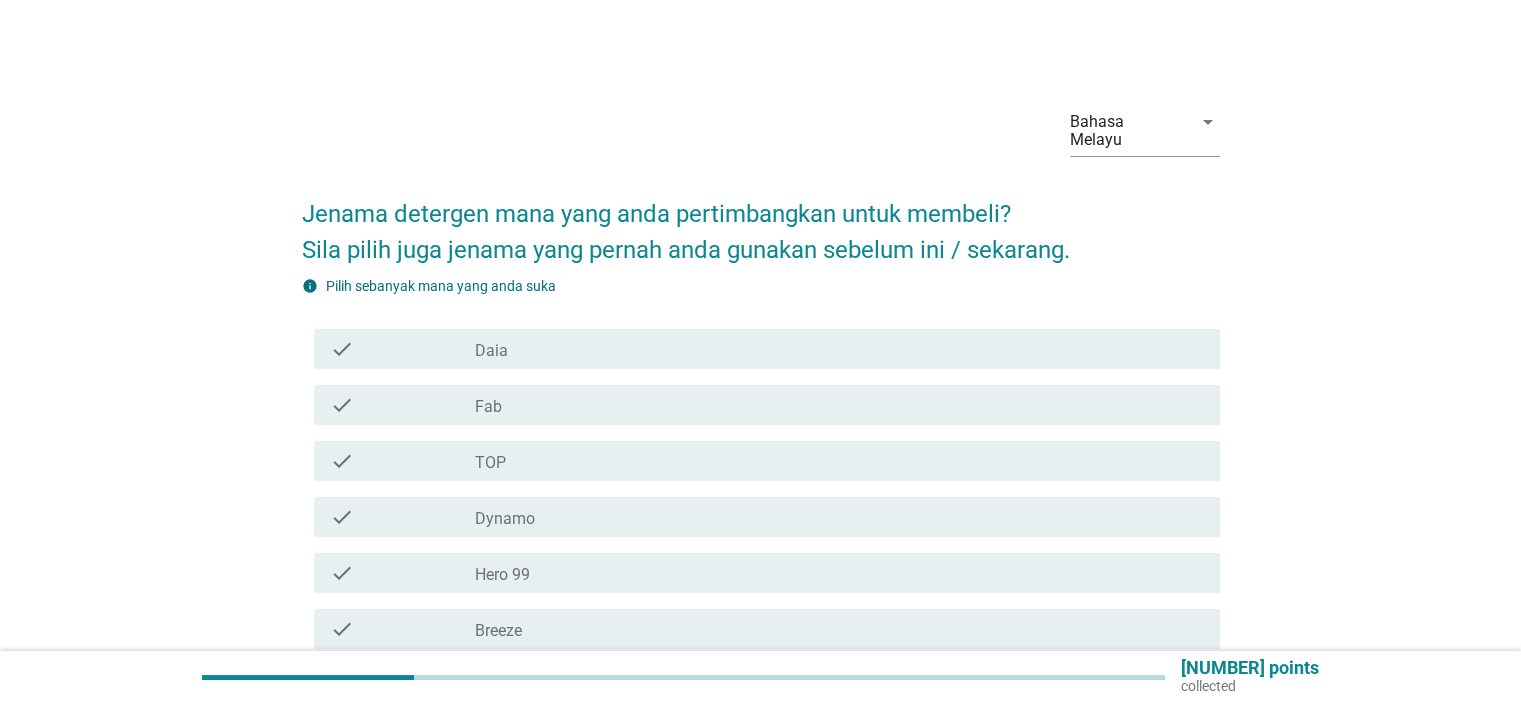 click on "TOP" at bounding box center (490, 463) 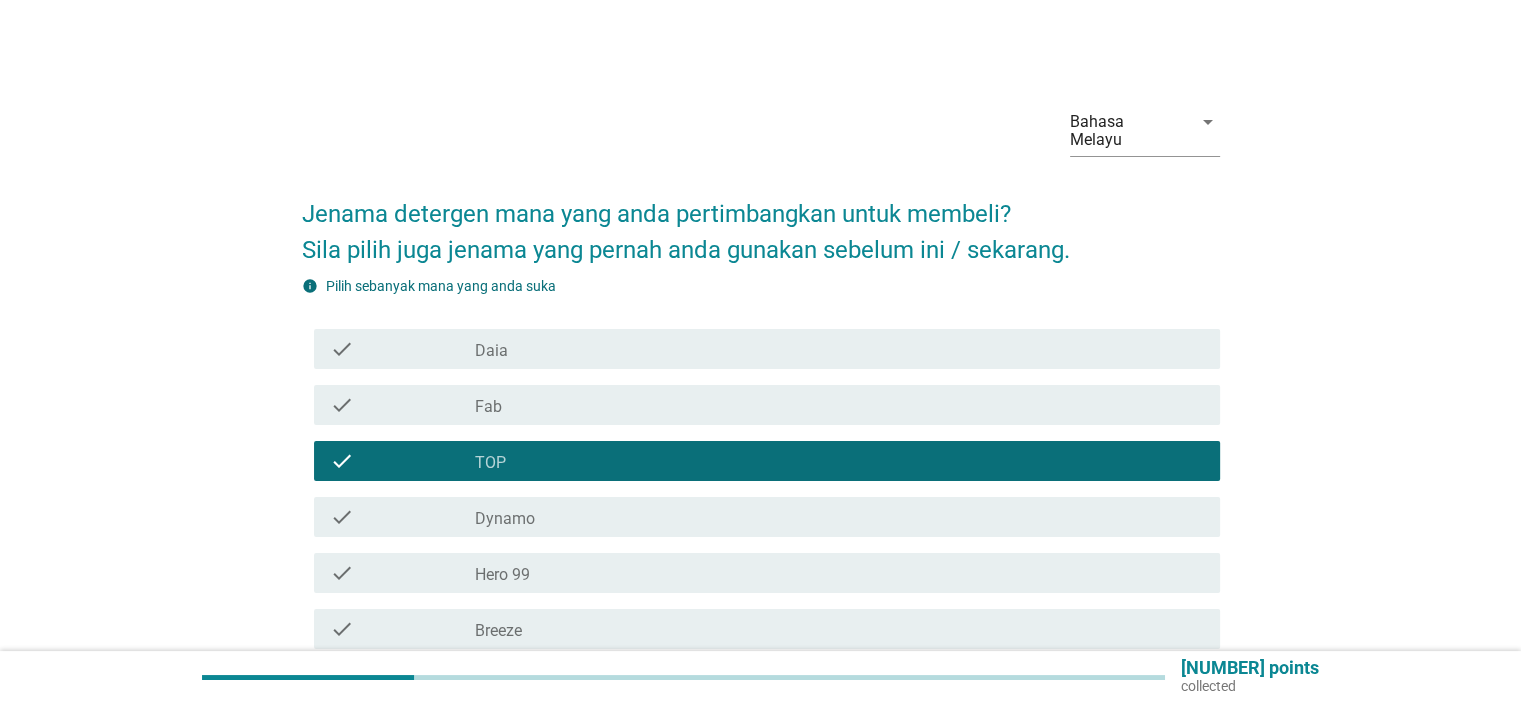 click on "Dynamo" at bounding box center (505, 519) 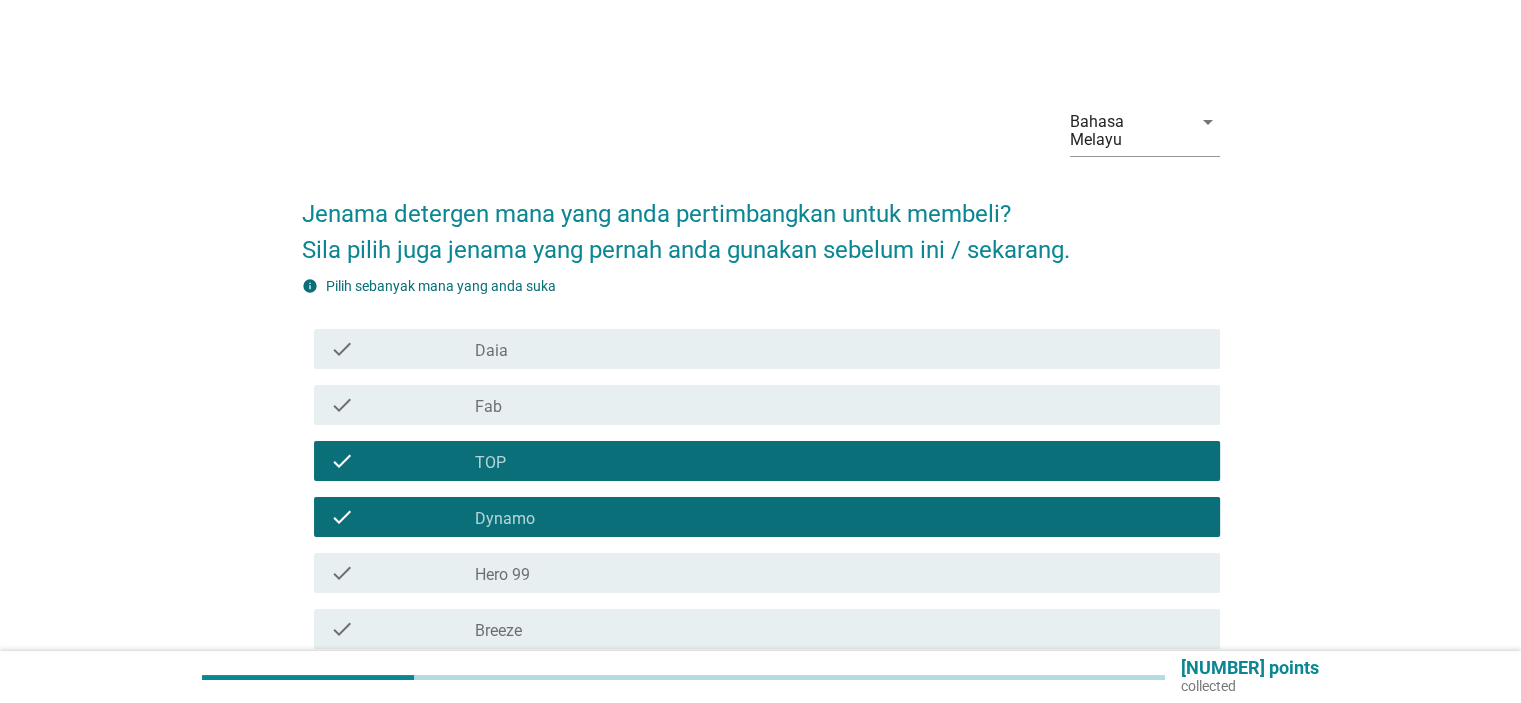 click on "check_box_outline_blank Hero 99" at bounding box center (839, 573) 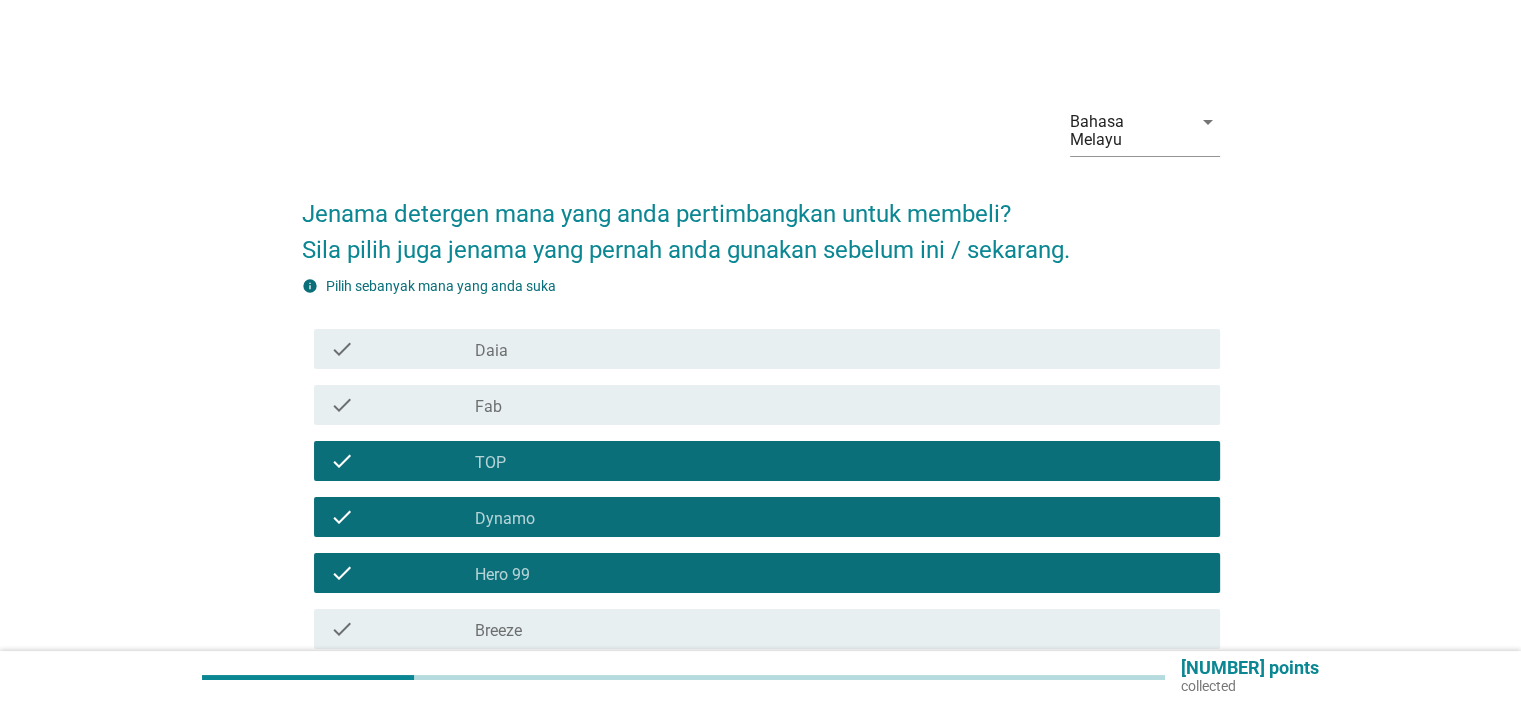 click on "check_box_outline_blank Breeze" at bounding box center [839, 629] 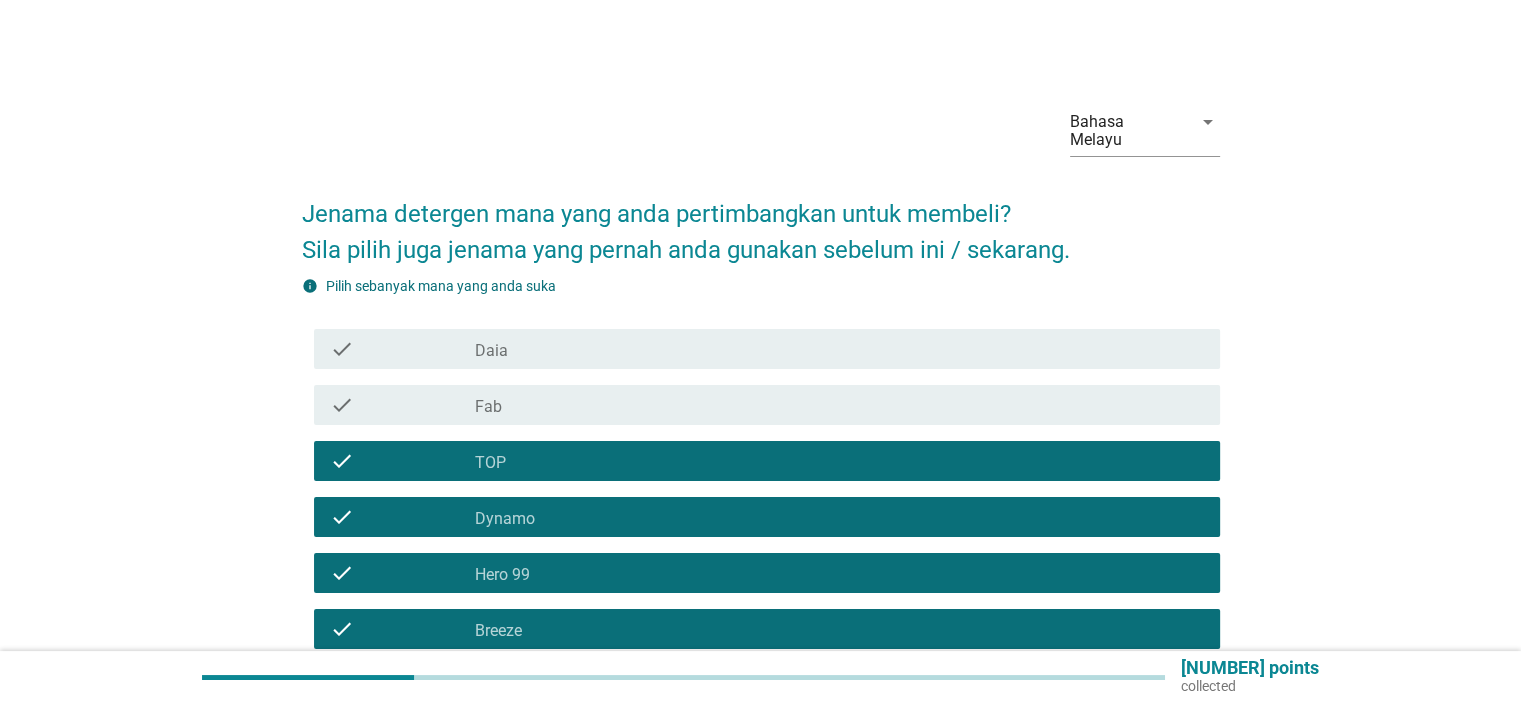 click on "check_box_outline_blank Daia" at bounding box center (839, 349) 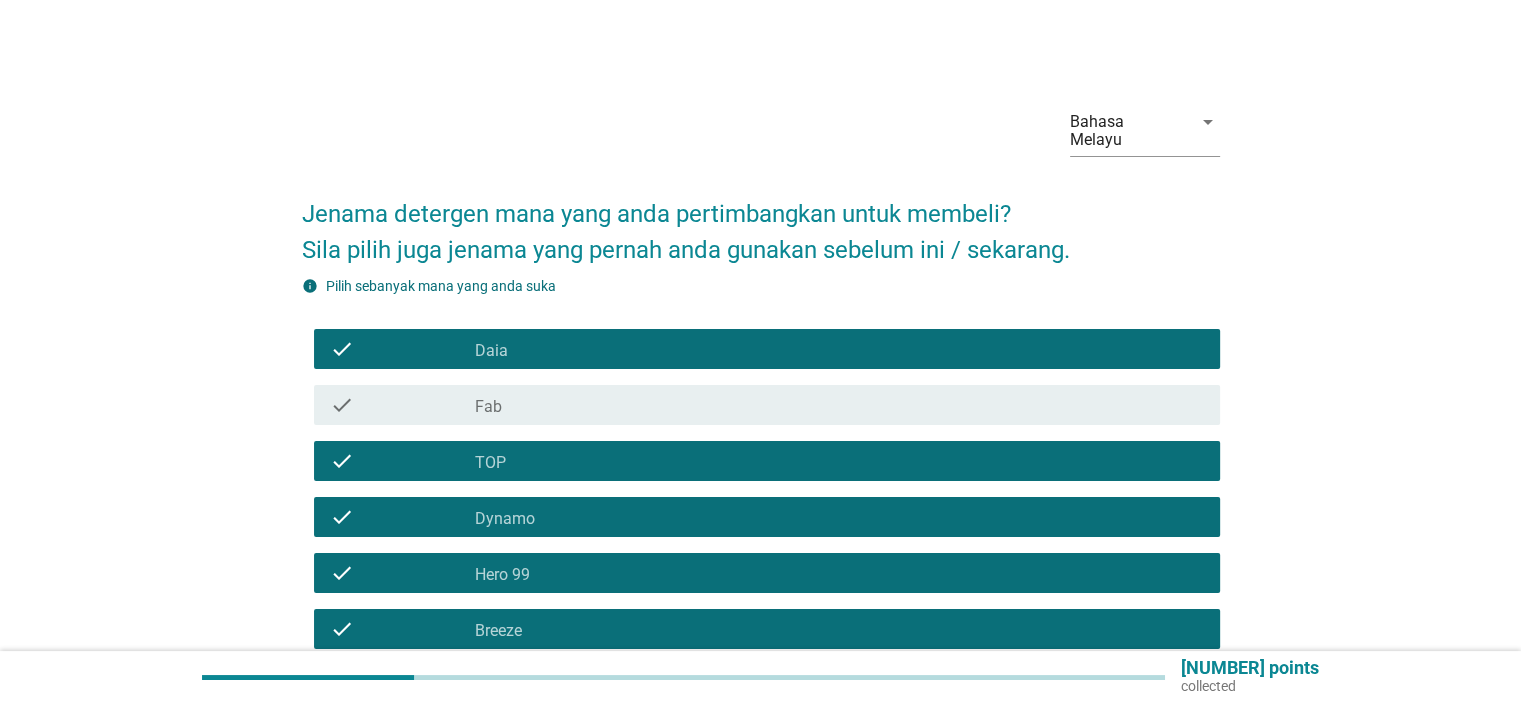click on "check     check_box_outline_blank Fab" at bounding box center [767, 405] 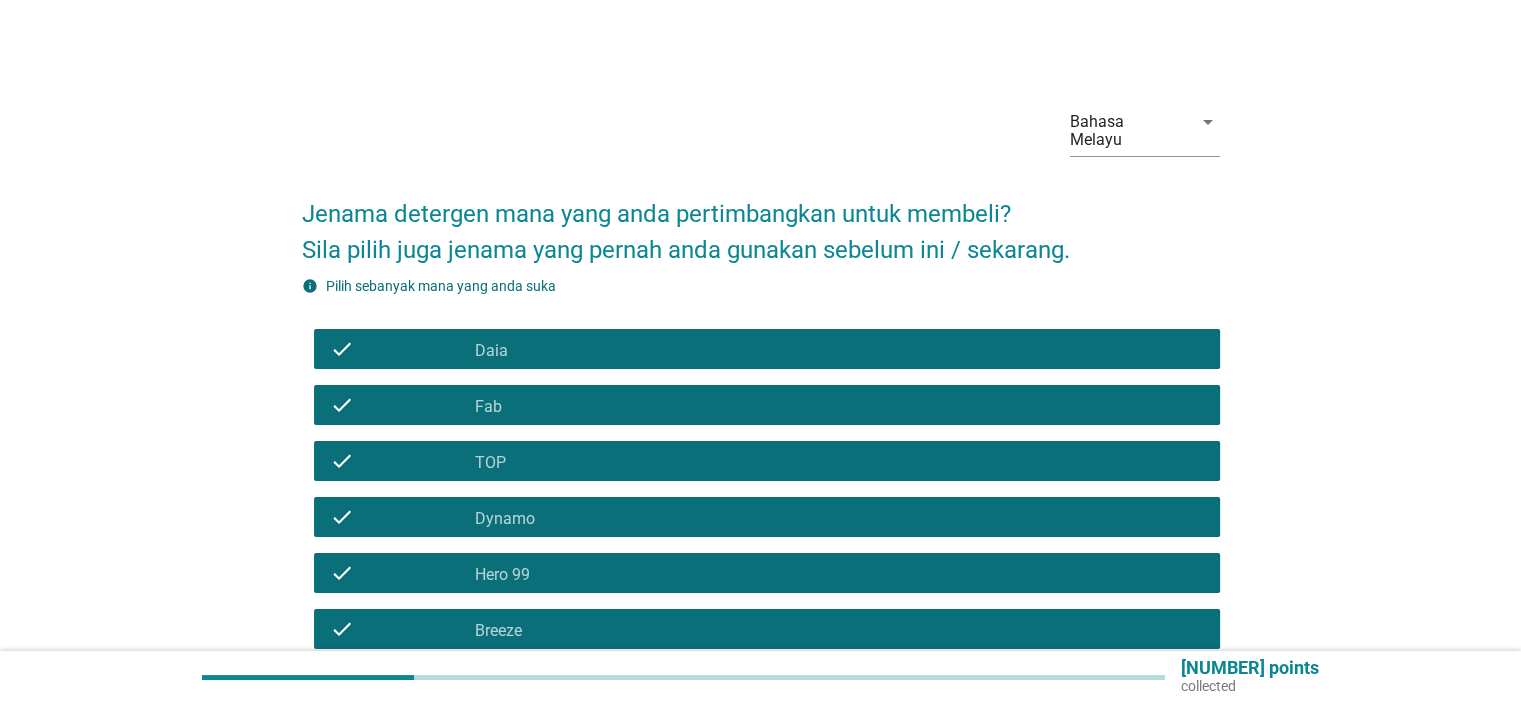 scroll, scrollTop: 200, scrollLeft: 0, axis: vertical 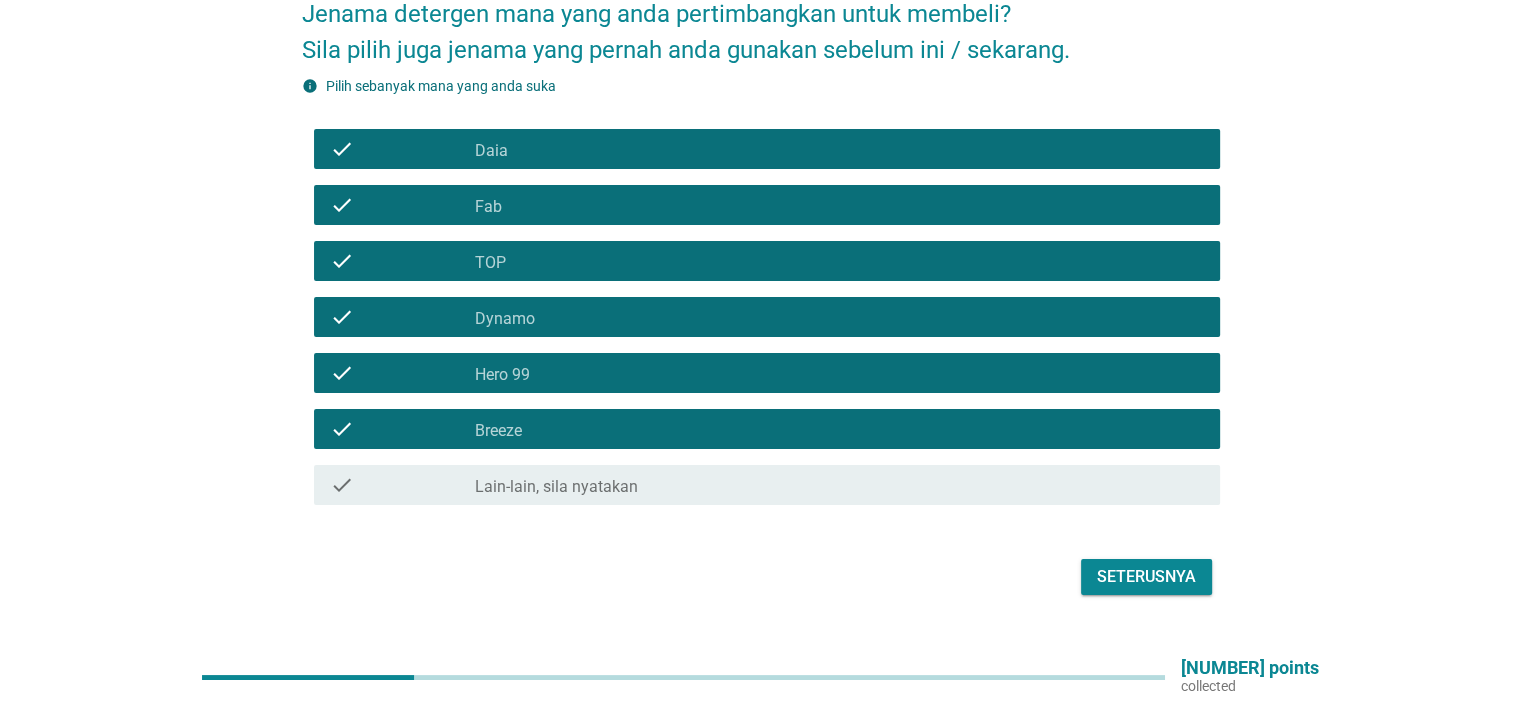 click on "Seterusnya" at bounding box center (1146, 577) 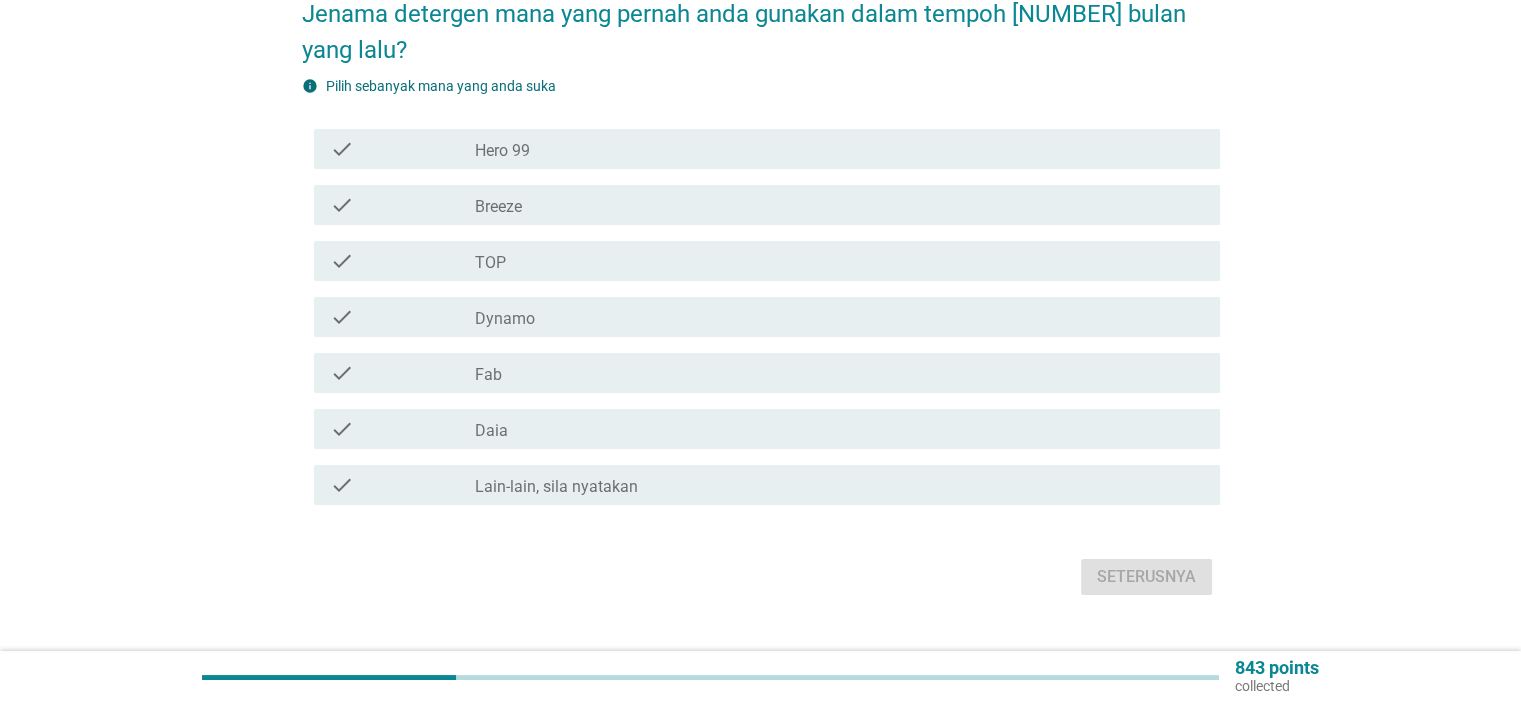 scroll, scrollTop: 0, scrollLeft: 0, axis: both 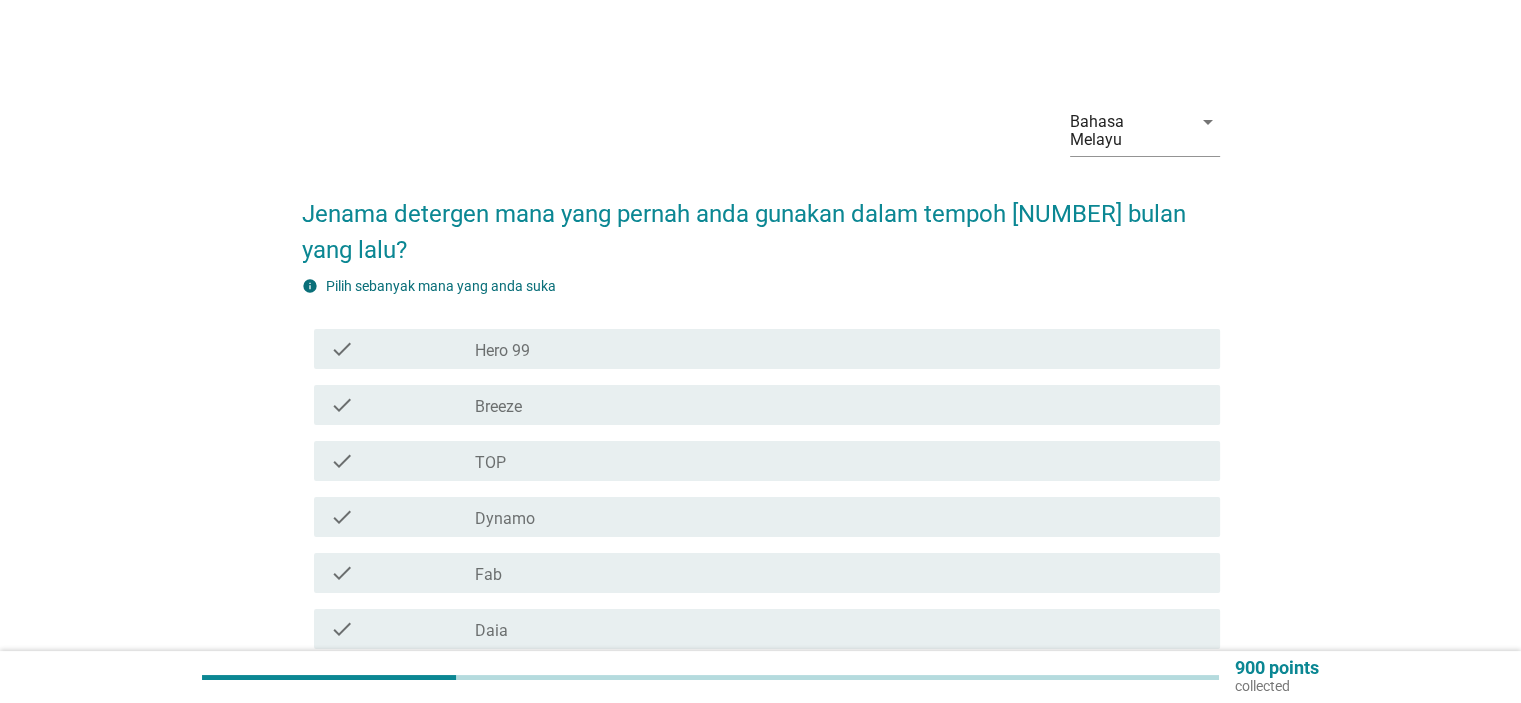 click on "check_box TOP" at bounding box center [839, 461] 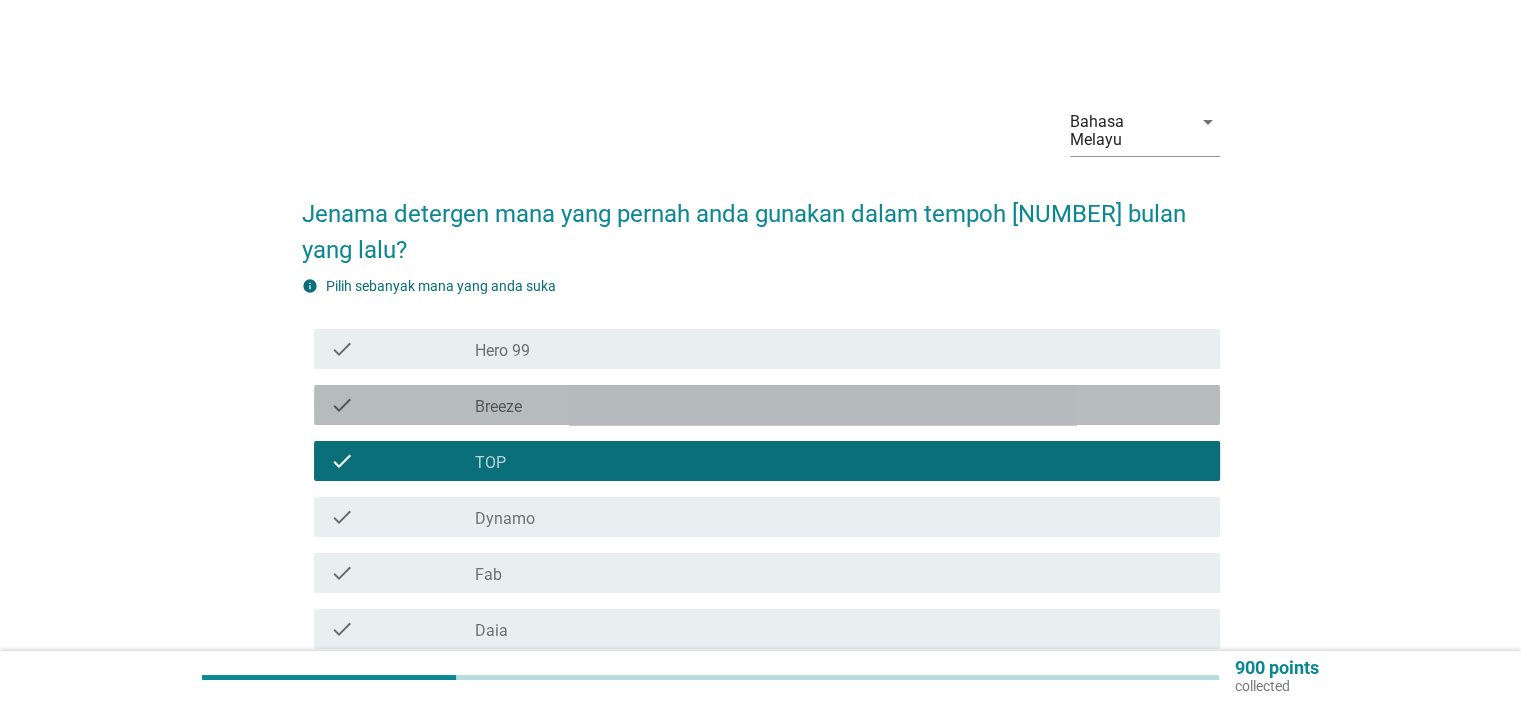click on "check_box Breeze" at bounding box center [839, 405] 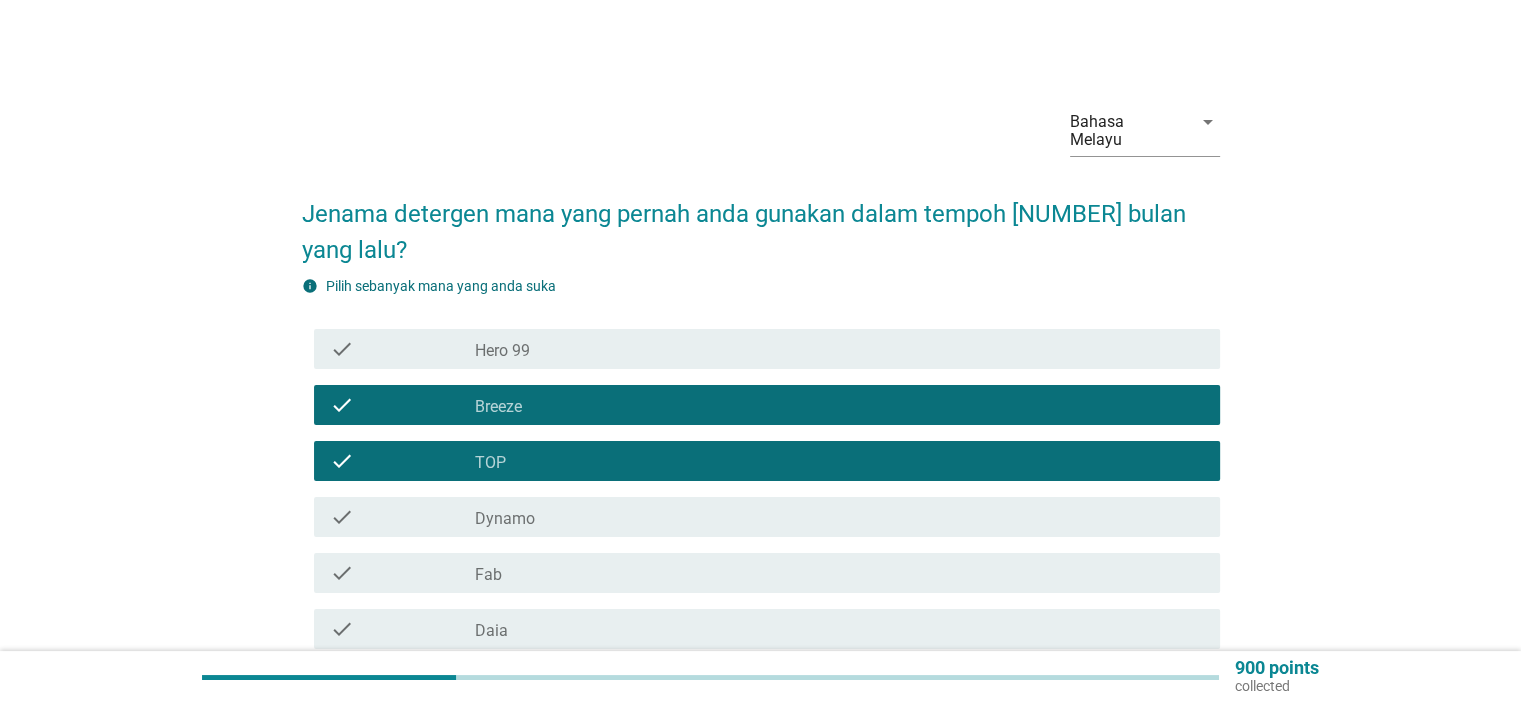 scroll, scrollTop: 100, scrollLeft: 0, axis: vertical 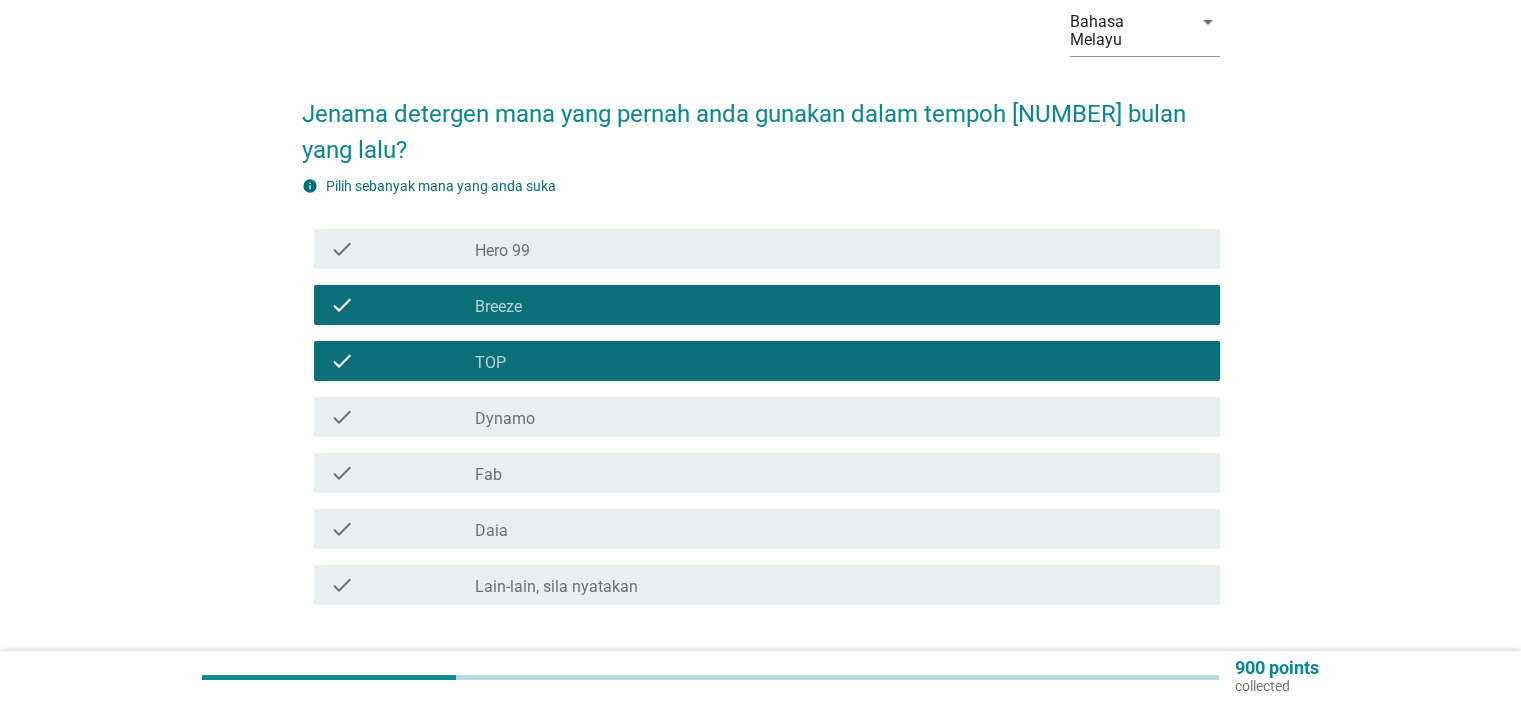 click on "check_box Hero [NUMBER]" at bounding box center (839, 249) 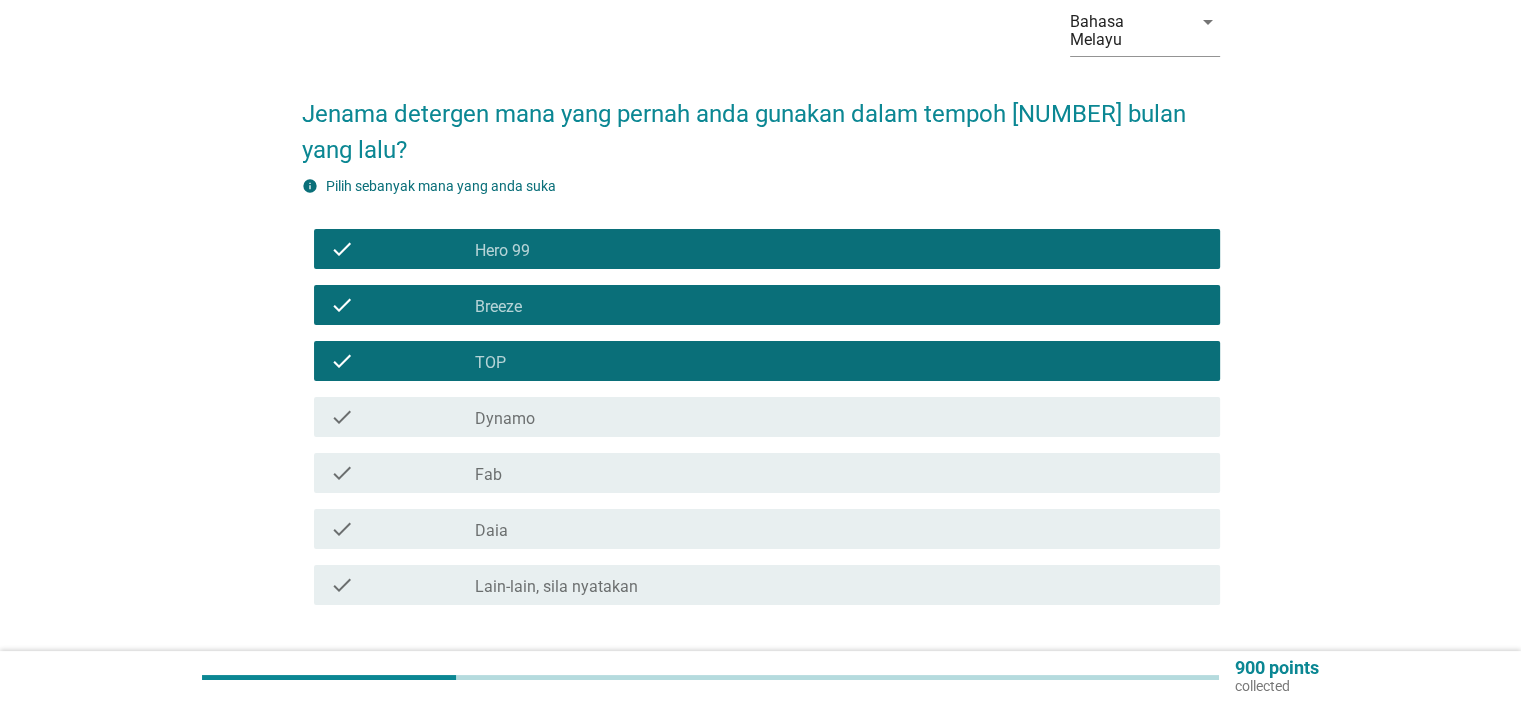 click on "Seterusnya" at bounding box center (1146, 677) 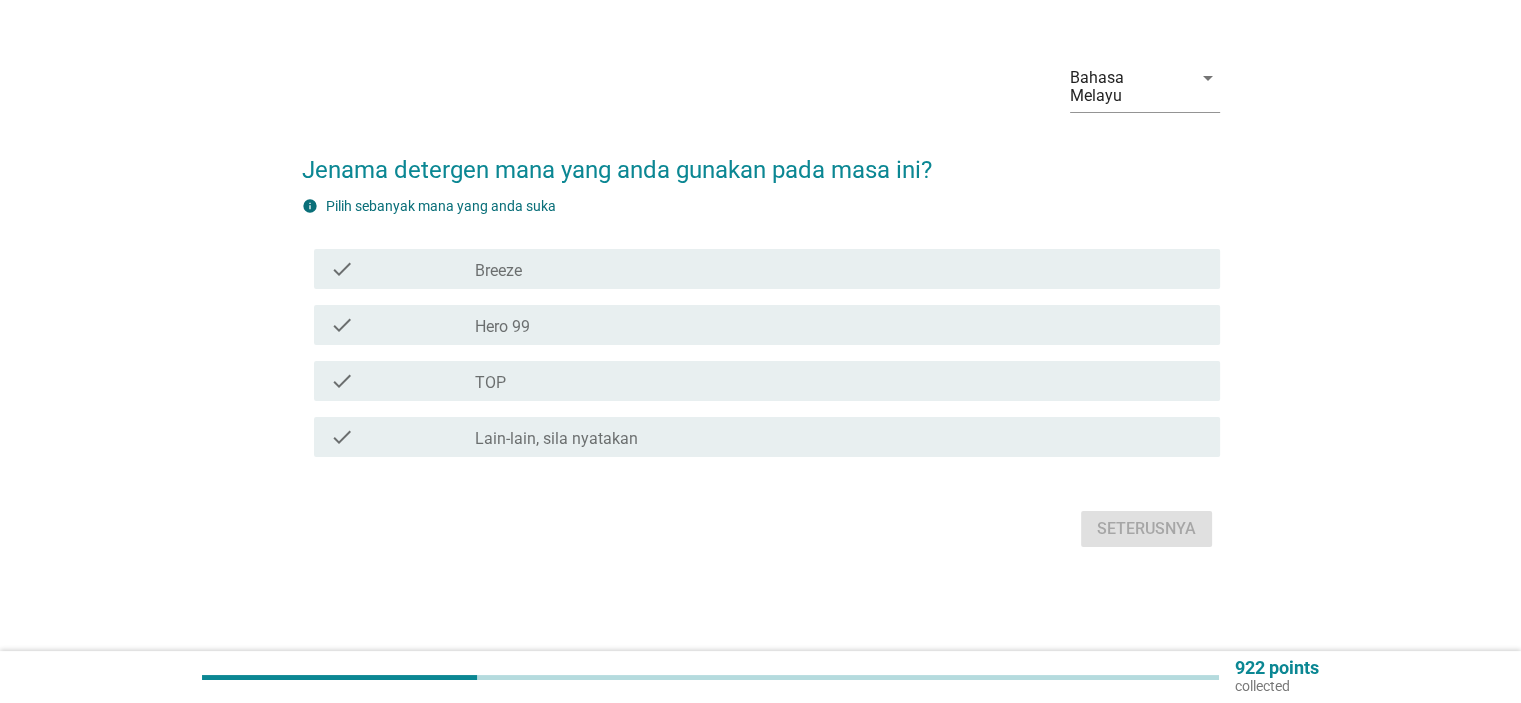 scroll, scrollTop: 0, scrollLeft: 0, axis: both 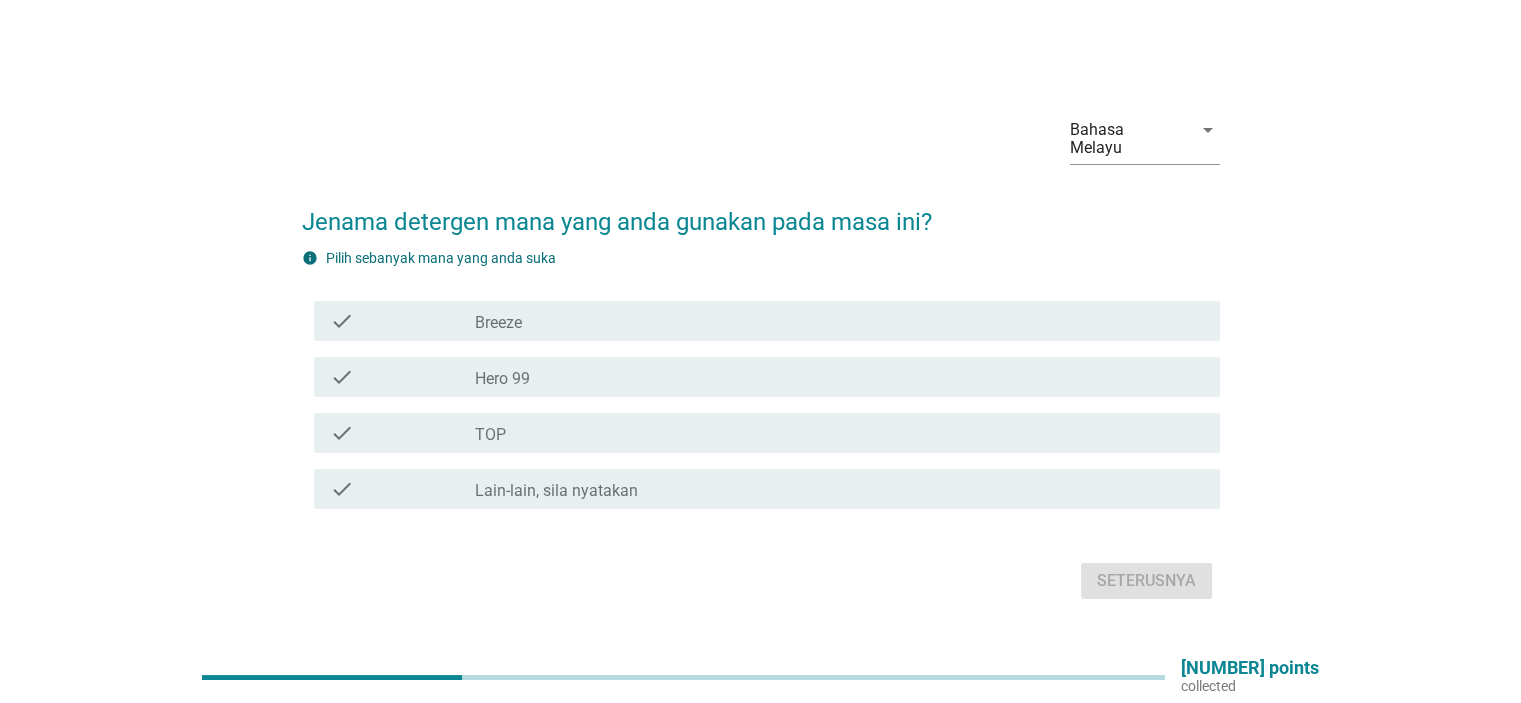 click on "check_box TOP" at bounding box center [839, 433] 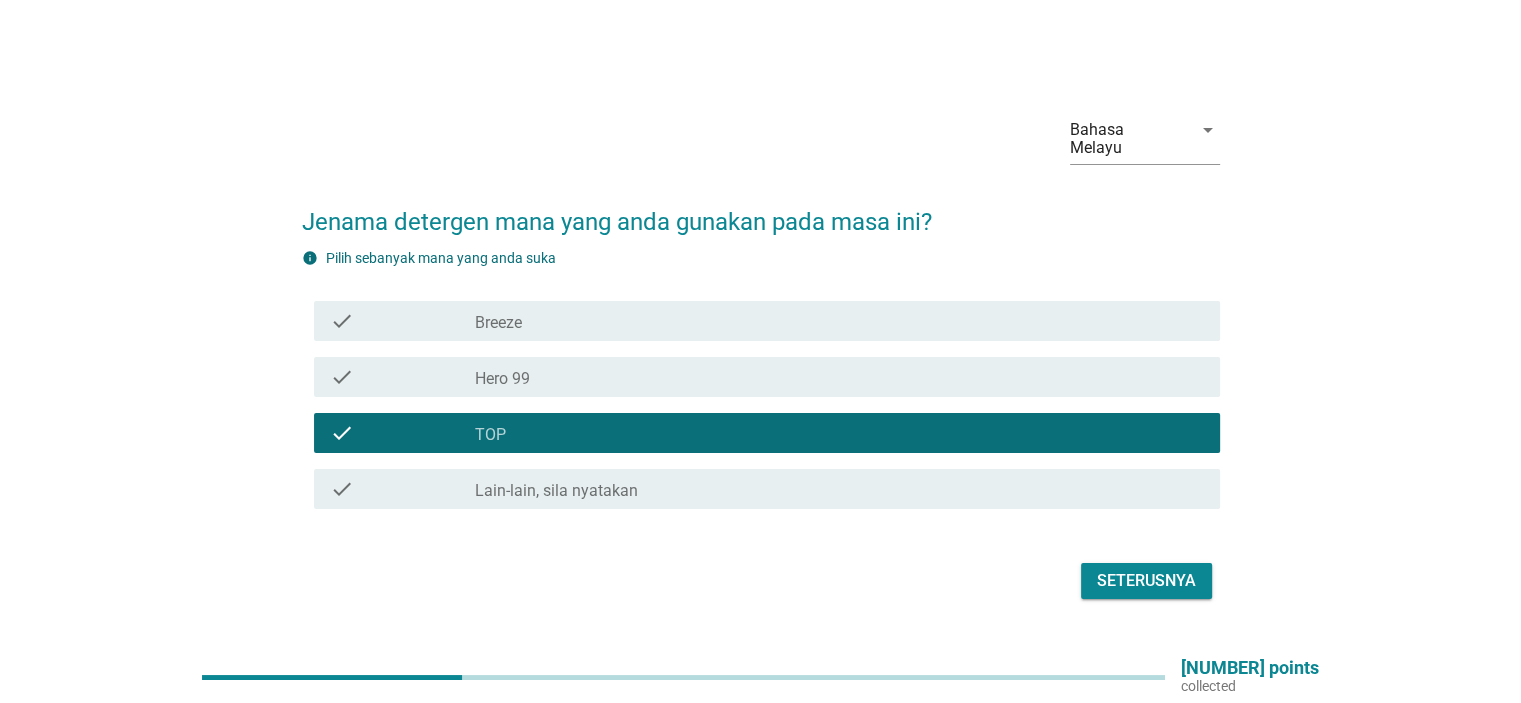 click on "Seterusnya" at bounding box center (1146, 581) 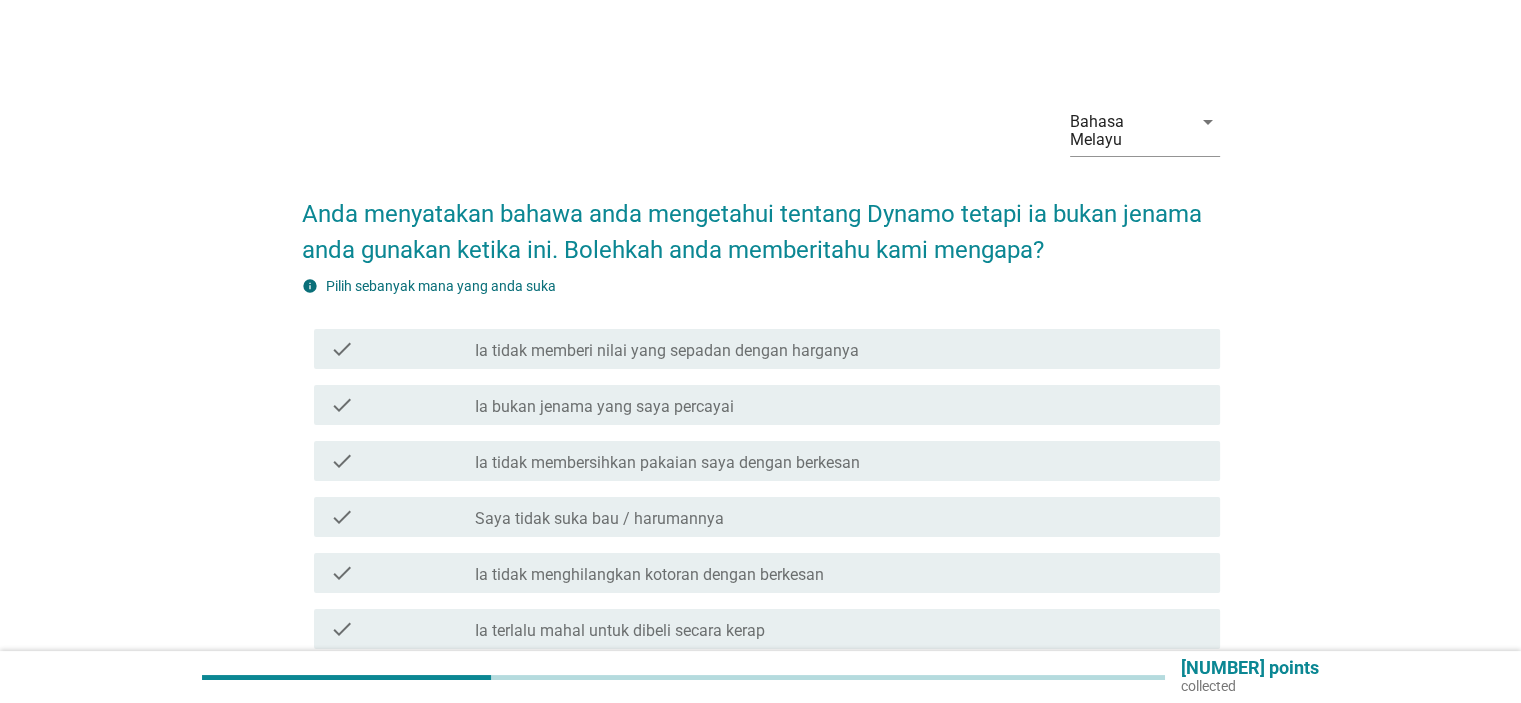 scroll, scrollTop: 100, scrollLeft: 0, axis: vertical 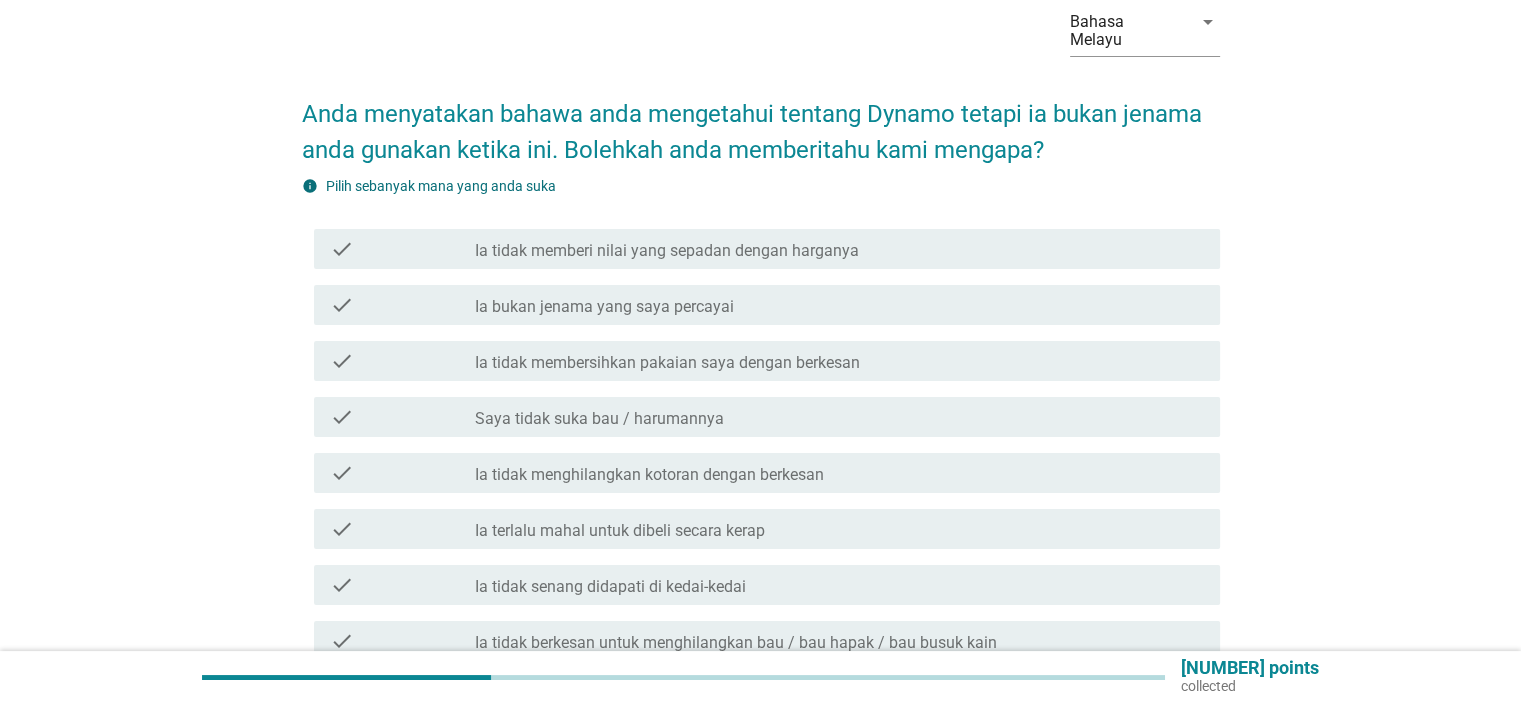 click on "Ia terlalu mahal untuk dibeli secara kerap" at bounding box center [620, 531] 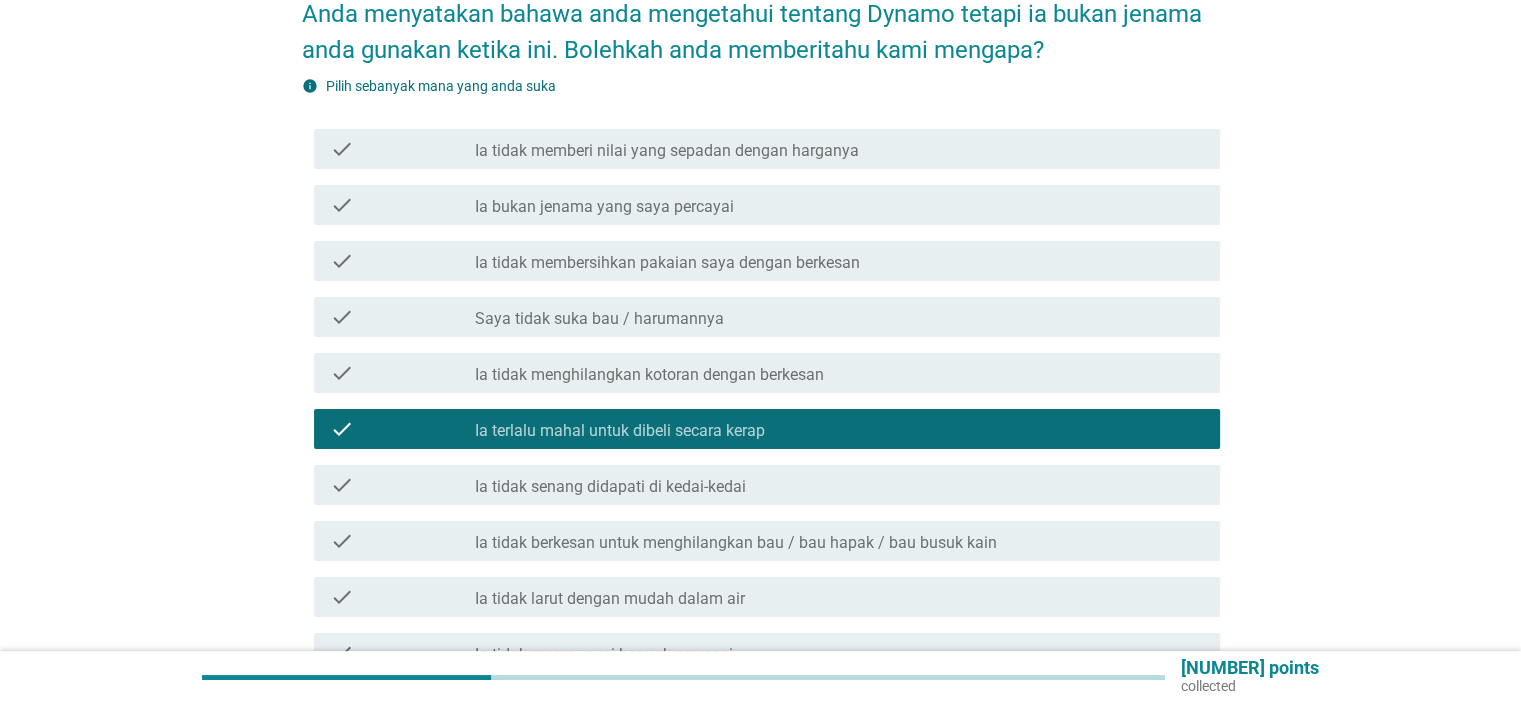 scroll, scrollTop: 400, scrollLeft: 0, axis: vertical 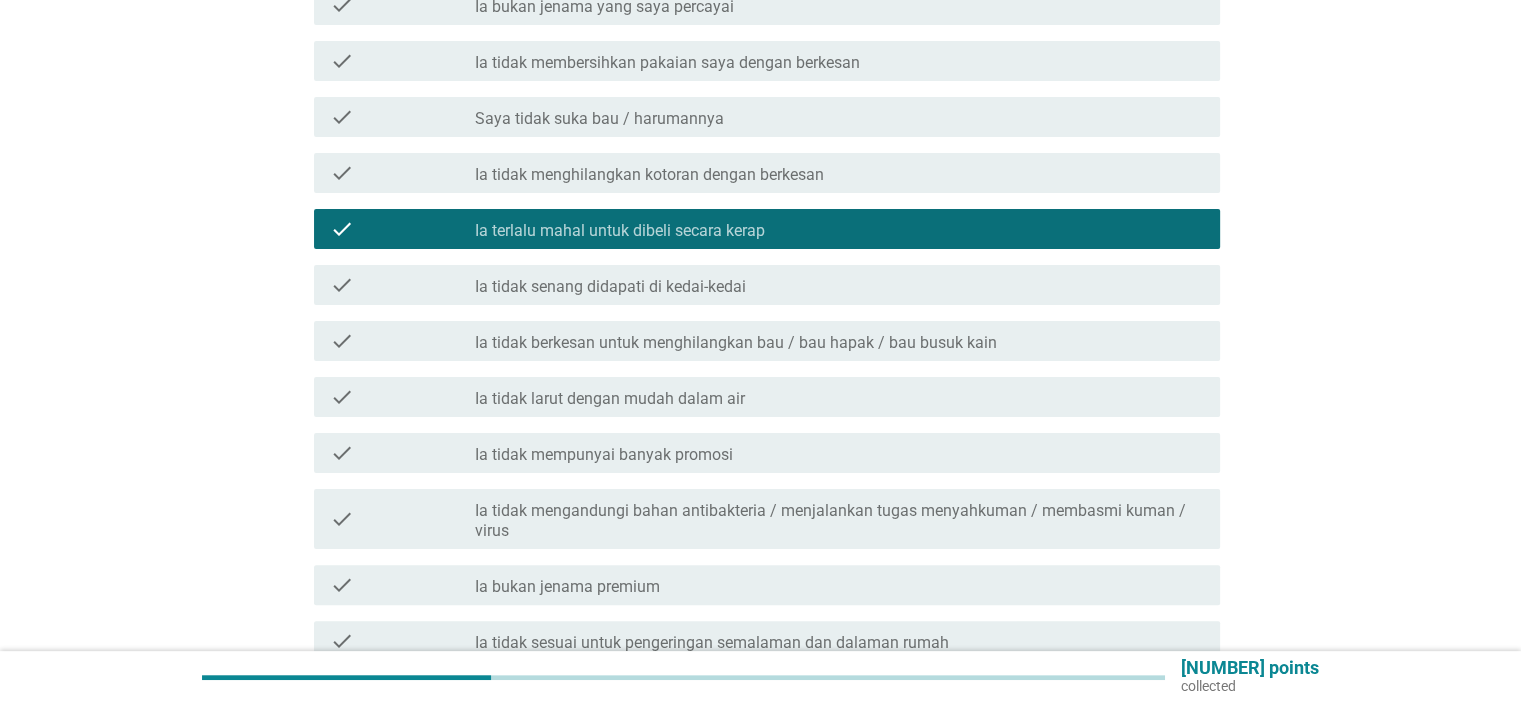 click on "Ia tidak mempunyai banyak promosi" at bounding box center [604, 455] 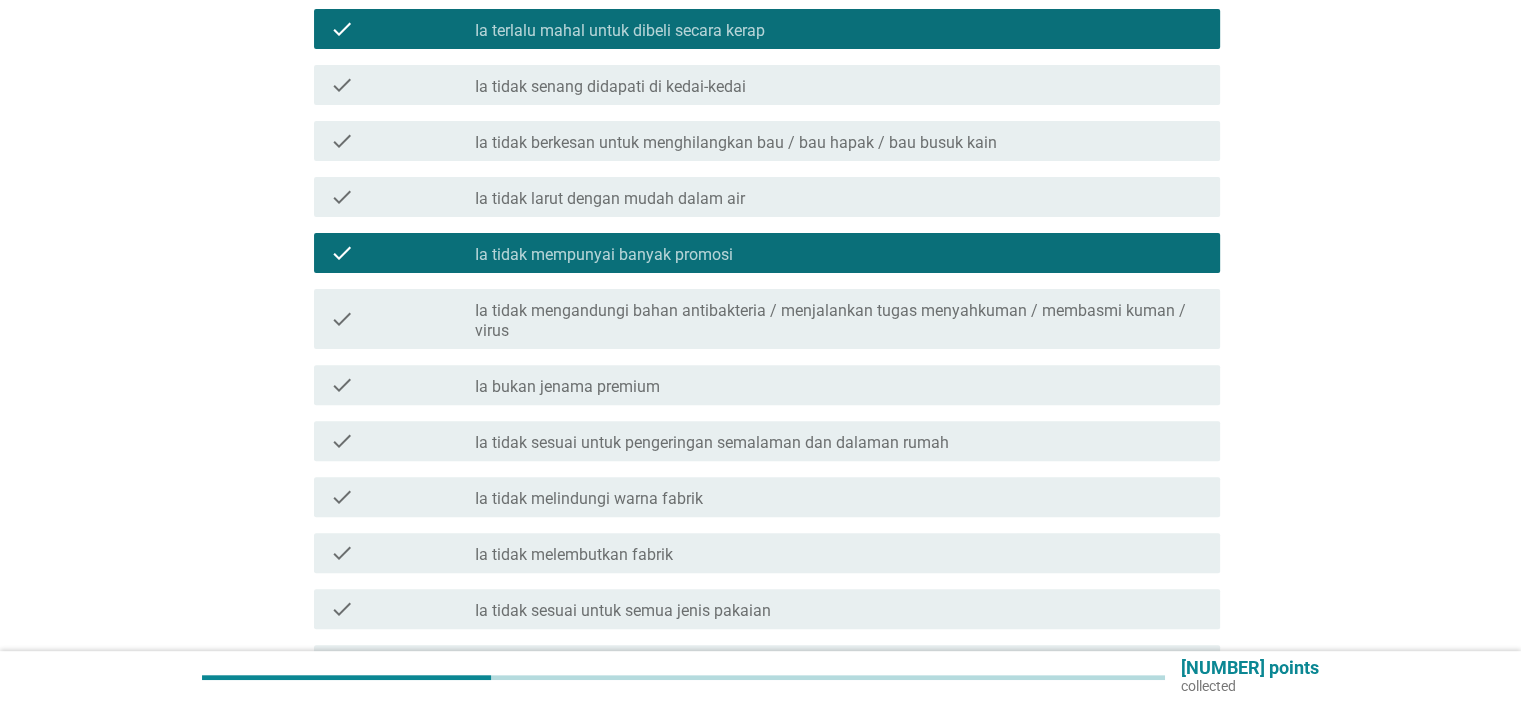 scroll, scrollTop: 700, scrollLeft: 0, axis: vertical 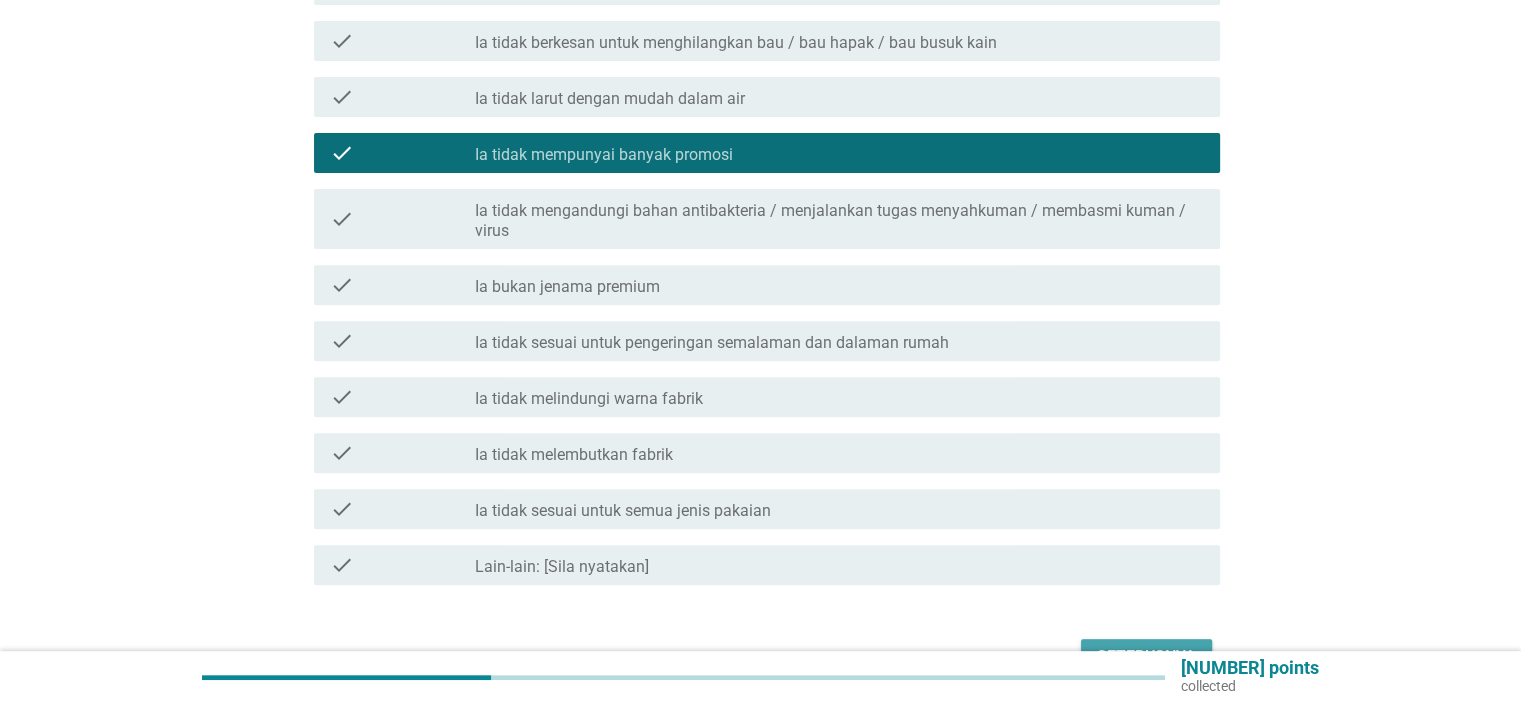 click on "Seterusnya" at bounding box center [1146, 657] 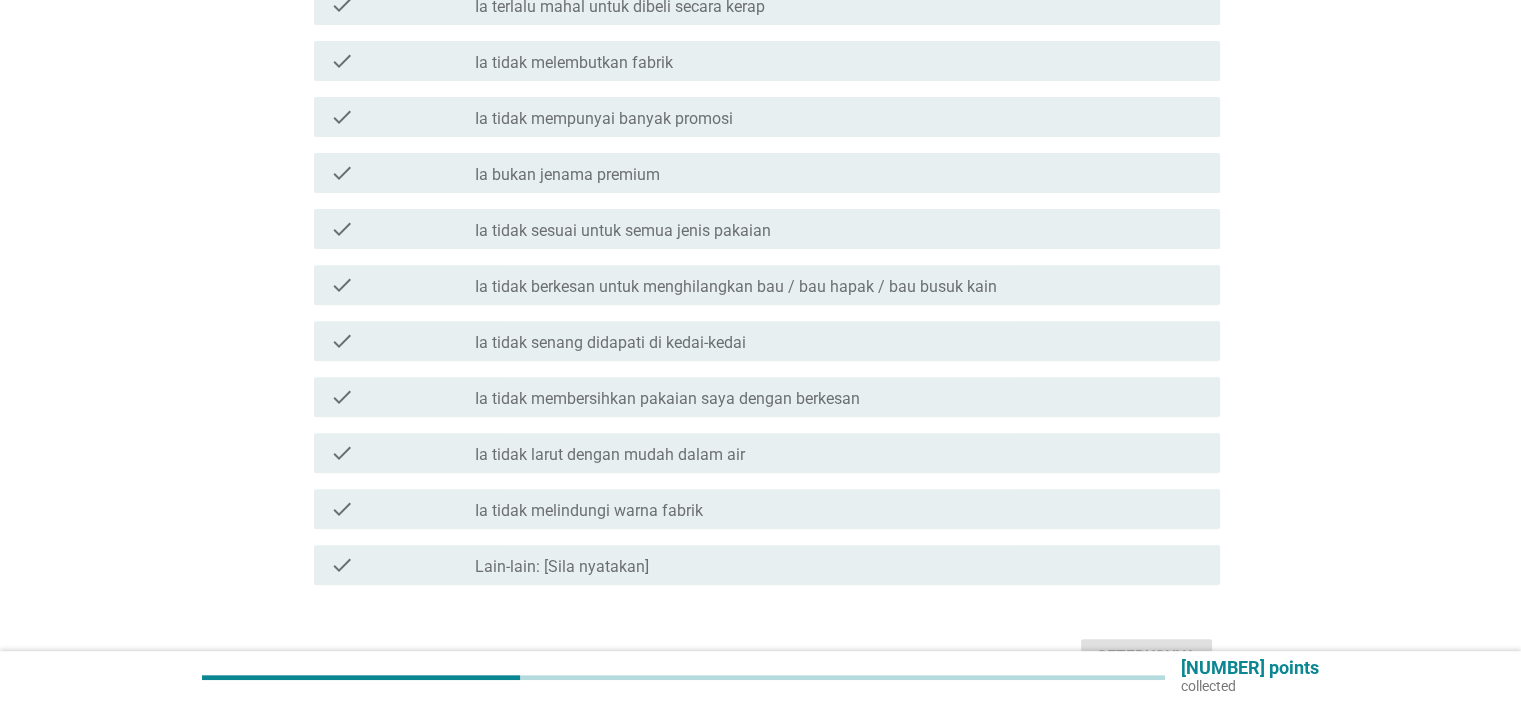 scroll, scrollTop: 100, scrollLeft: 0, axis: vertical 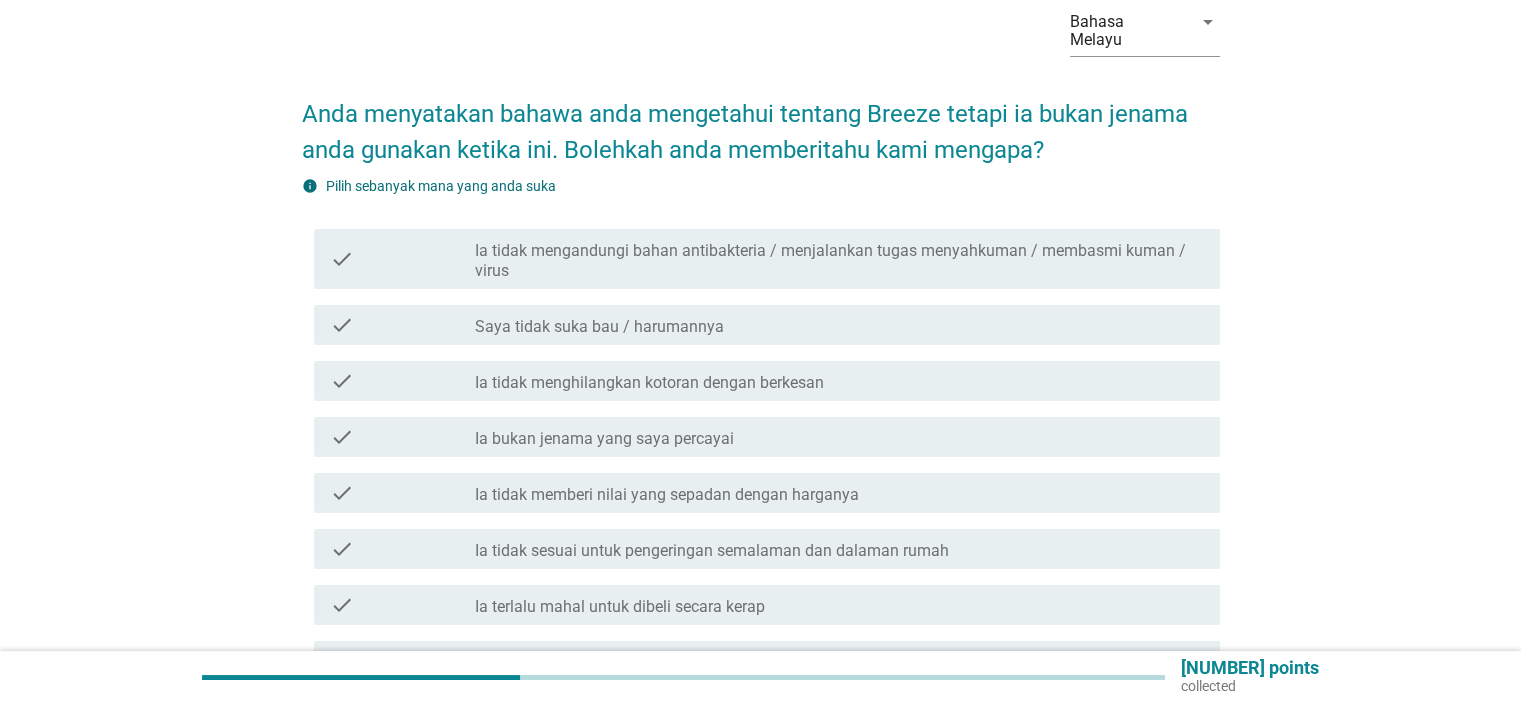 click on "Saya tidak suka bau / harumannya" at bounding box center [599, 327] 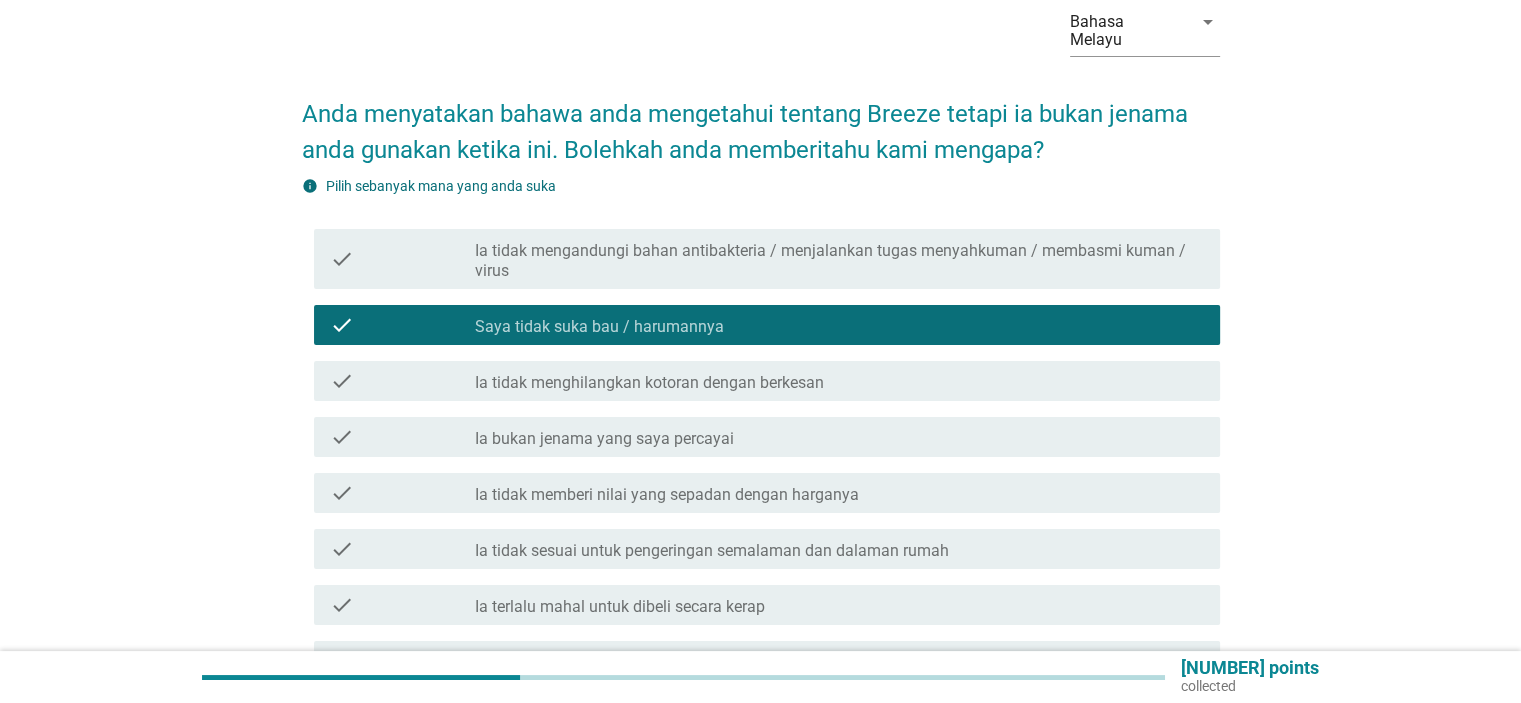 click on "check check_box_outline_blank Ia tidak memberi nilai yang sepadan dengan harganya" at bounding box center [767, 493] 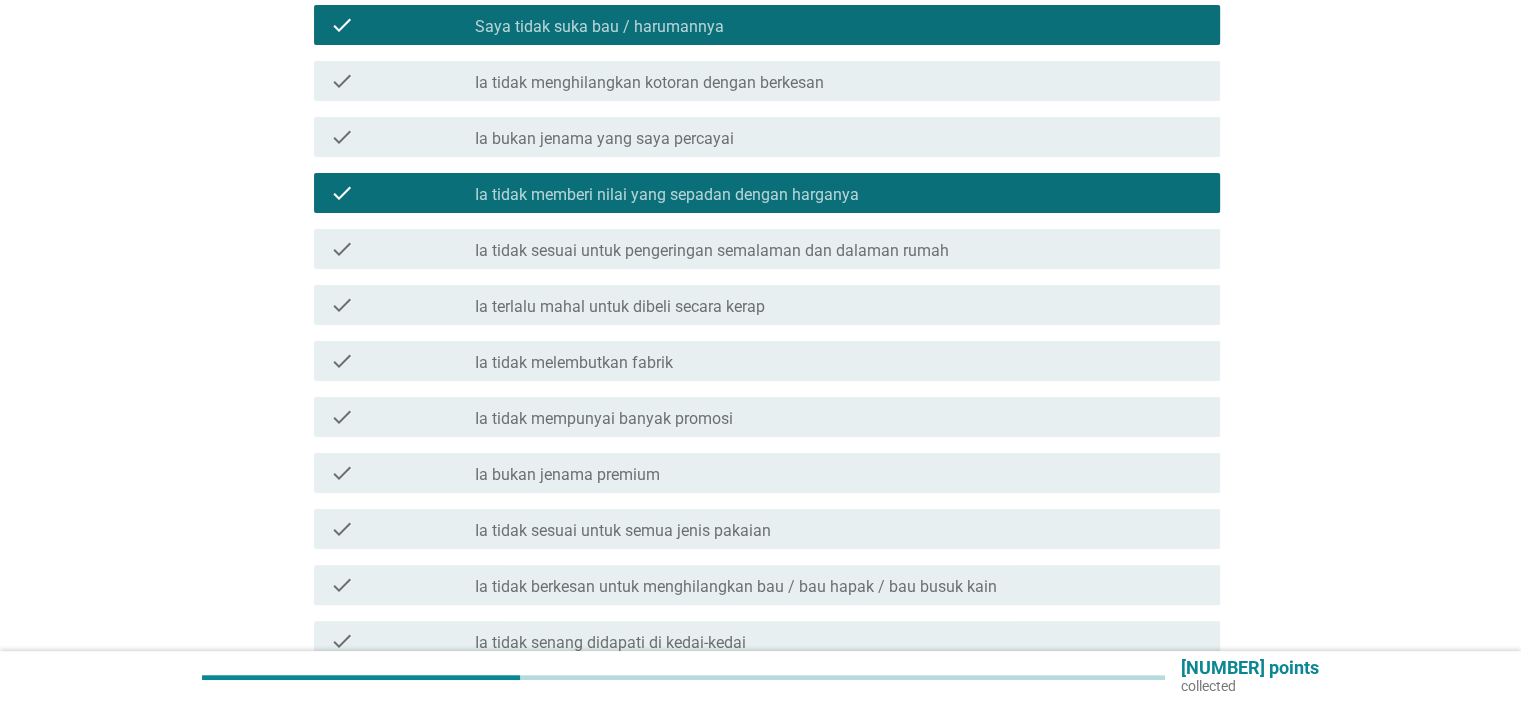 scroll, scrollTop: 700, scrollLeft: 0, axis: vertical 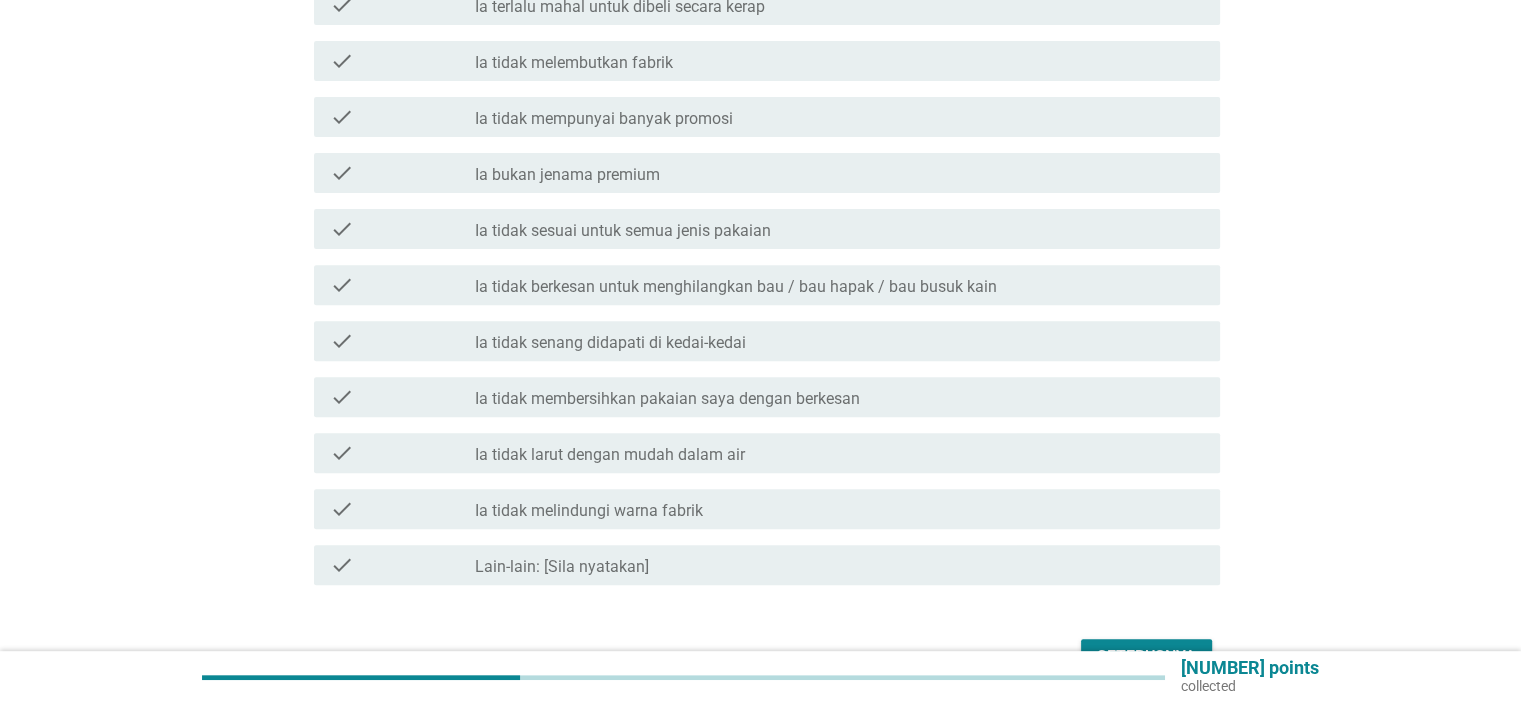 click on "Seterusnya" at bounding box center (1146, 657) 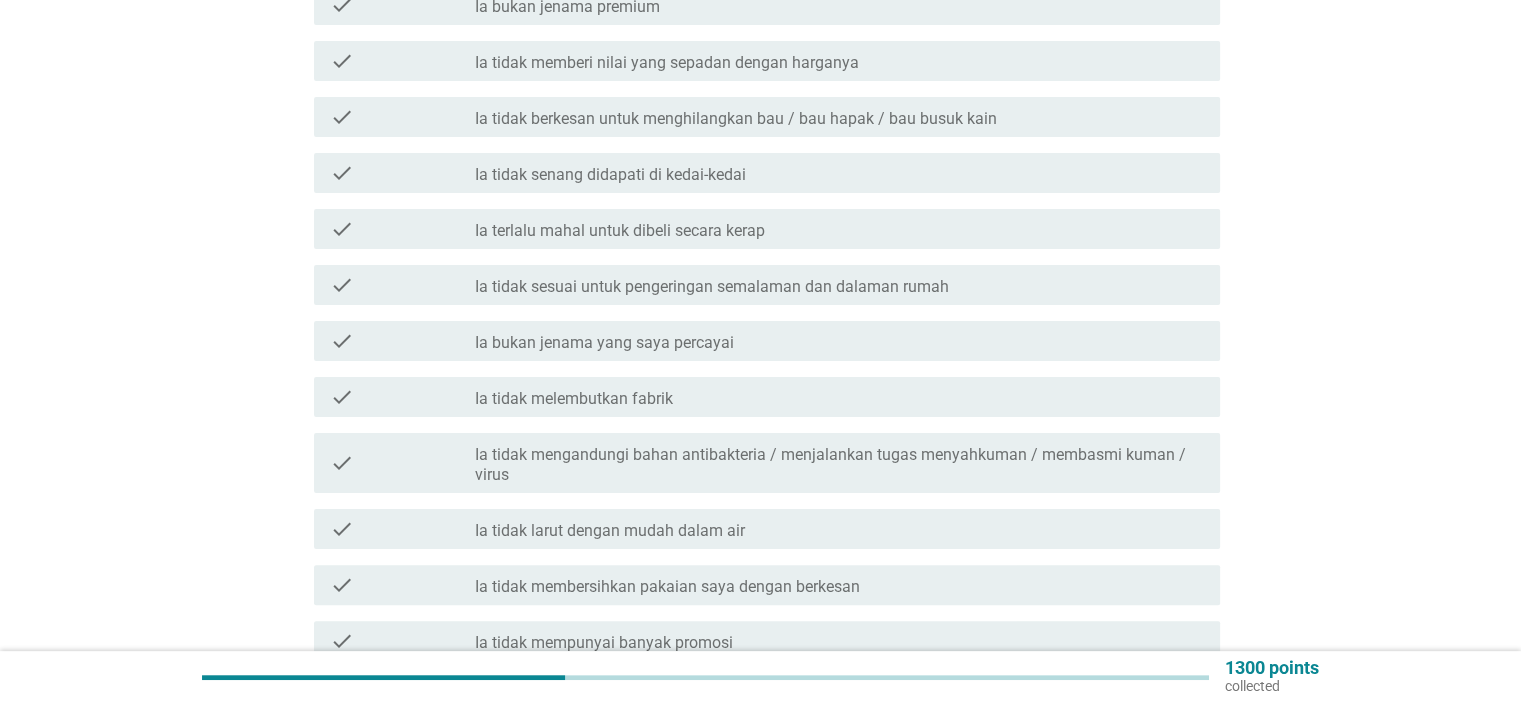 scroll, scrollTop: 500, scrollLeft: 0, axis: vertical 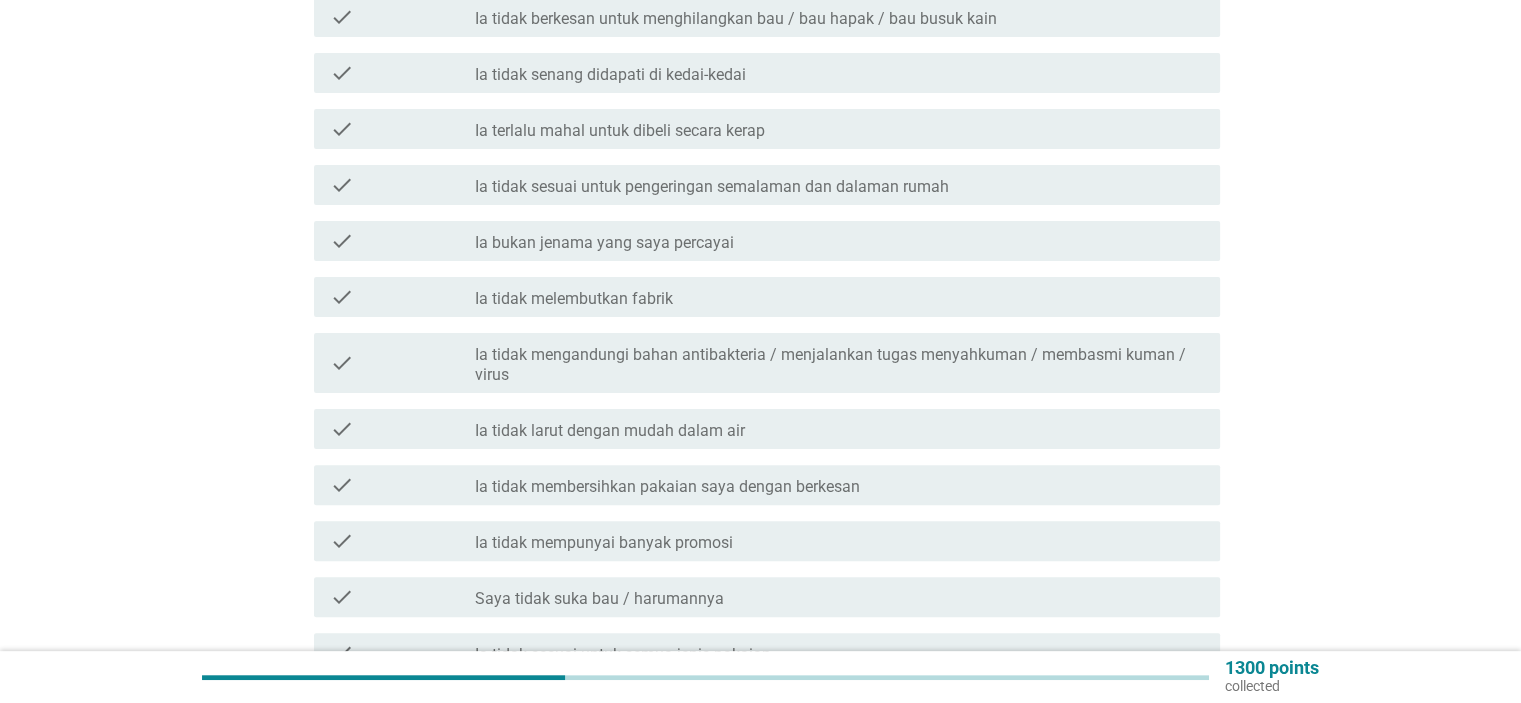 click on "check_box_outline_blank Ia tidak mempunyai banyak promosi" at bounding box center (839, 541) 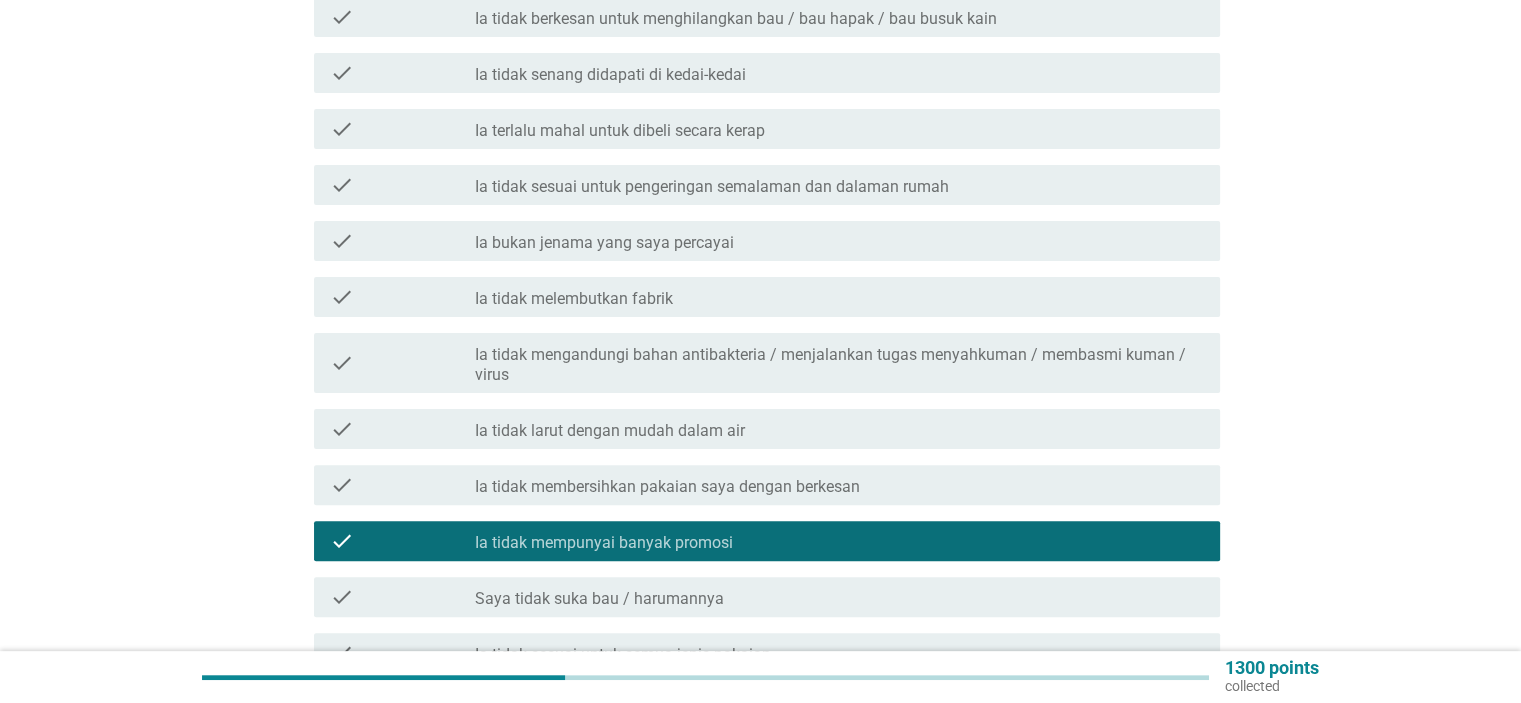 click on "check_box_outline_blank Saya tidak suka bau / harumannya" at bounding box center (839, 597) 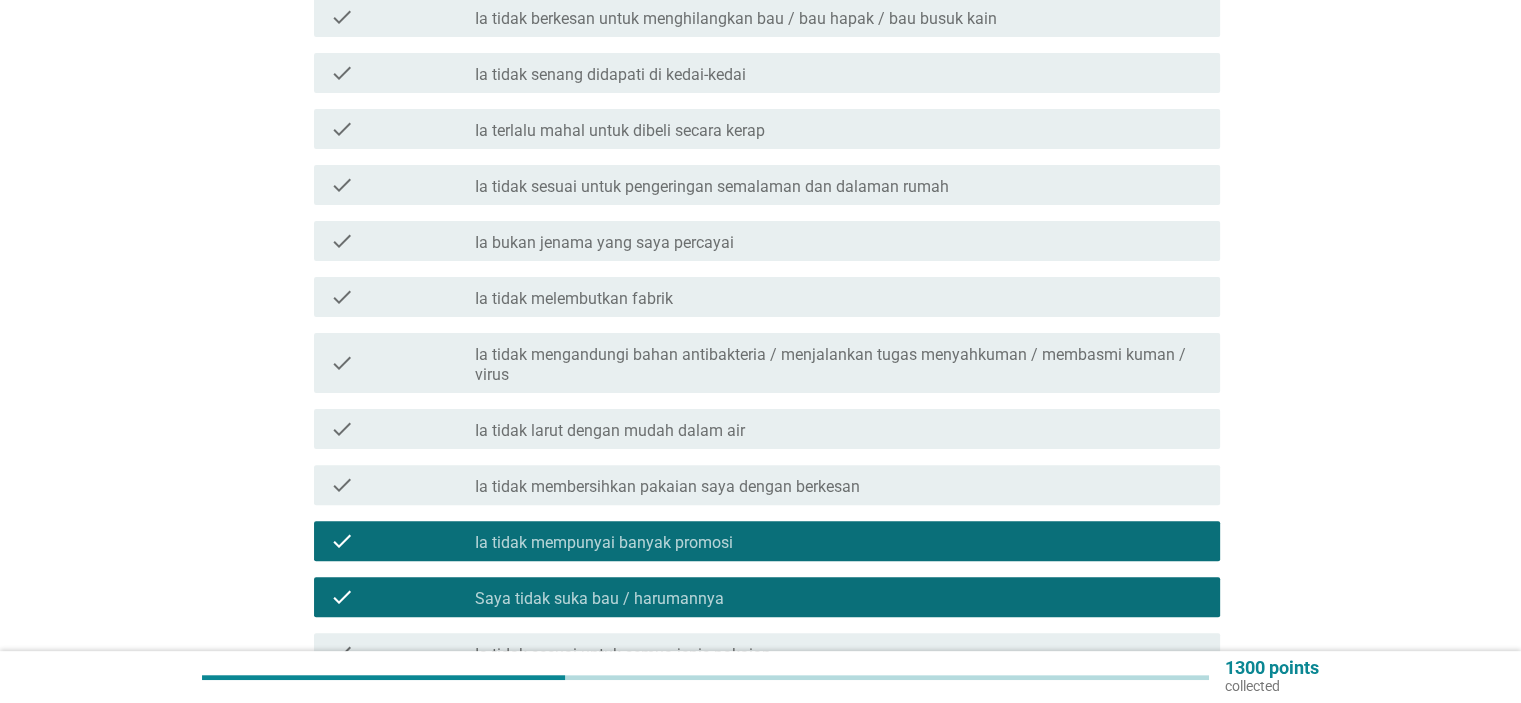 scroll, scrollTop: 800, scrollLeft: 0, axis: vertical 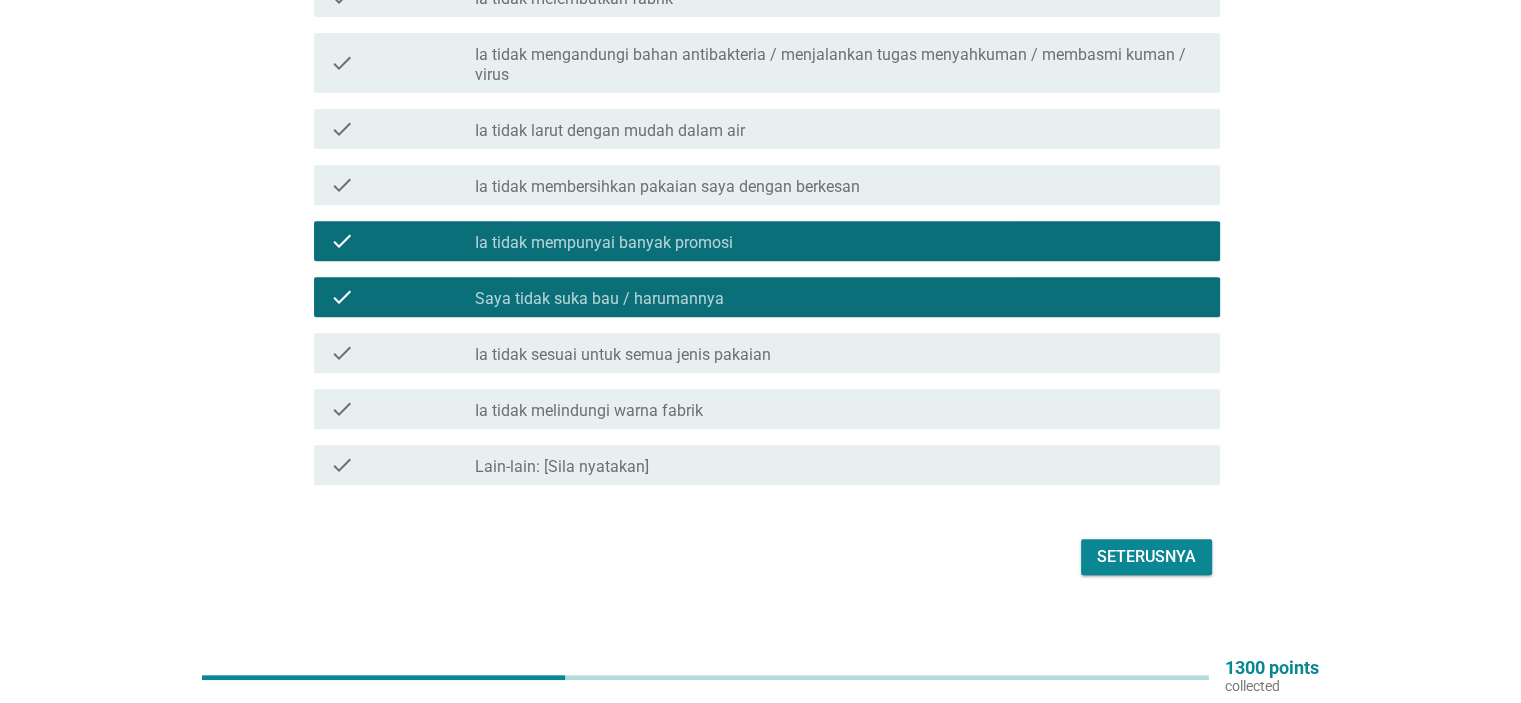 click on "Seterusnya" at bounding box center (1146, 557) 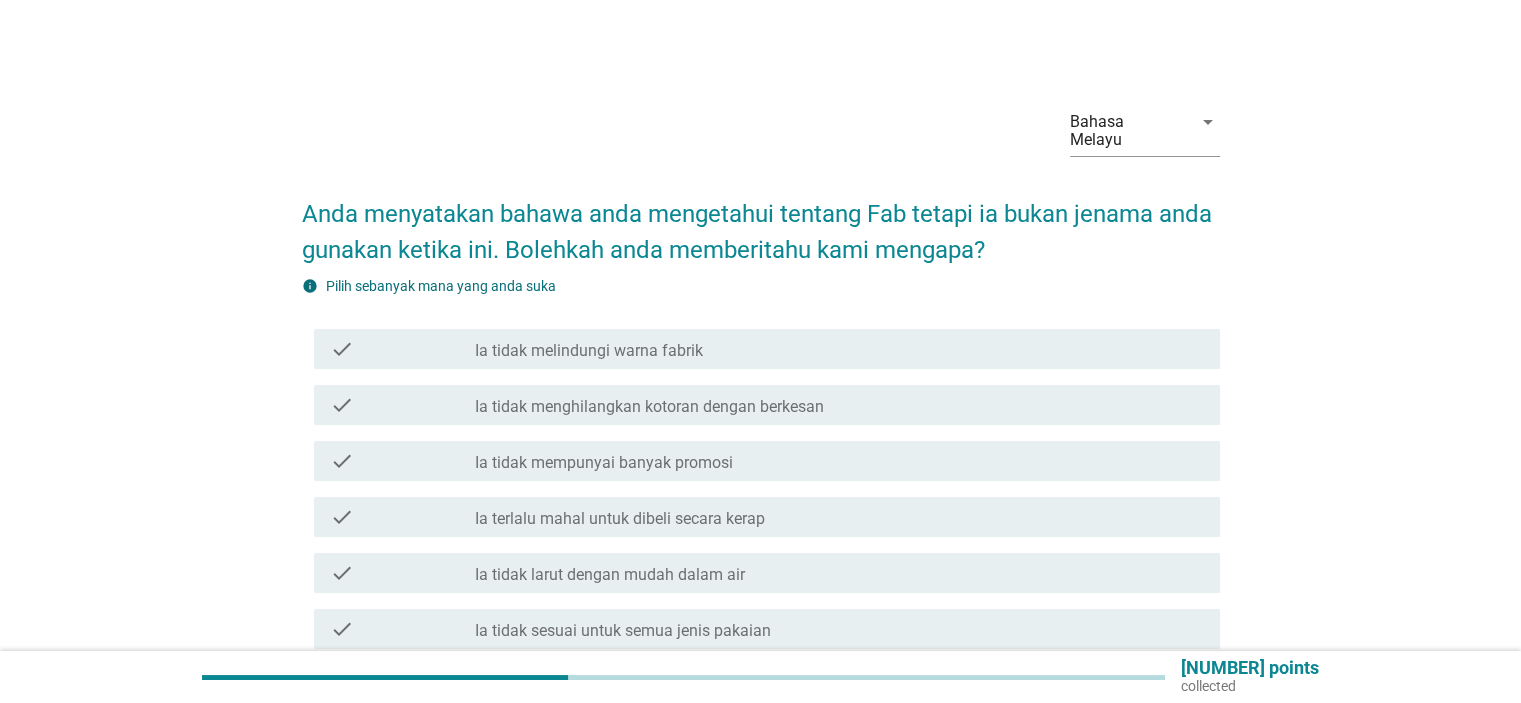 scroll, scrollTop: 300, scrollLeft: 0, axis: vertical 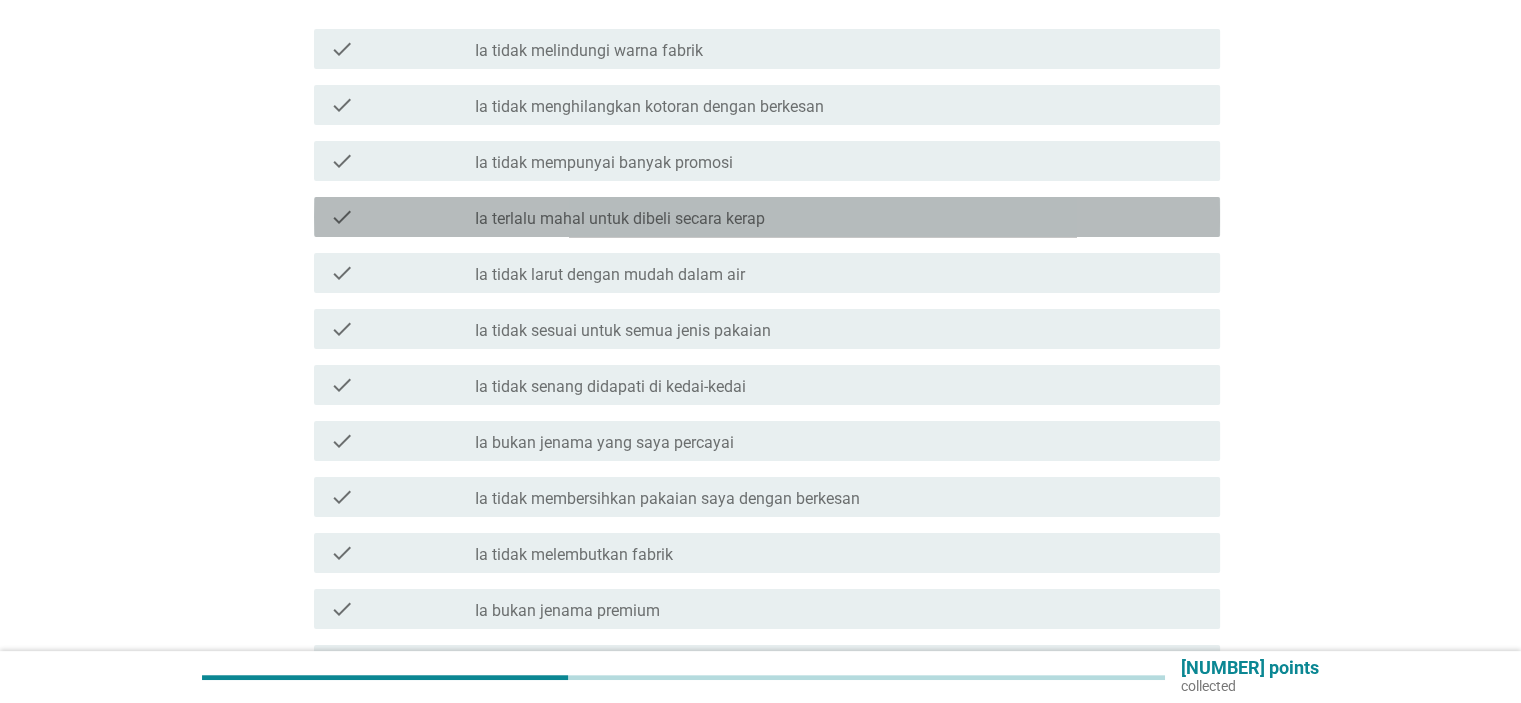 click on "Ia terlalu mahal untuk dibeli secara kerap" at bounding box center [620, 219] 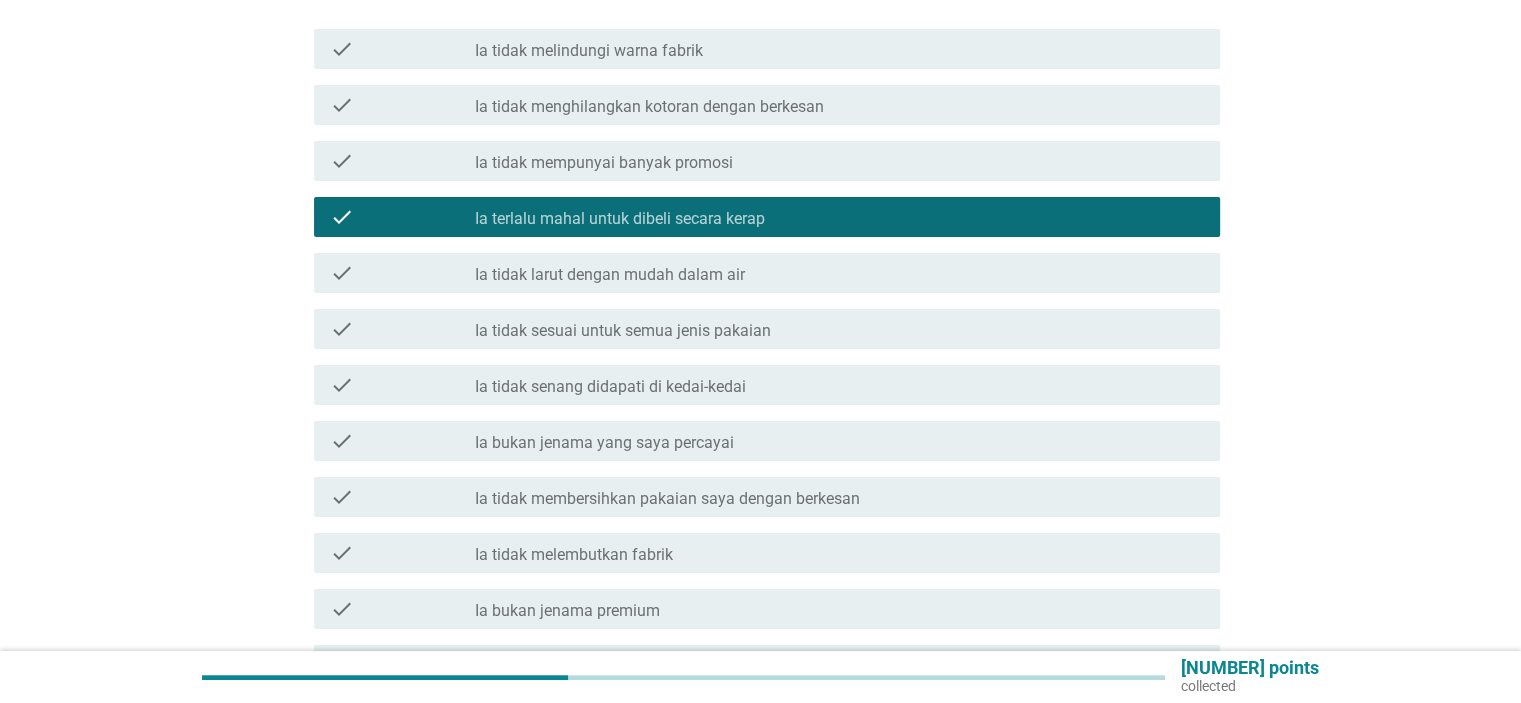 scroll, scrollTop: 600, scrollLeft: 0, axis: vertical 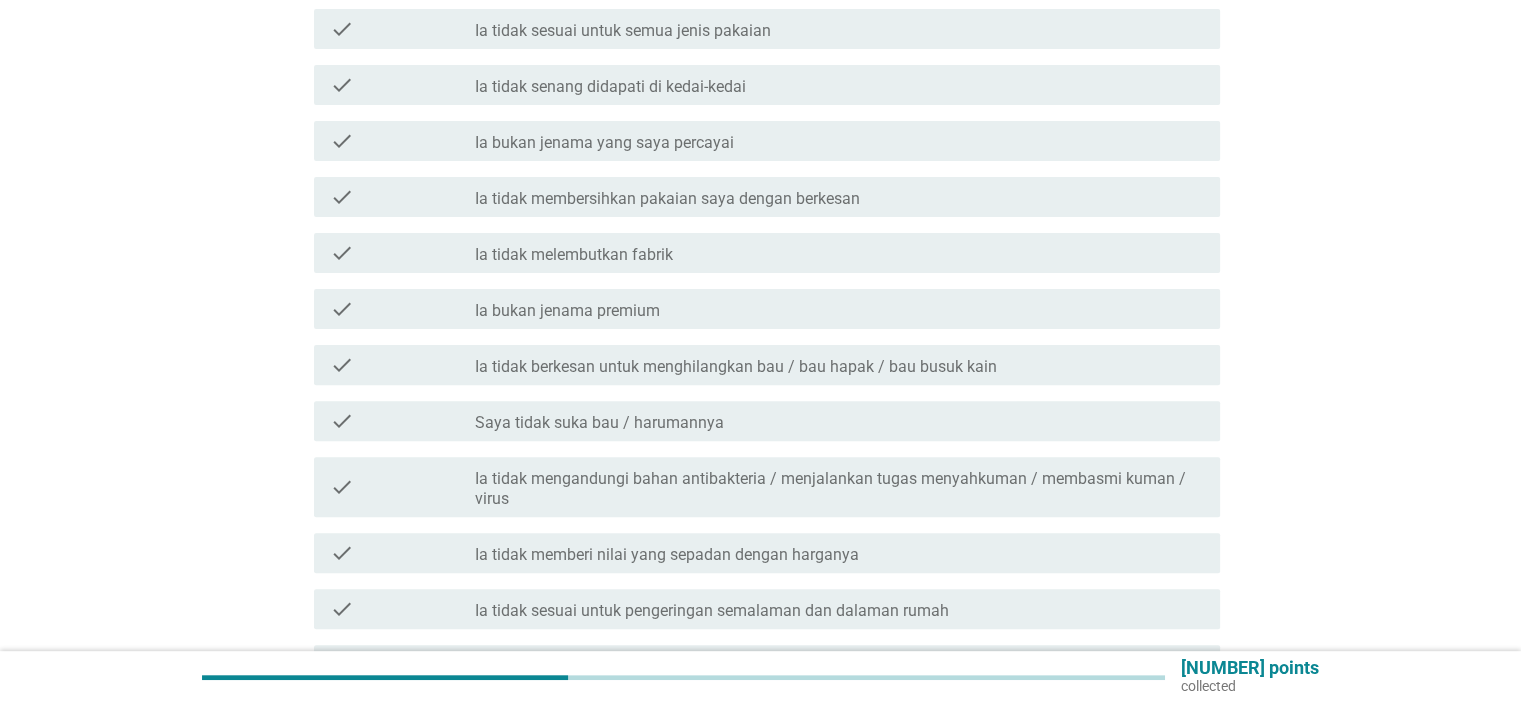 click on "check_box_outline_blank Saya tidak suka bau / harumannya" at bounding box center [839, 421] 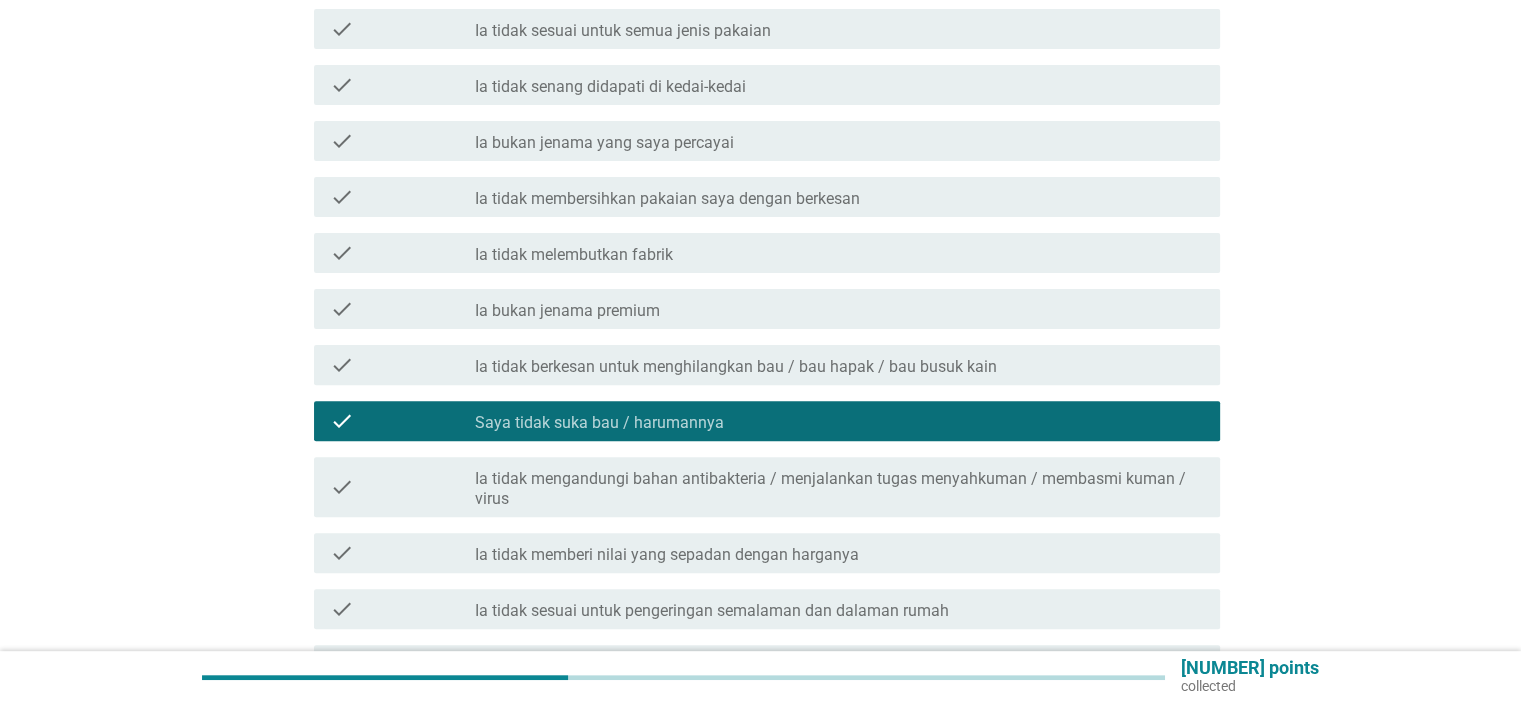 scroll, scrollTop: 701, scrollLeft: 0, axis: vertical 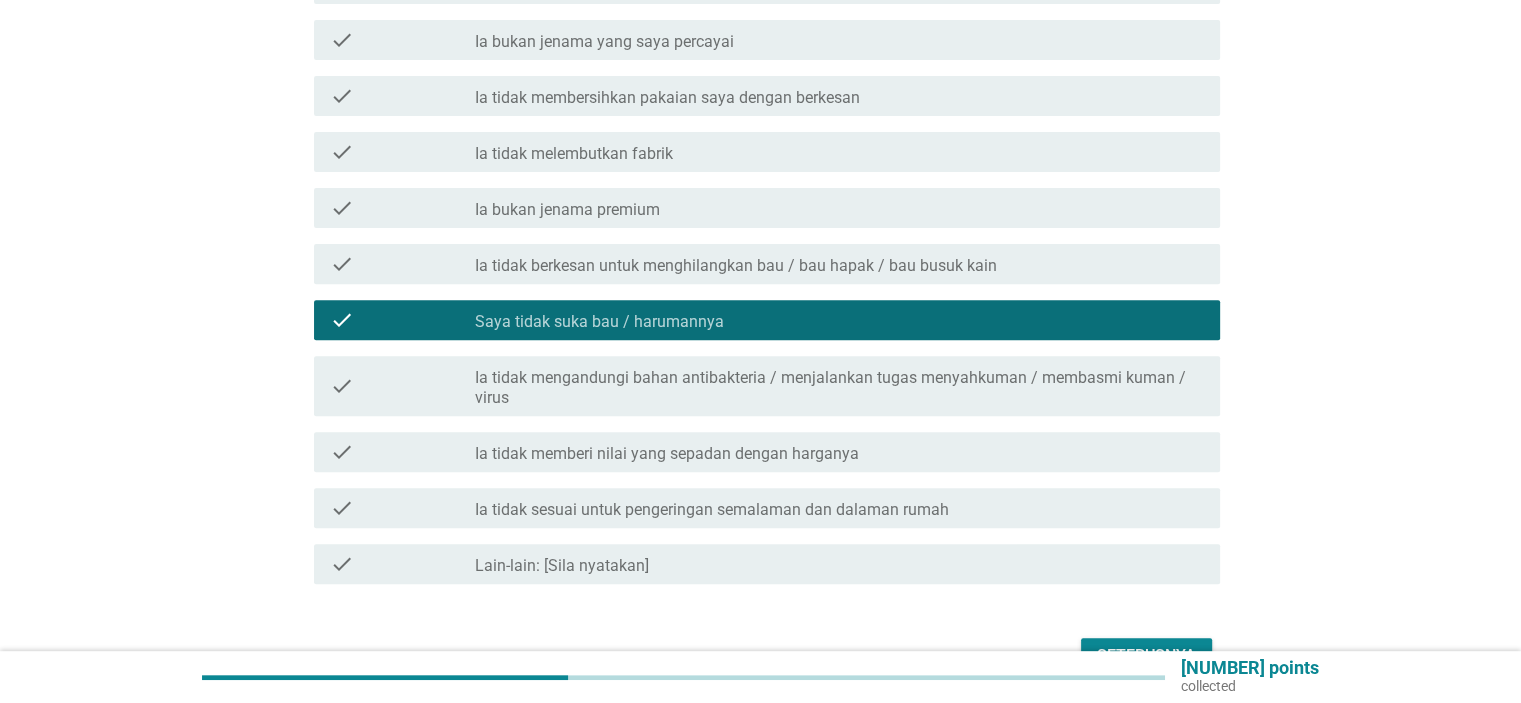 click on "Seterusnya" at bounding box center (1146, 656) 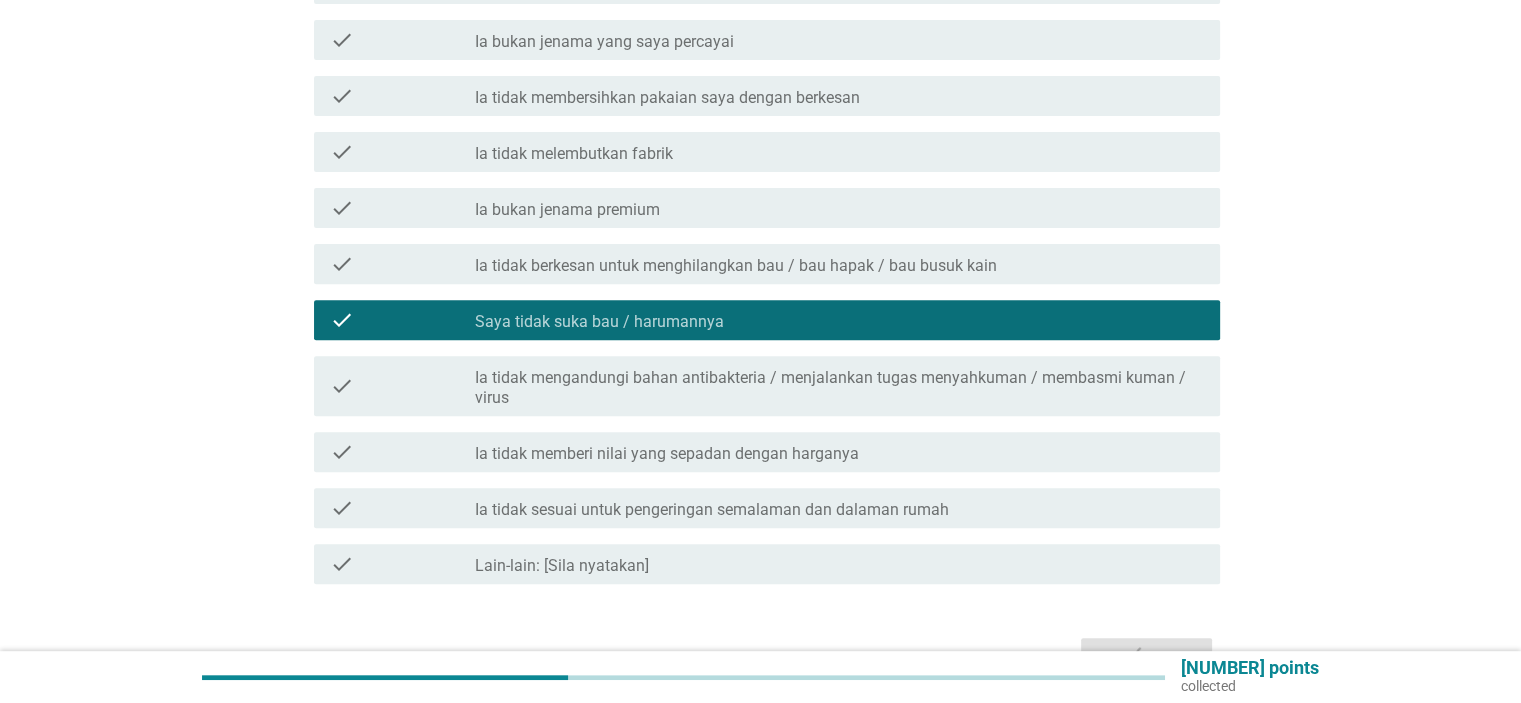 scroll, scrollTop: 0, scrollLeft: 0, axis: both 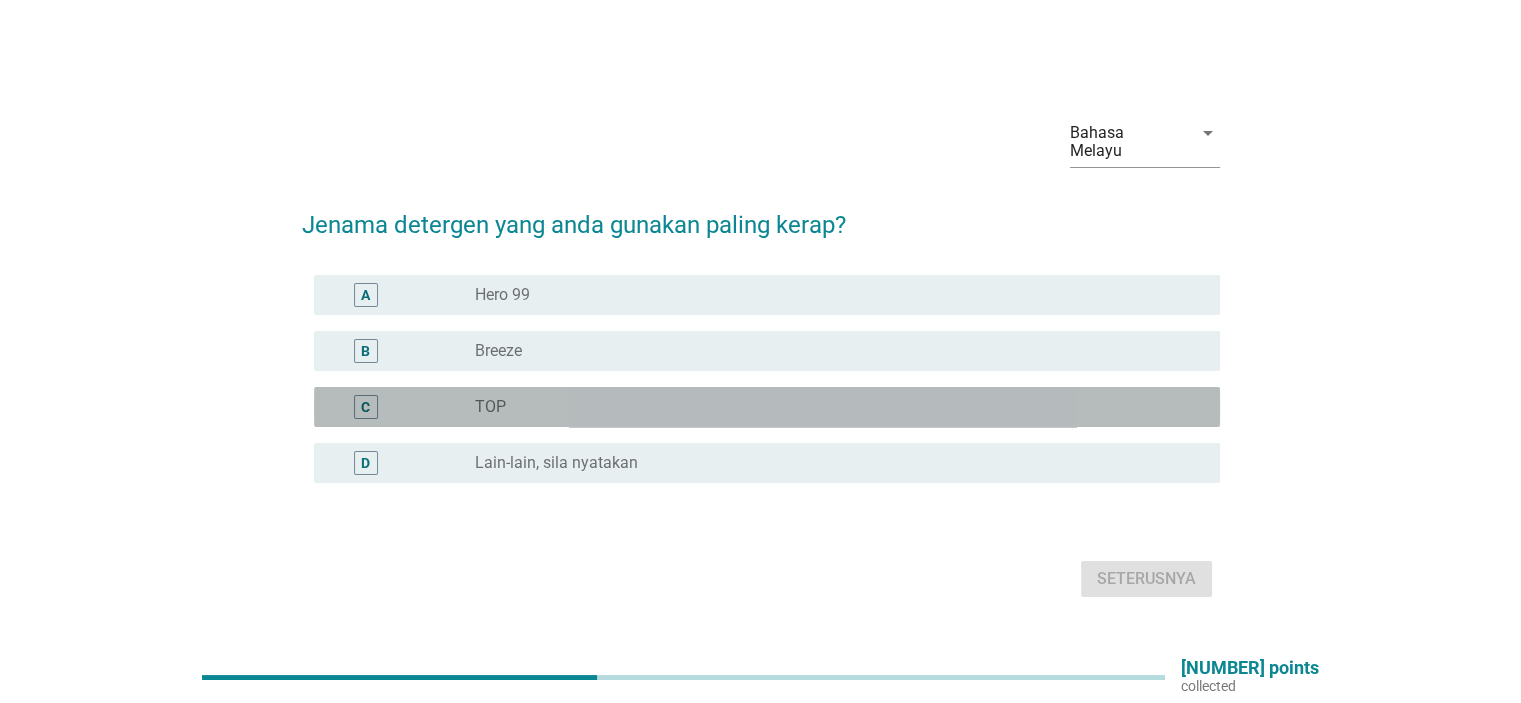 click on "radio_button_unchecked TOP" at bounding box center [831, 407] 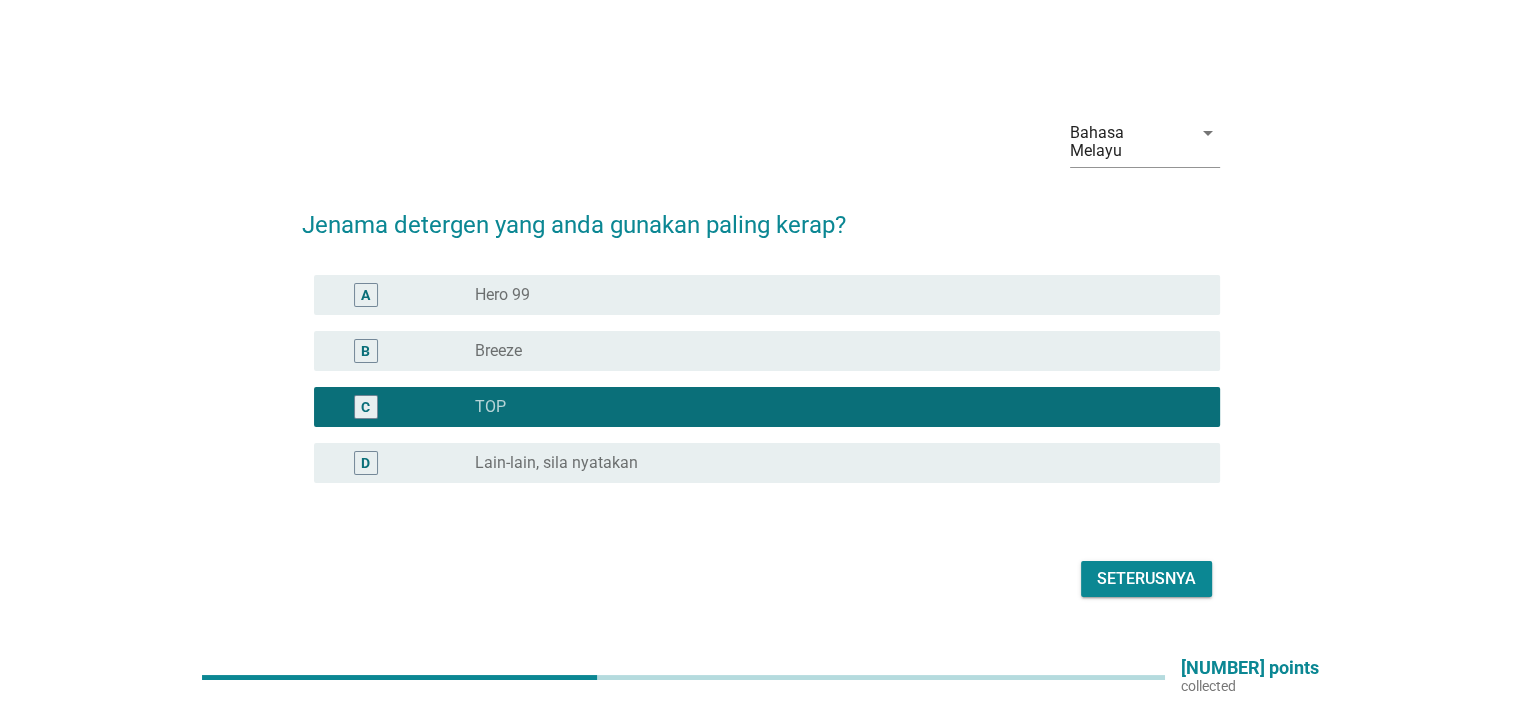 click on "Seterusnya" at bounding box center [1146, 579] 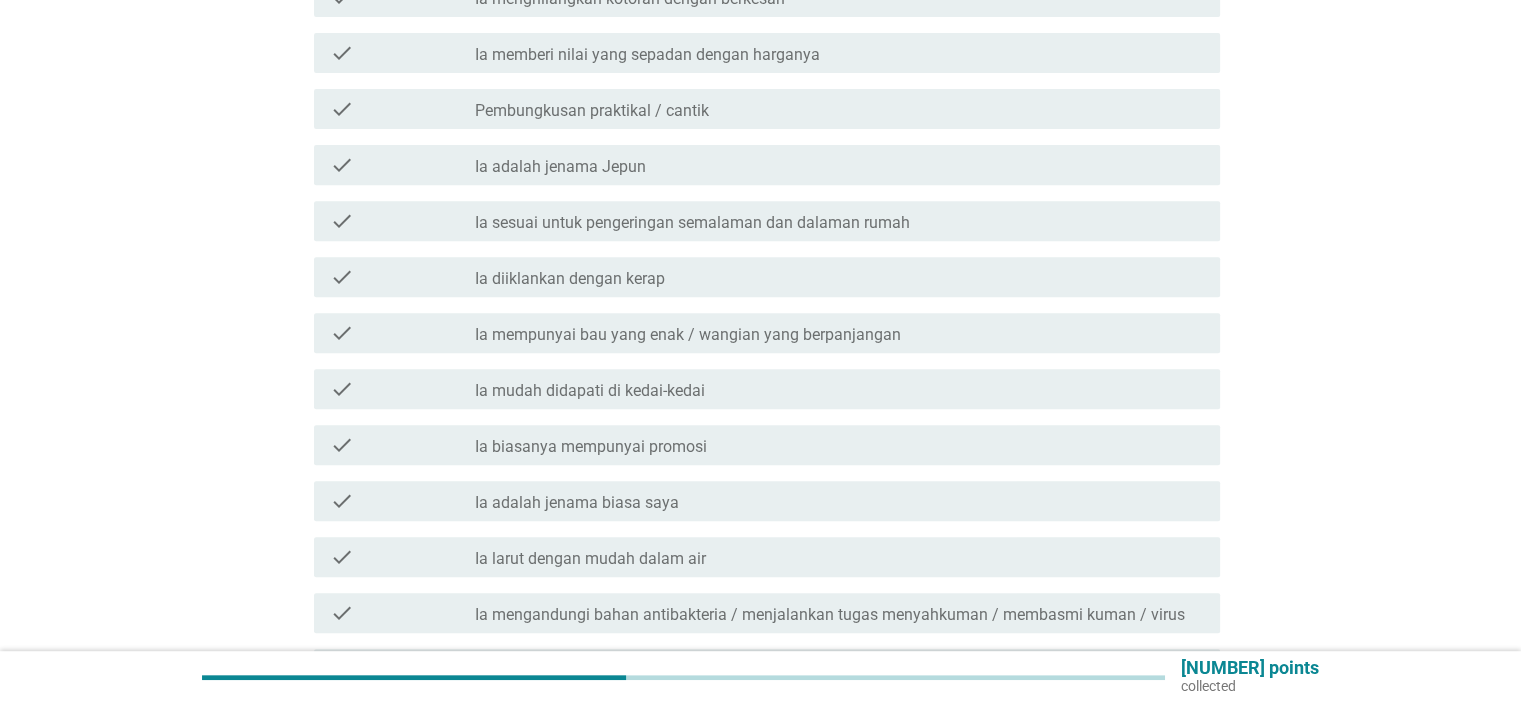 scroll, scrollTop: 1000, scrollLeft: 0, axis: vertical 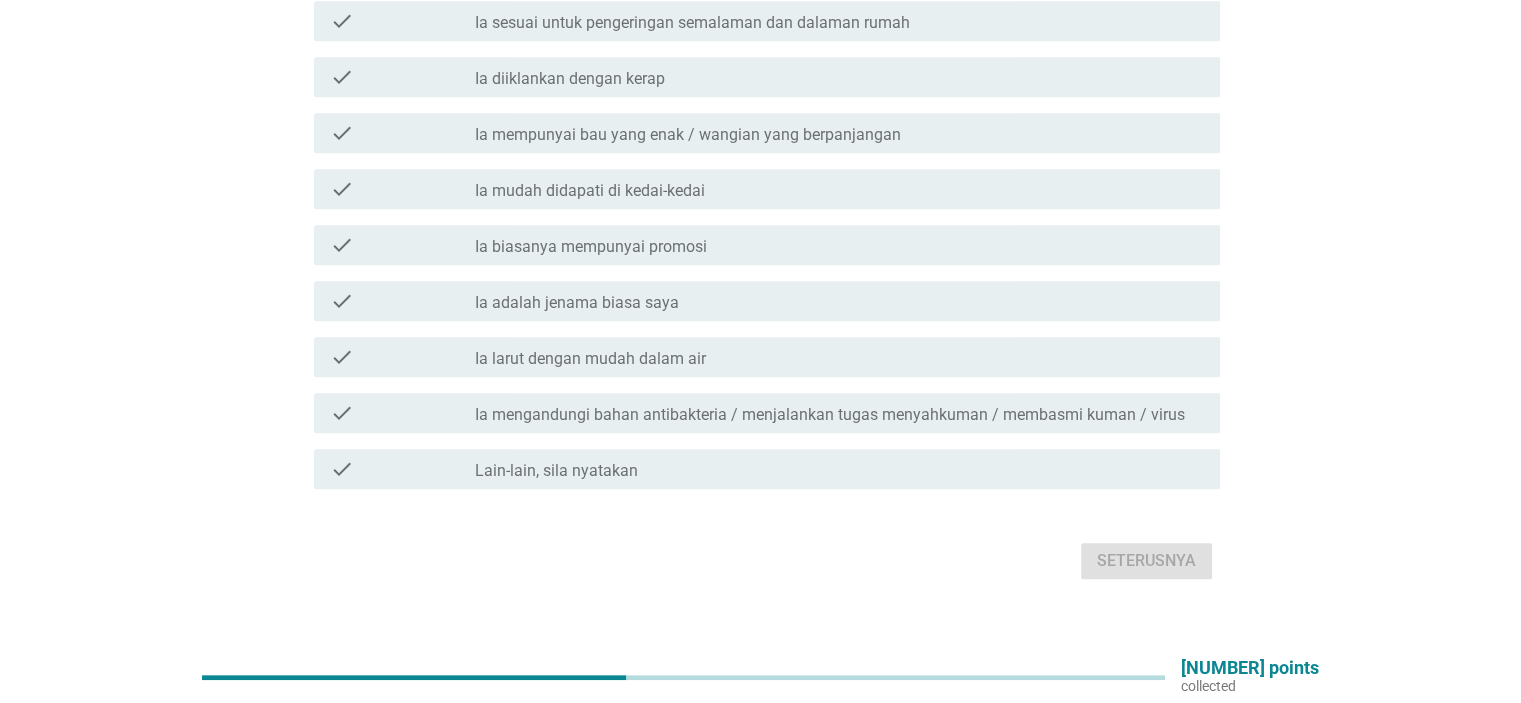 click on "Ia mengandungi bahan antibakteria / menjalankan tugas menyahkuman / membasmi kuman / virus" at bounding box center [830, 415] 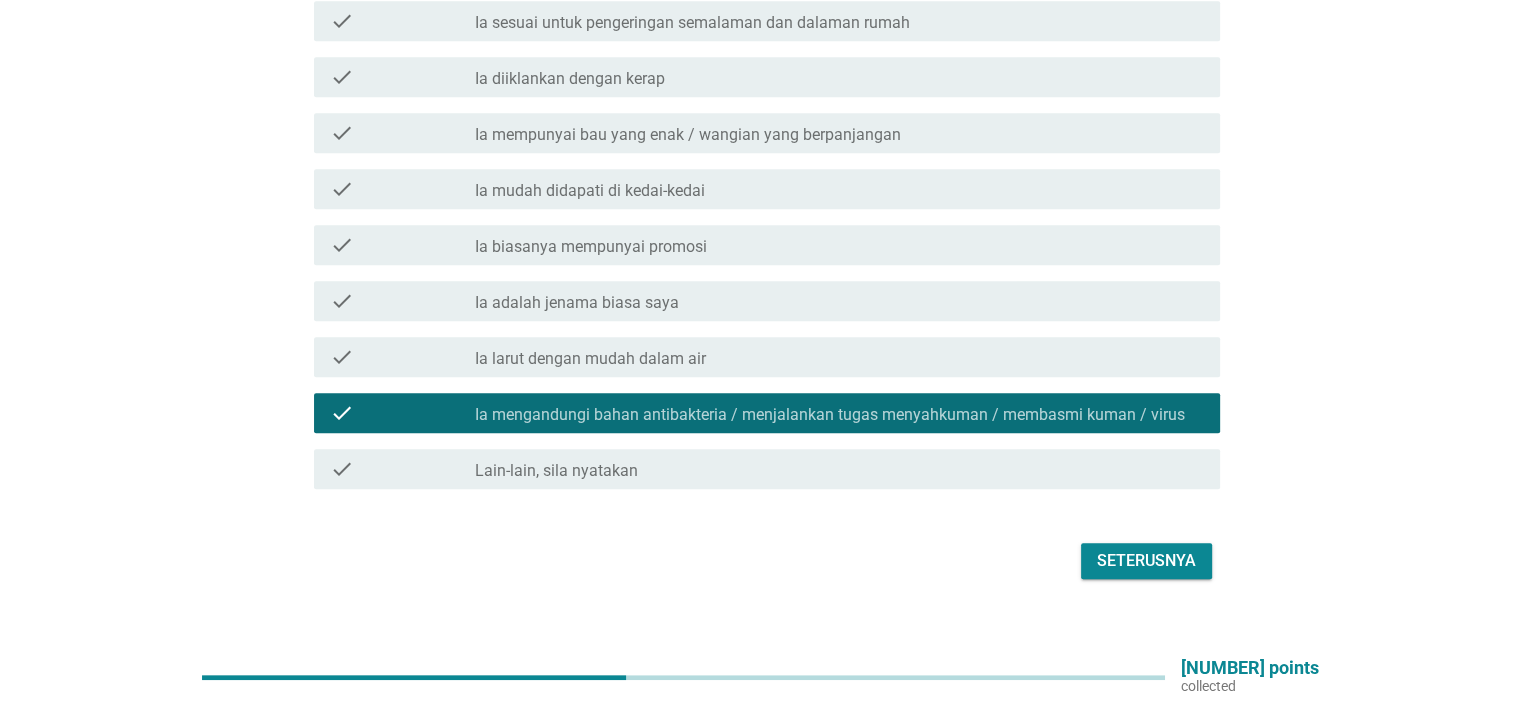 click on "check check_box_outline_blank Ia biasanya mempunyai promosi" at bounding box center (767, 245) 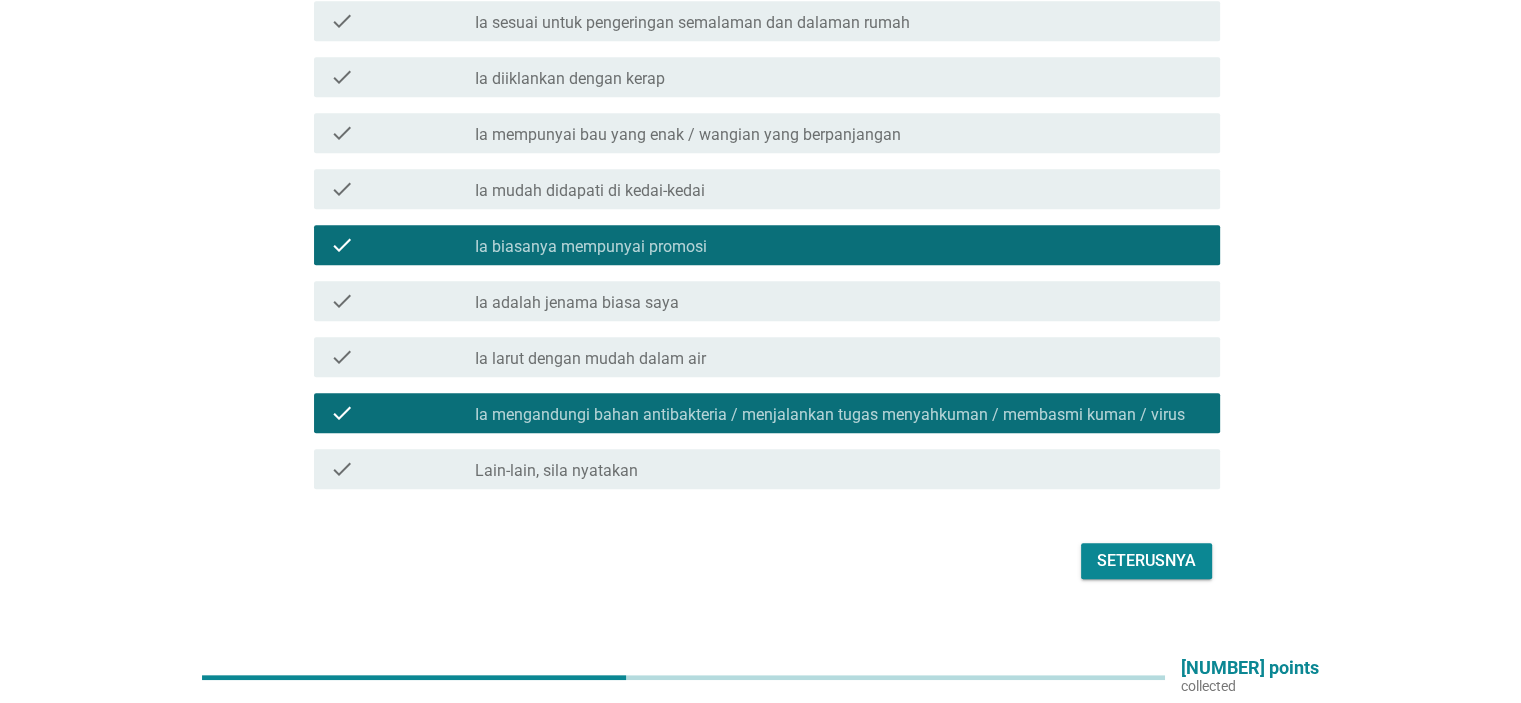 scroll, scrollTop: 900, scrollLeft: 0, axis: vertical 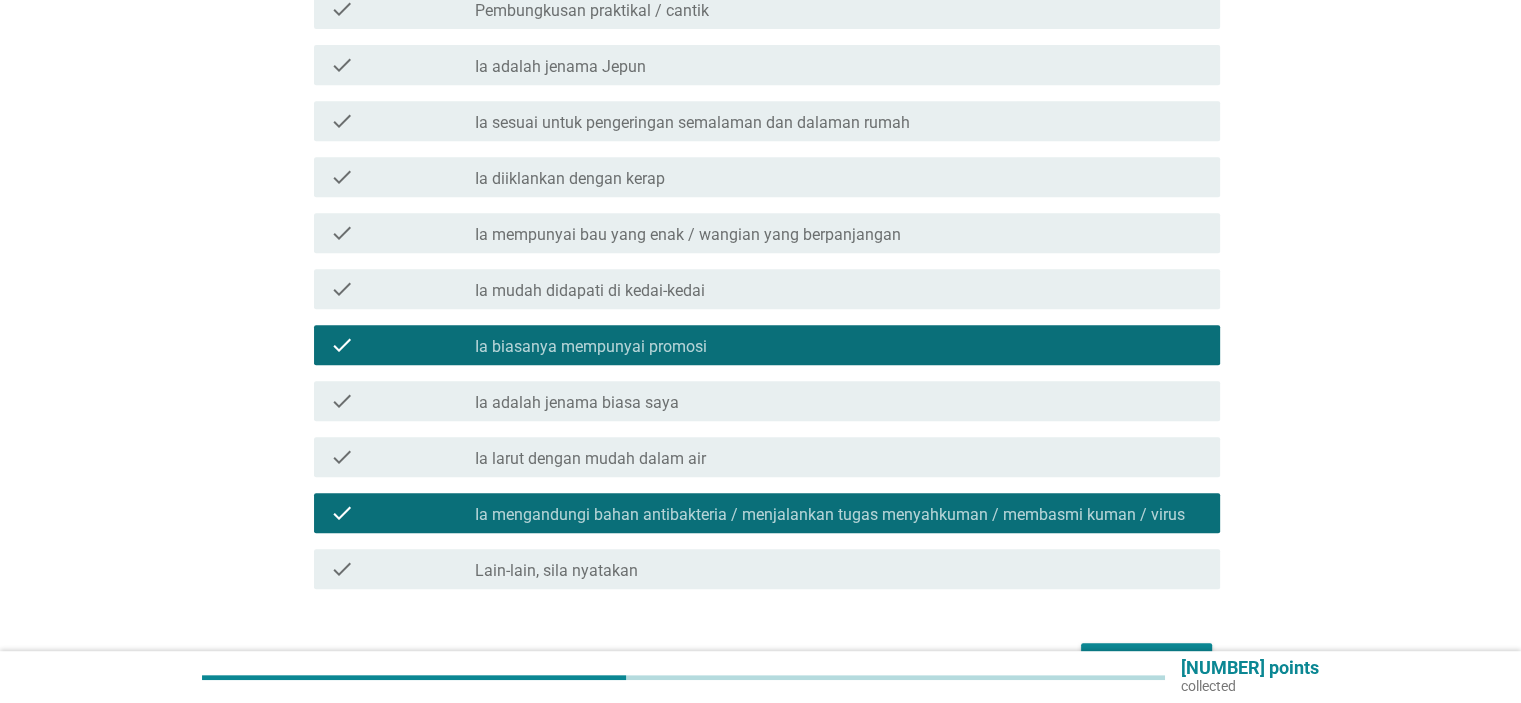 click on "check check_box_outline_blank Ia sesuai untuk pengeringan semalaman dan dalaman rumah" at bounding box center (767, 121) 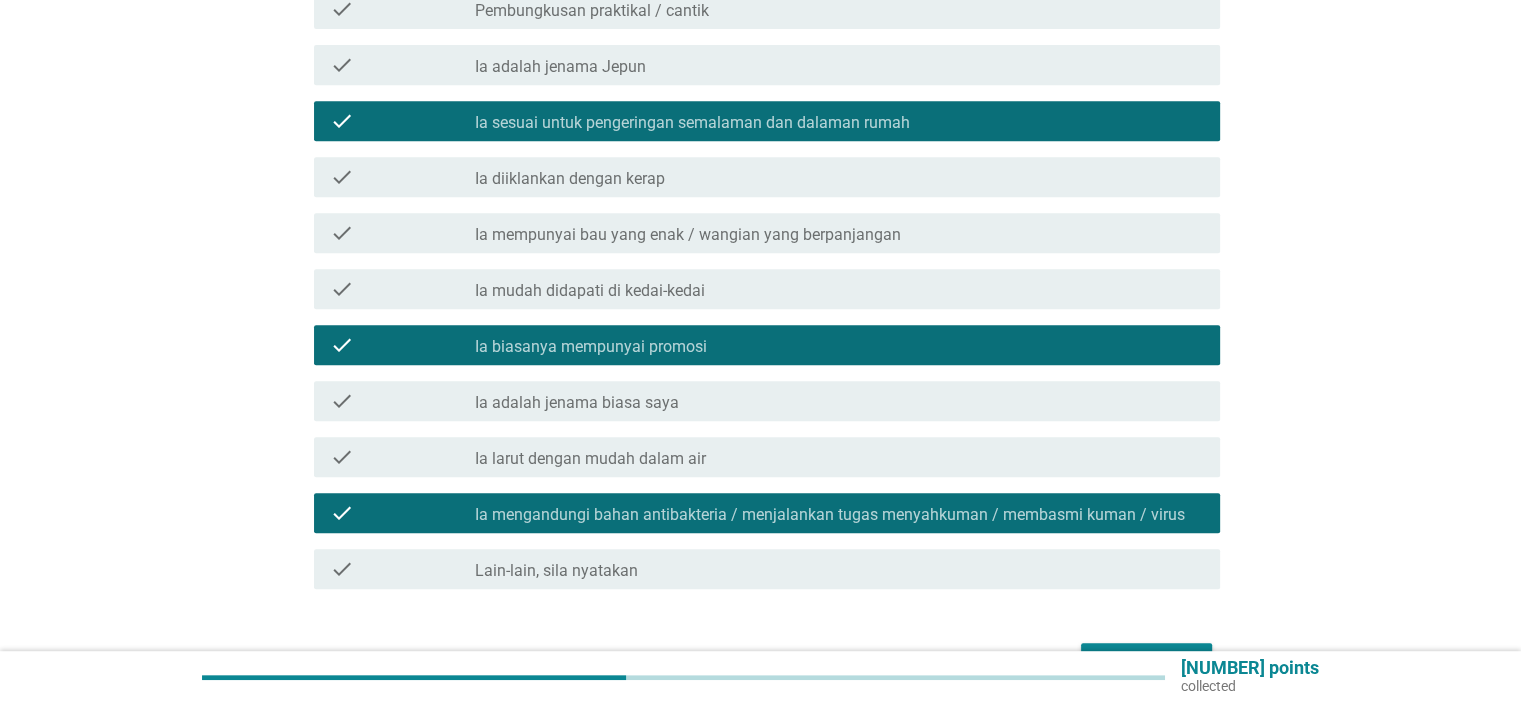 scroll, scrollTop: 700, scrollLeft: 0, axis: vertical 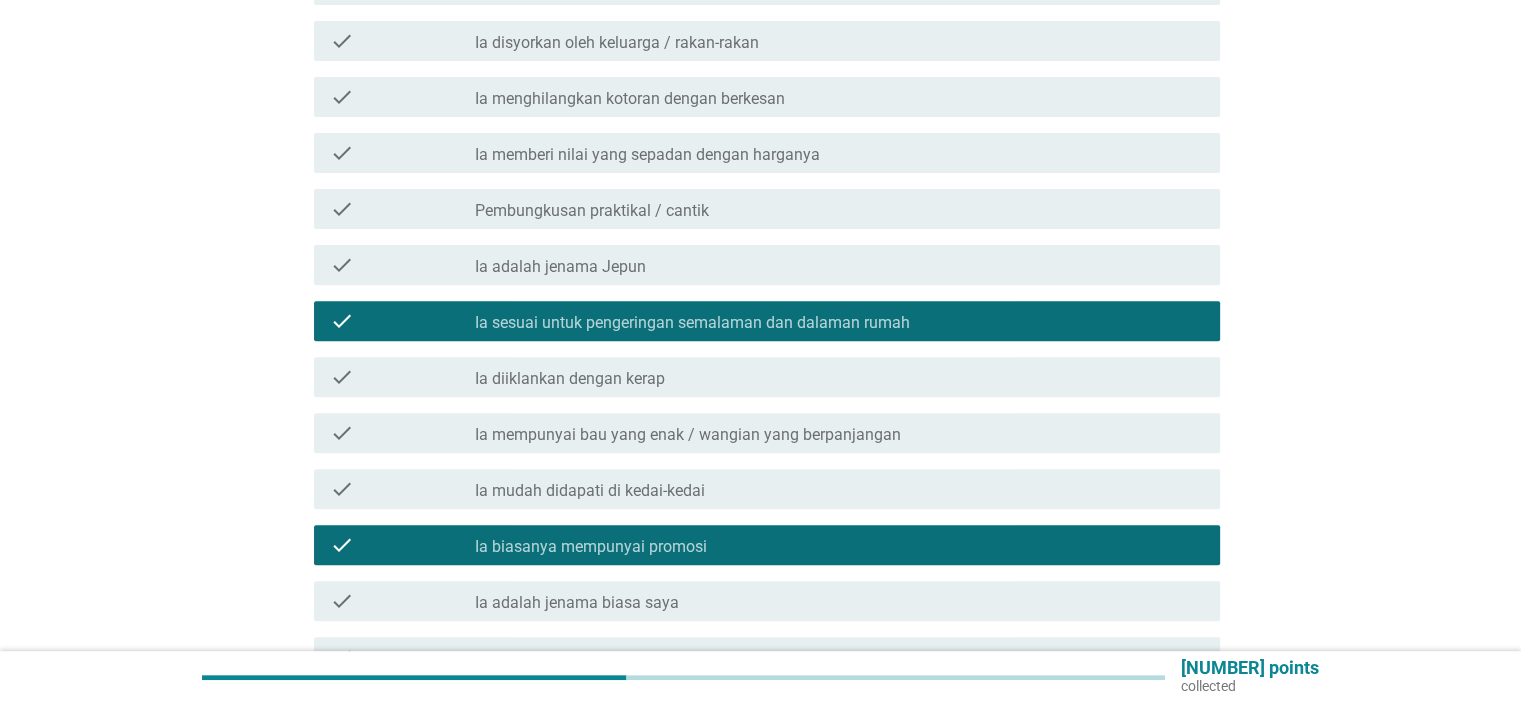 click on "Ia memberi nilai yang sepadan dengan harganya" at bounding box center (647, 155) 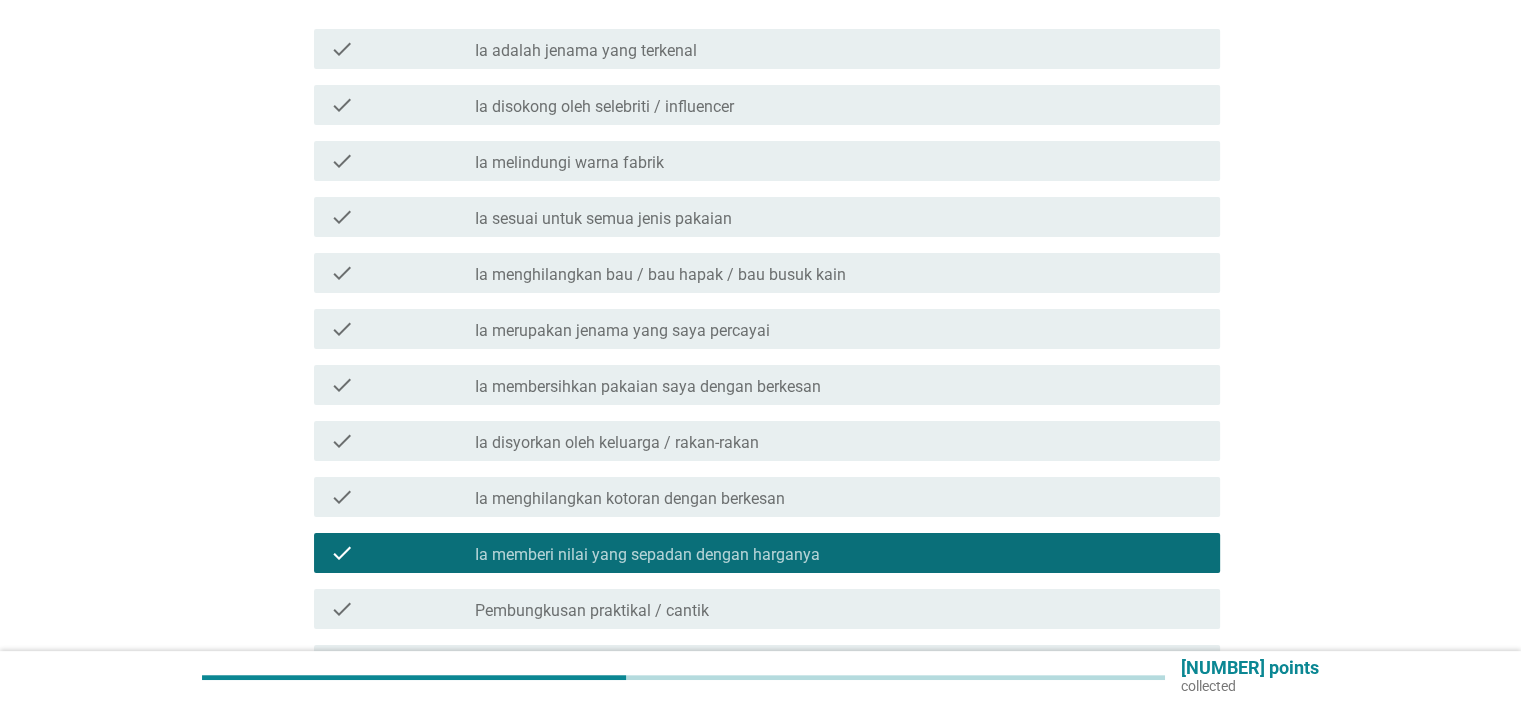 scroll, scrollTop: 200, scrollLeft: 0, axis: vertical 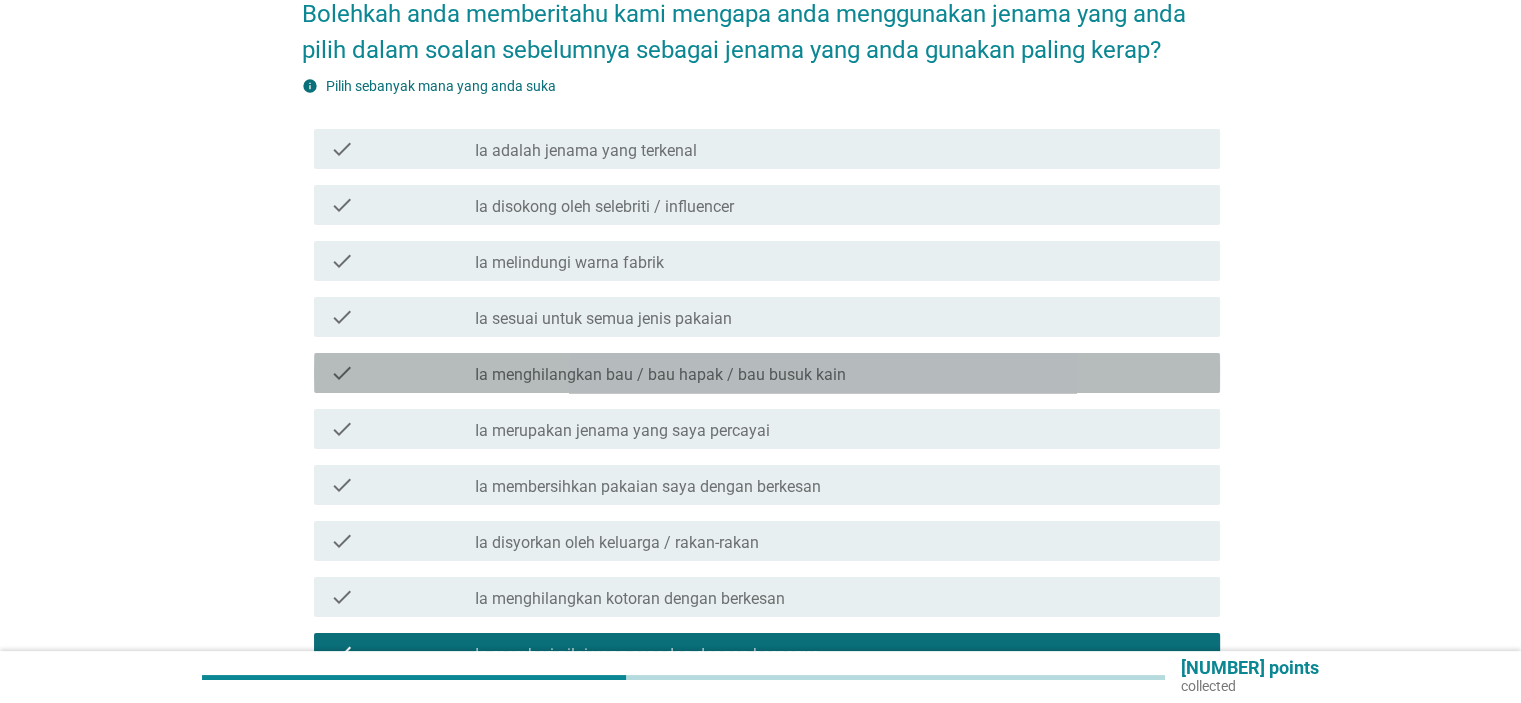 click on "Ia menghilangkan bau / bau hapak / bau busuk kain" at bounding box center [660, 375] 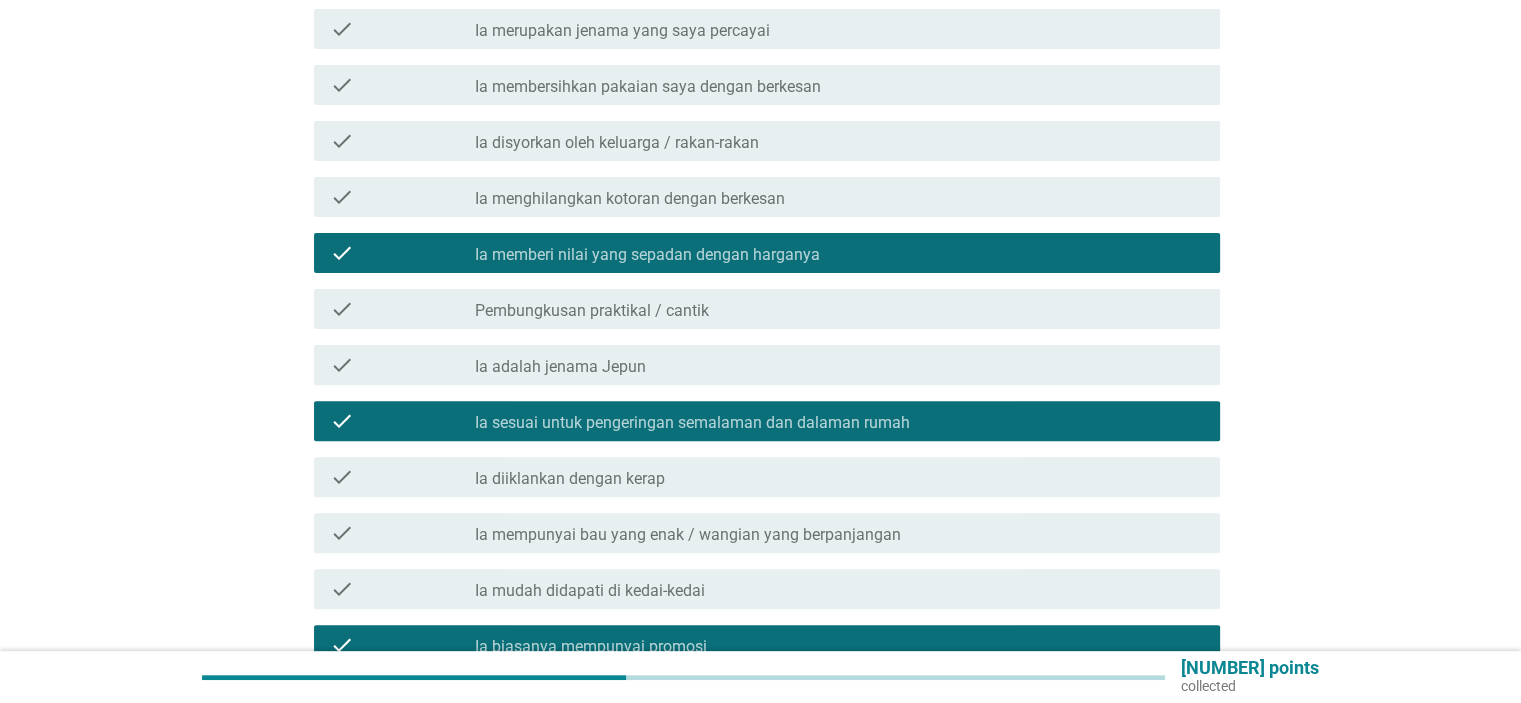 scroll, scrollTop: 1000, scrollLeft: 0, axis: vertical 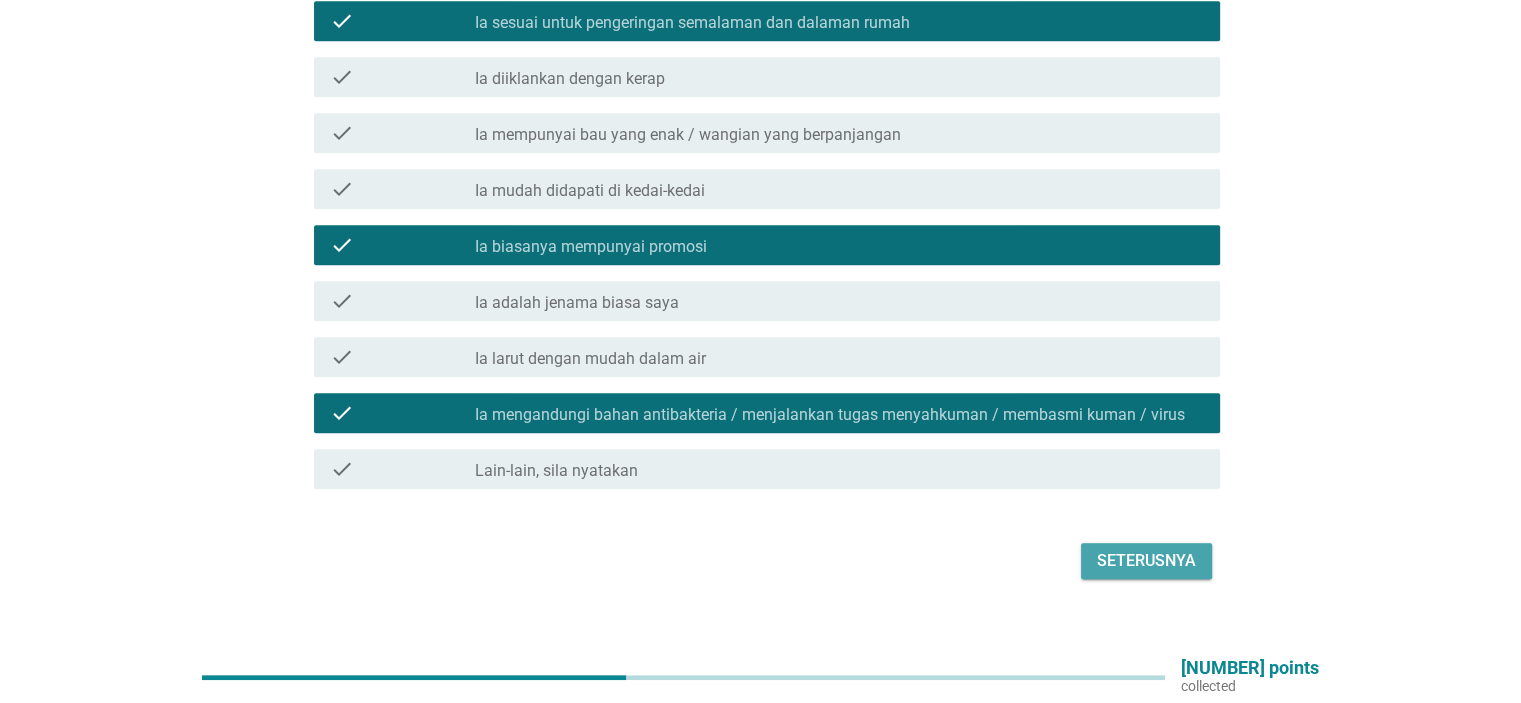 click on "Seterusnya" at bounding box center [1146, 561] 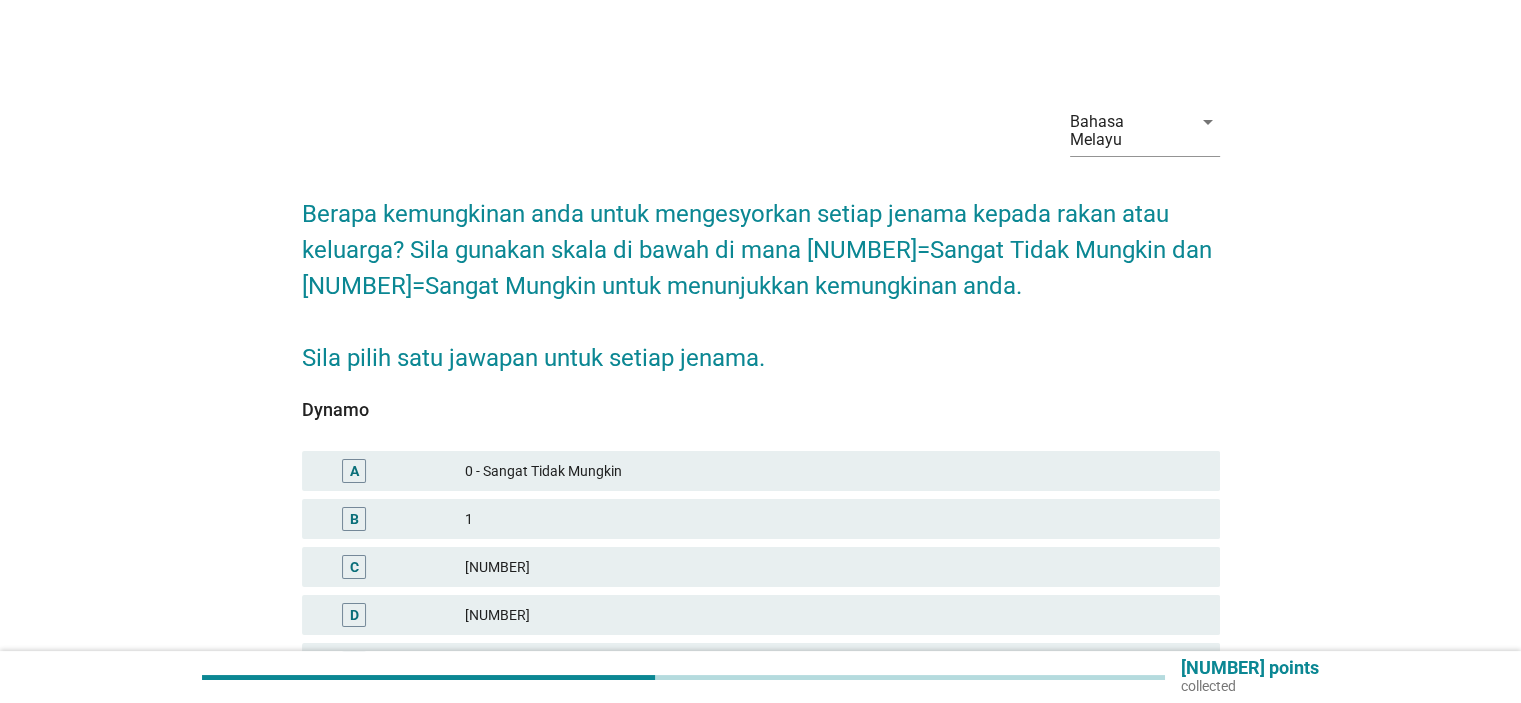 scroll, scrollTop: 200, scrollLeft: 0, axis: vertical 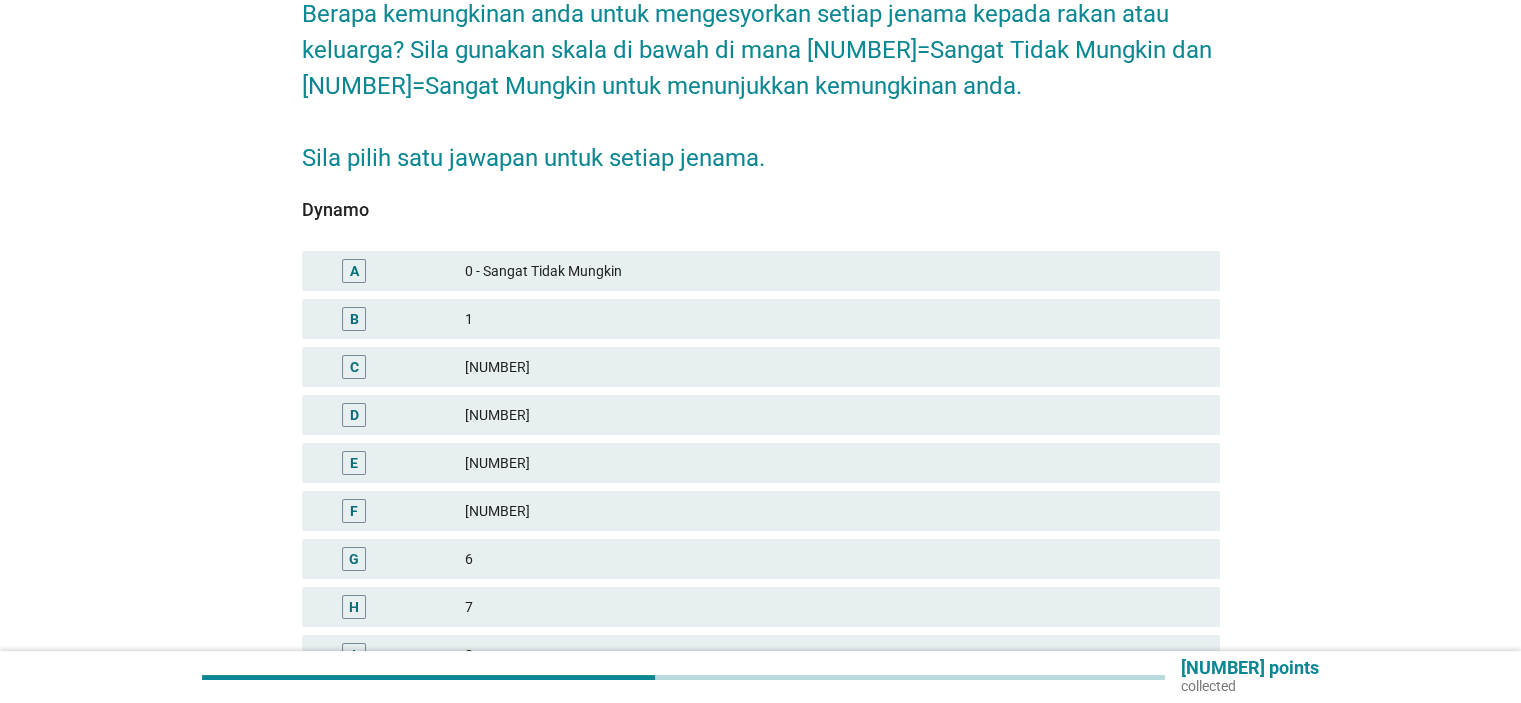 click on "[NUMBER]" at bounding box center (834, 511) 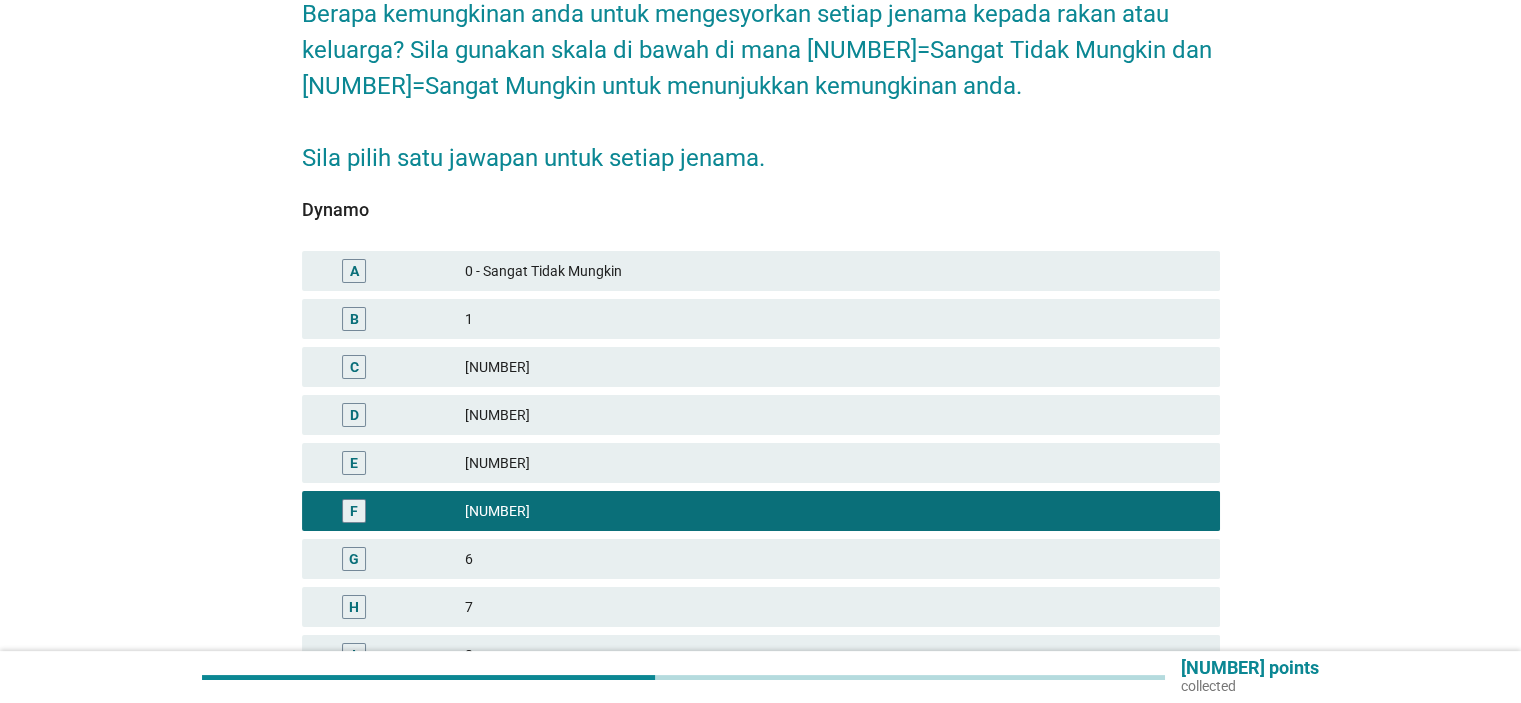 scroll, scrollTop: 472, scrollLeft: 0, axis: vertical 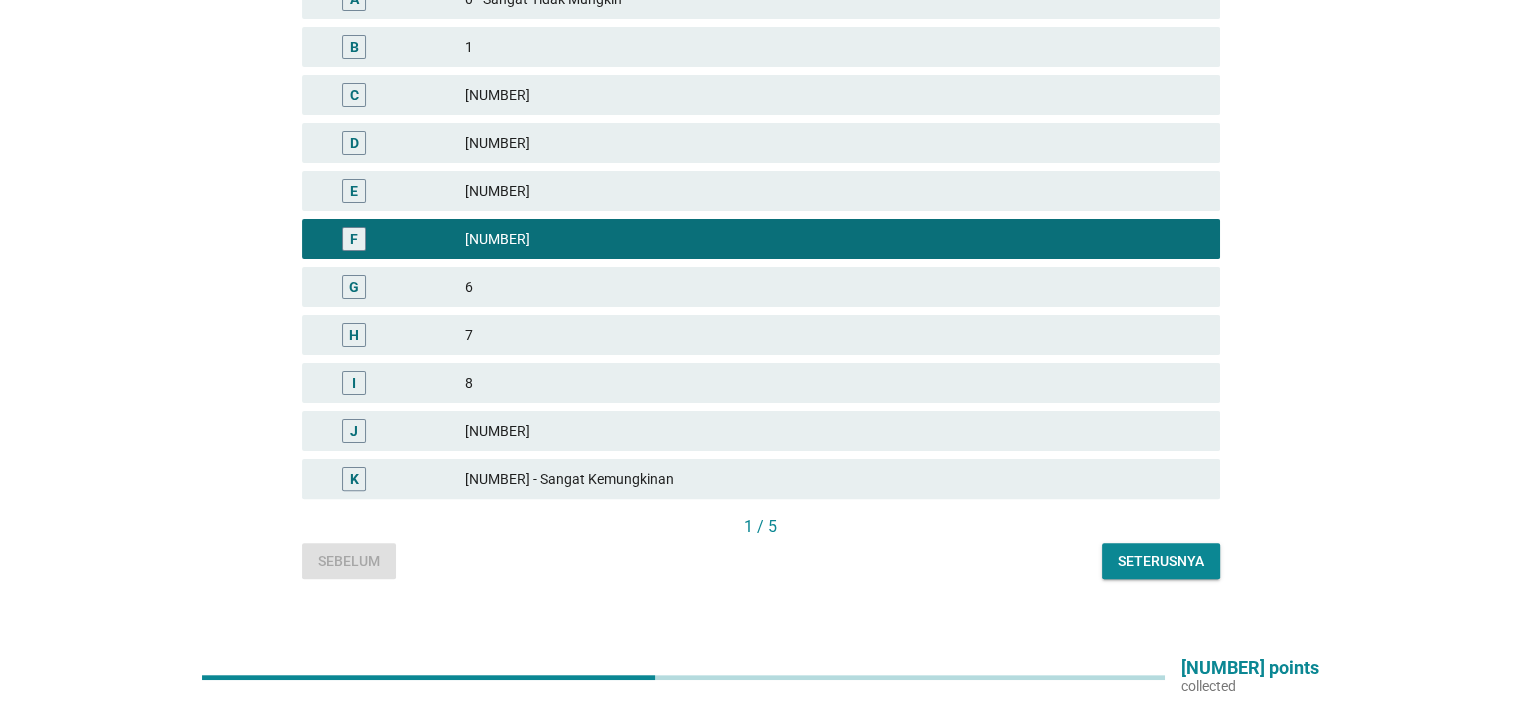 click on "Seterusnya" at bounding box center [1161, 561] 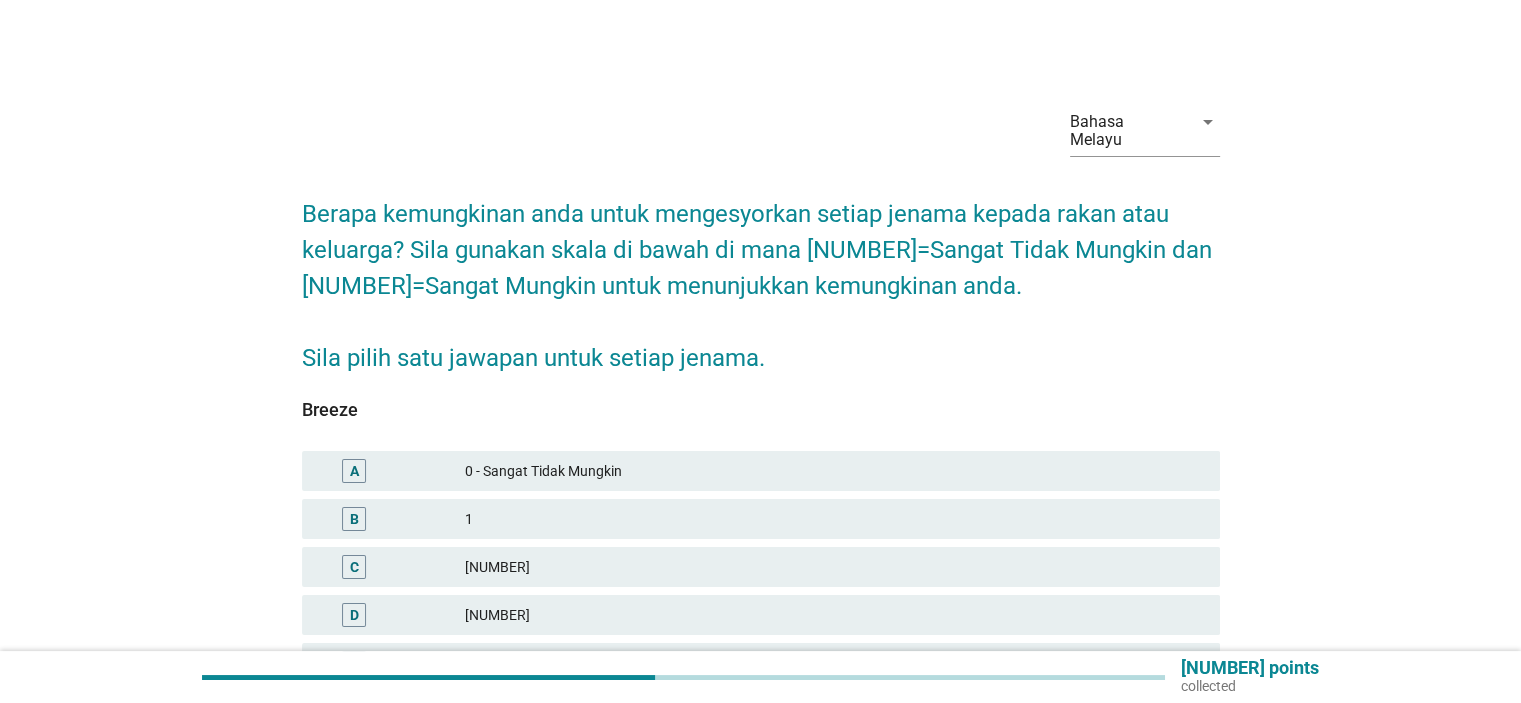 scroll, scrollTop: 400, scrollLeft: 0, axis: vertical 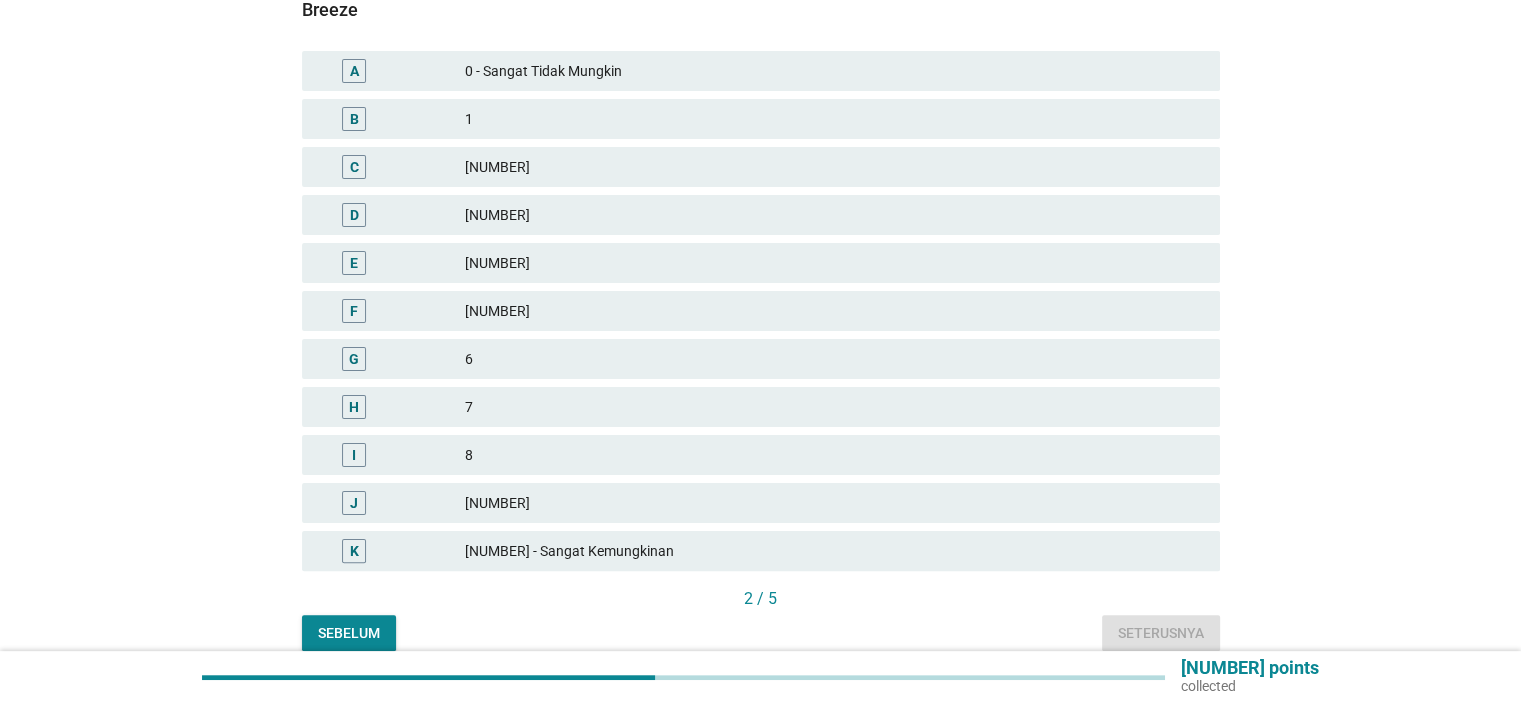 click on "8" at bounding box center (834, 455) 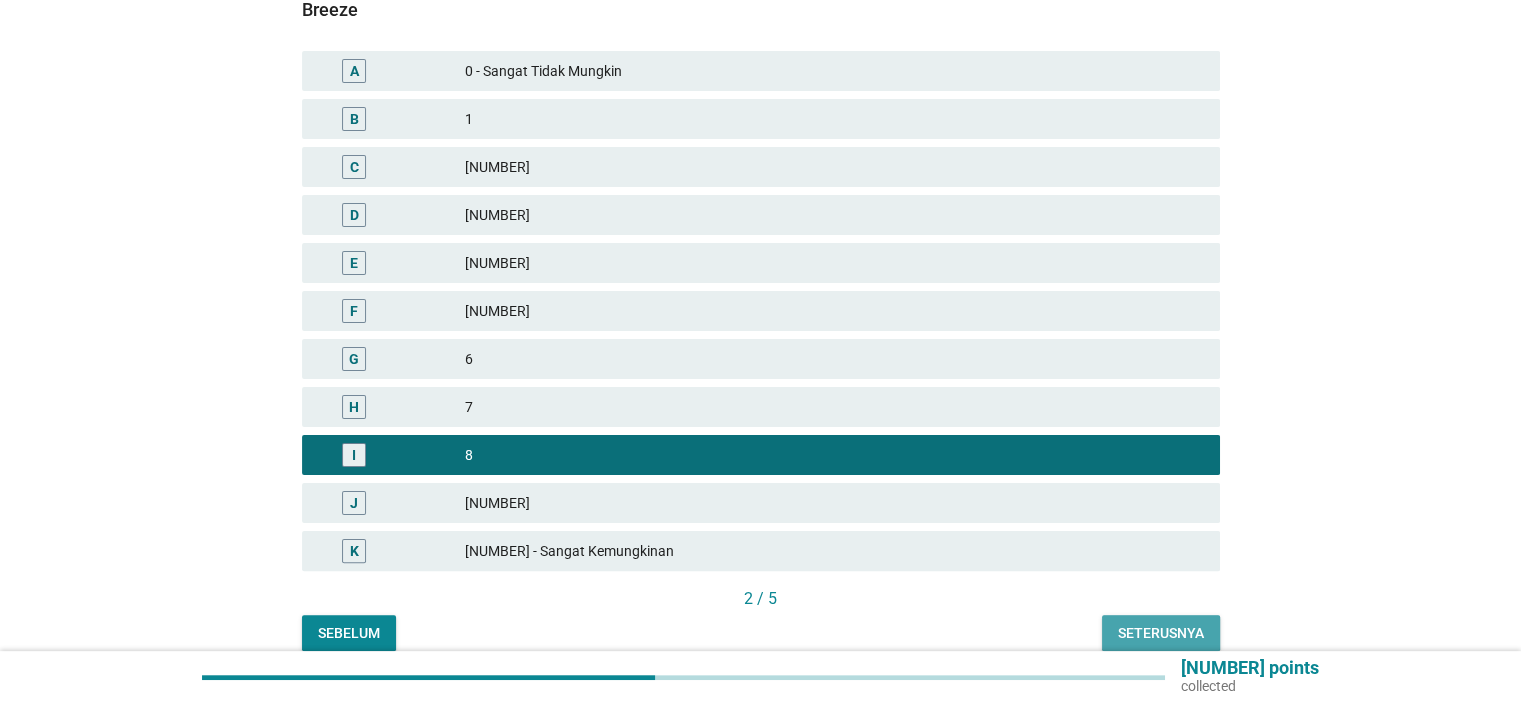 click on "Seterusnya" at bounding box center (1161, 633) 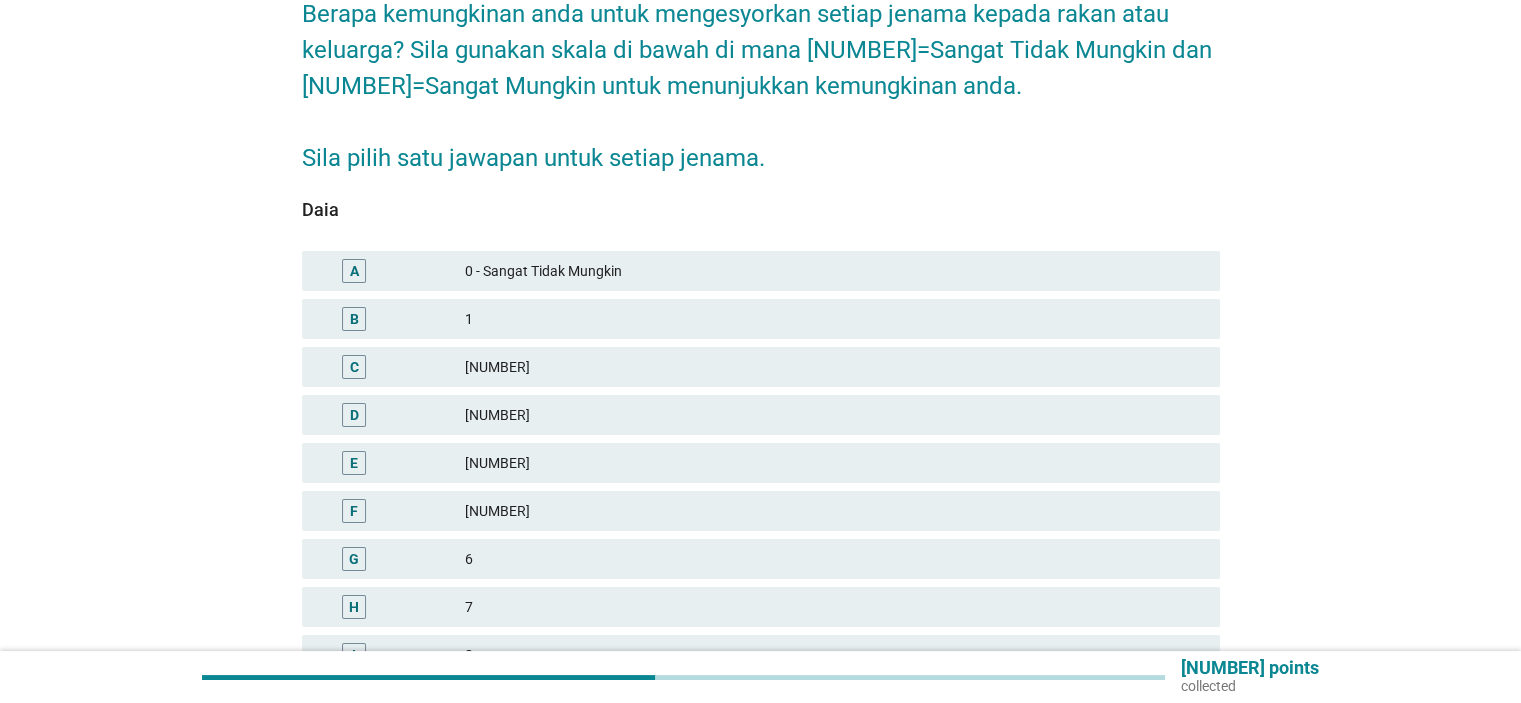 scroll, scrollTop: 300, scrollLeft: 0, axis: vertical 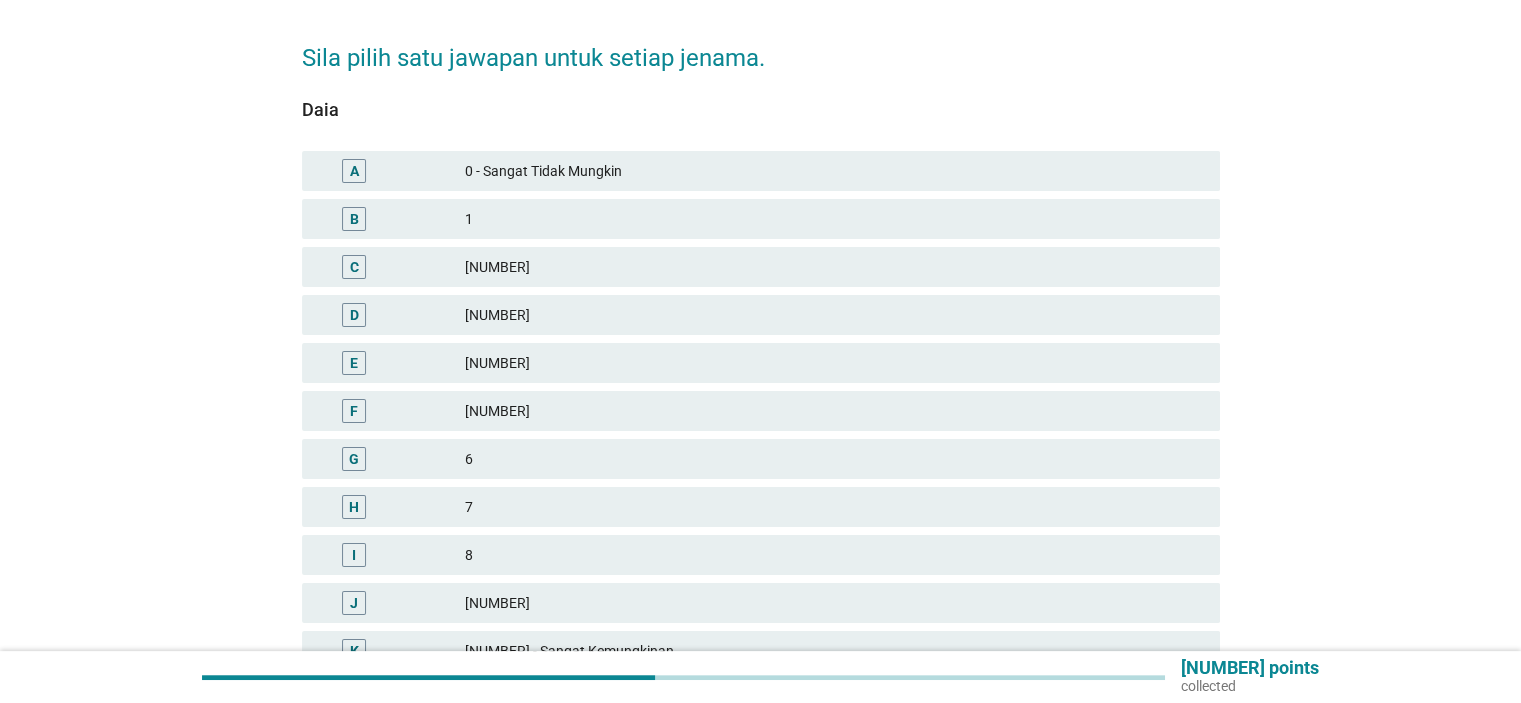 click on "6" at bounding box center [834, 459] 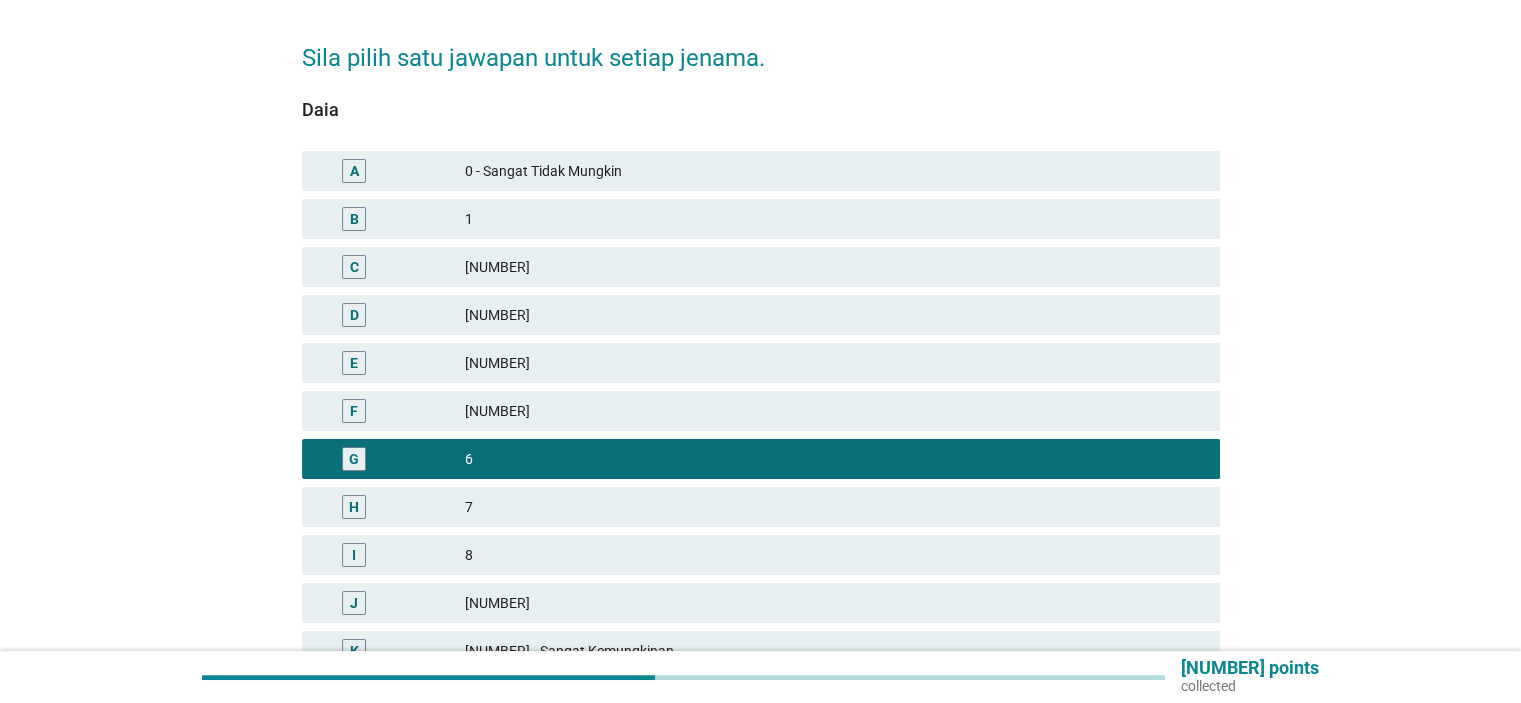 scroll, scrollTop: 472, scrollLeft: 0, axis: vertical 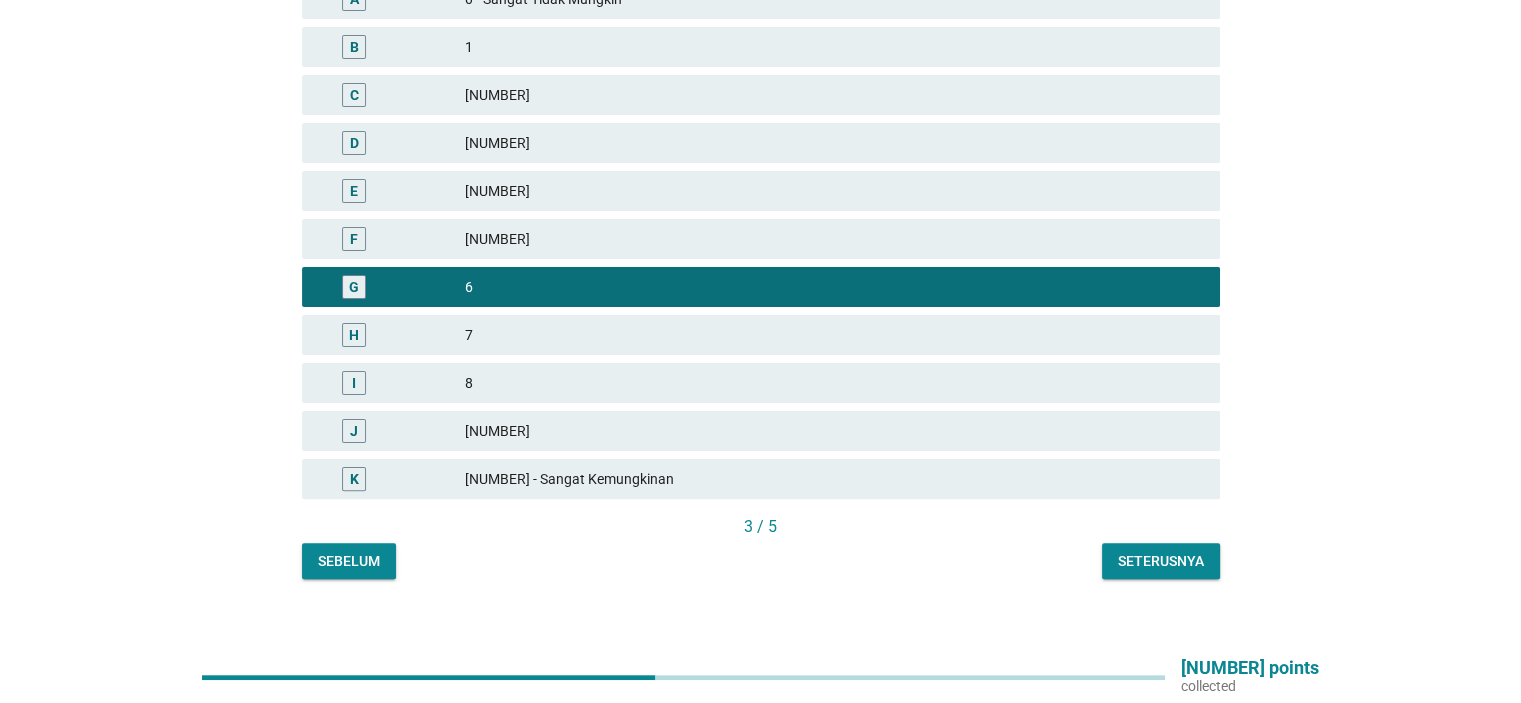 click on "Seterusnya" at bounding box center (1161, 561) 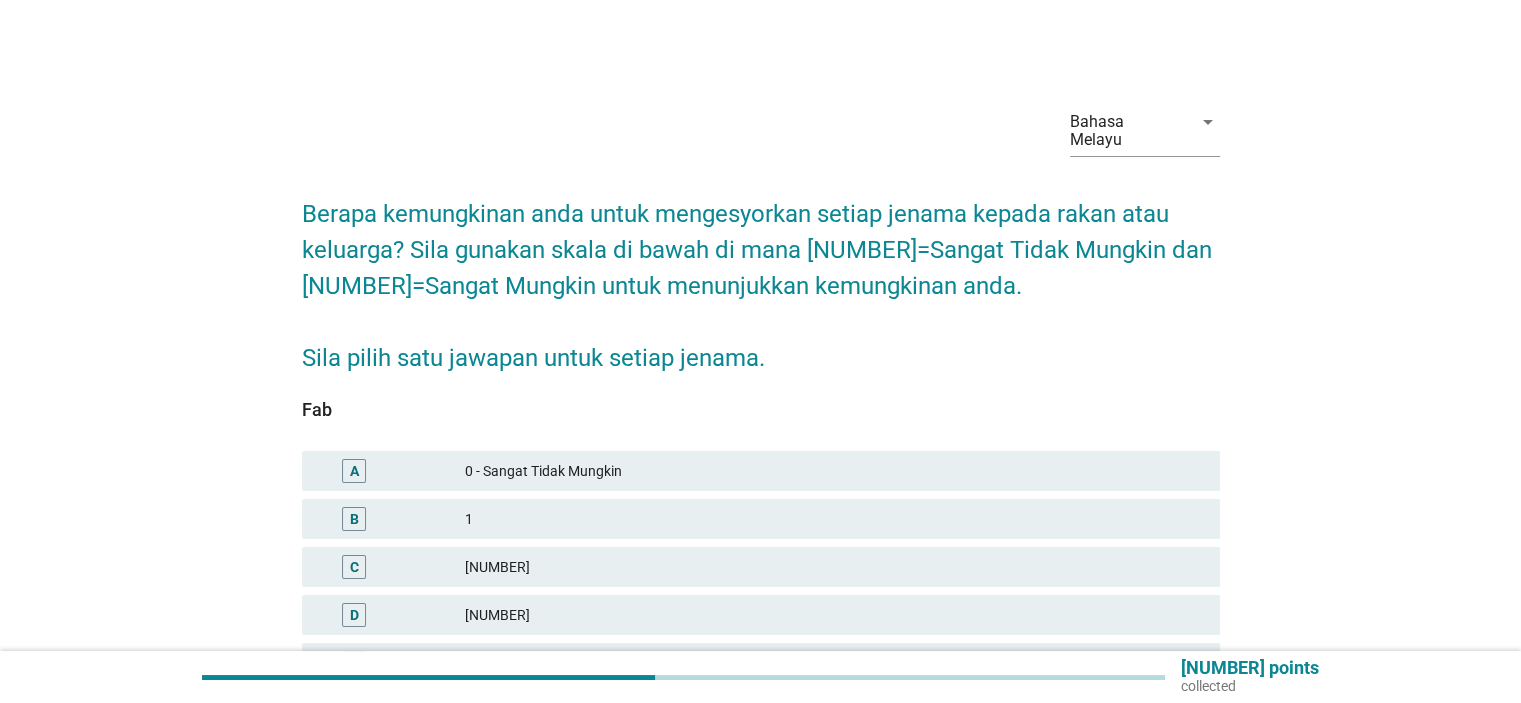 scroll, scrollTop: 400, scrollLeft: 0, axis: vertical 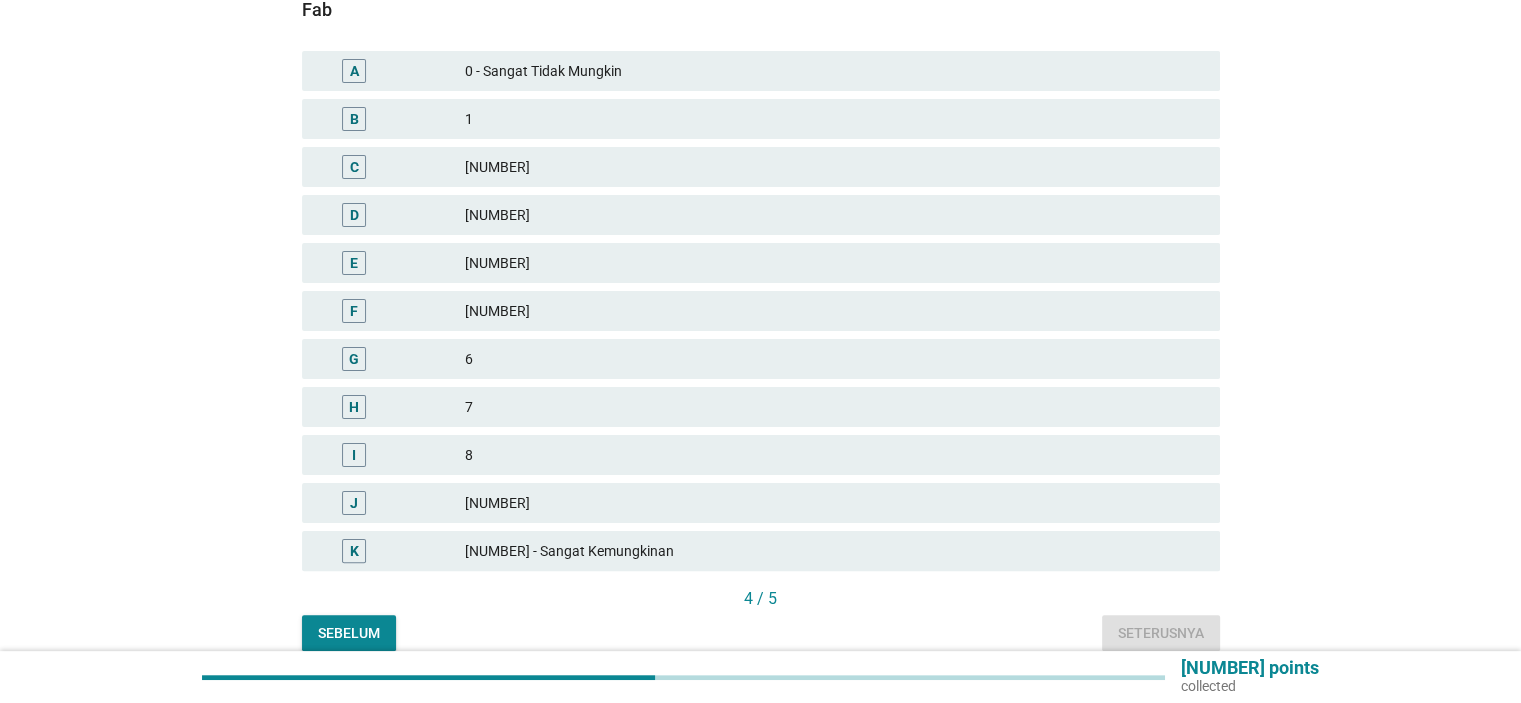 click on "[NUMBER]" at bounding box center [834, 311] 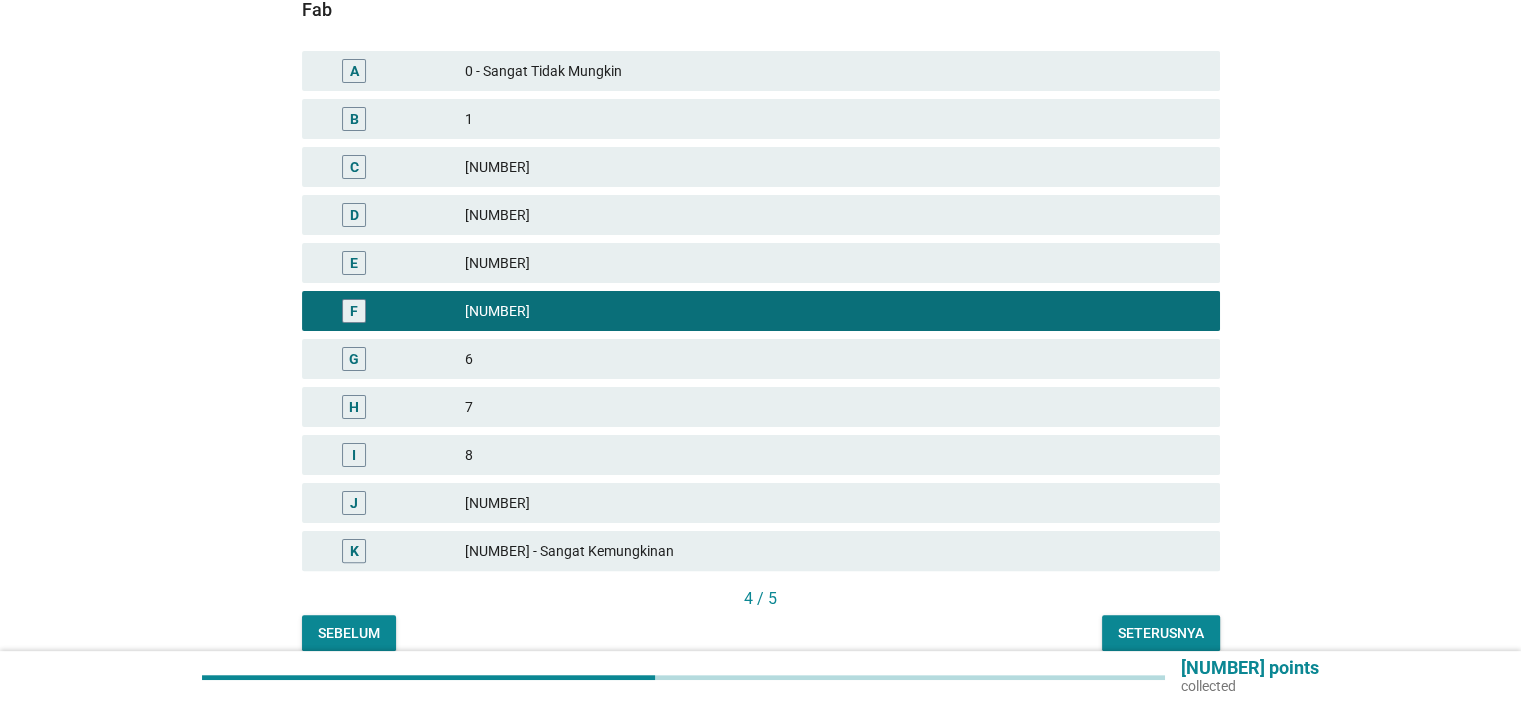 click on "Seterusnya" at bounding box center (1161, 633) 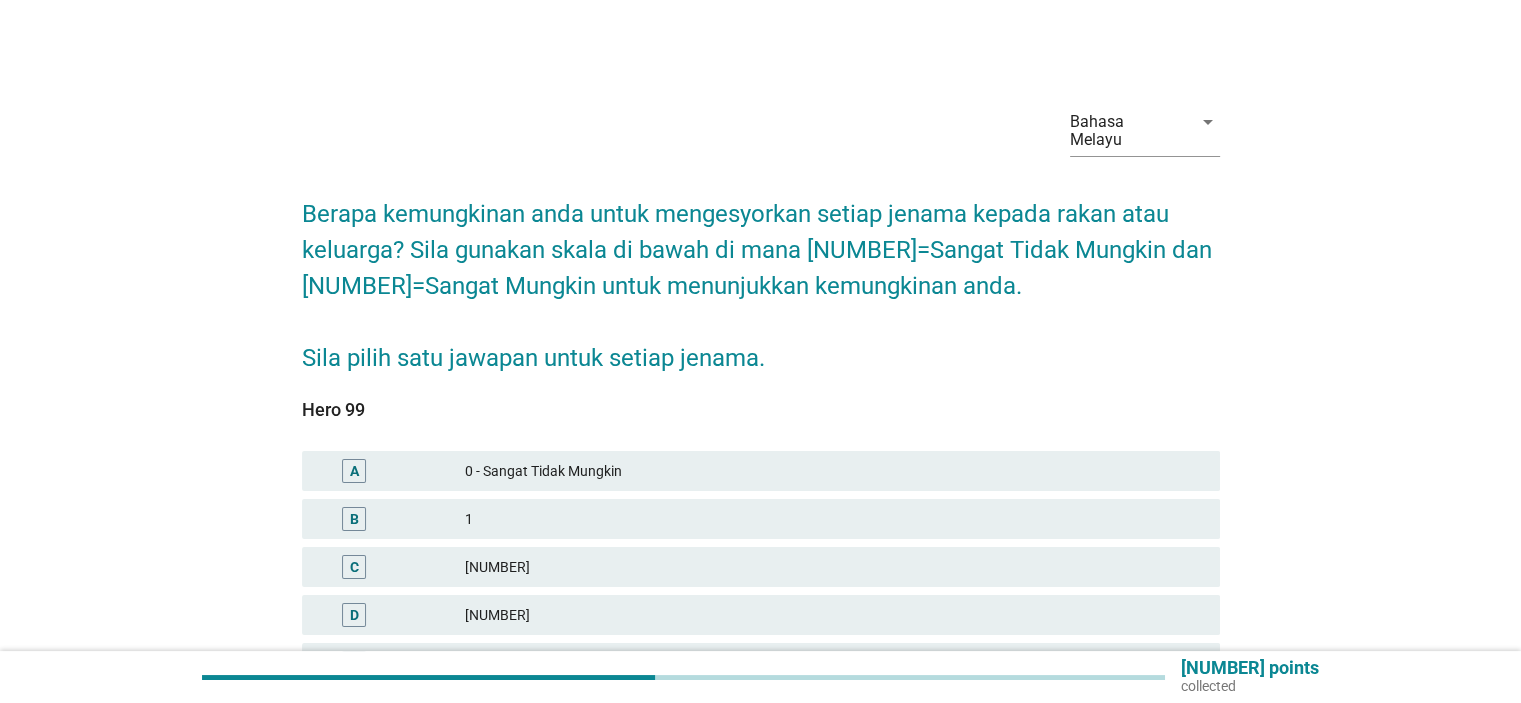 scroll, scrollTop: 300, scrollLeft: 0, axis: vertical 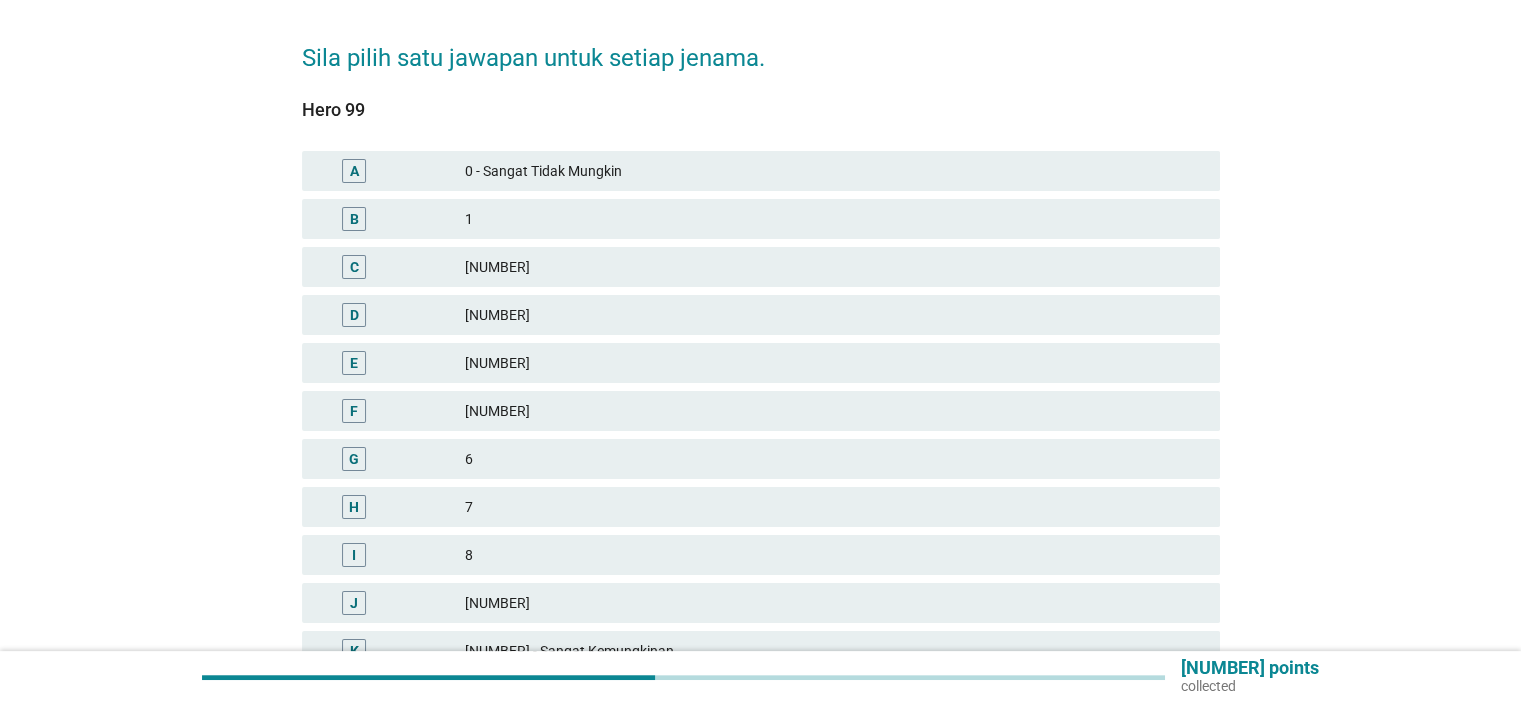 click on "H [NUMBER]" at bounding box center (761, 507) 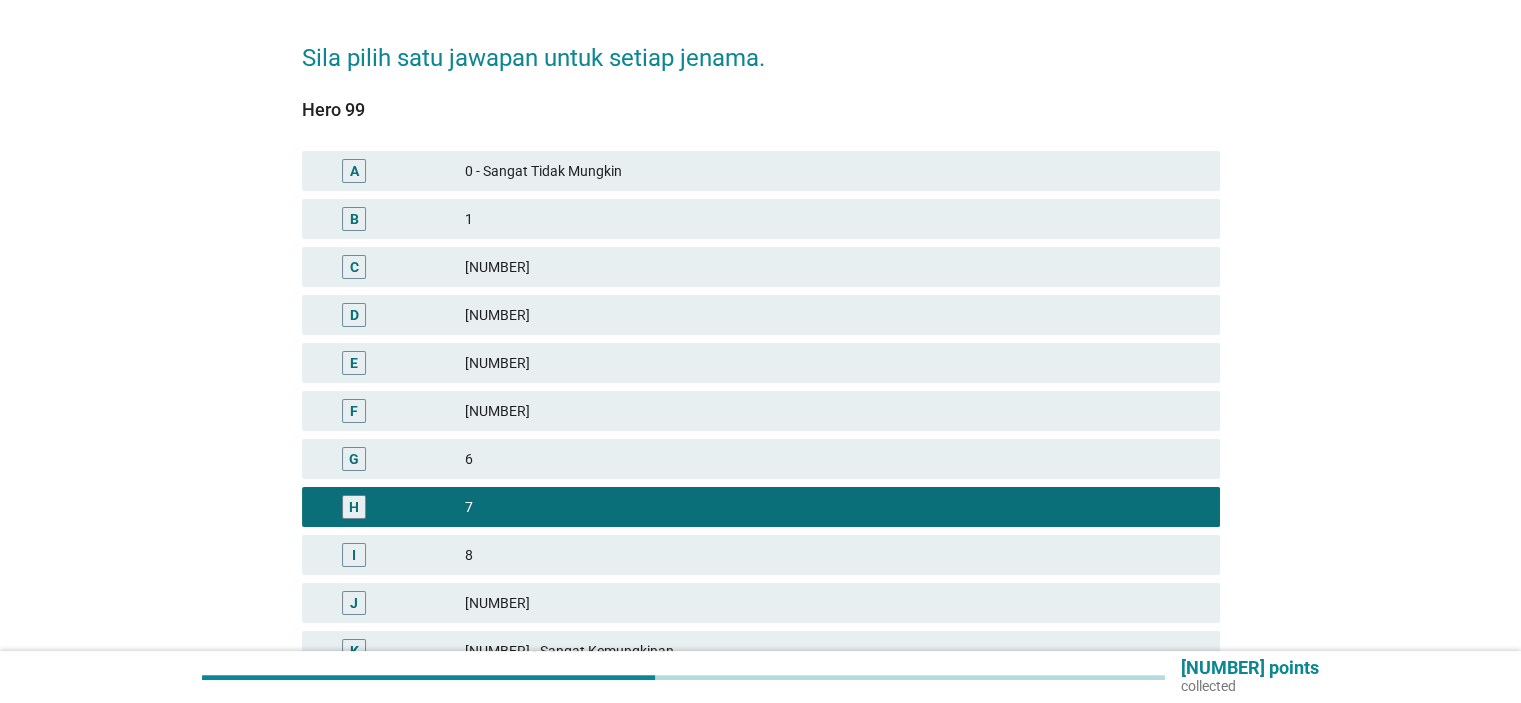 scroll, scrollTop: 472, scrollLeft: 0, axis: vertical 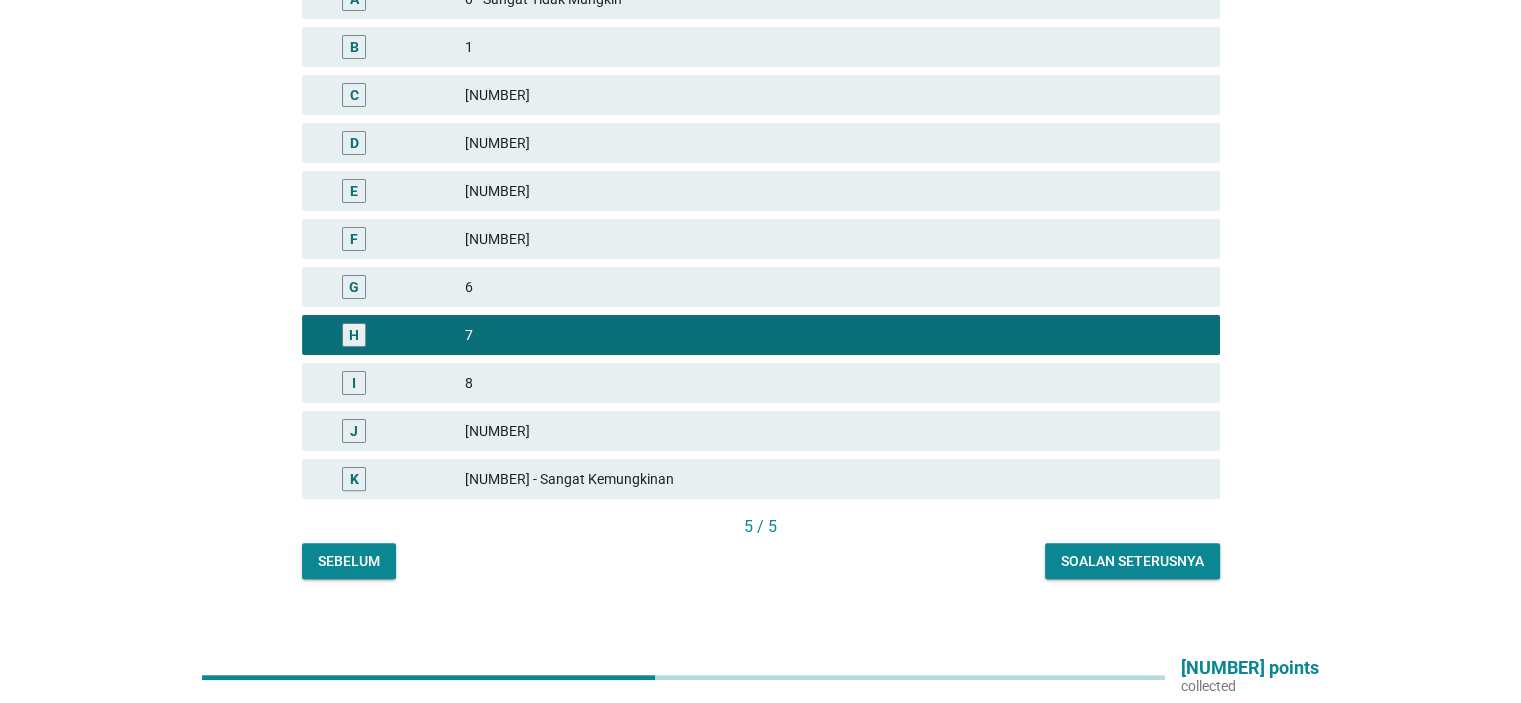 click on "Soalan seterusnya" at bounding box center [1132, 561] 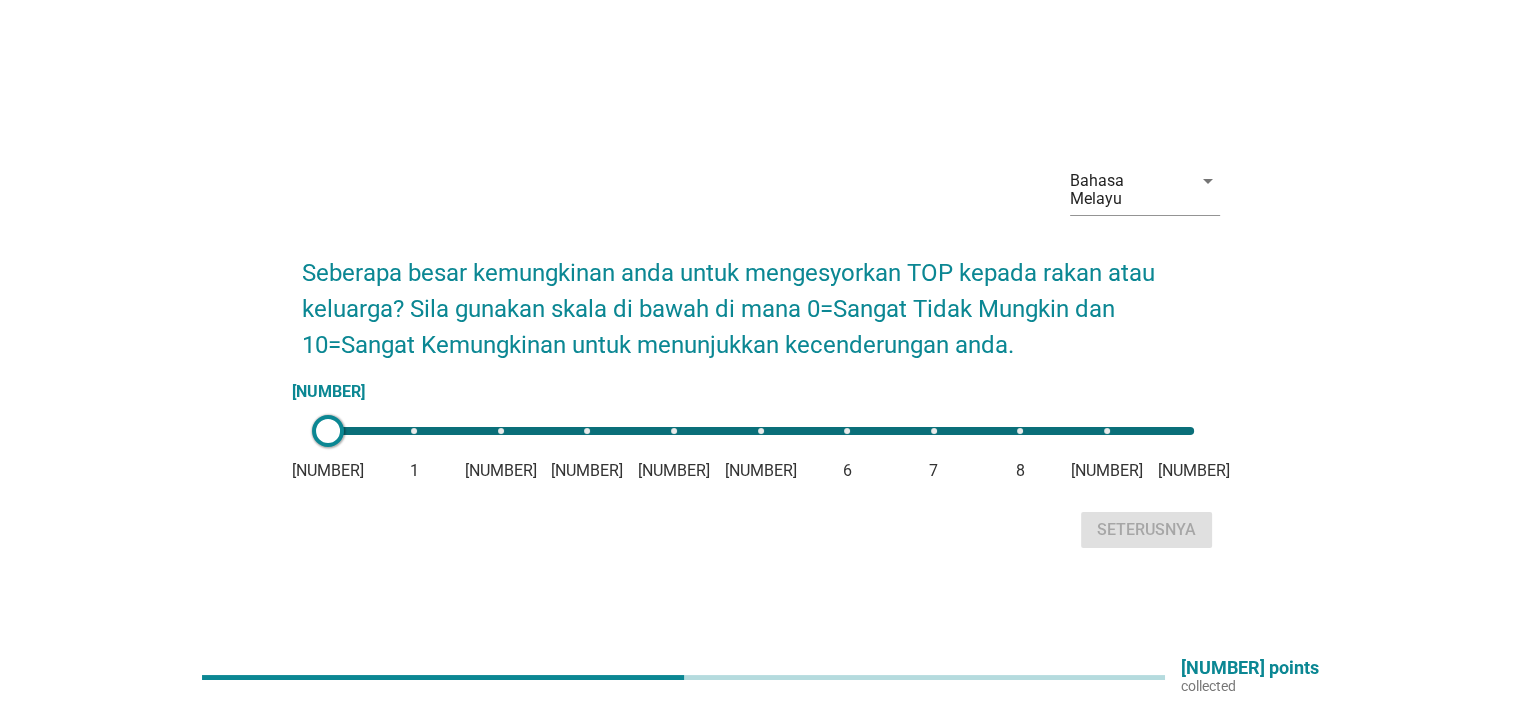 scroll, scrollTop: 52, scrollLeft: 0, axis: vertical 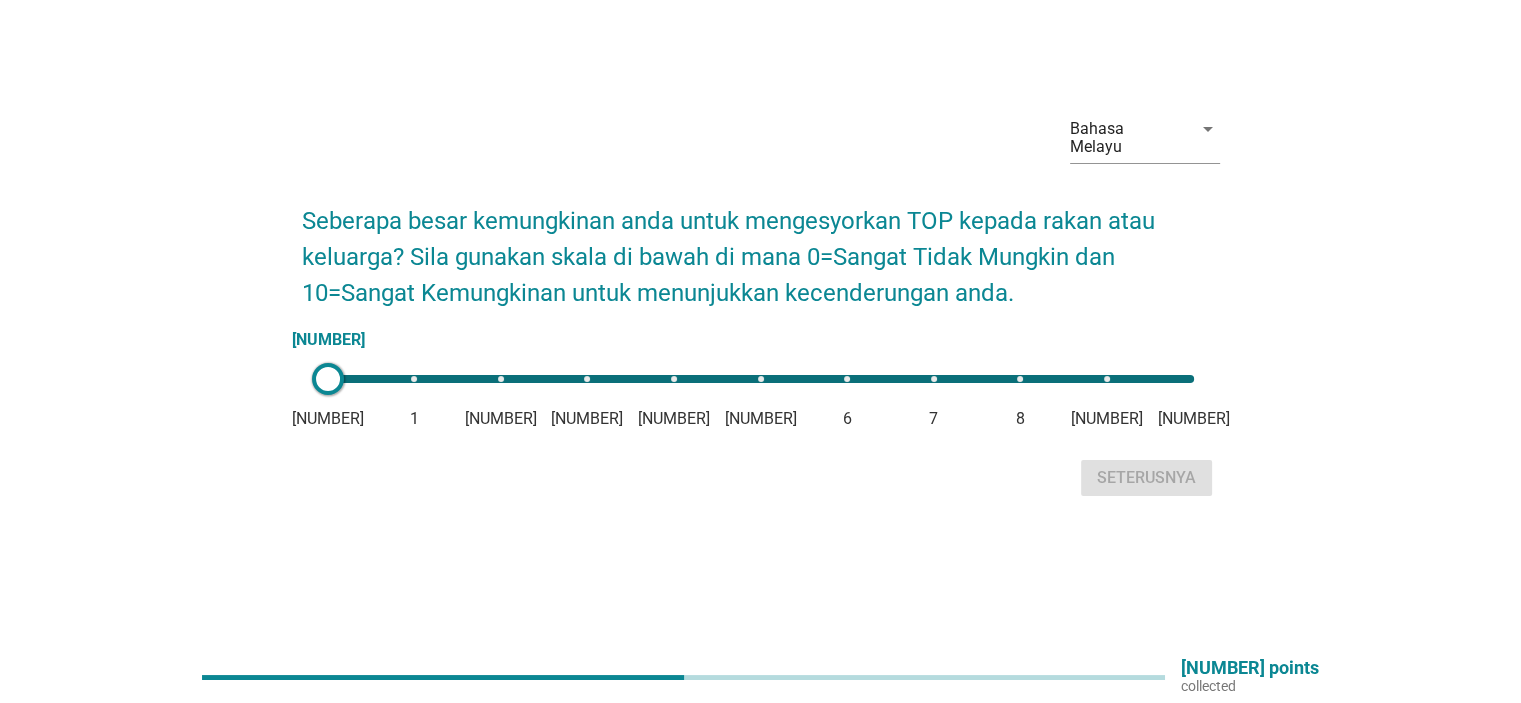 click on "0
0
1
2
3
4
5
6
7
8
9
10" at bounding box center [761, 379] 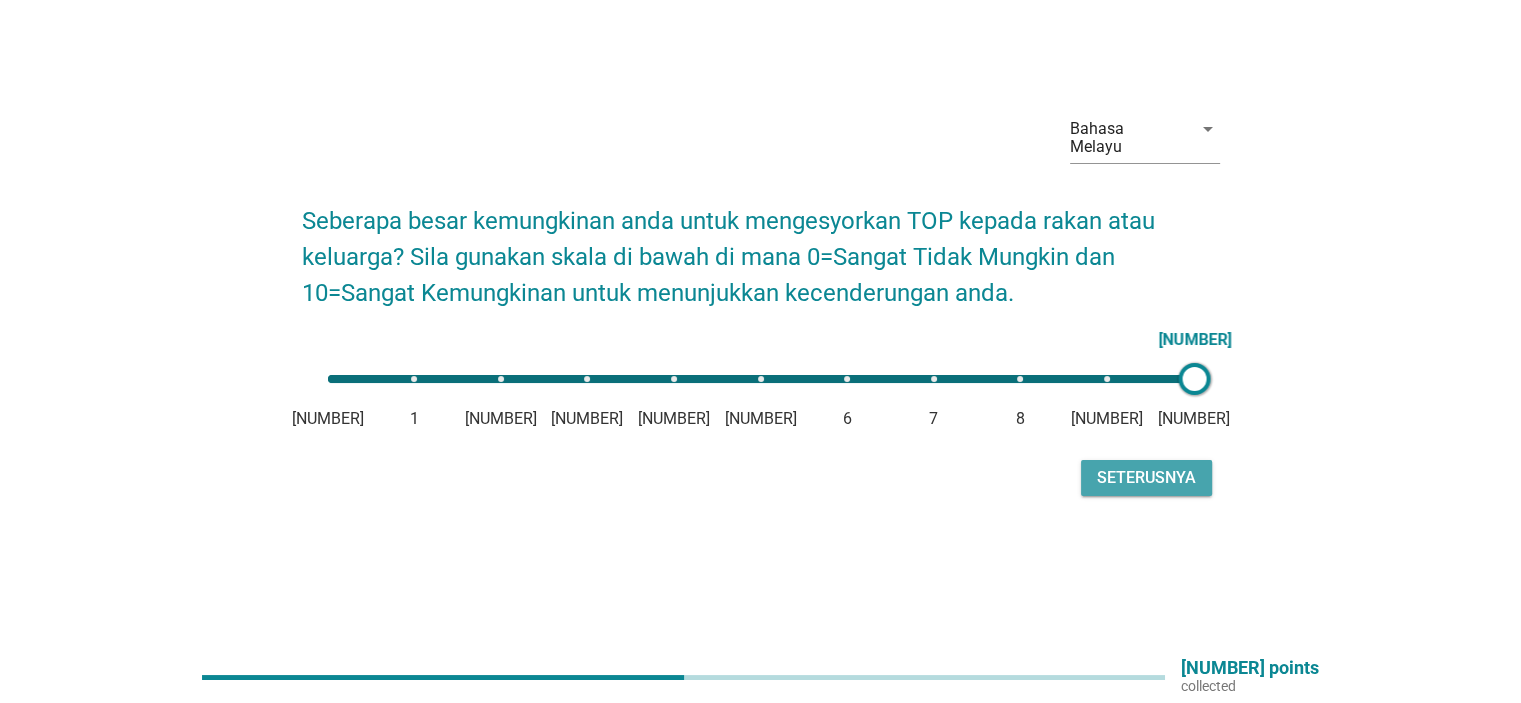click on "Seterusnya" at bounding box center (1146, 478) 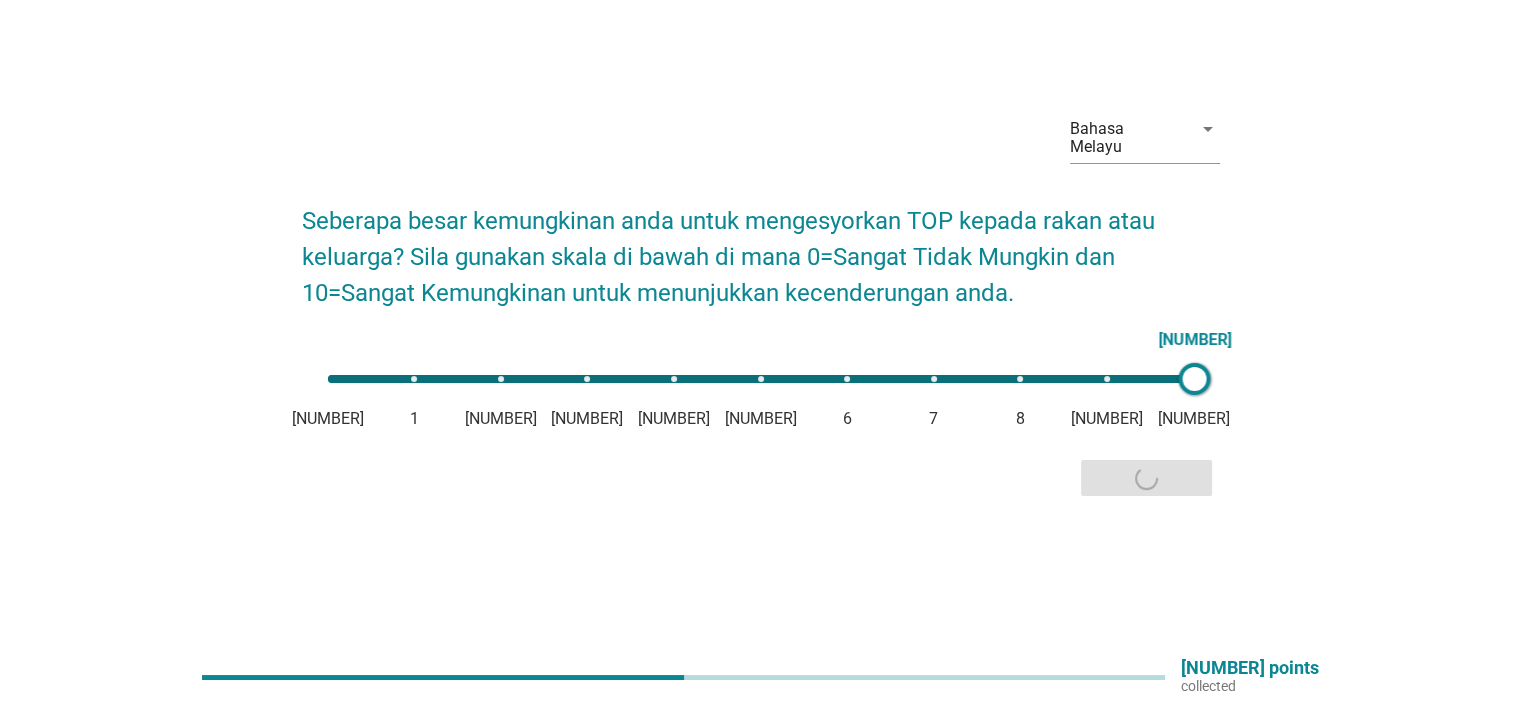 scroll, scrollTop: 0, scrollLeft: 0, axis: both 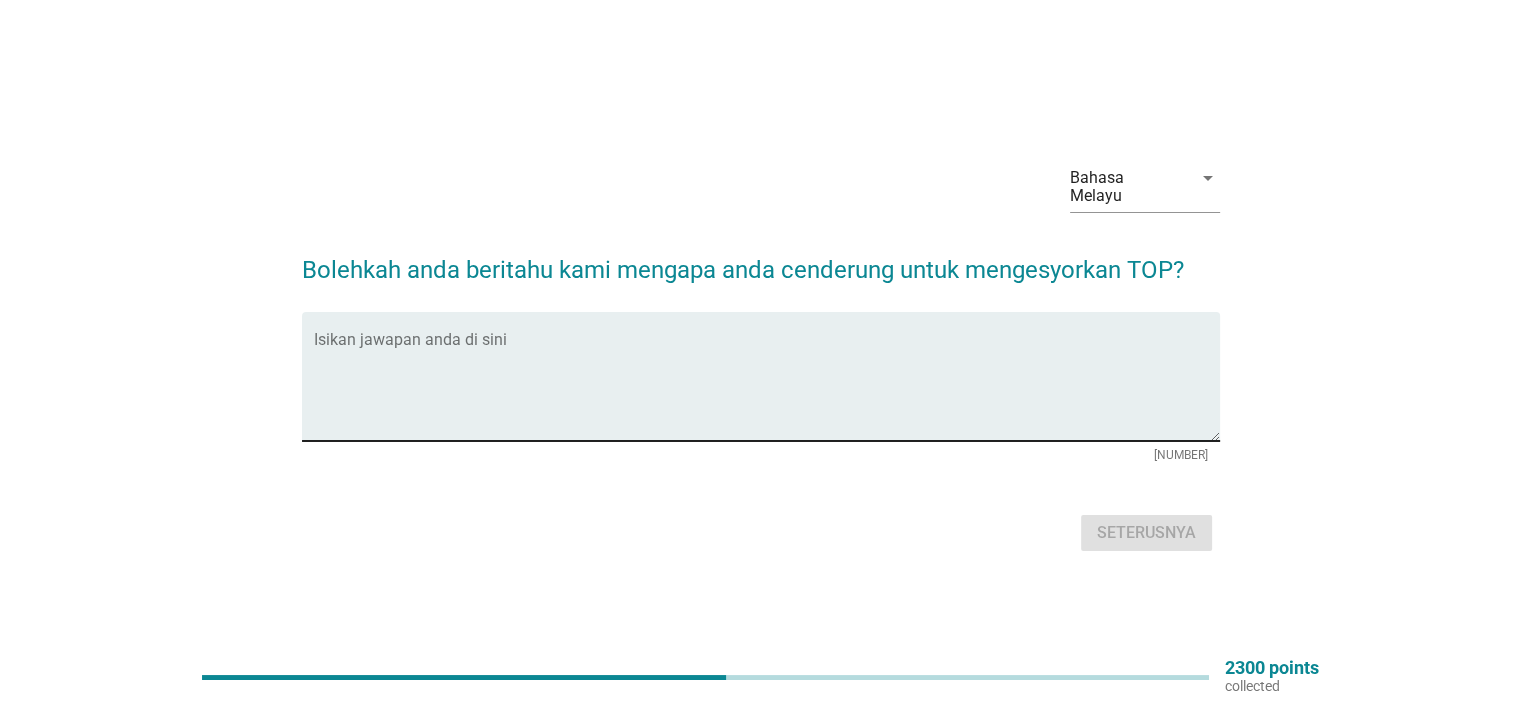 click at bounding box center (767, 388) 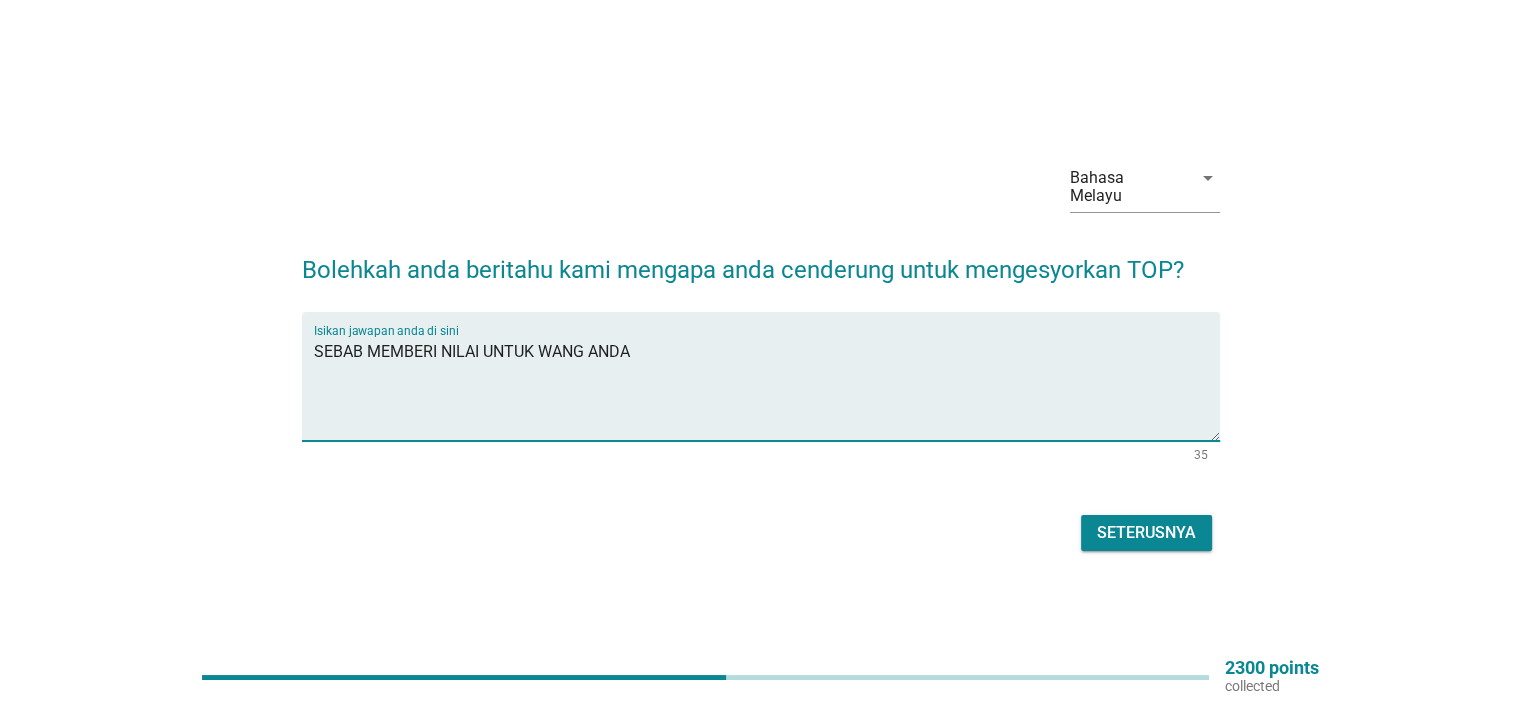 type on "SEBAB MEMBERI NILAI UNTUK WANG ANDA" 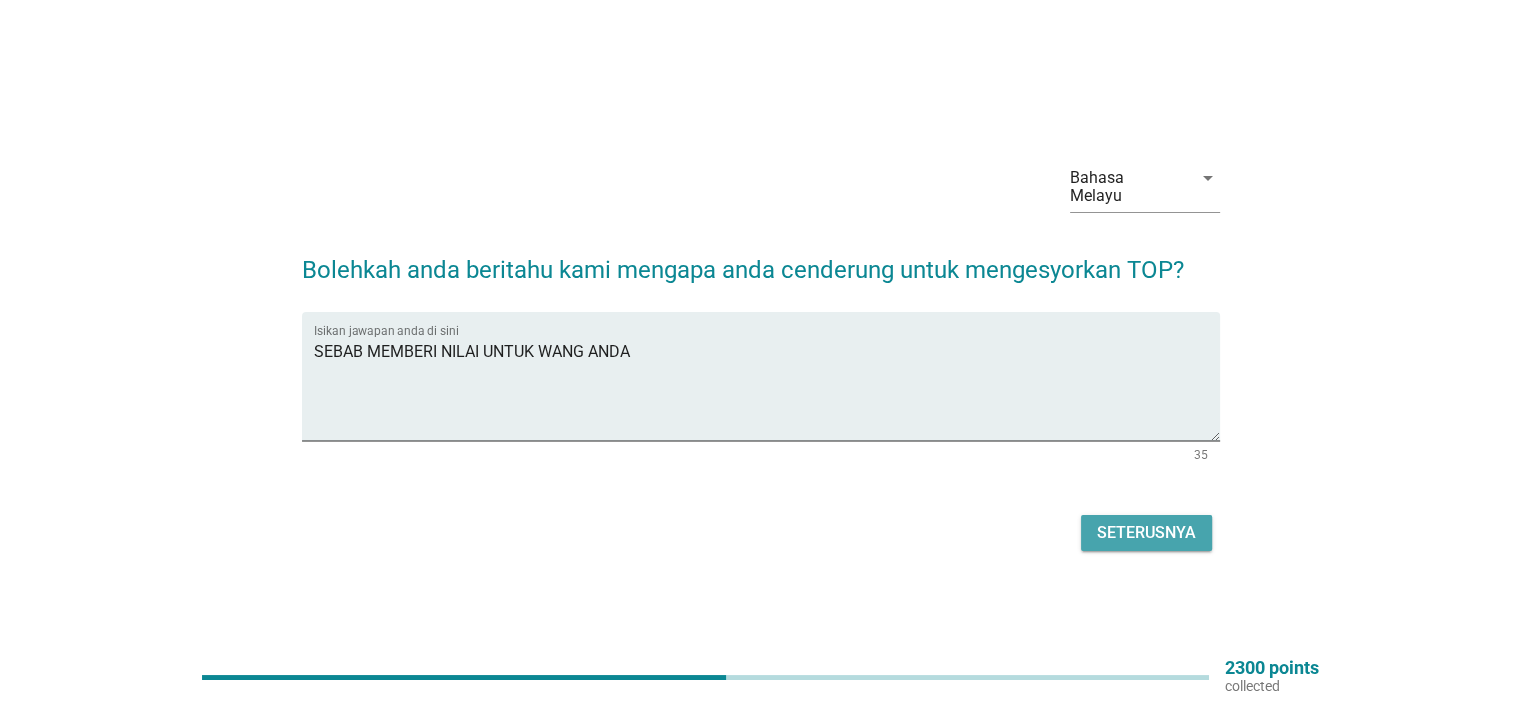 click on "Seterusnya" at bounding box center (1146, 533) 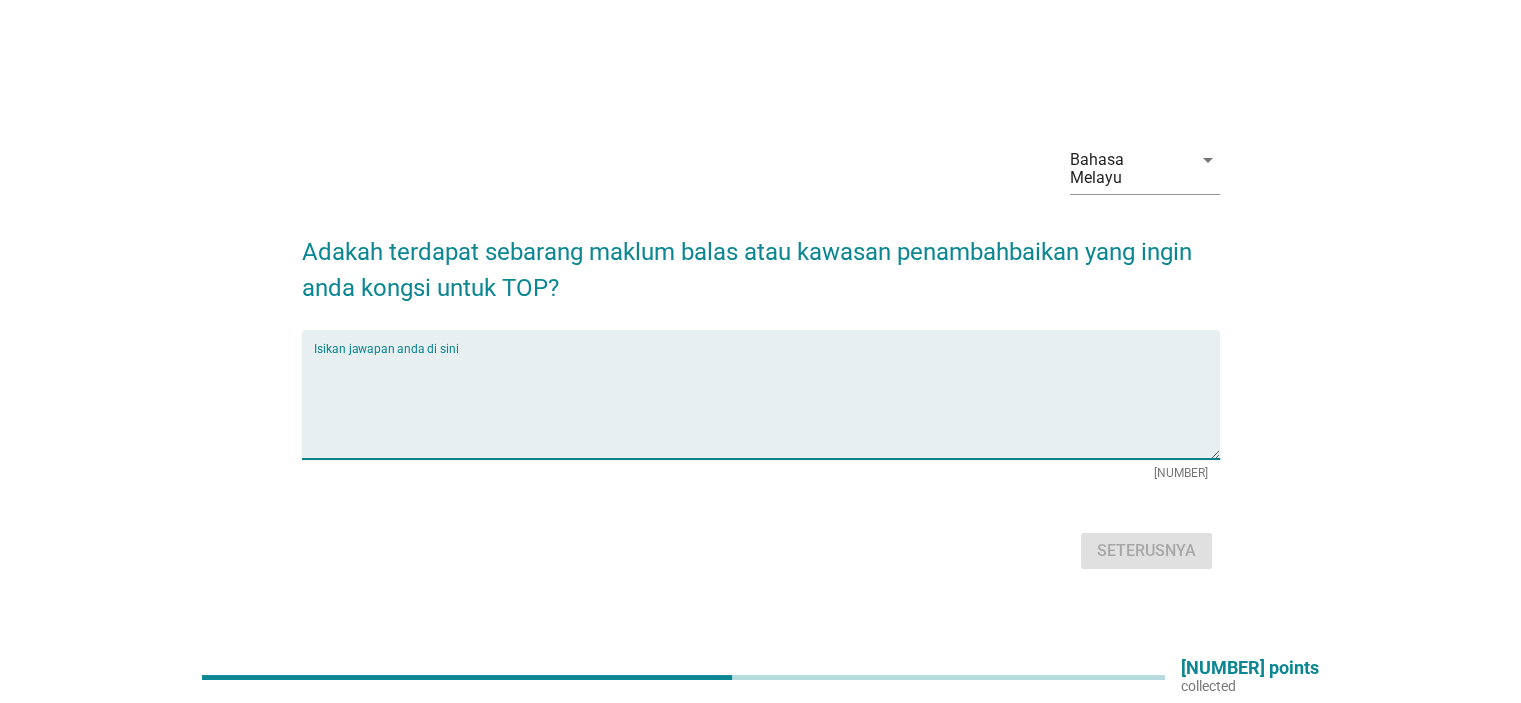 click at bounding box center [767, 406] 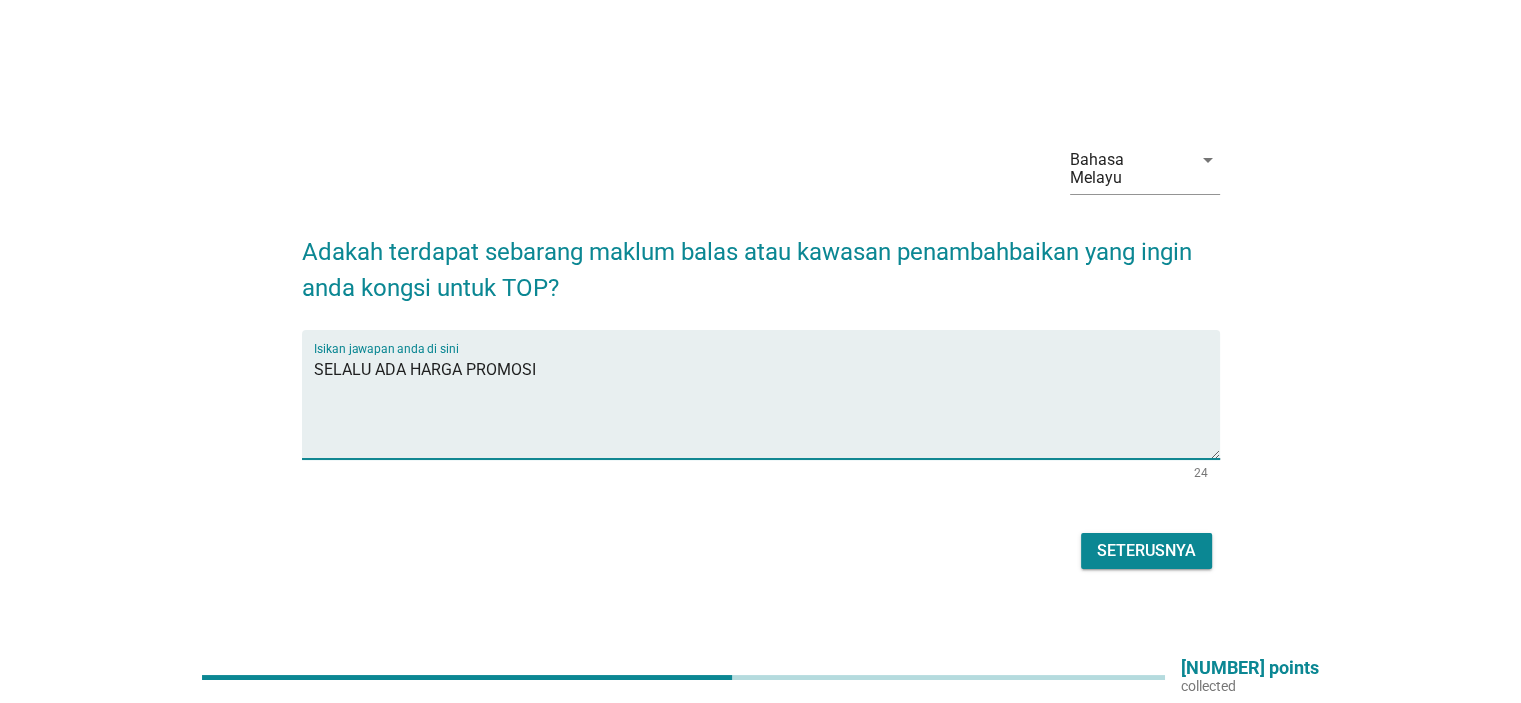 type on "SELALU ADA HARGA PROMOSI" 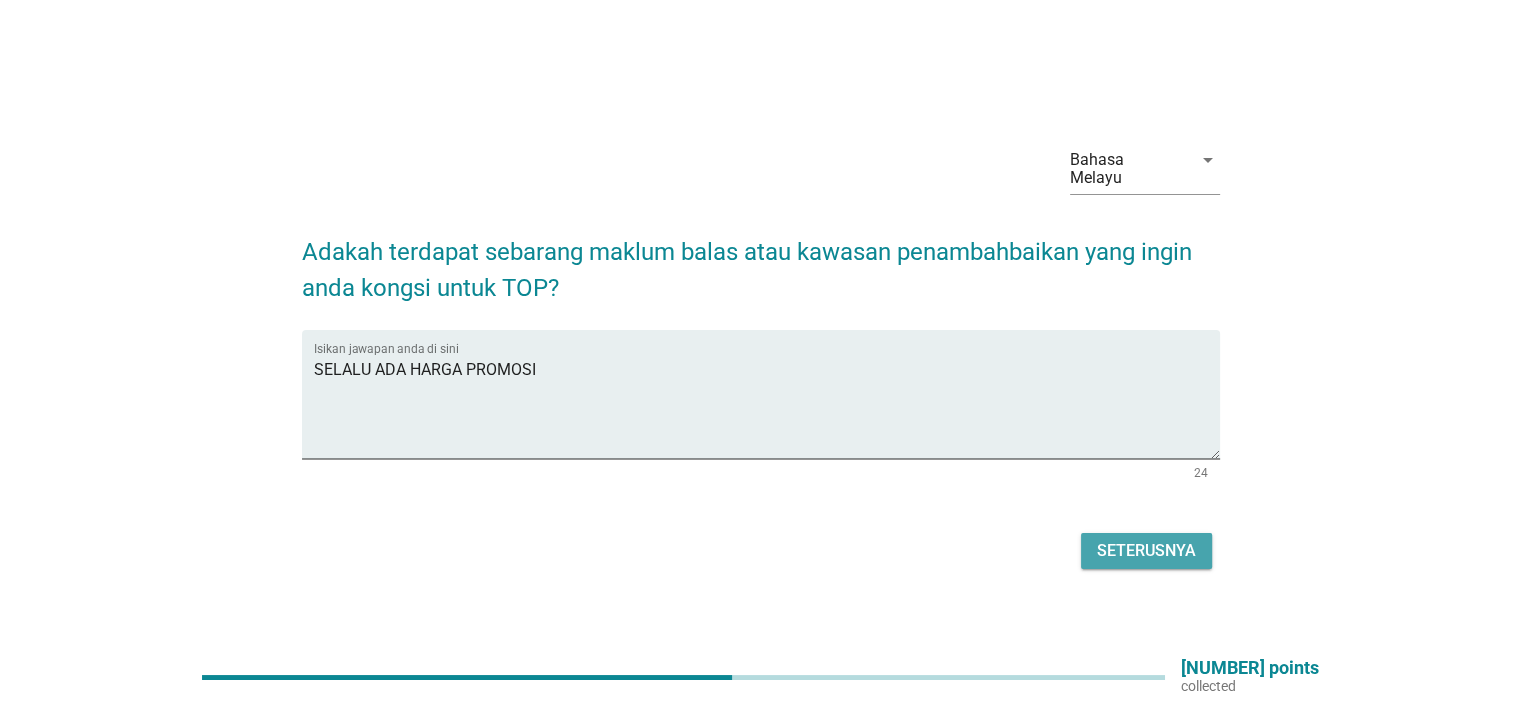 click on "Seterusnya" at bounding box center [1146, 551] 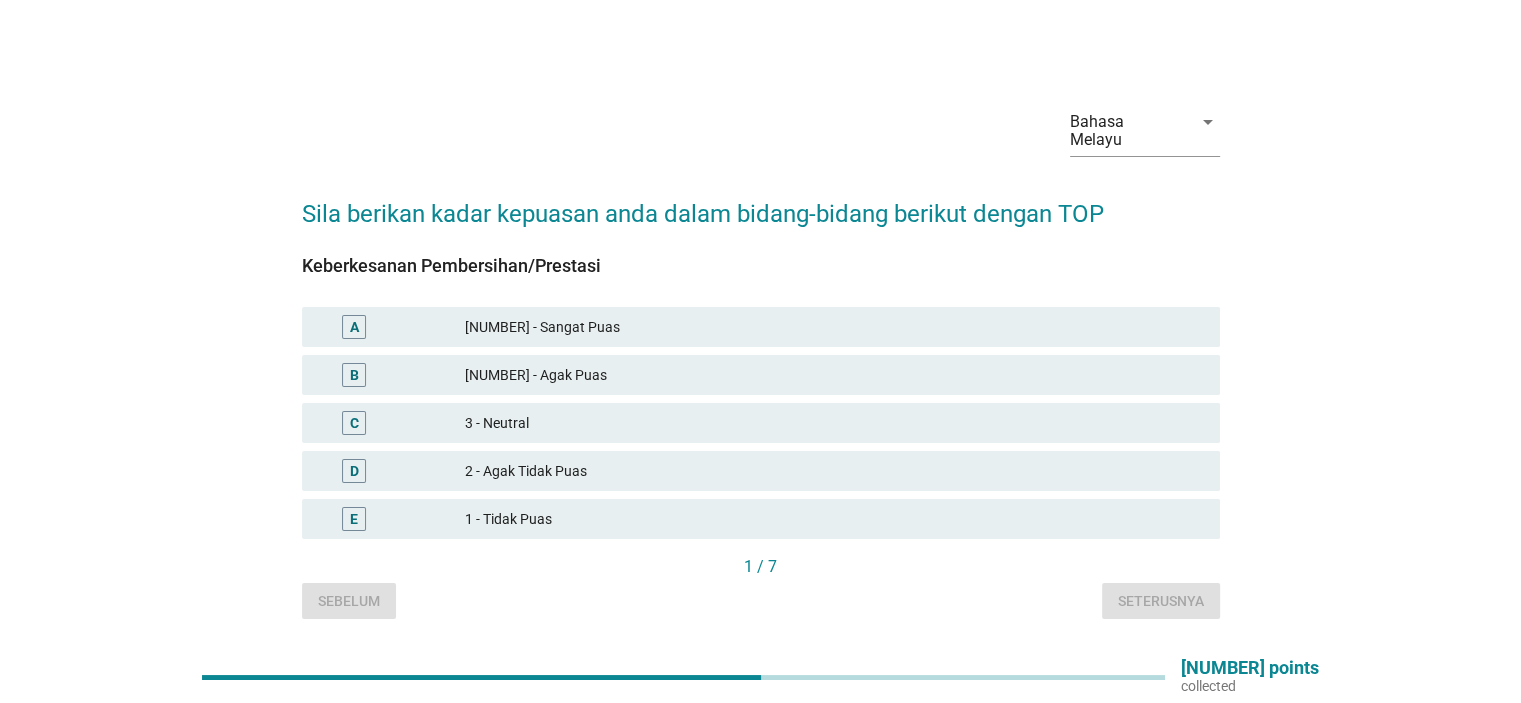 click on "B   4 - Agak Puas" at bounding box center [761, 375] 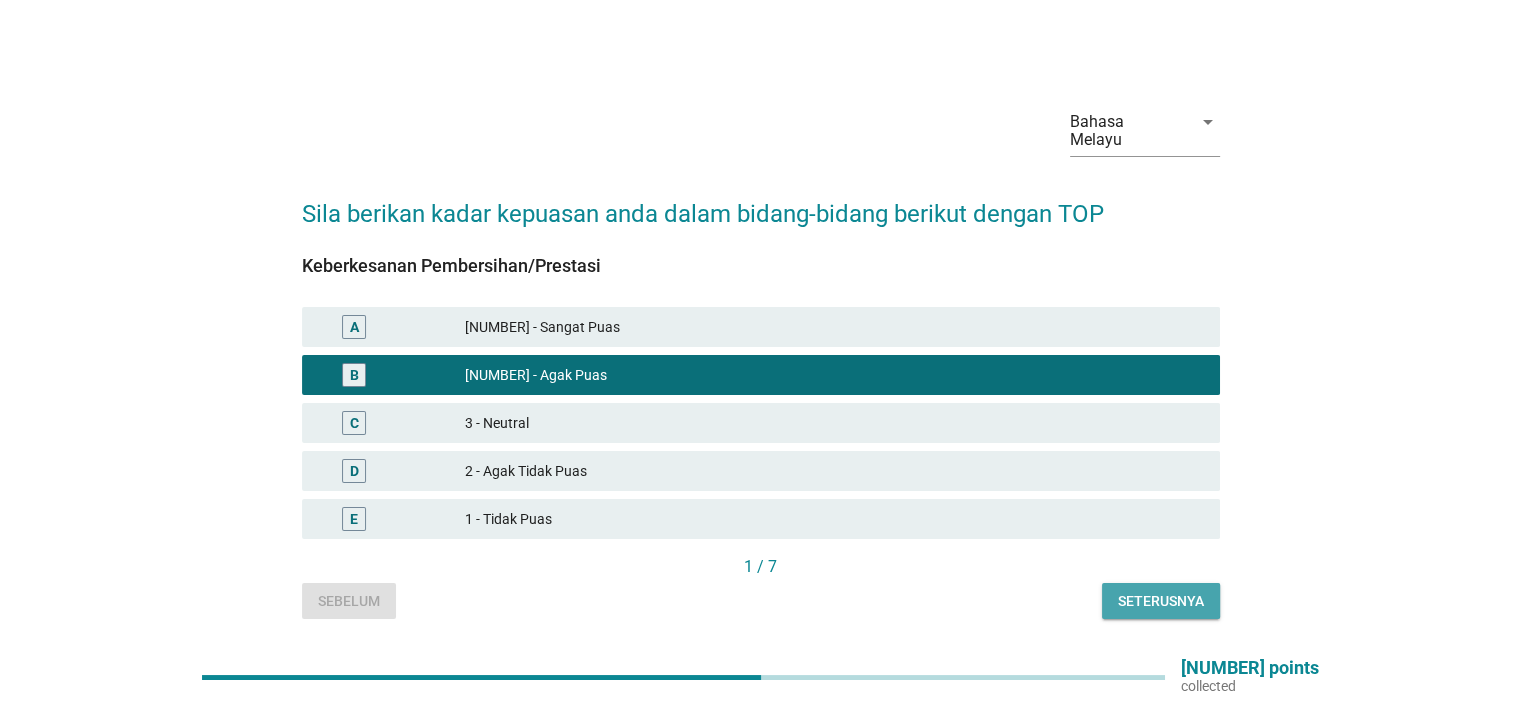 click on "Seterusnya" at bounding box center [1161, 601] 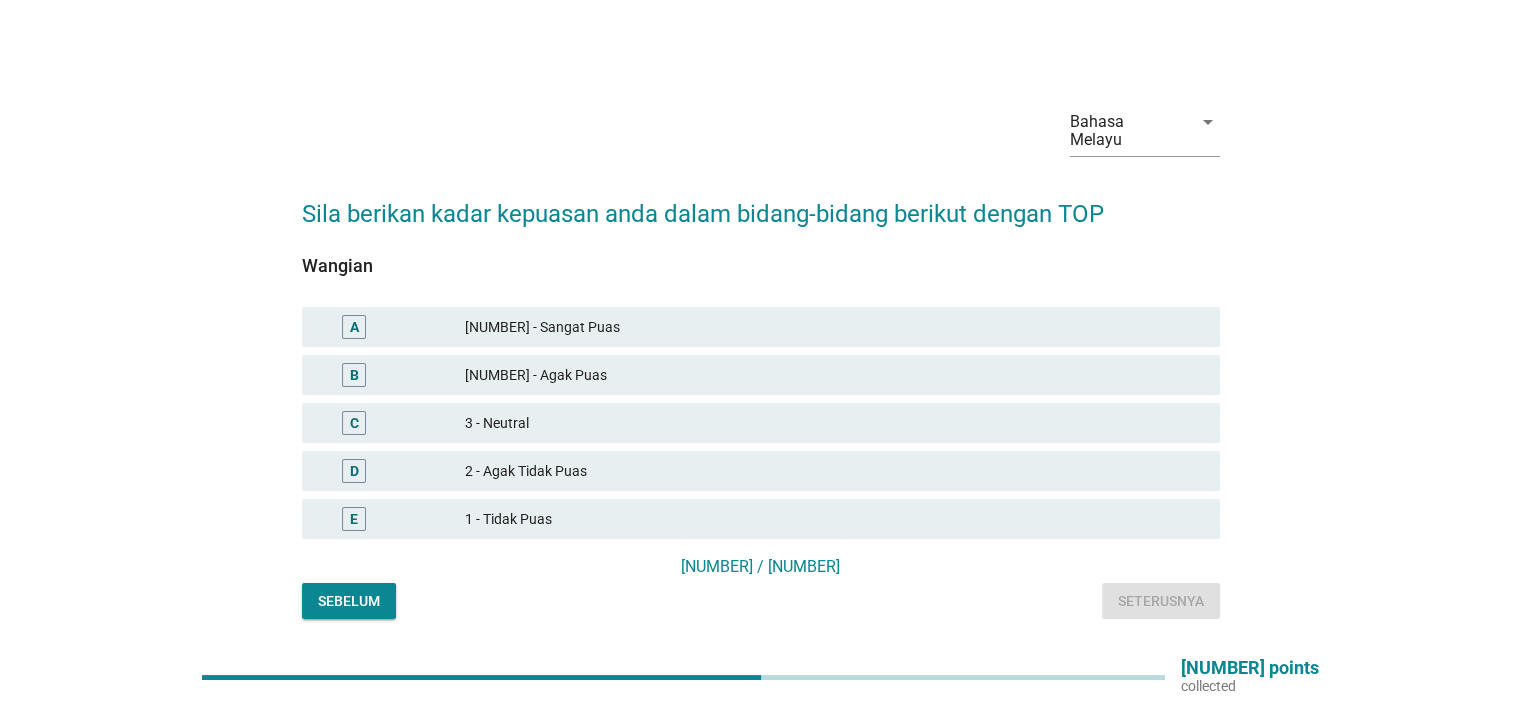 click on "[NUMBER] - Sangat Puas" at bounding box center (834, 327) 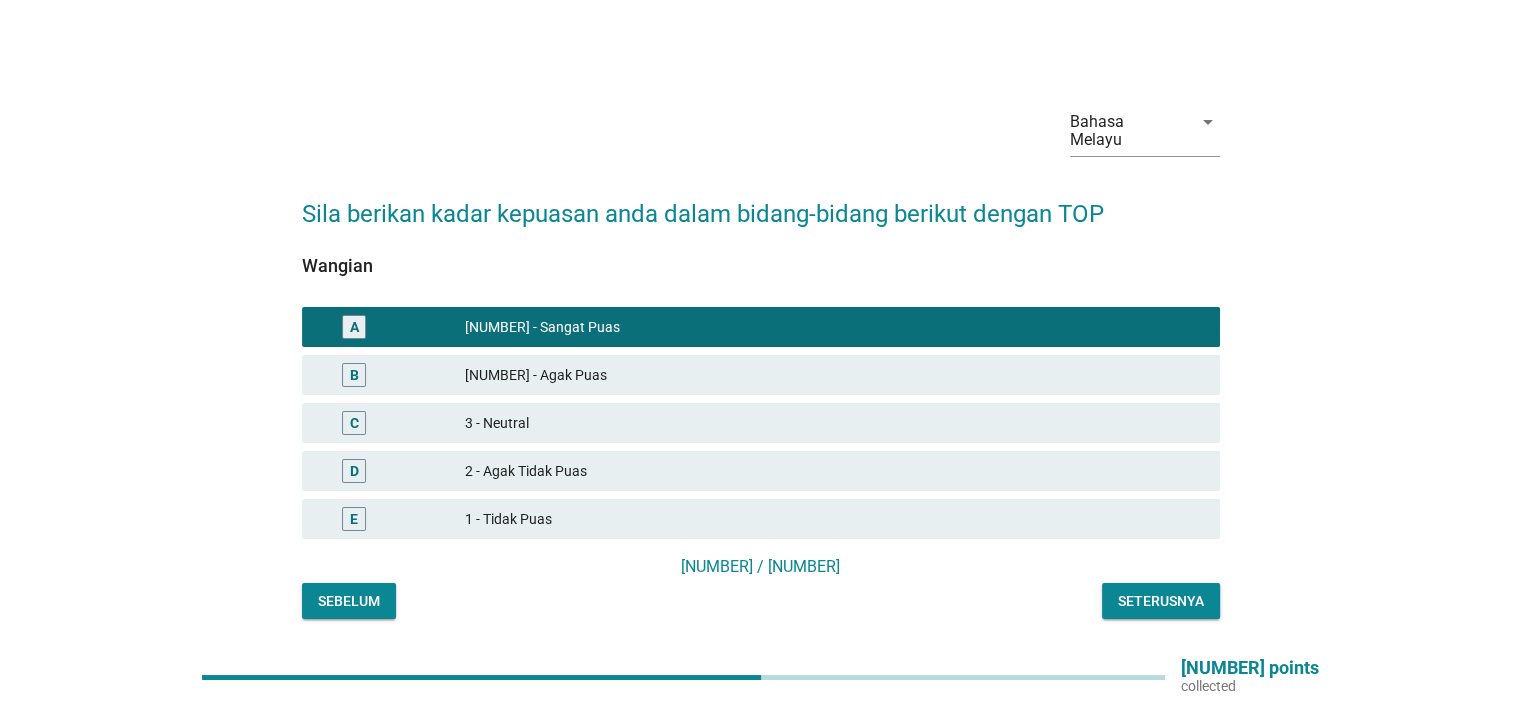 click on "Seterusnya" at bounding box center [1161, 601] 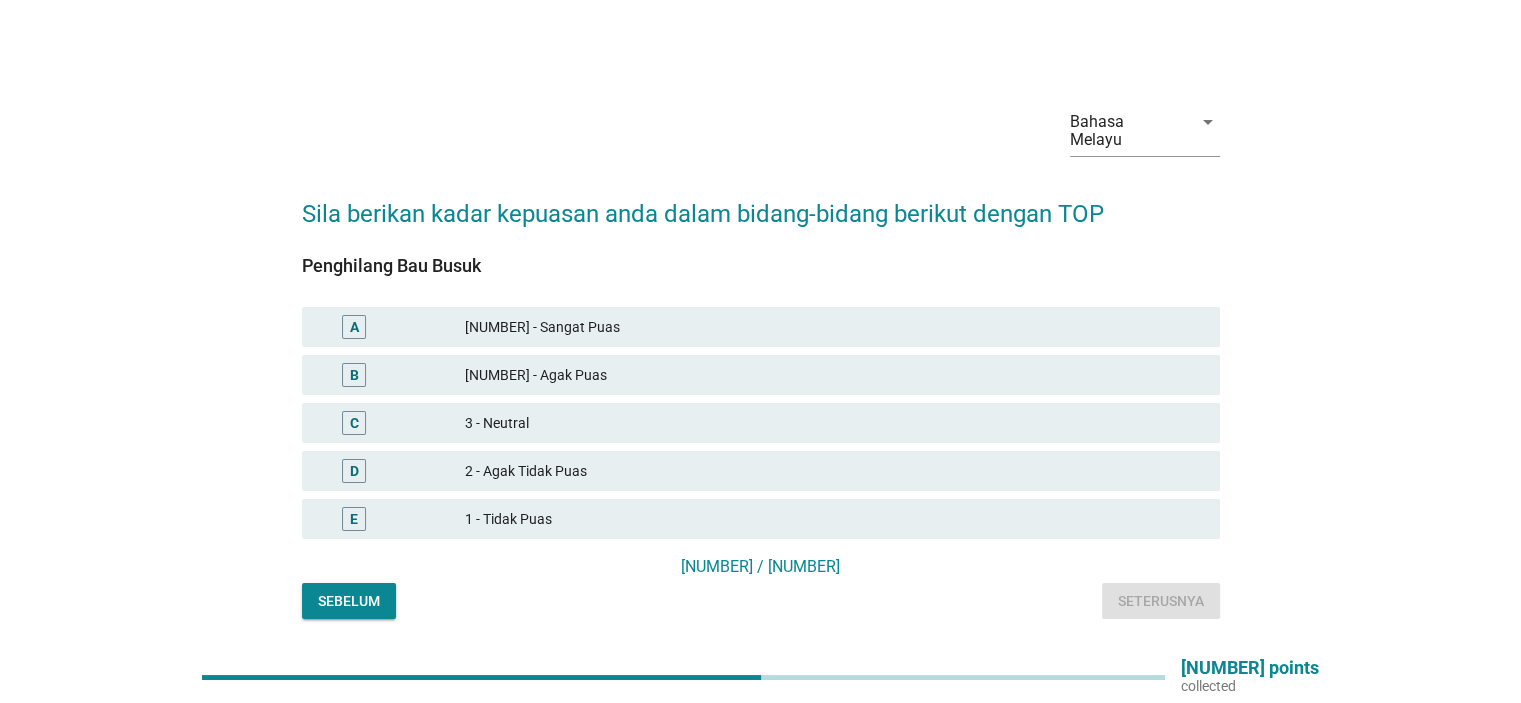 click on "B   4 - Agak Puas" at bounding box center (761, 375) 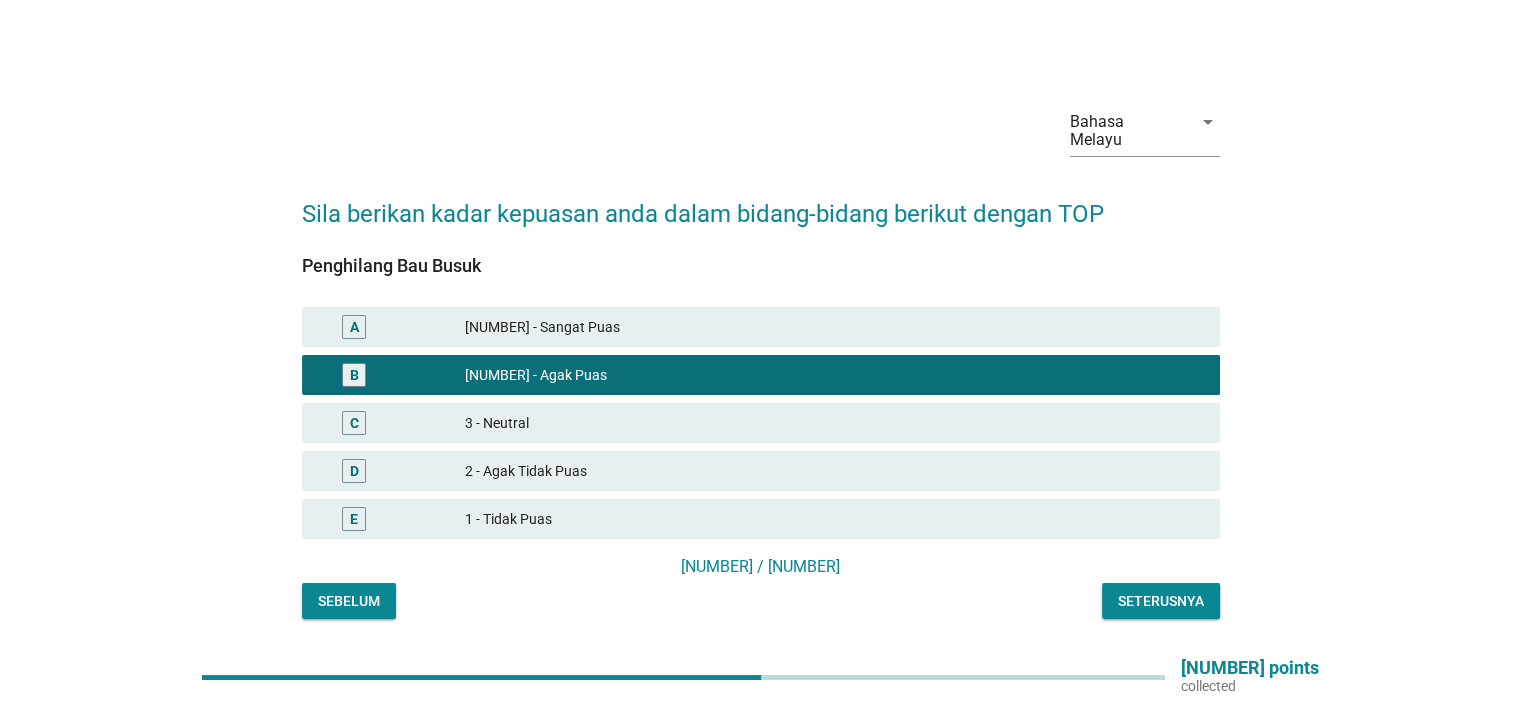 click on "Seterusnya" at bounding box center (1161, 601) 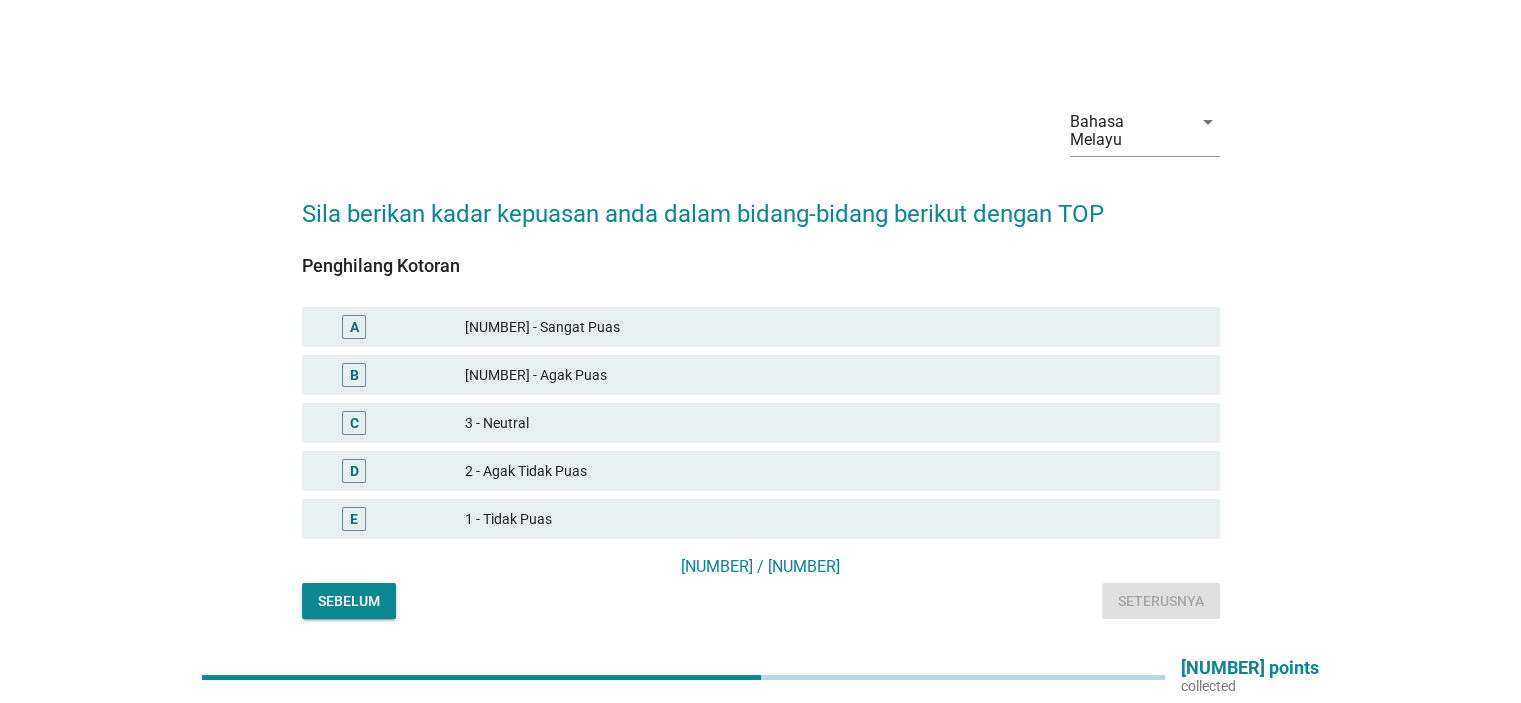 click on "[NUMBER] - Agak Puas" at bounding box center [834, 375] 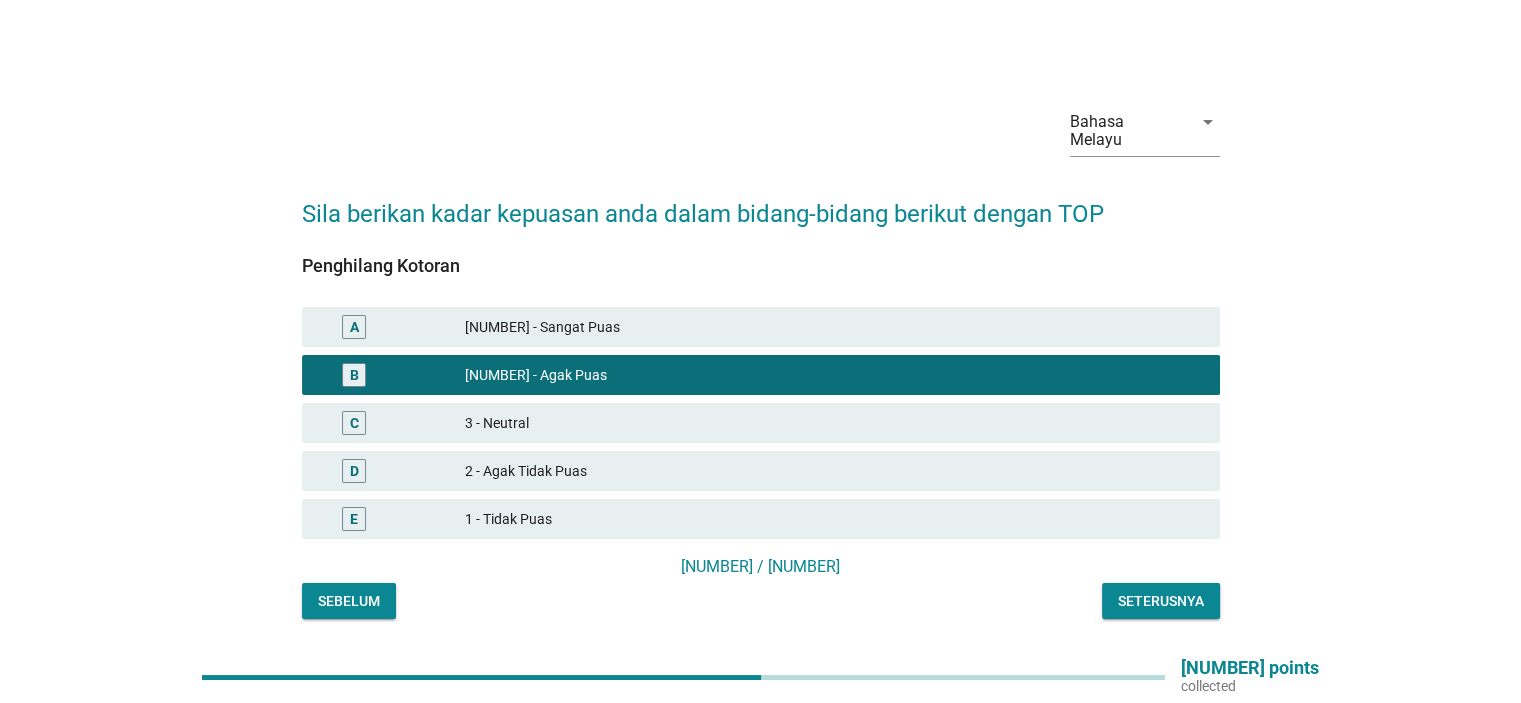 click on "Seterusnya" at bounding box center (1161, 601) 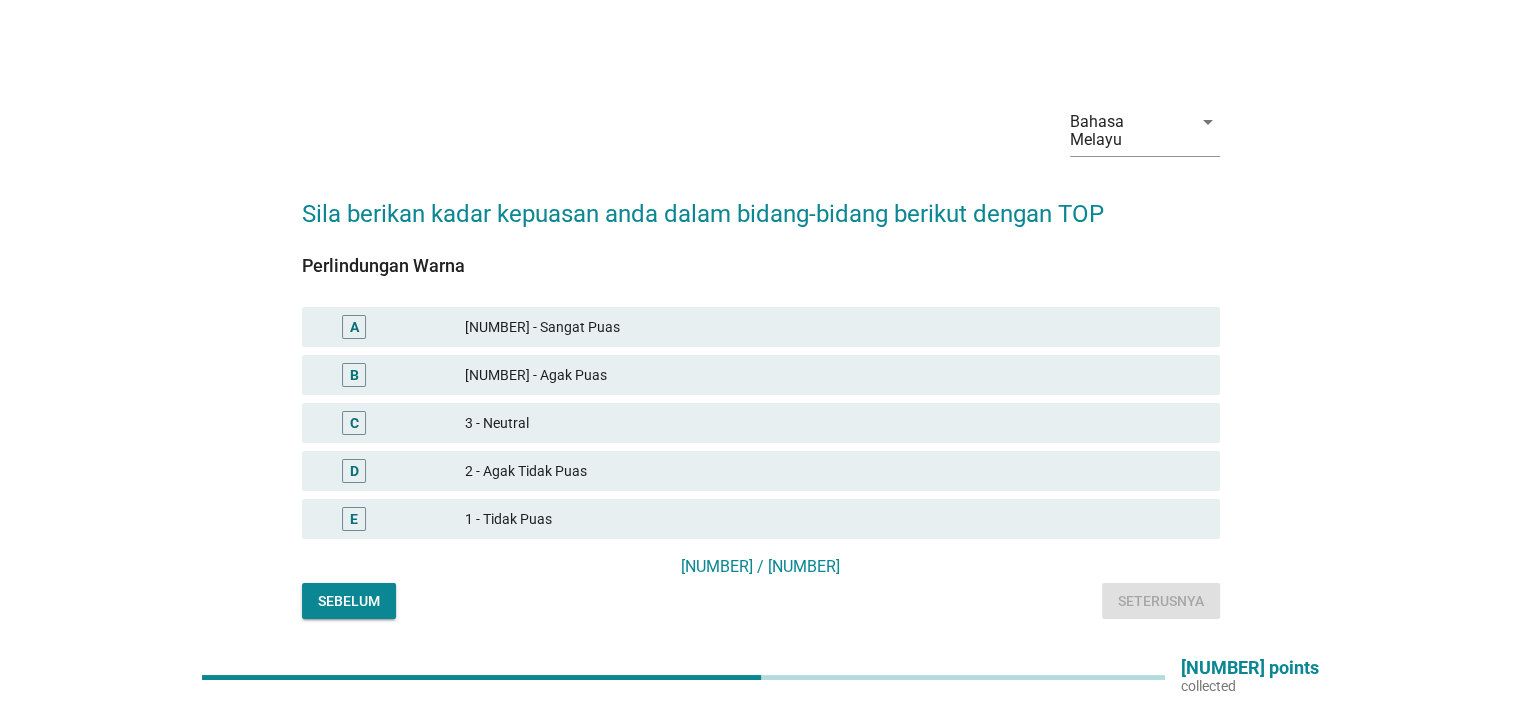 click on "[NUMBER] - Agak Puas" at bounding box center (834, 375) 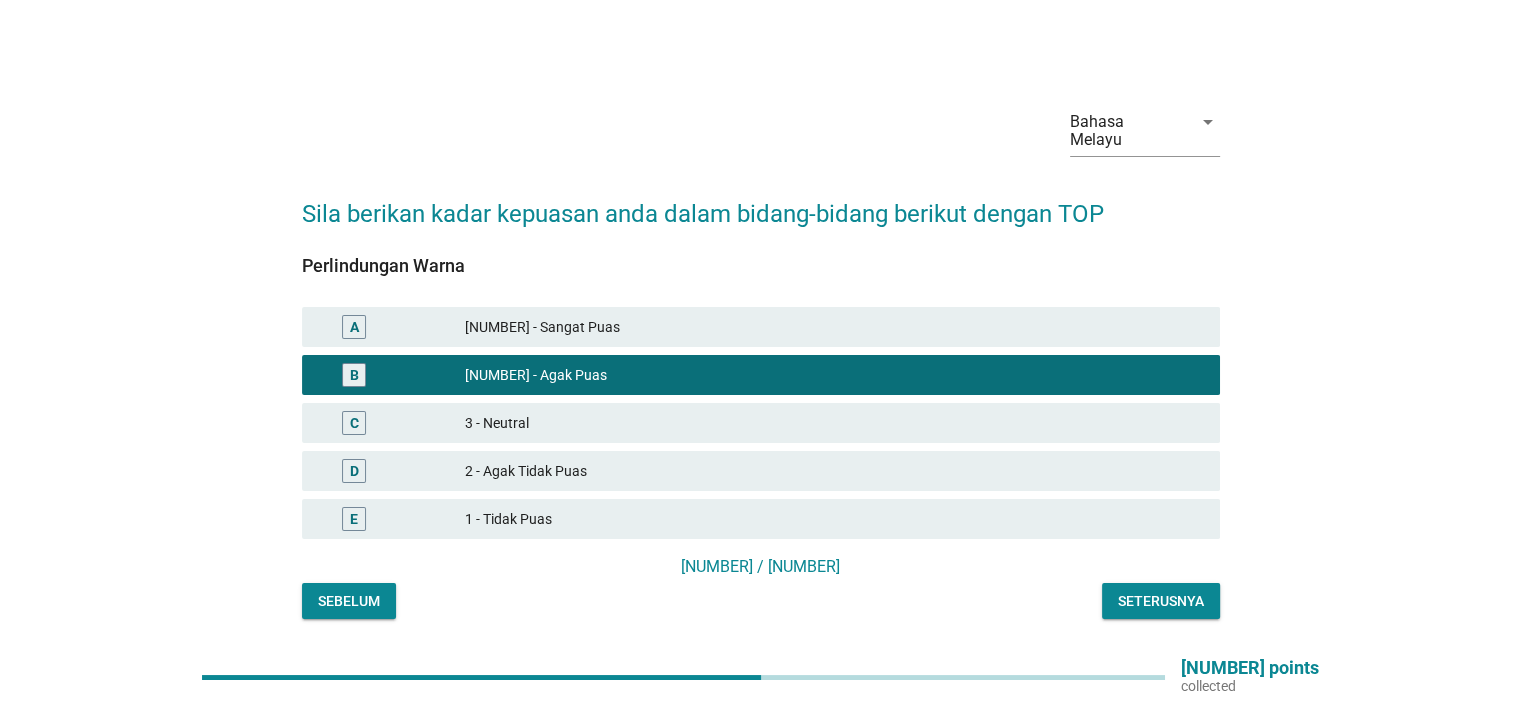 click on "Seterusnya" at bounding box center (1161, 601) 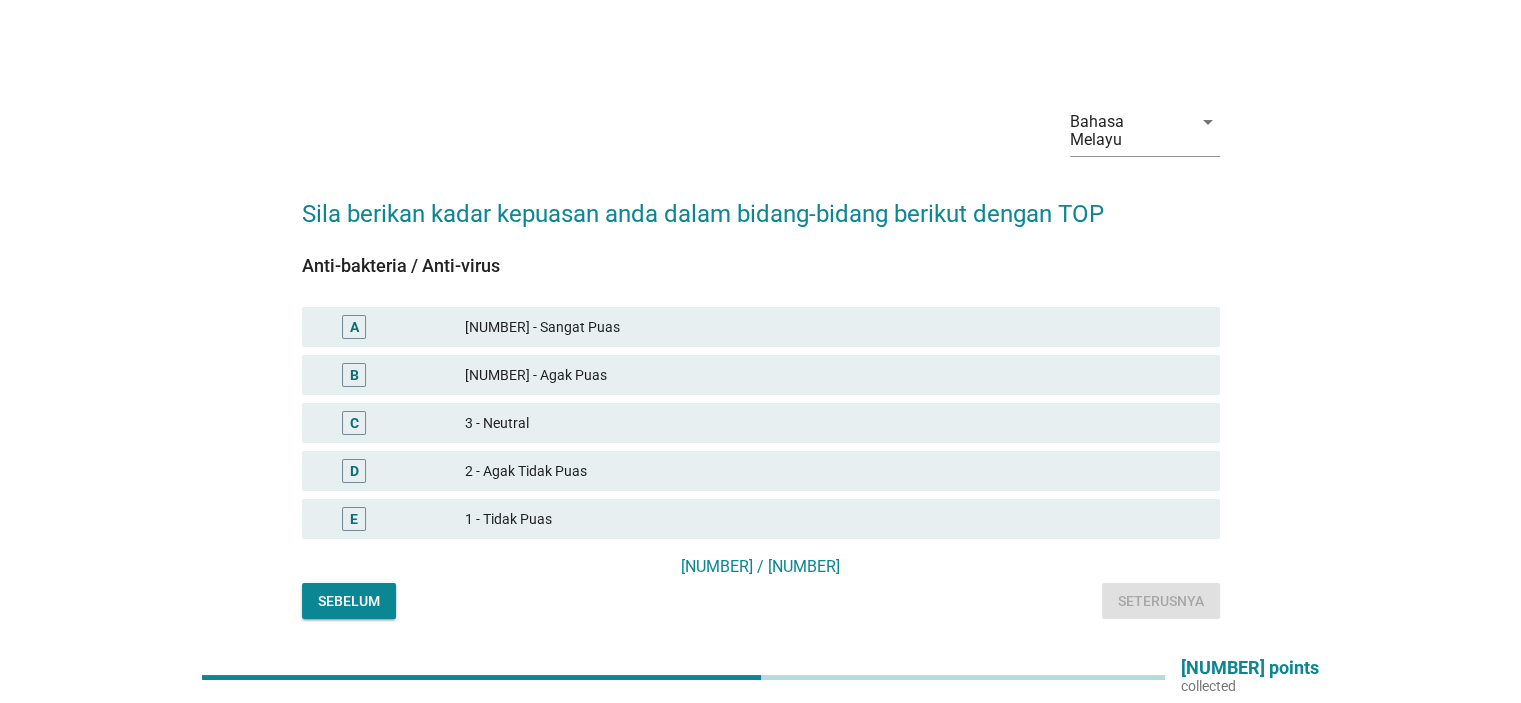 click on "[NUMBER] - Agak Puas" at bounding box center [834, 375] 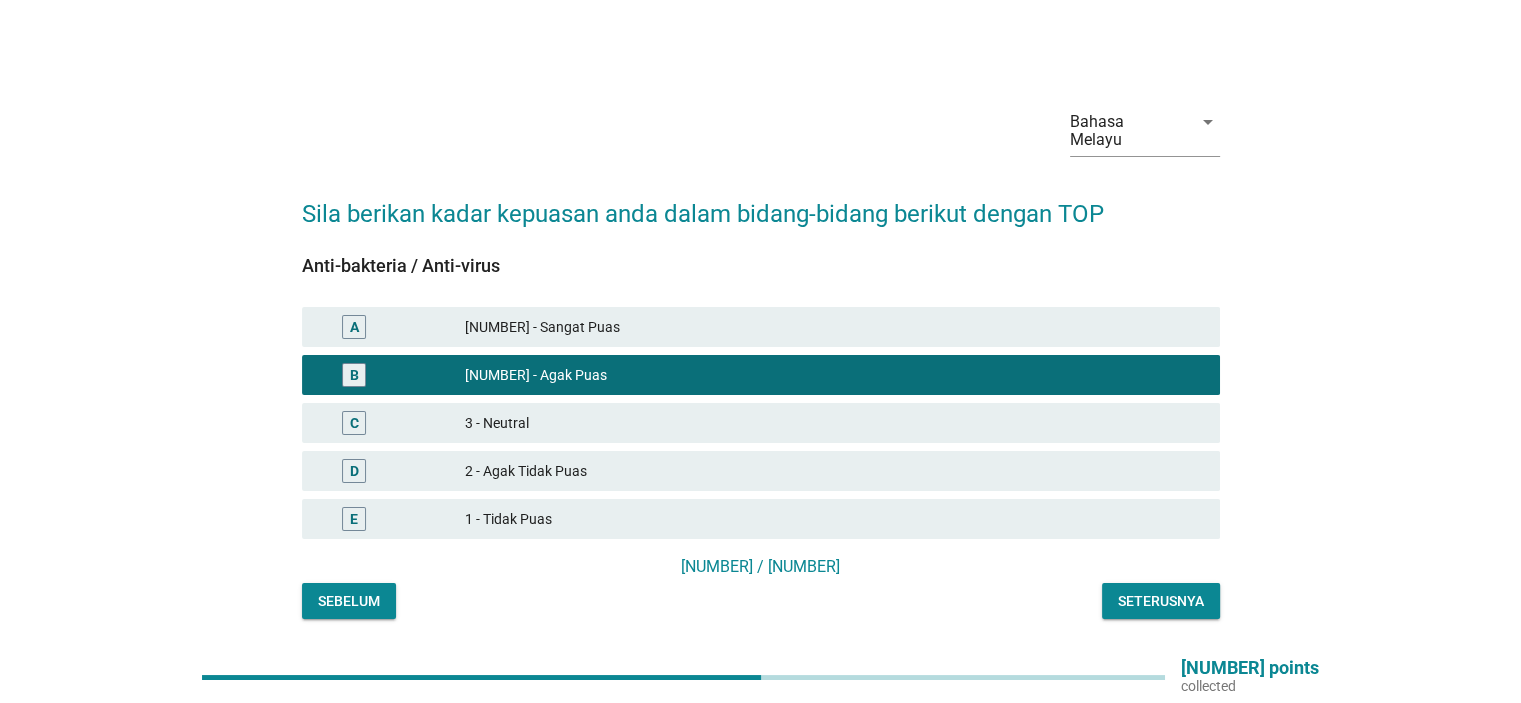 click on "Seterusnya" at bounding box center (1161, 601) 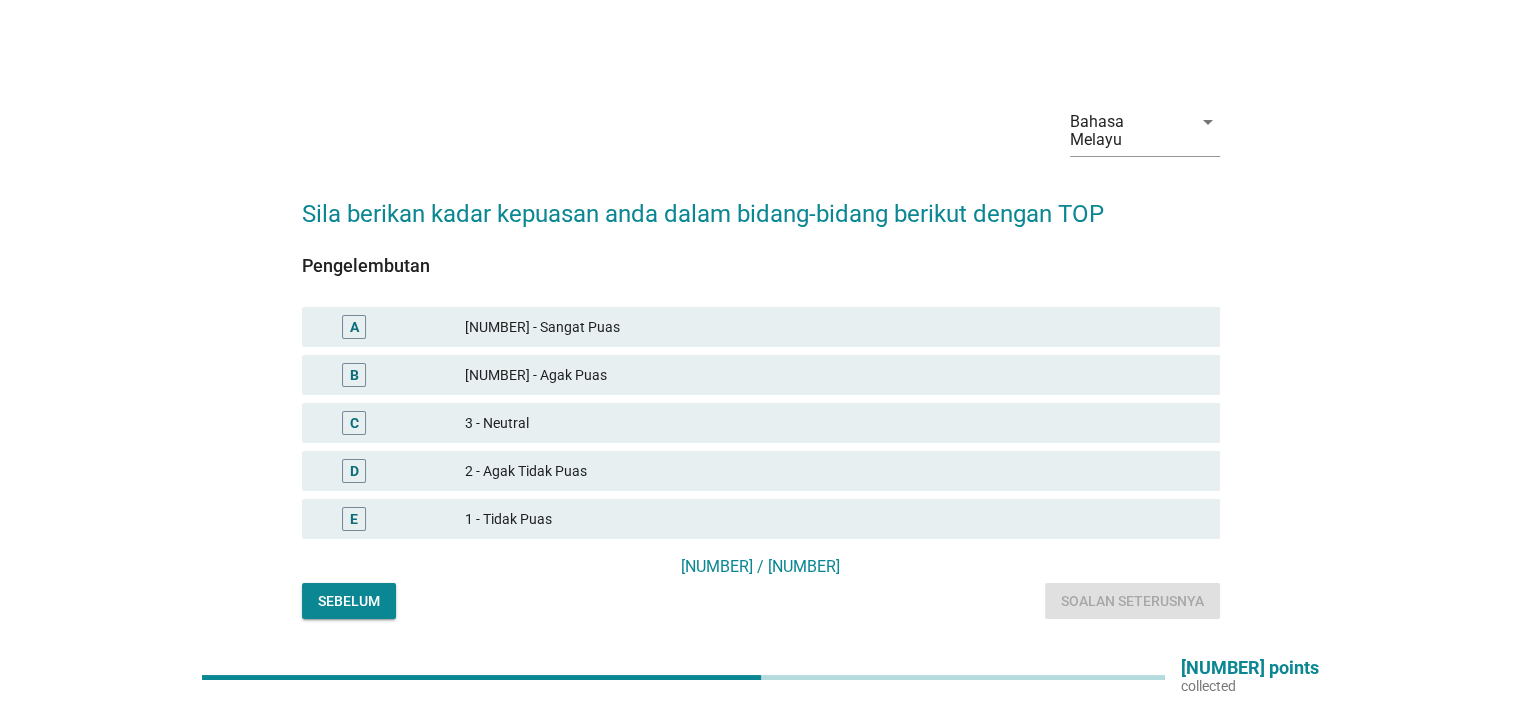 click on "[NUMBER] - Agak Puas" at bounding box center (834, 375) 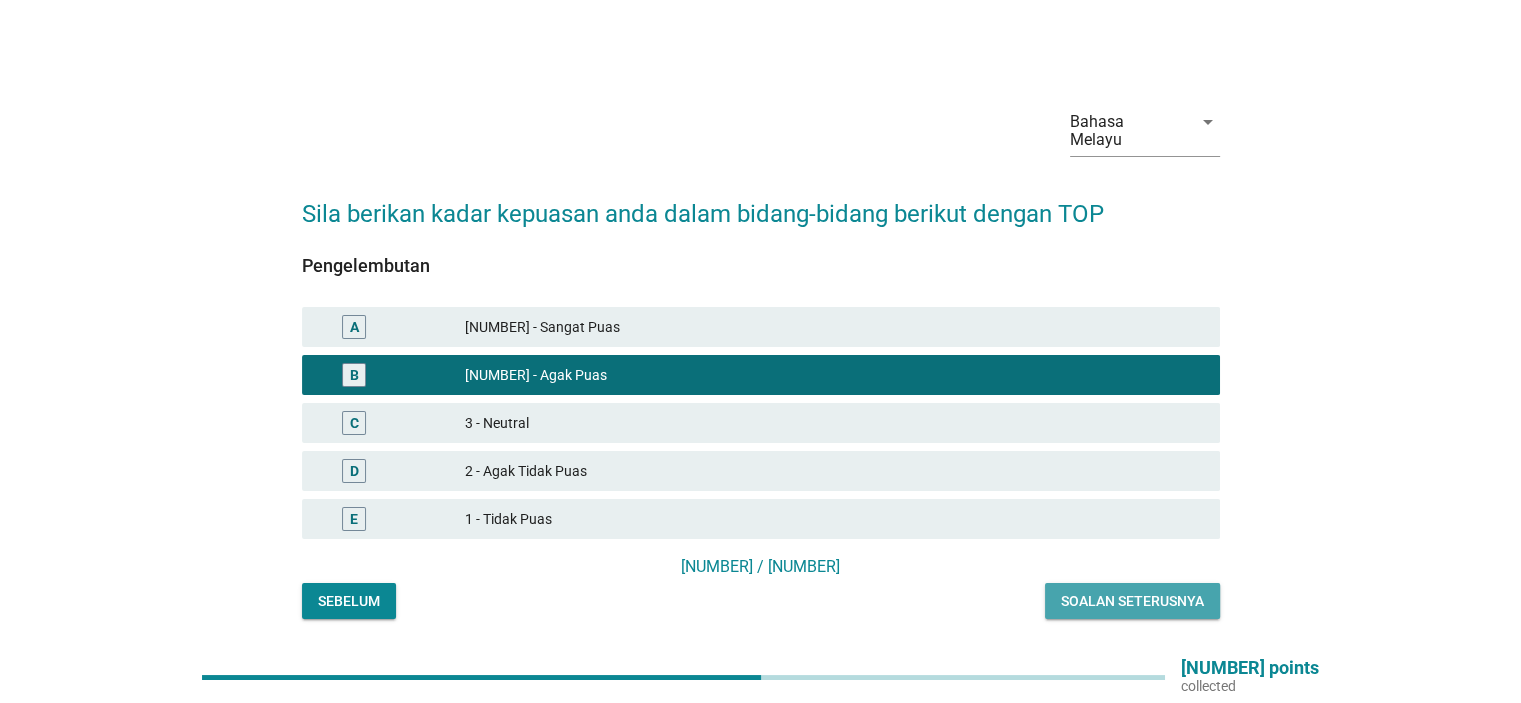 click on "Soalan seterusnya" at bounding box center (1132, 601) 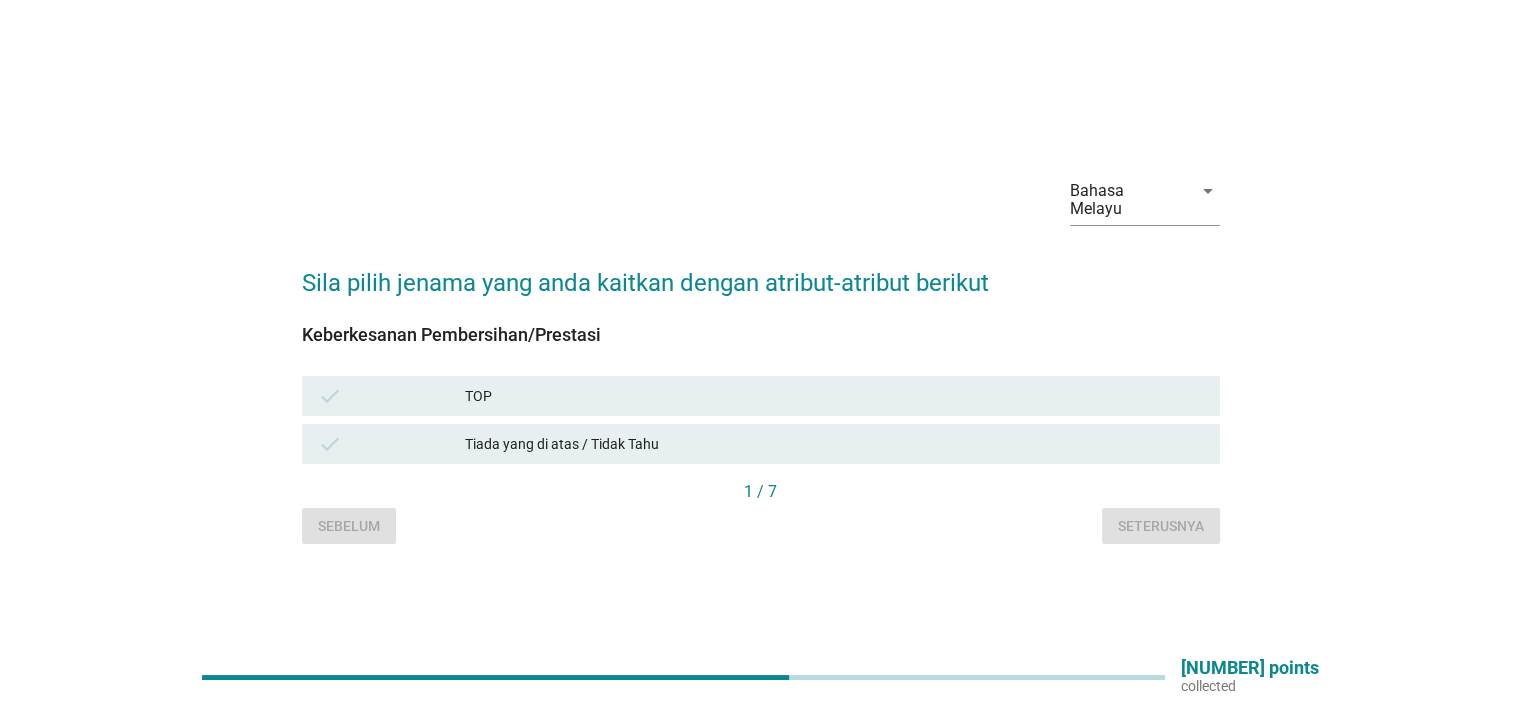click on "TOP" at bounding box center [834, 396] 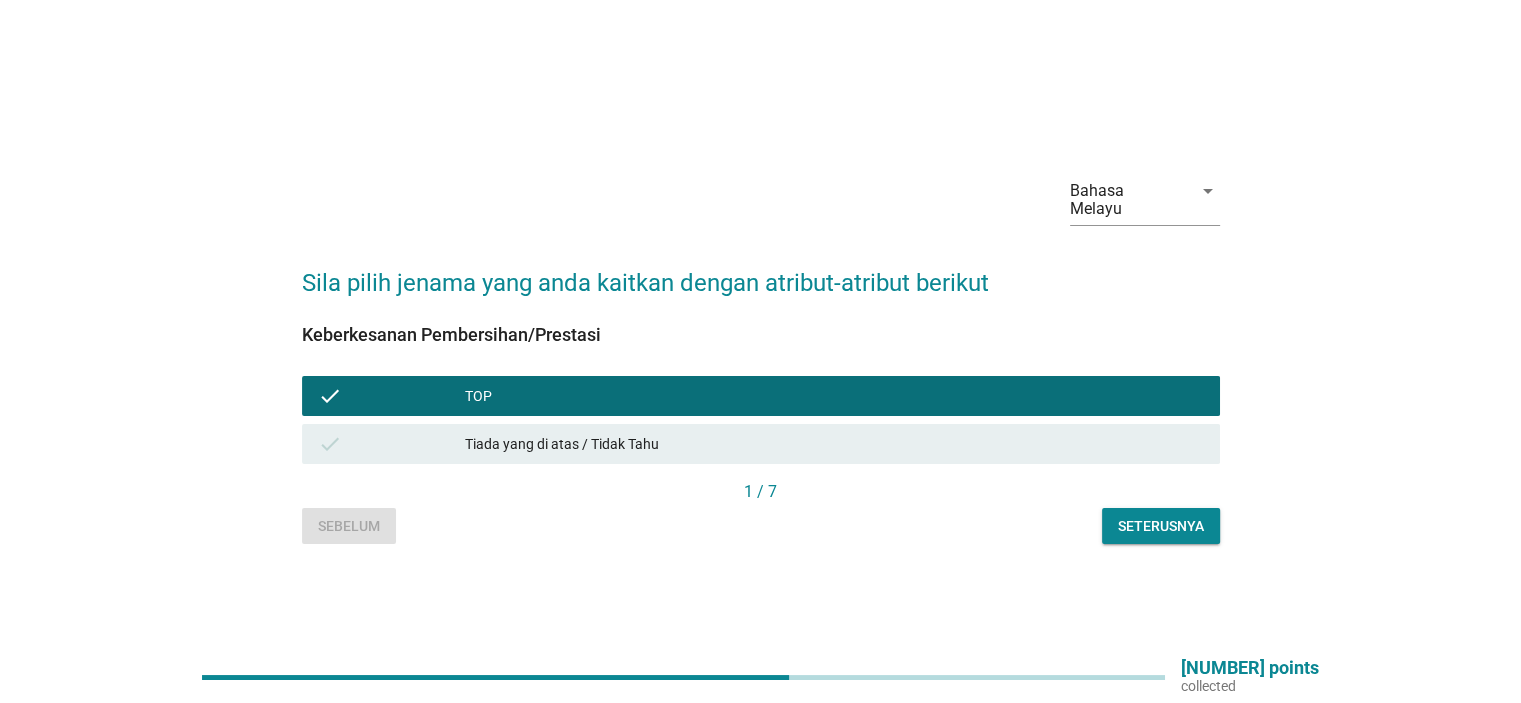 click on "Seterusnya" at bounding box center (1161, 526) 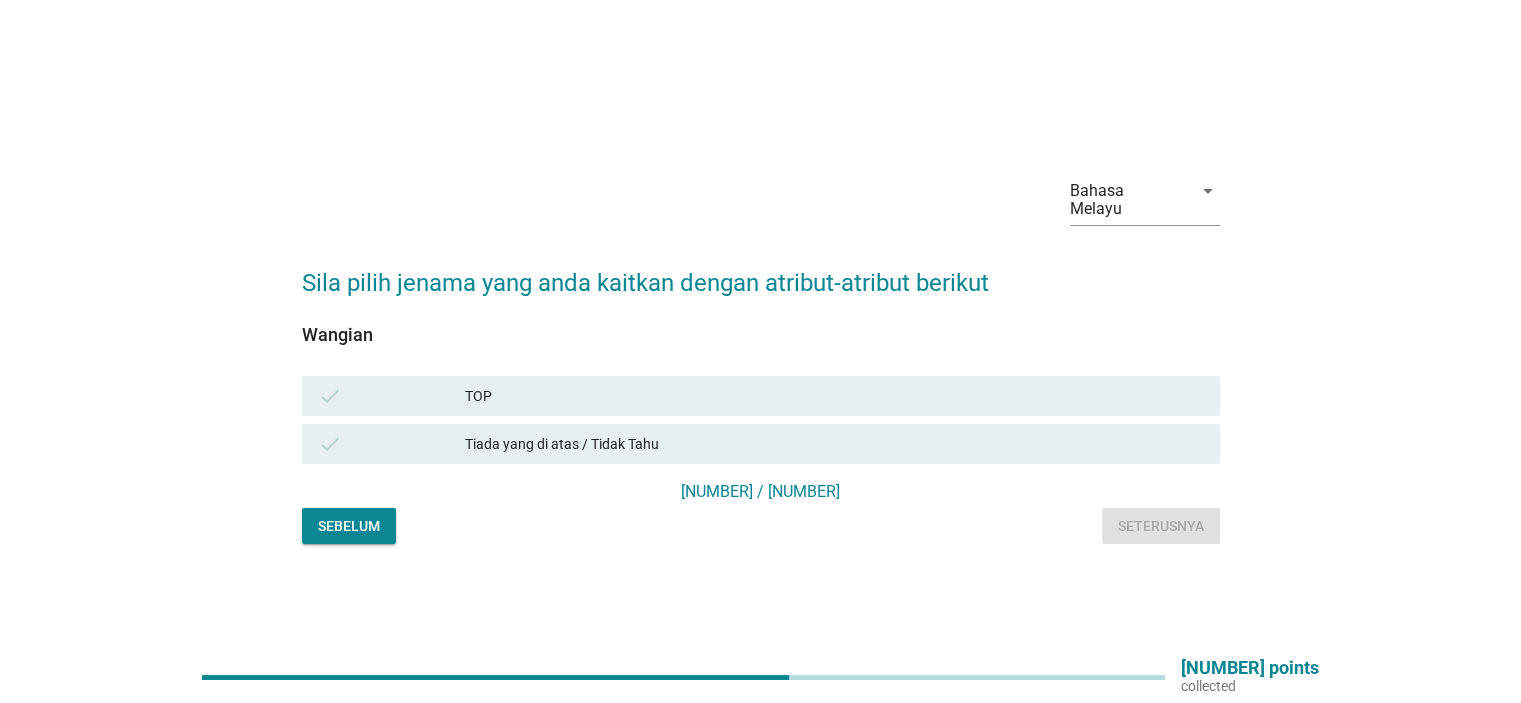 click on "TOP" at bounding box center (834, 396) 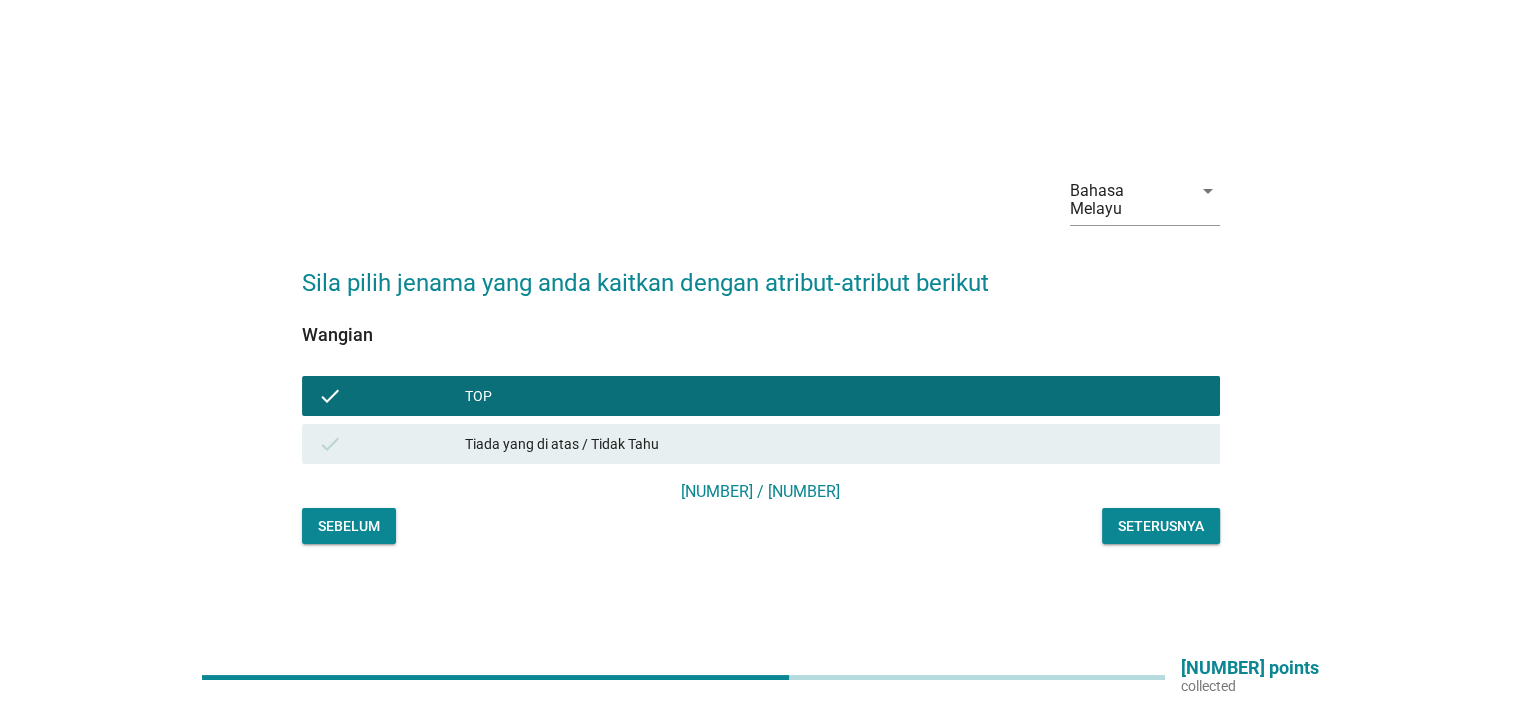 click on "Seterusnya" at bounding box center (1161, 526) 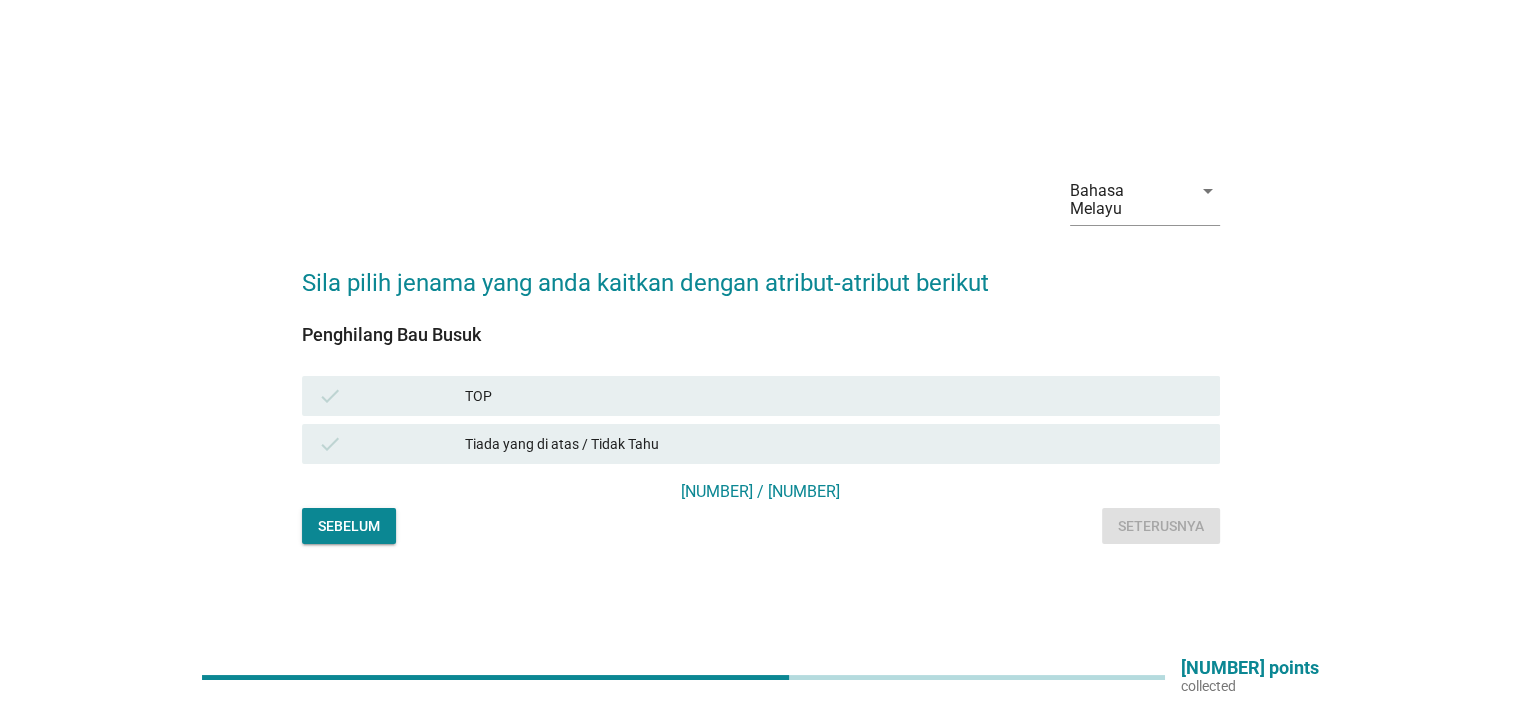 click on "TOP" at bounding box center [834, 396] 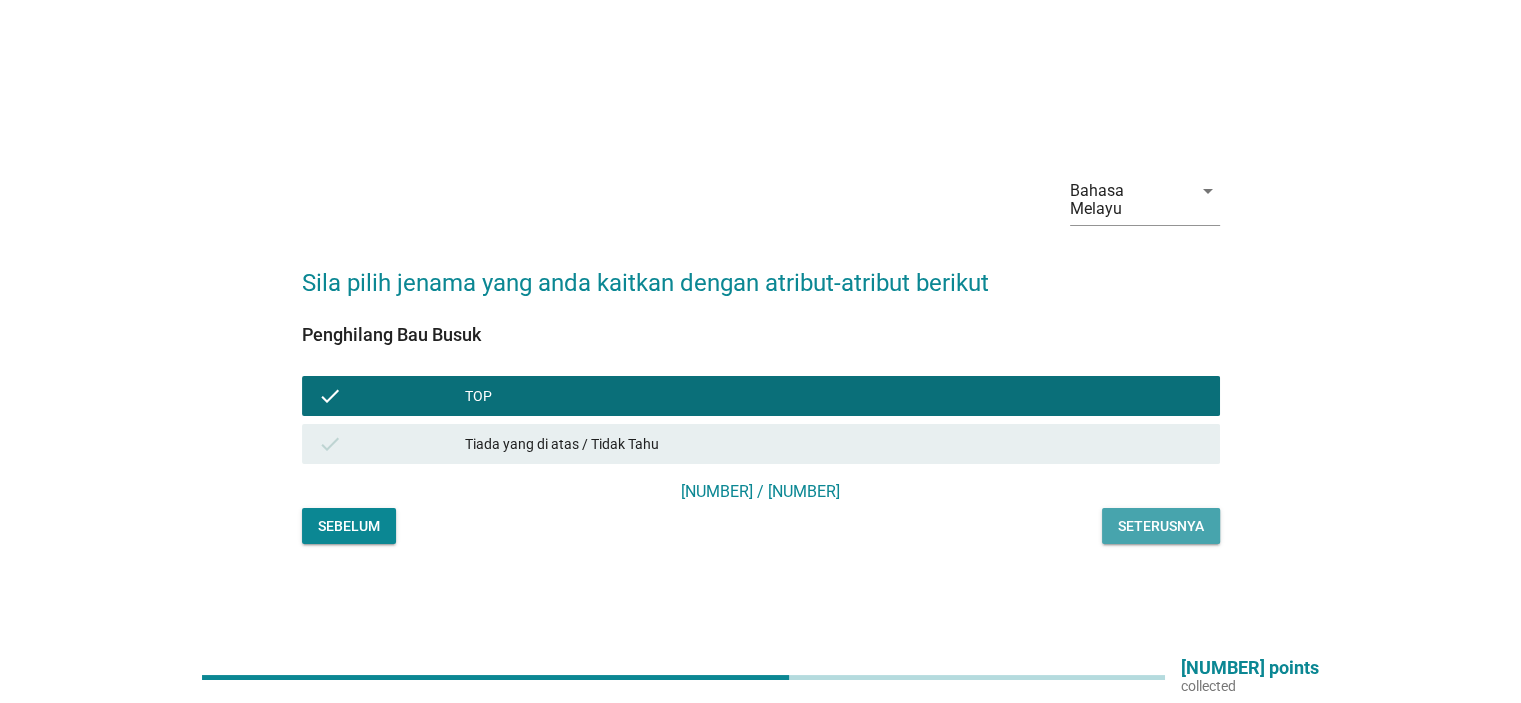click on "Seterusnya" at bounding box center (1161, 526) 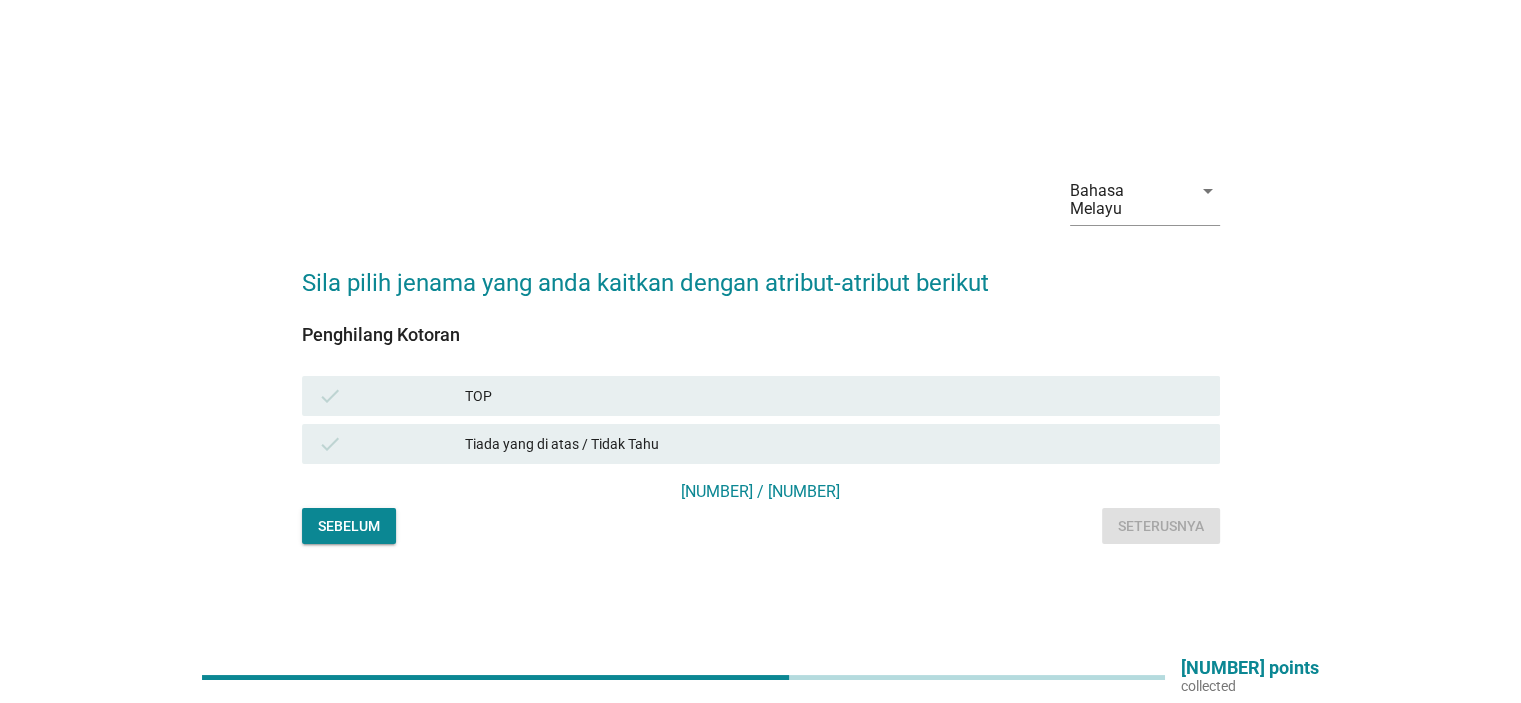 click on "TOP" at bounding box center [834, 396] 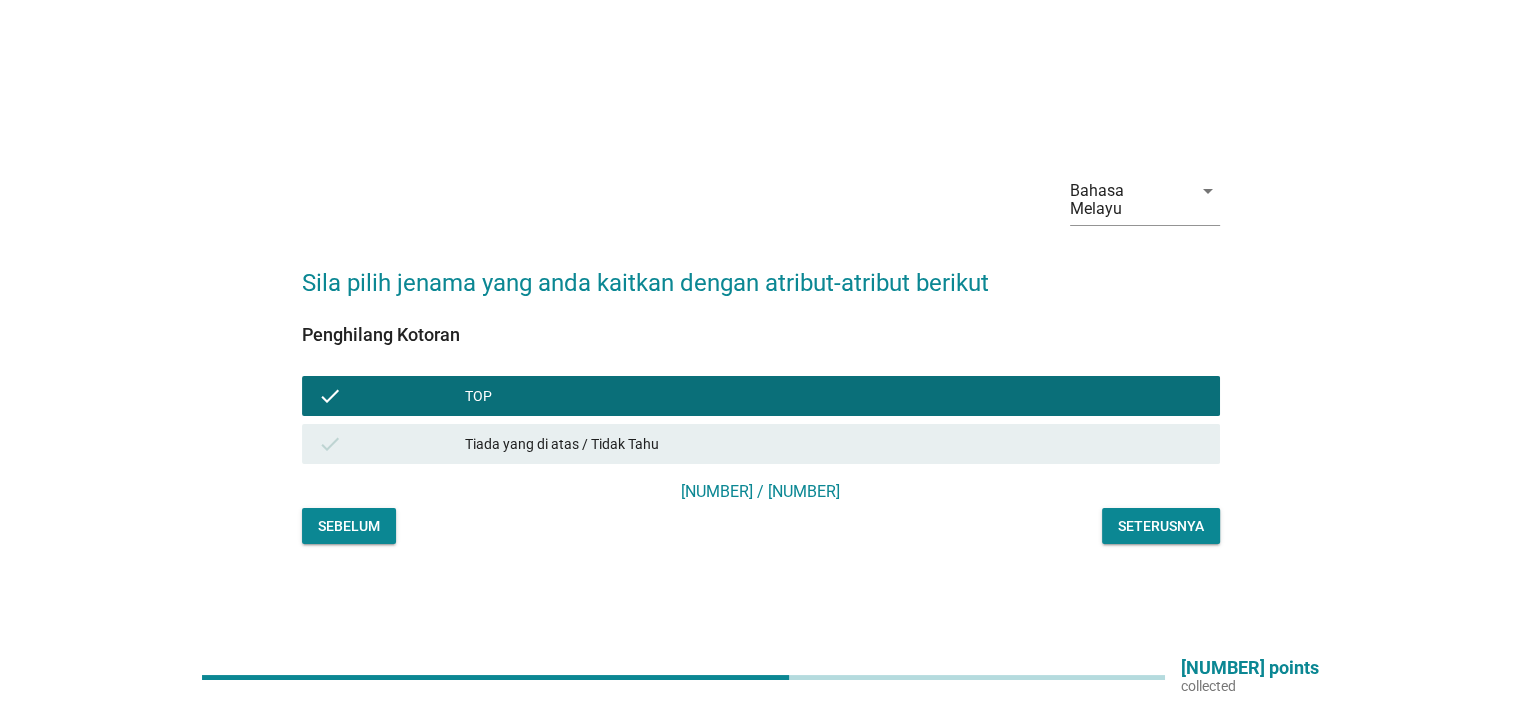 click on "Seterusnya" at bounding box center [1161, 526] 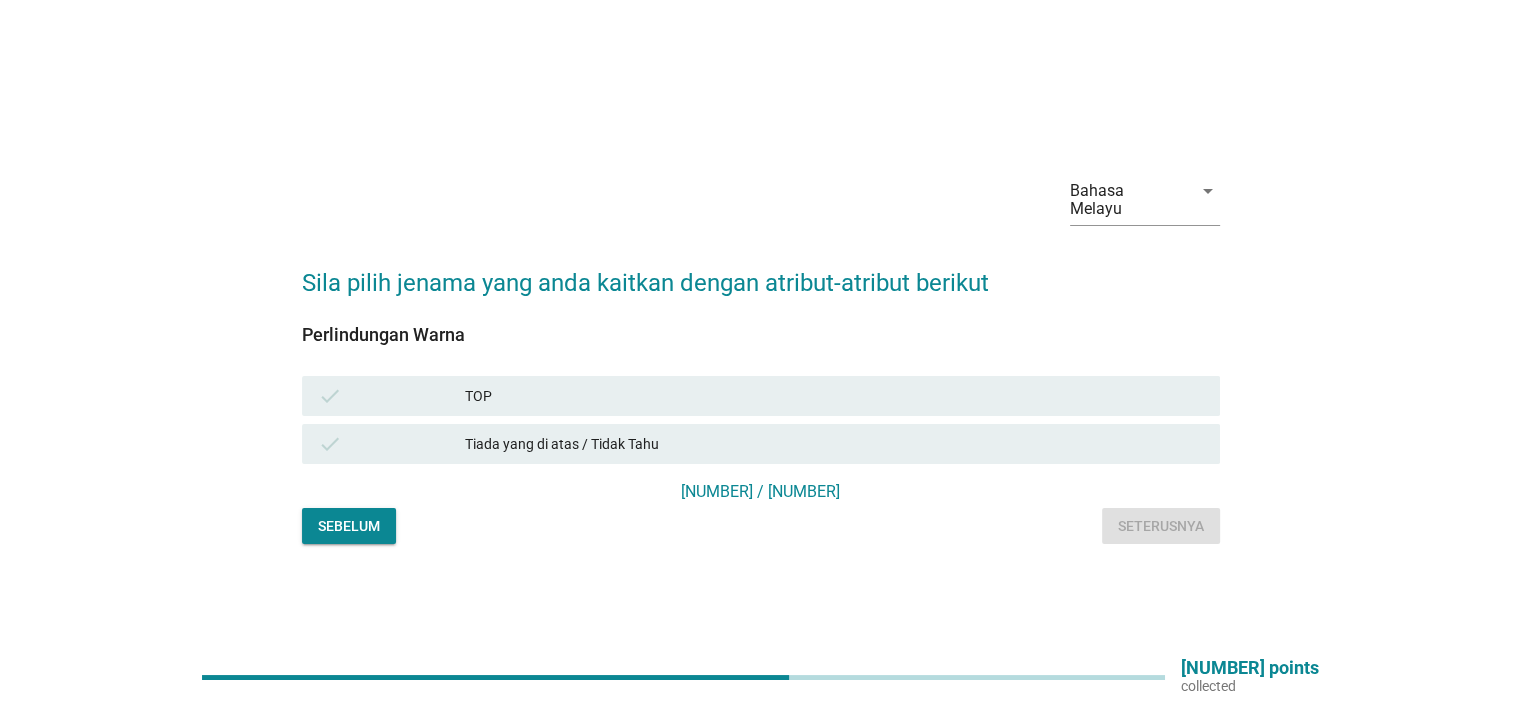 click on "TOP" at bounding box center (834, 396) 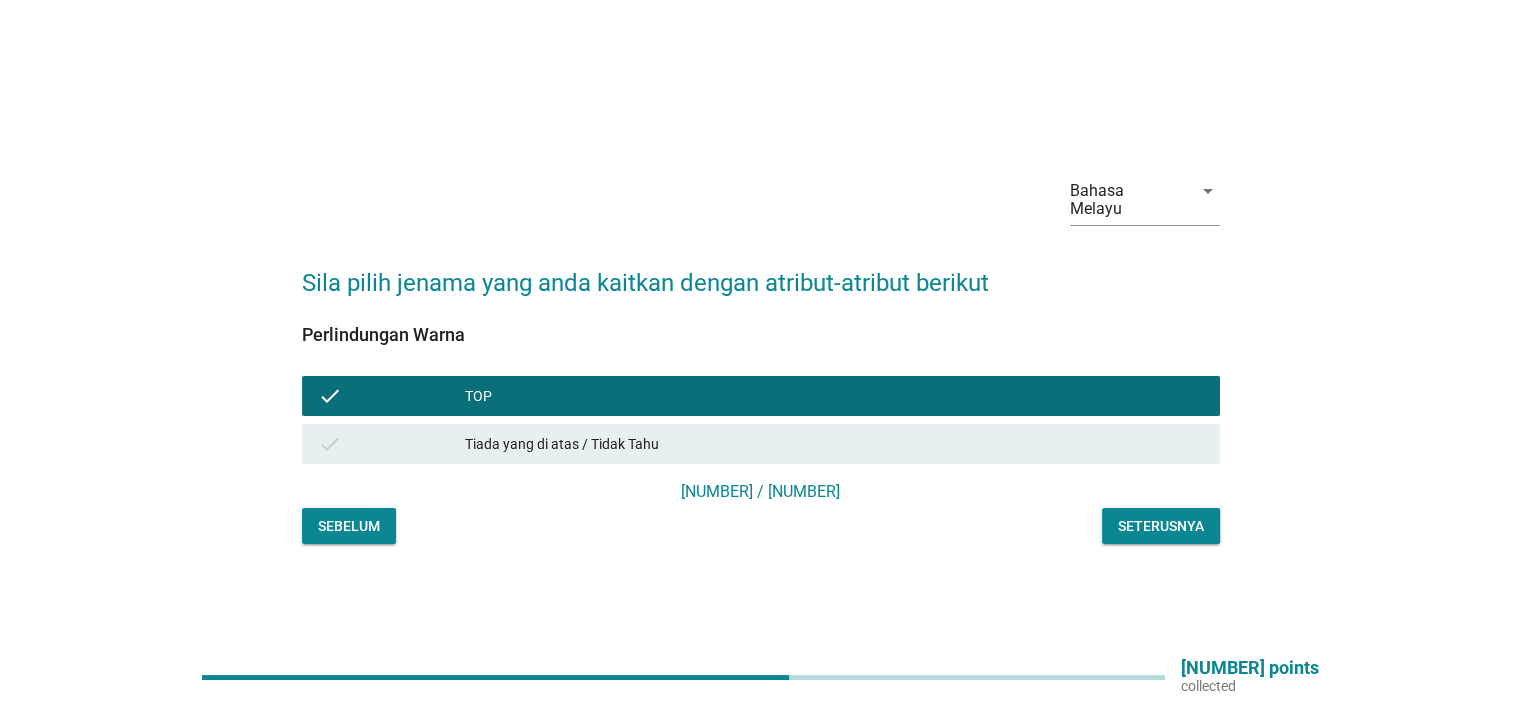 click on "Seterusnya" at bounding box center [1161, 526] 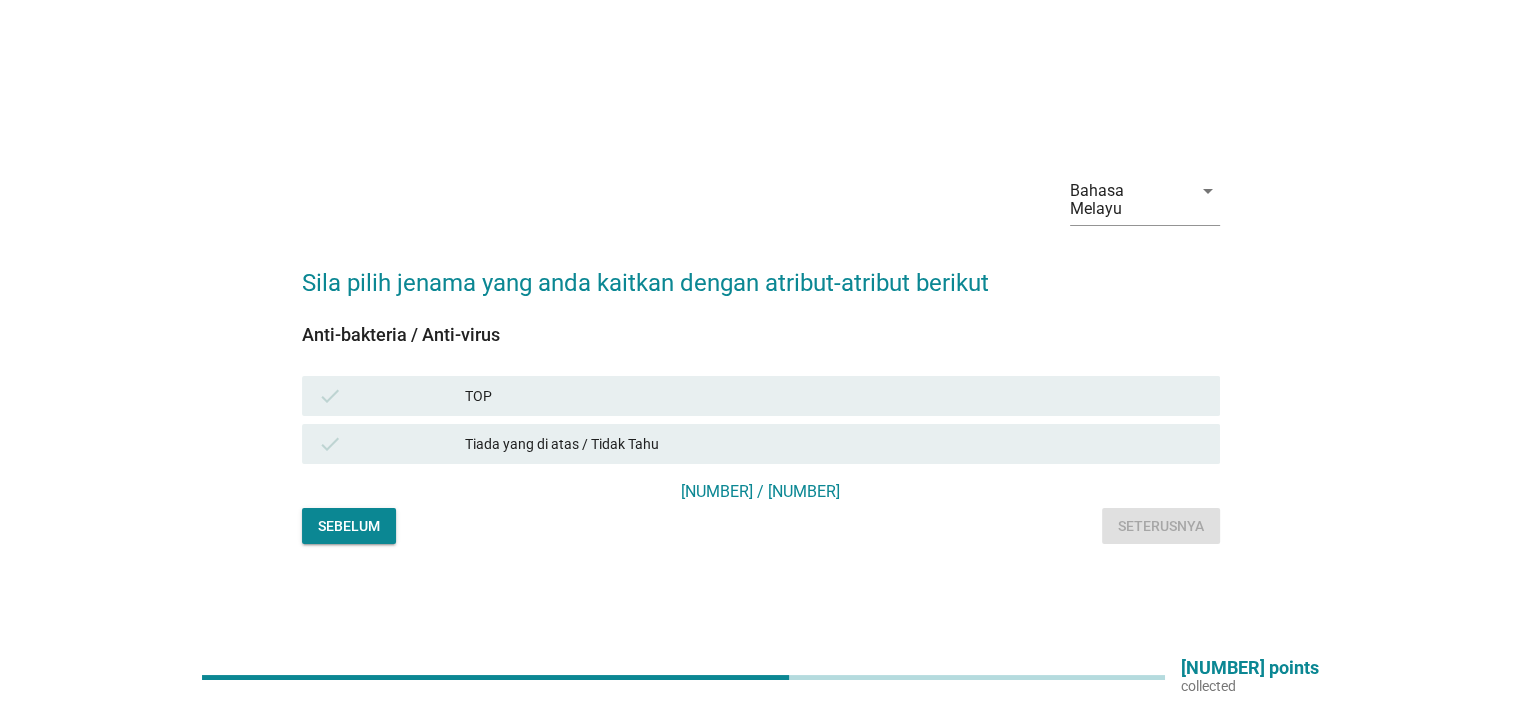 click on "TOP" at bounding box center [834, 396] 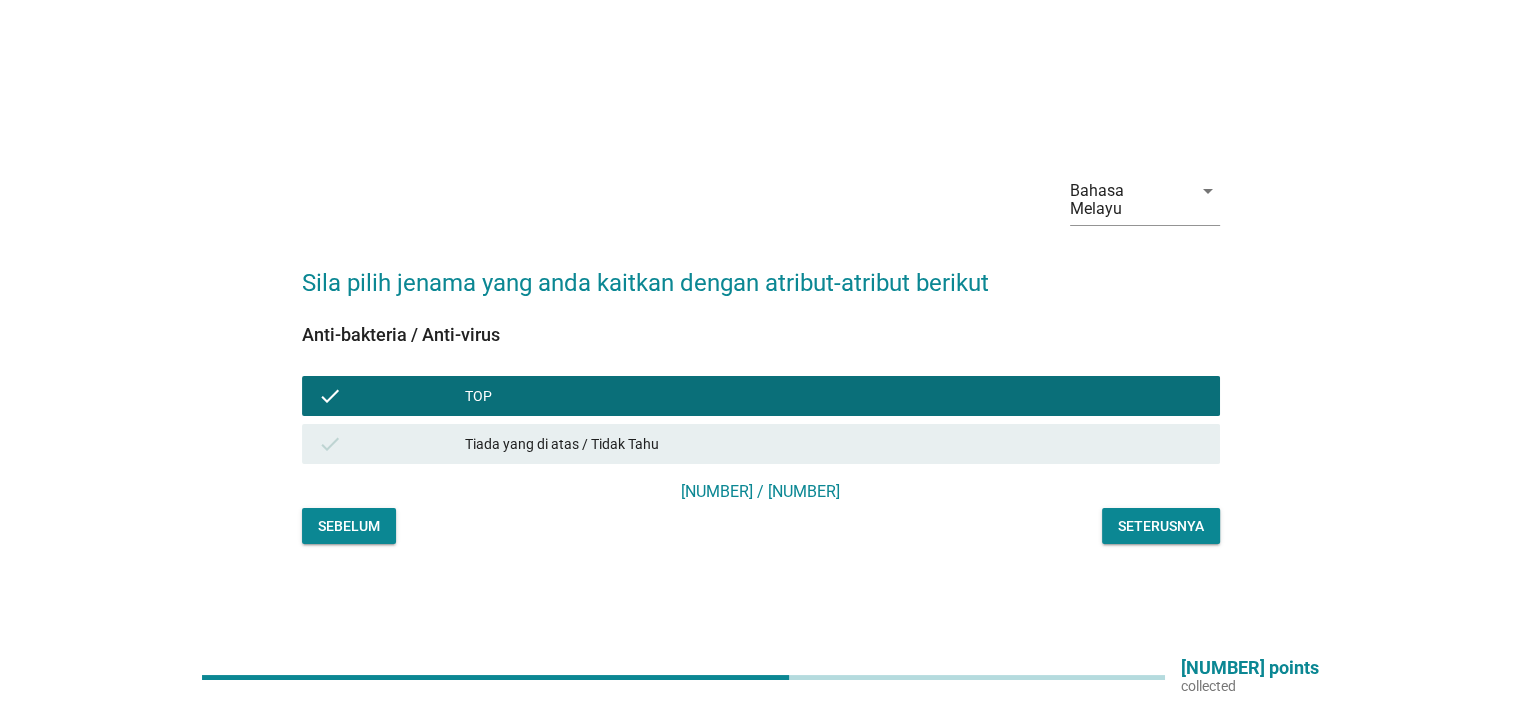 click on "Seterusnya" at bounding box center [1161, 526] 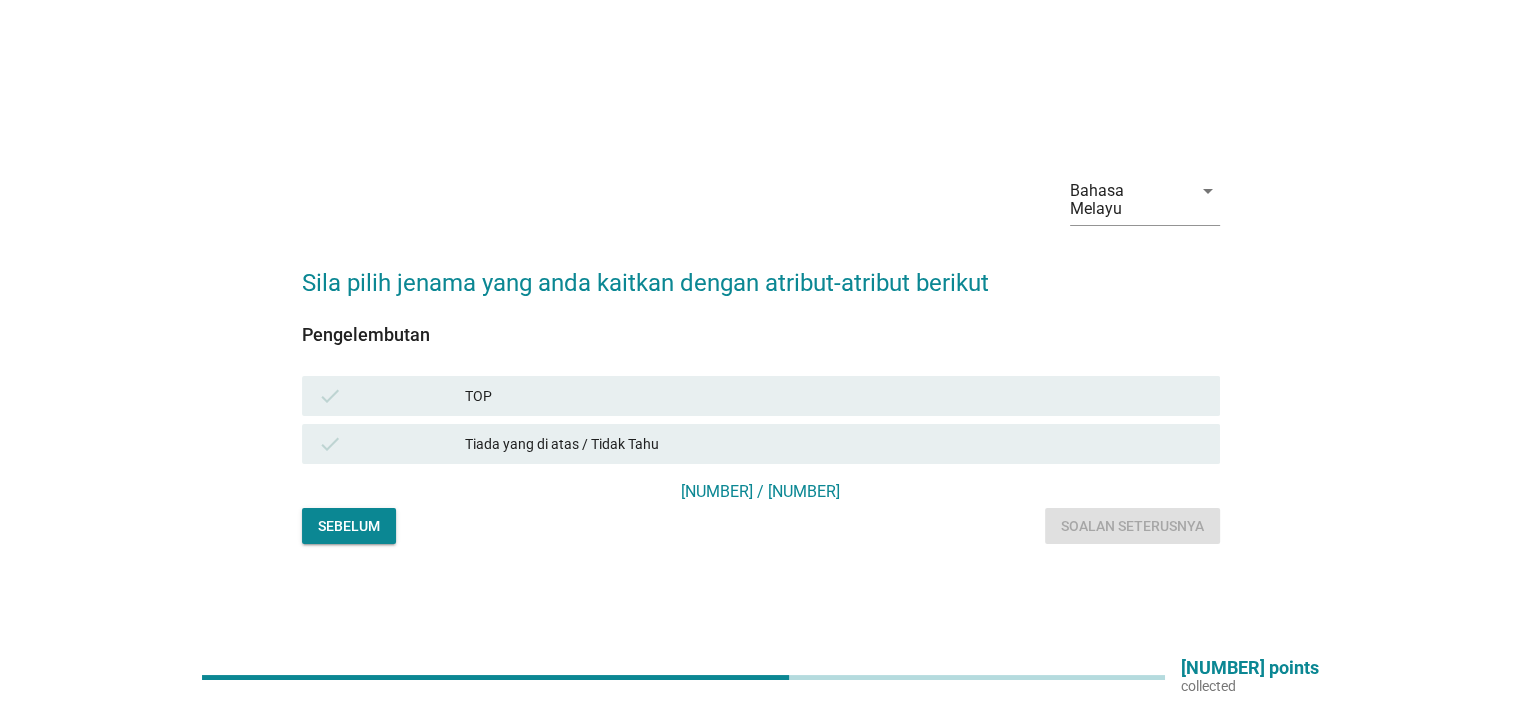click on "TOP" at bounding box center [834, 396] 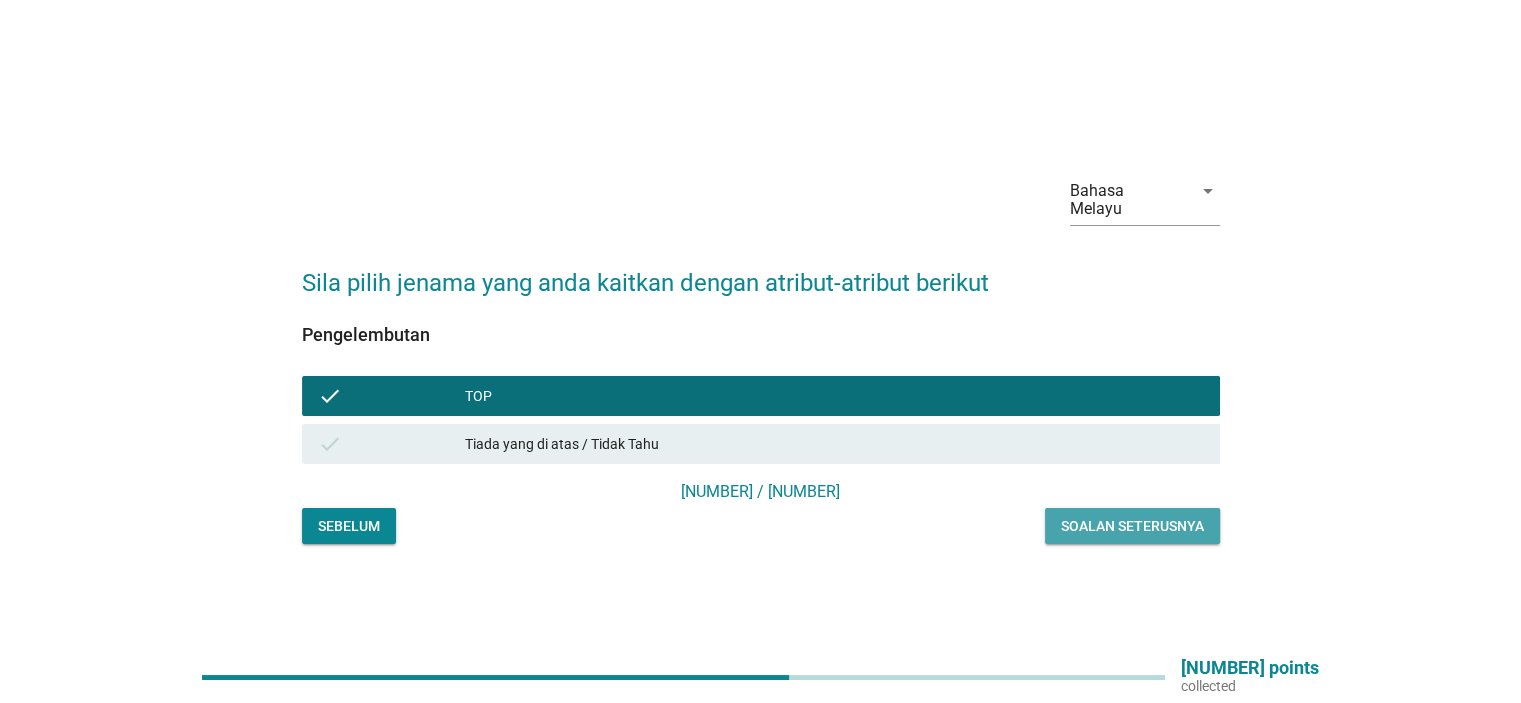 click on "Soalan seterusnya" at bounding box center [1132, 526] 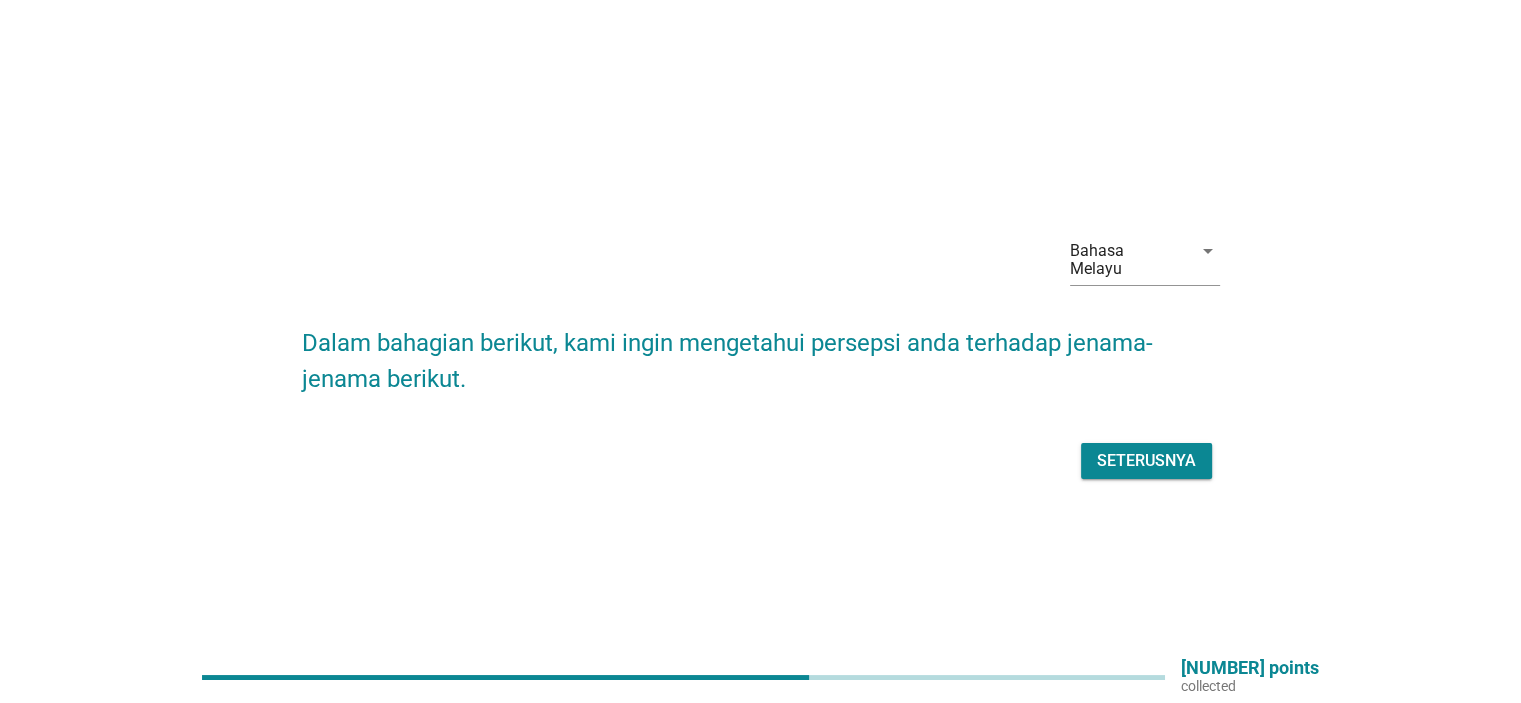scroll, scrollTop: 52, scrollLeft: 0, axis: vertical 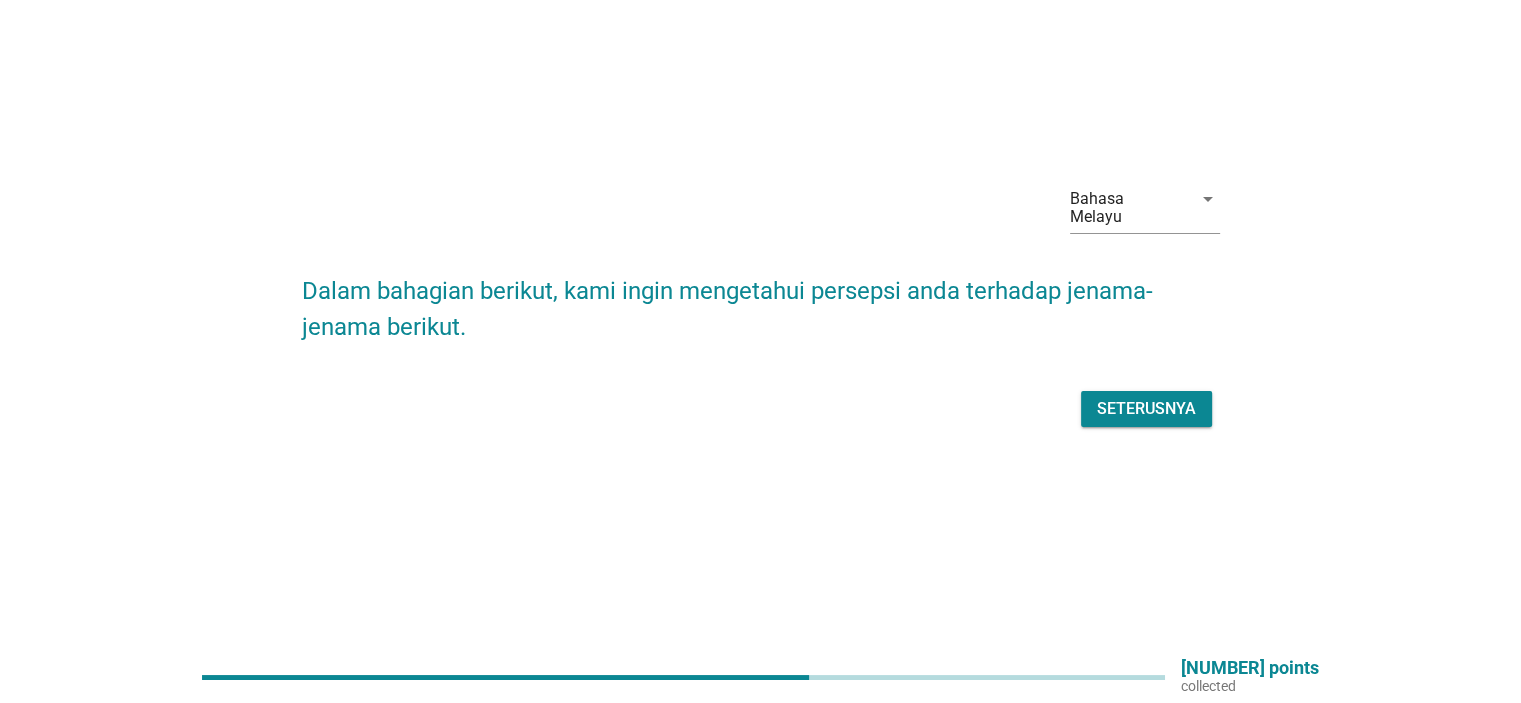 click on "Seterusnya" at bounding box center (1146, 409) 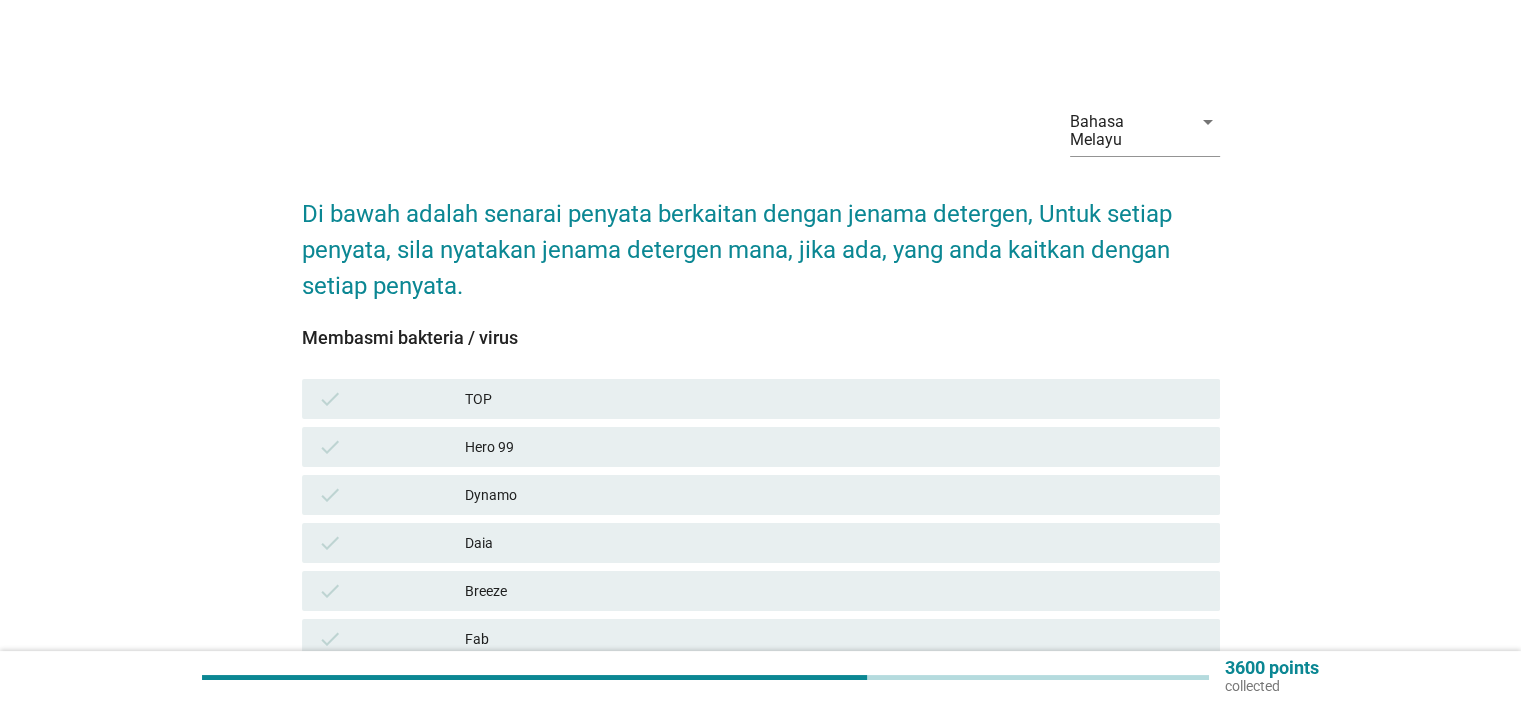 scroll, scrollTop: 100, scrollLeft: 0, axis: vertical 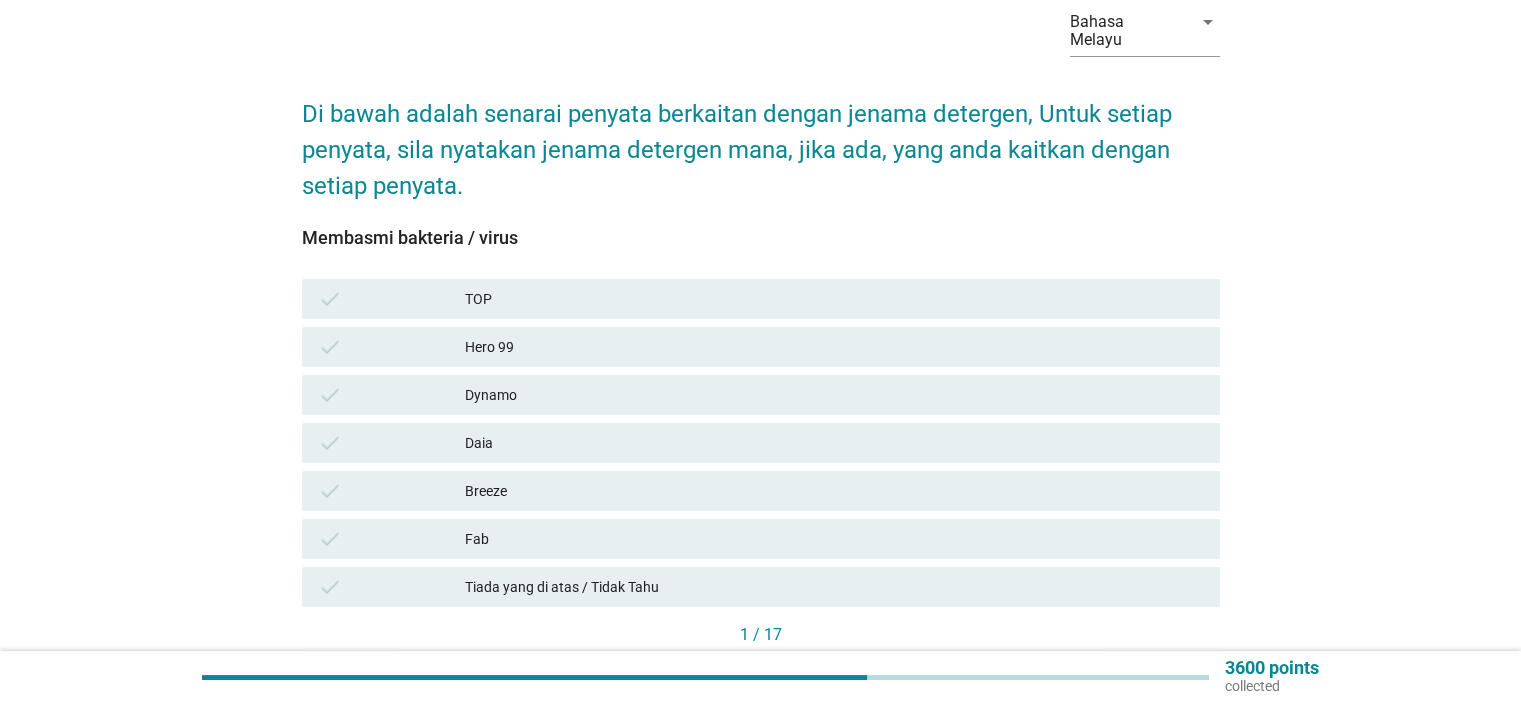 click on "TOP" at bounding box center [834, 299] 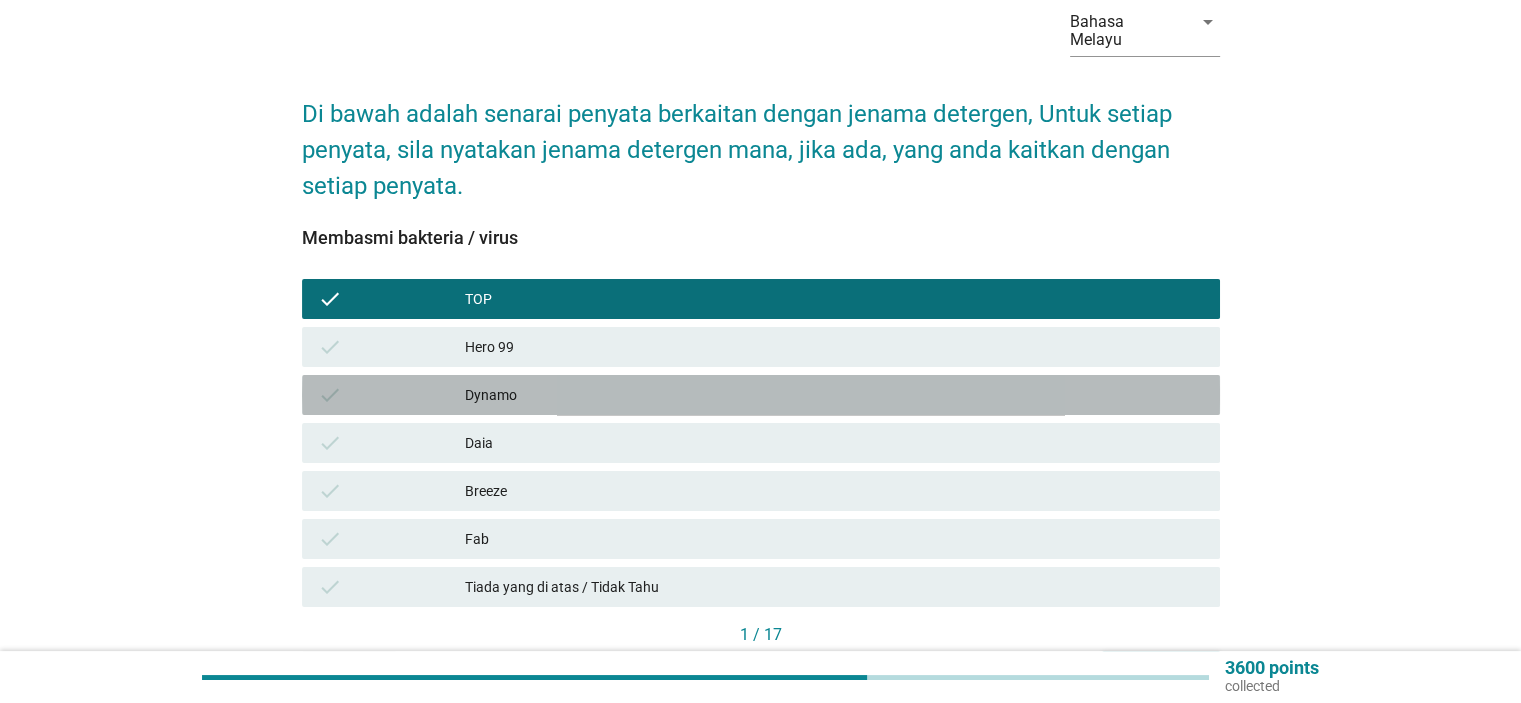 click on "Dynamo" at bounding box center [834, 395] 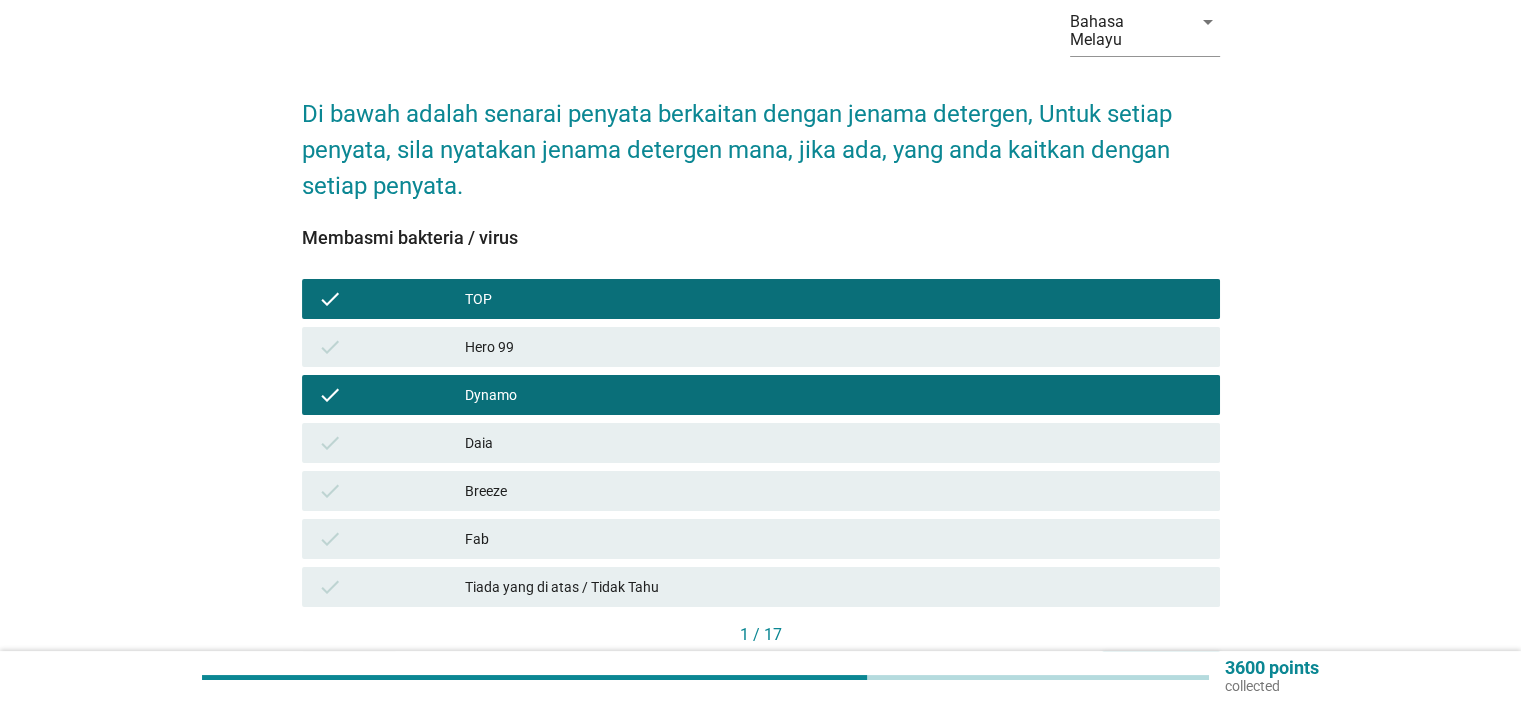 click on "check   Fab" at bounding box center (761, 539) 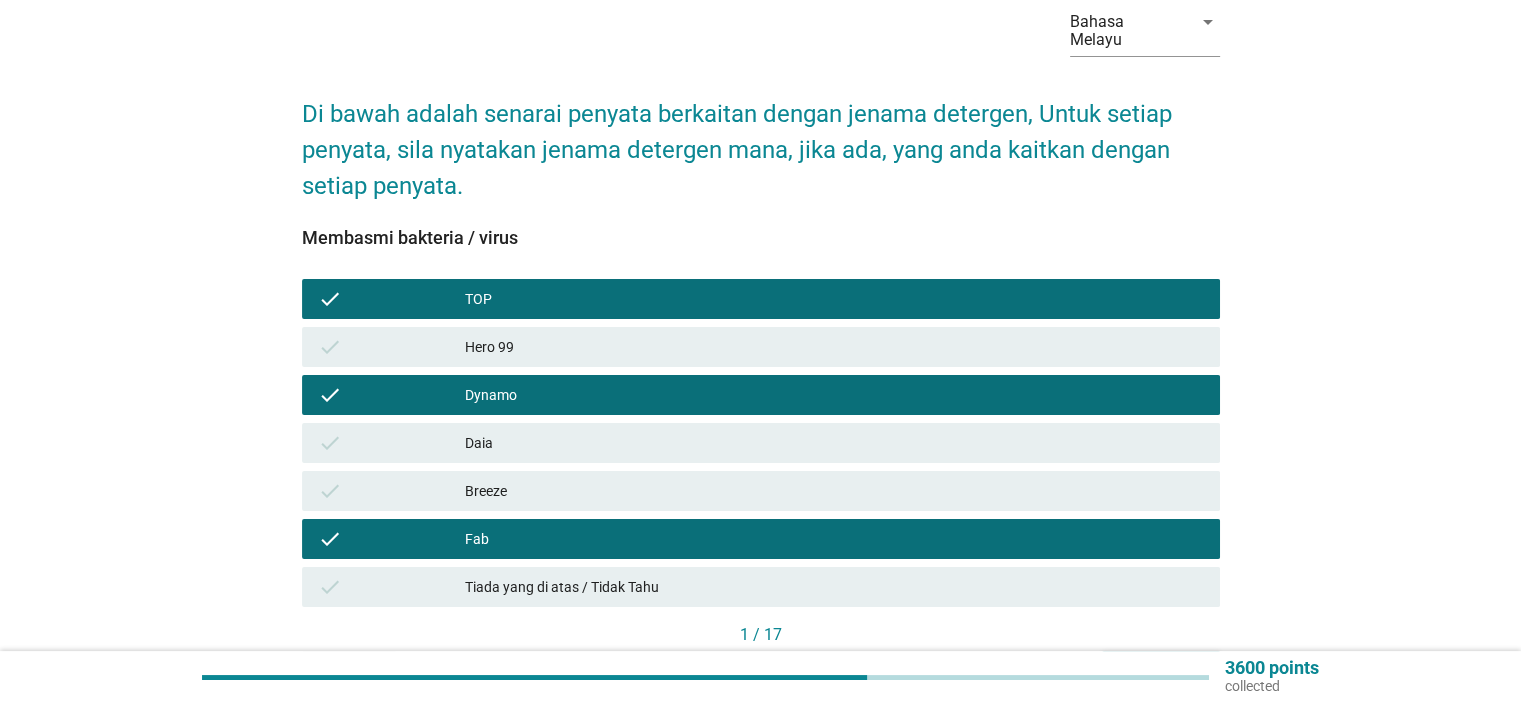 click on "Breeze" at bounding box center (834, 491) 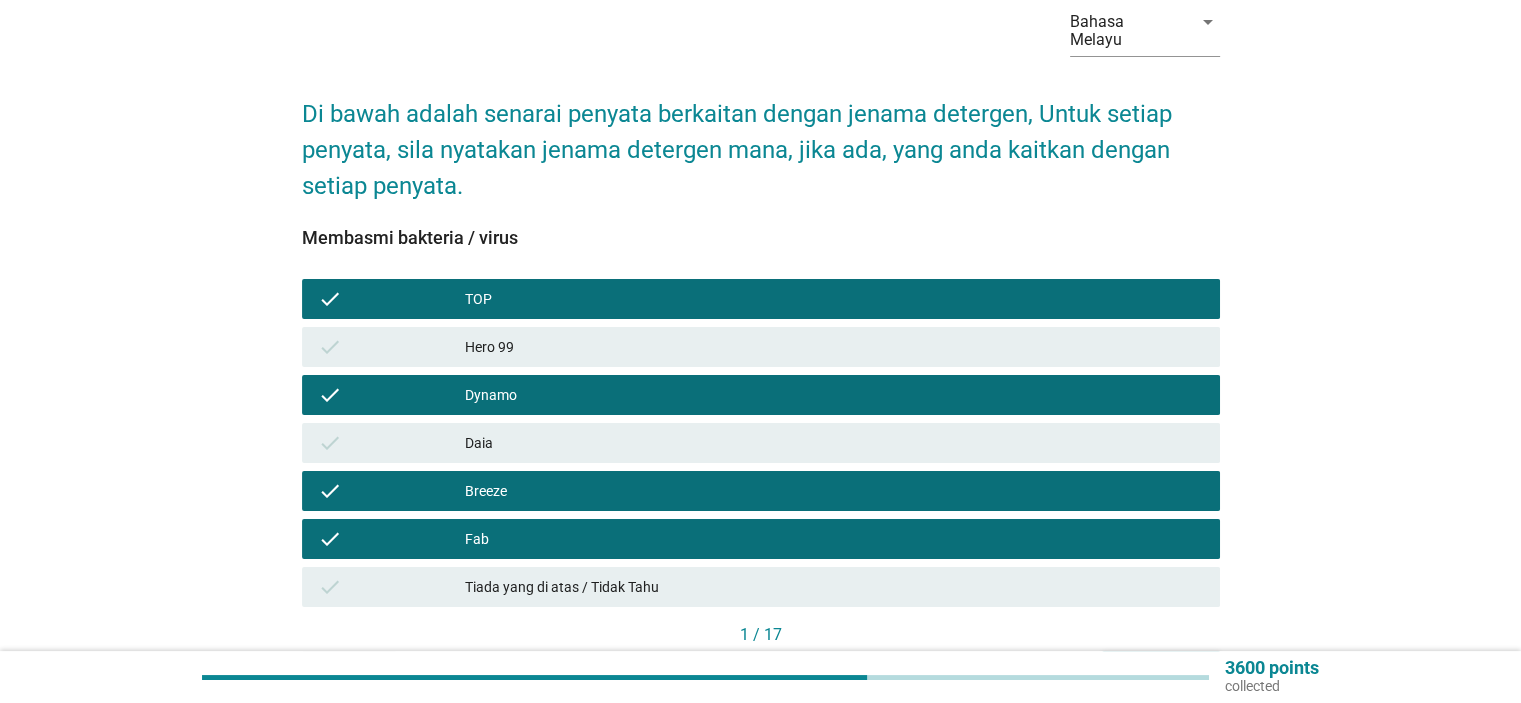 click on "Seterusnya" at bounding box center (1161, 669) 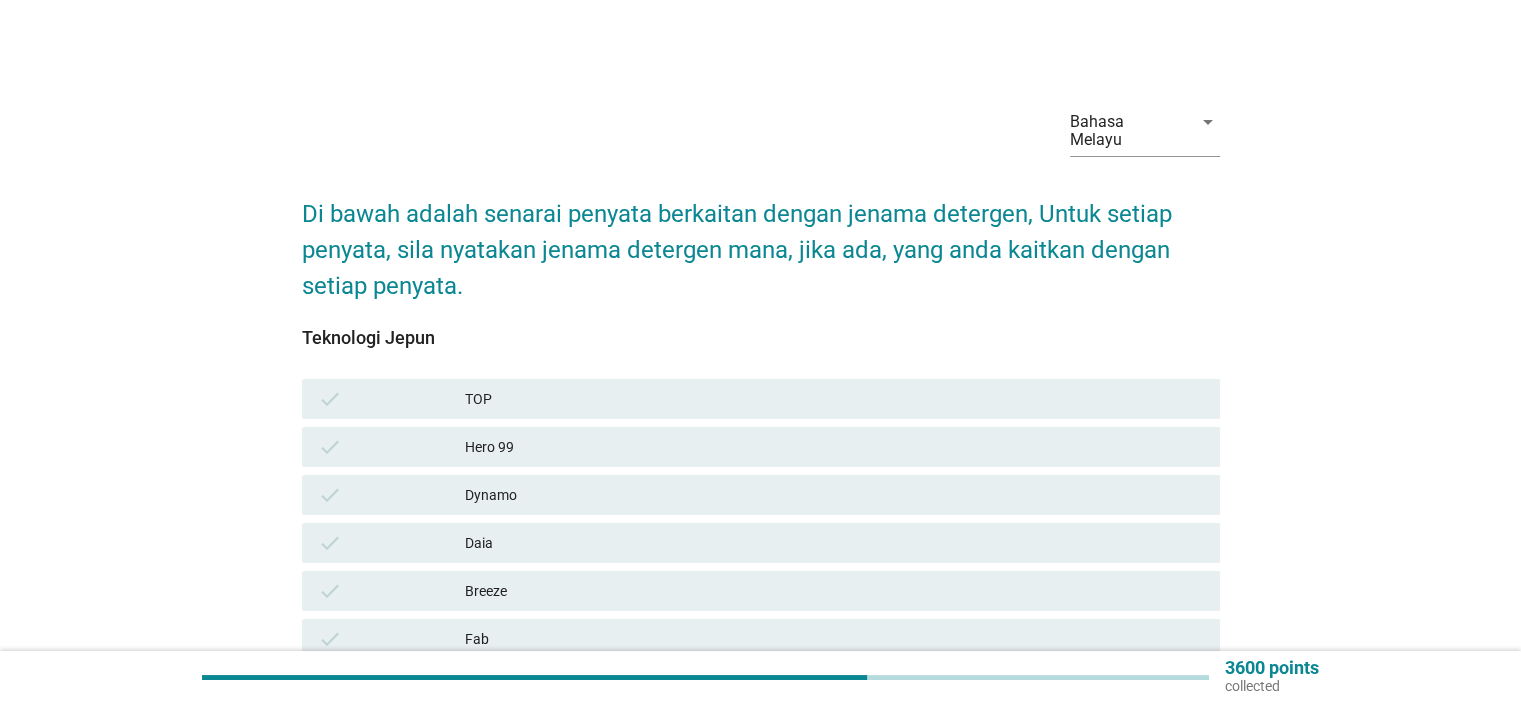 scroll, scrollTop: 100, scrollLeft: 0, axis: vertical 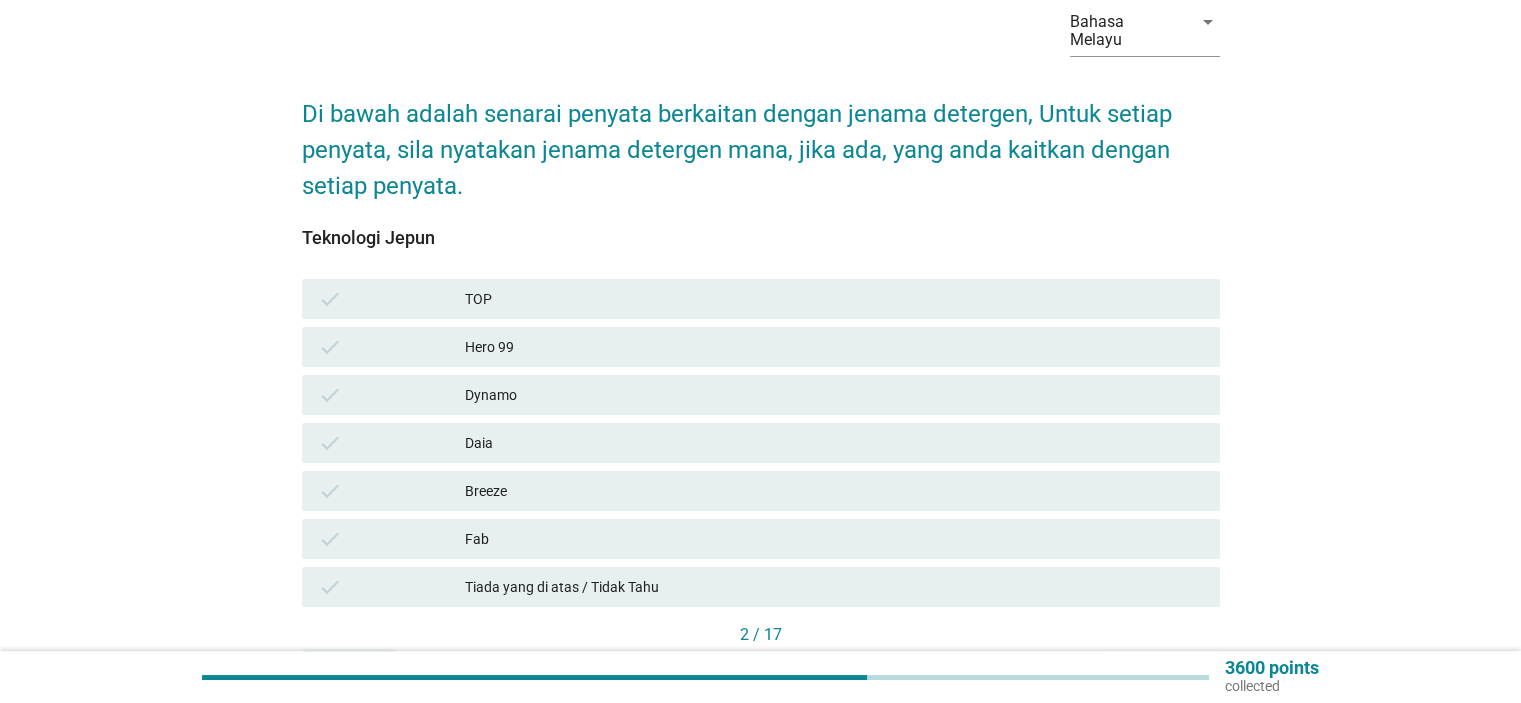 click on "Dynamo" at bounding box center [834, 395] 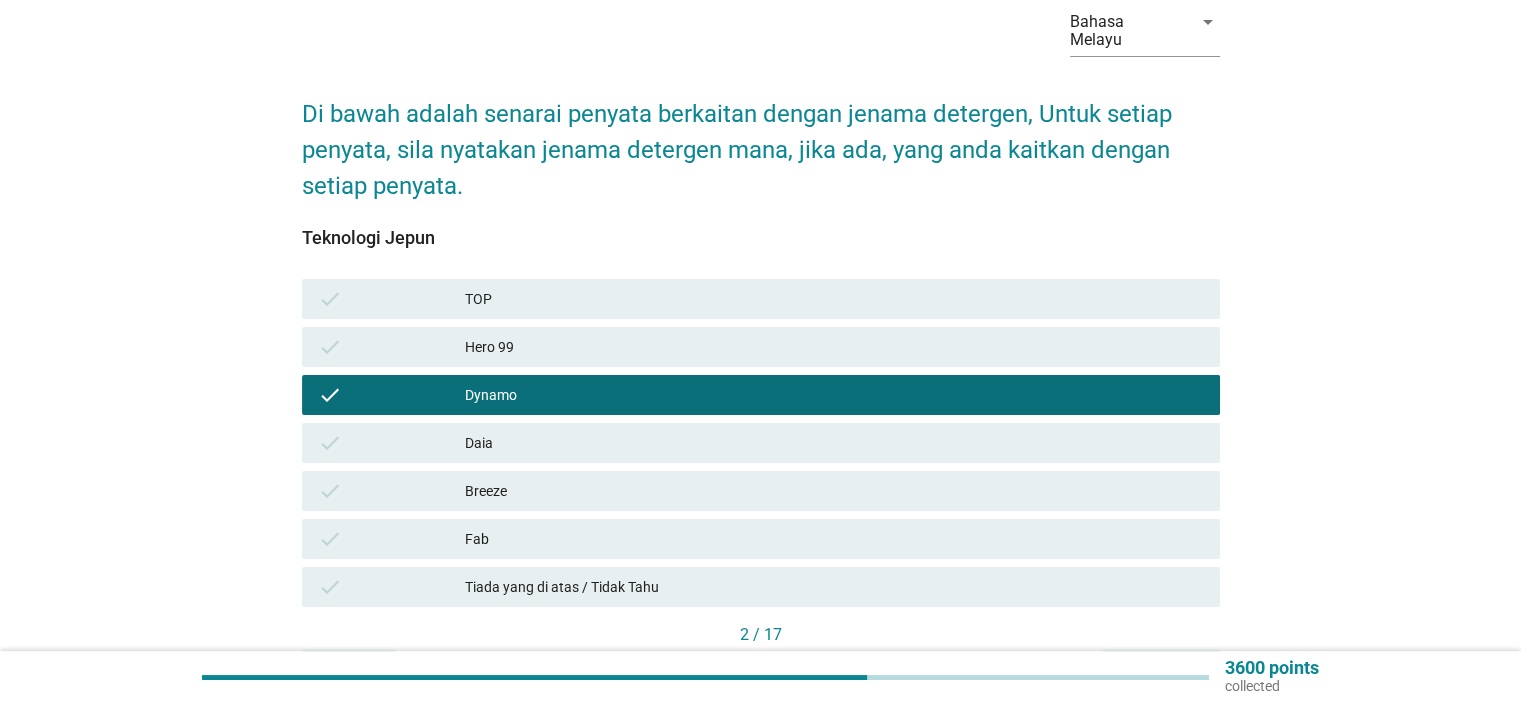 click on "Seterusnya" at bounding box center [1161, 669] 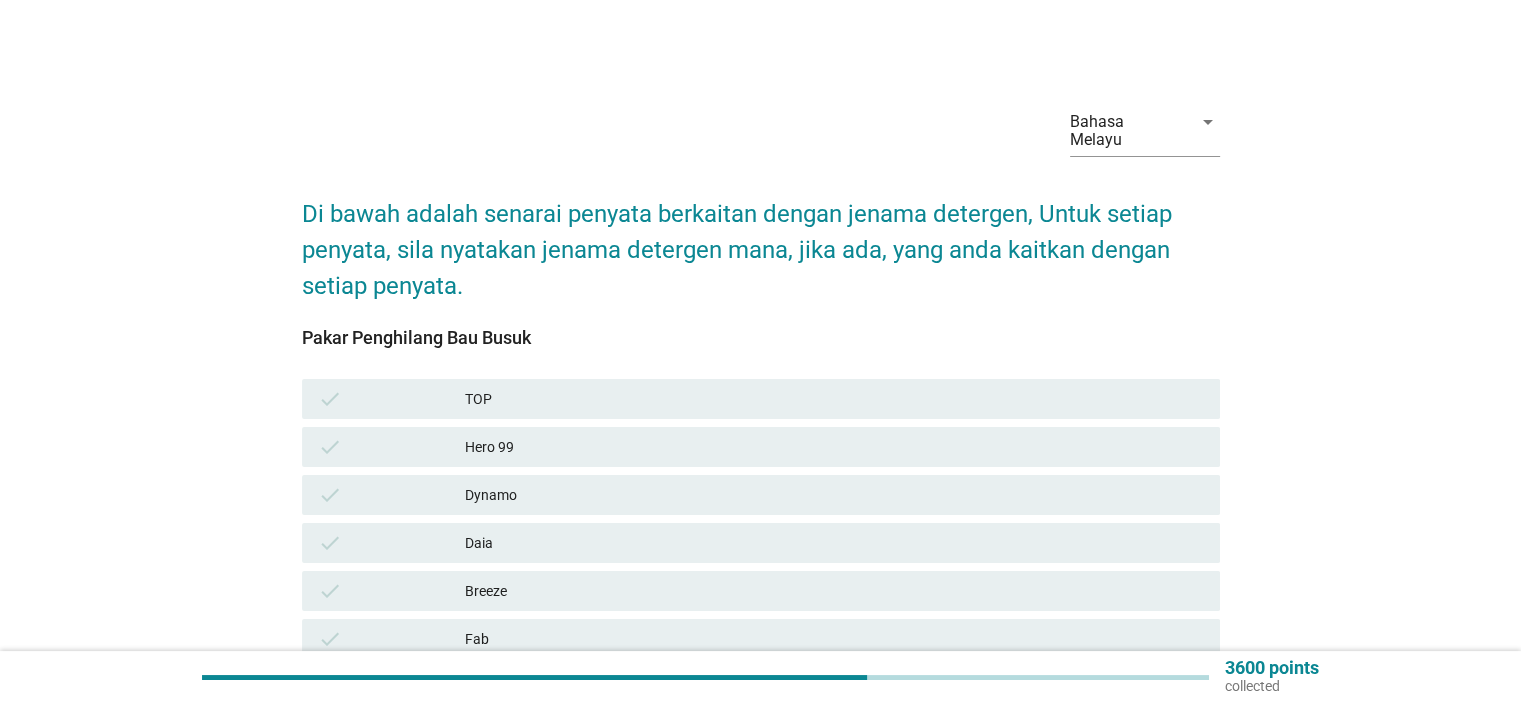 scroll, scrollTop: 100, scrollLeft: 0, axis: vertical 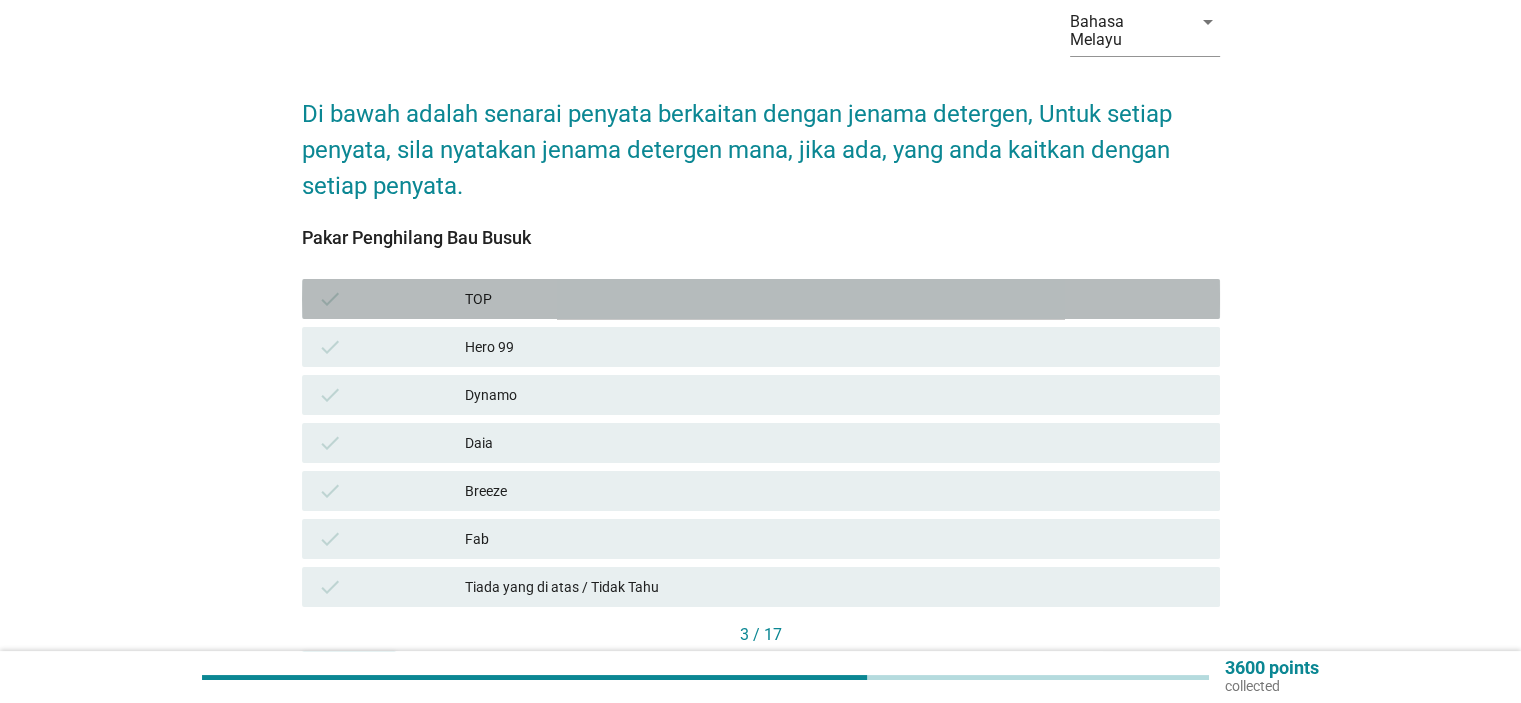 click on "TOP" at bounding box center [834, 299] 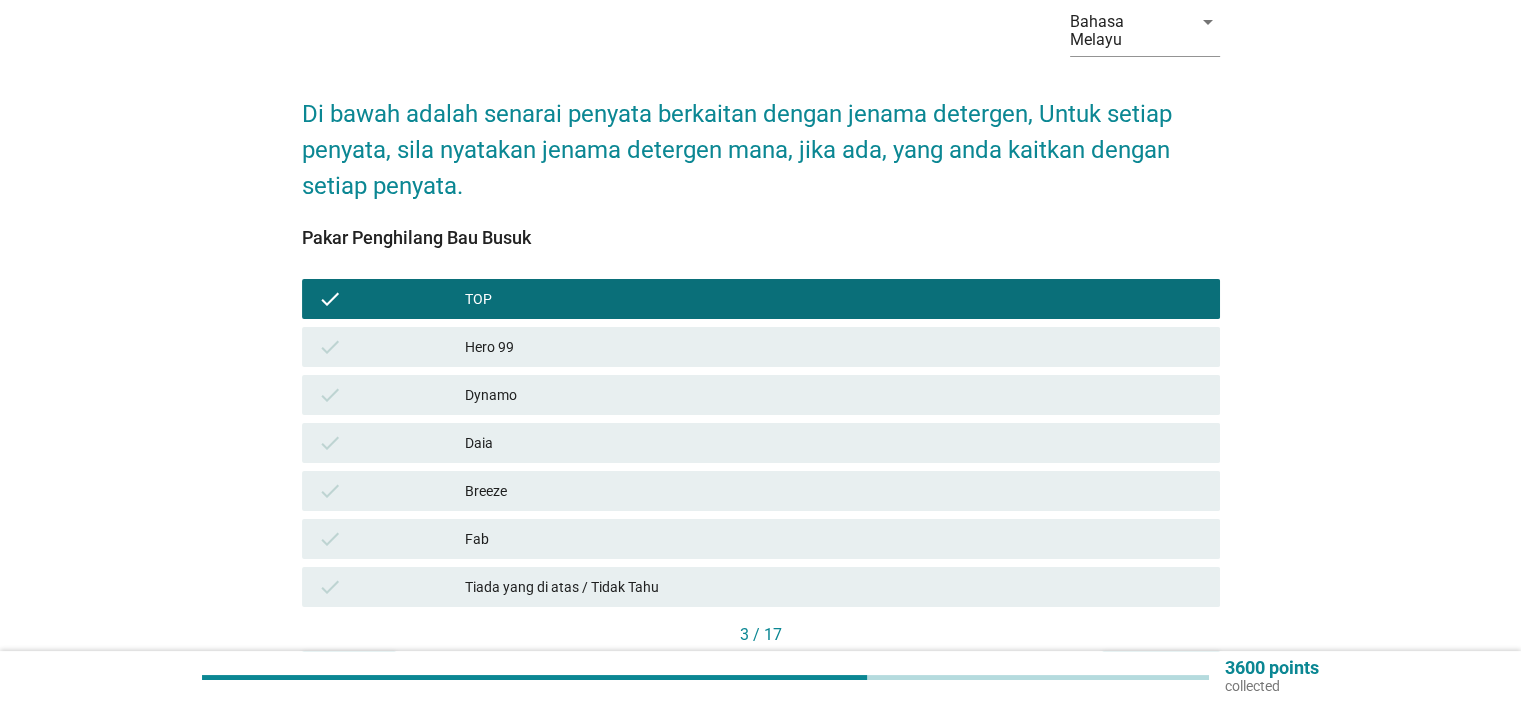 click on "Dynamo" at bounding box center [834, 395] 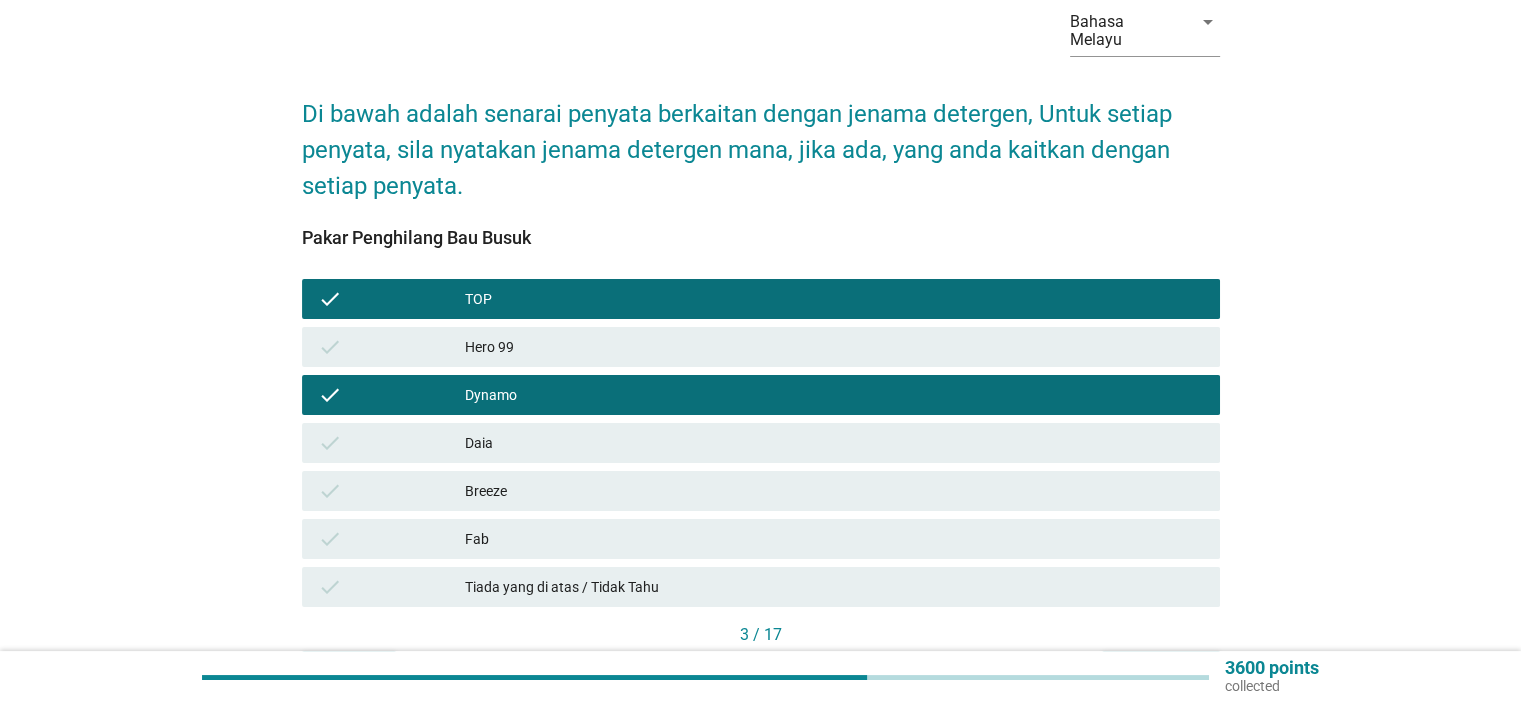 click on "Breeze" at bounding box center [834, 491] 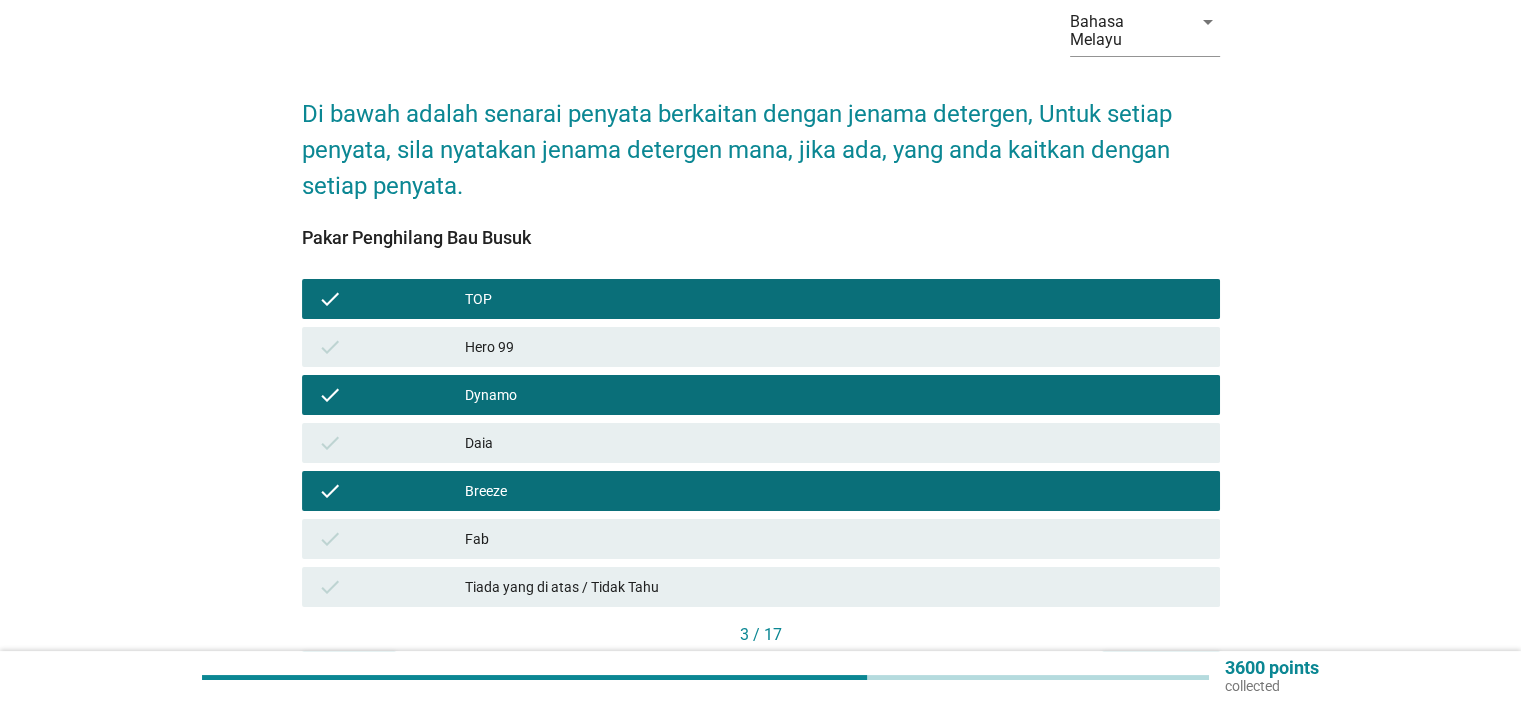 click on "Seterusnya" at bounding box center [1161, 669] 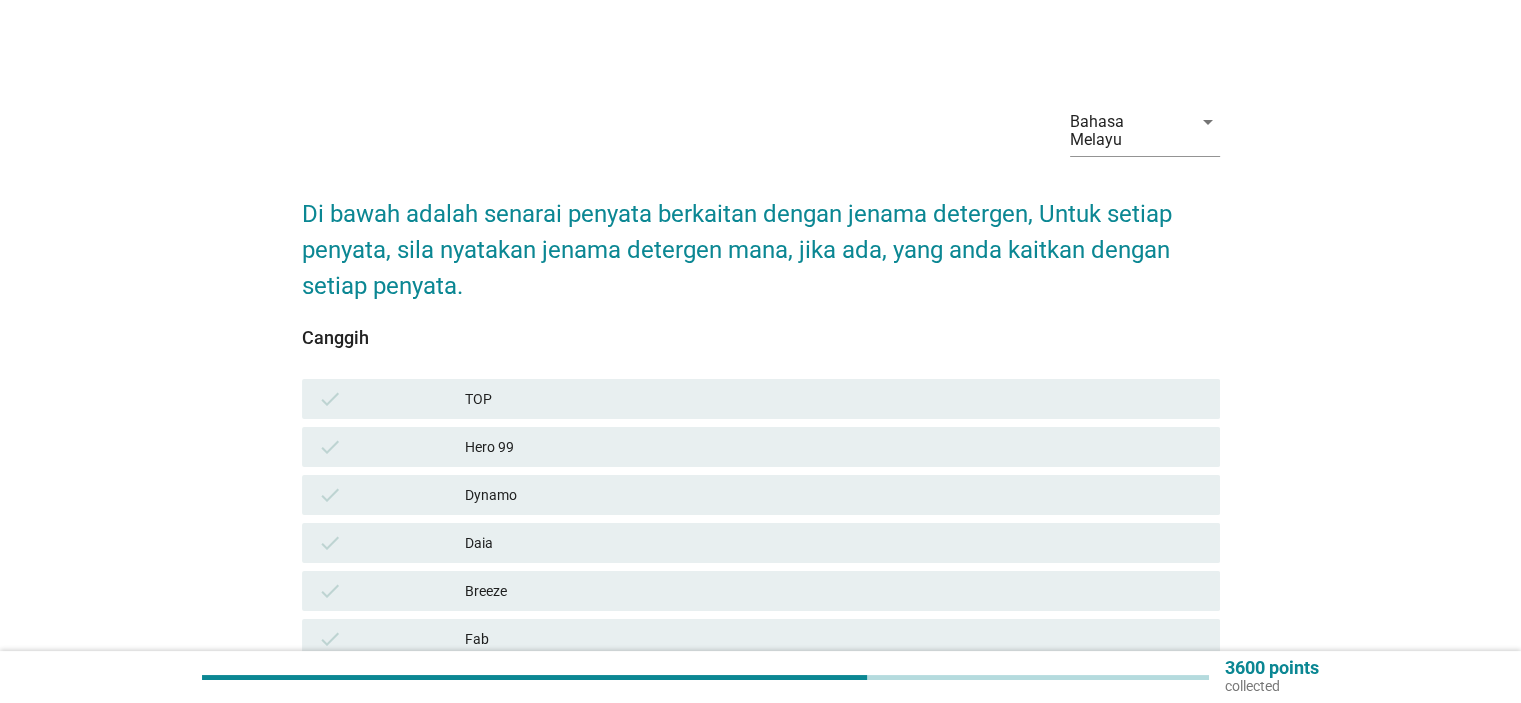 scroll, scrollTop: 200, scrollLeft: 0, axis: vertical 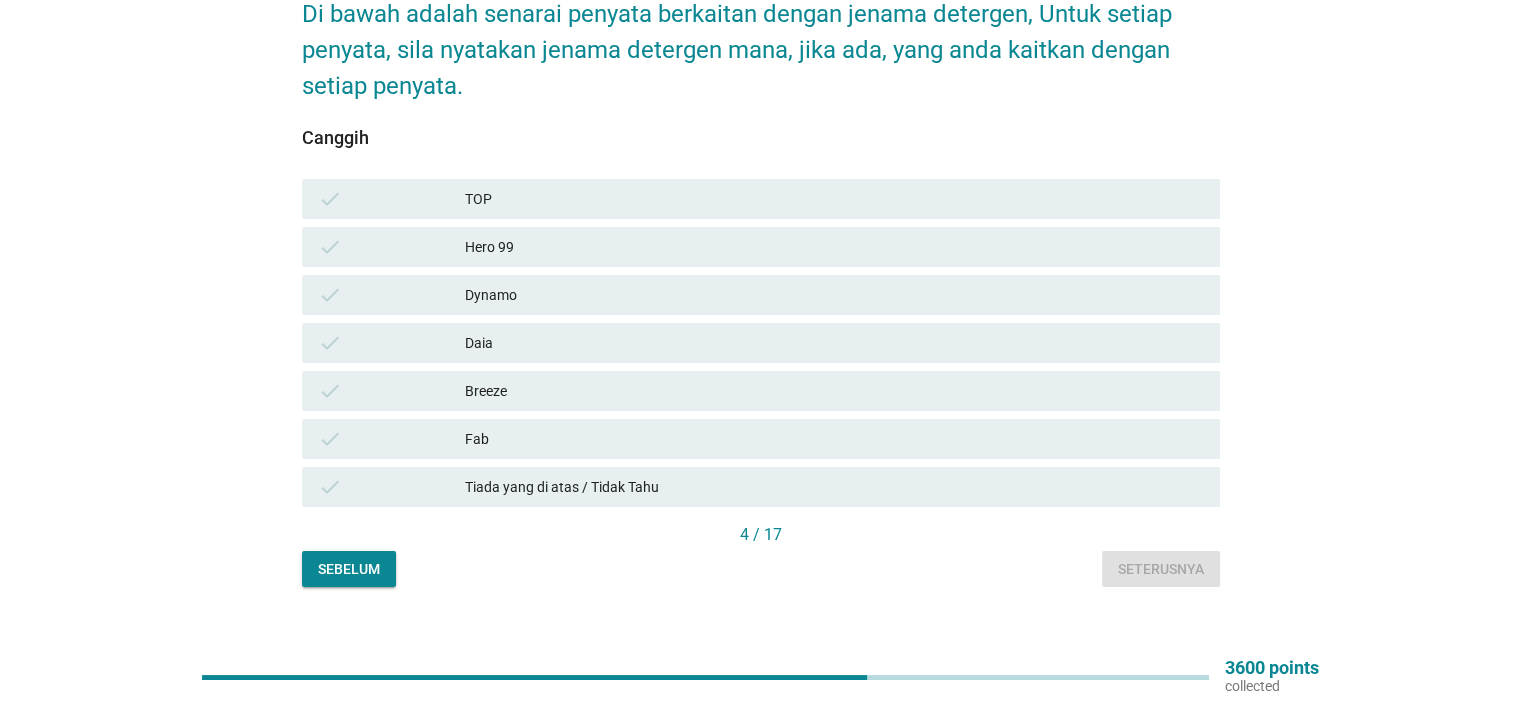 click on "TOP" at bounding box center (834, 199) 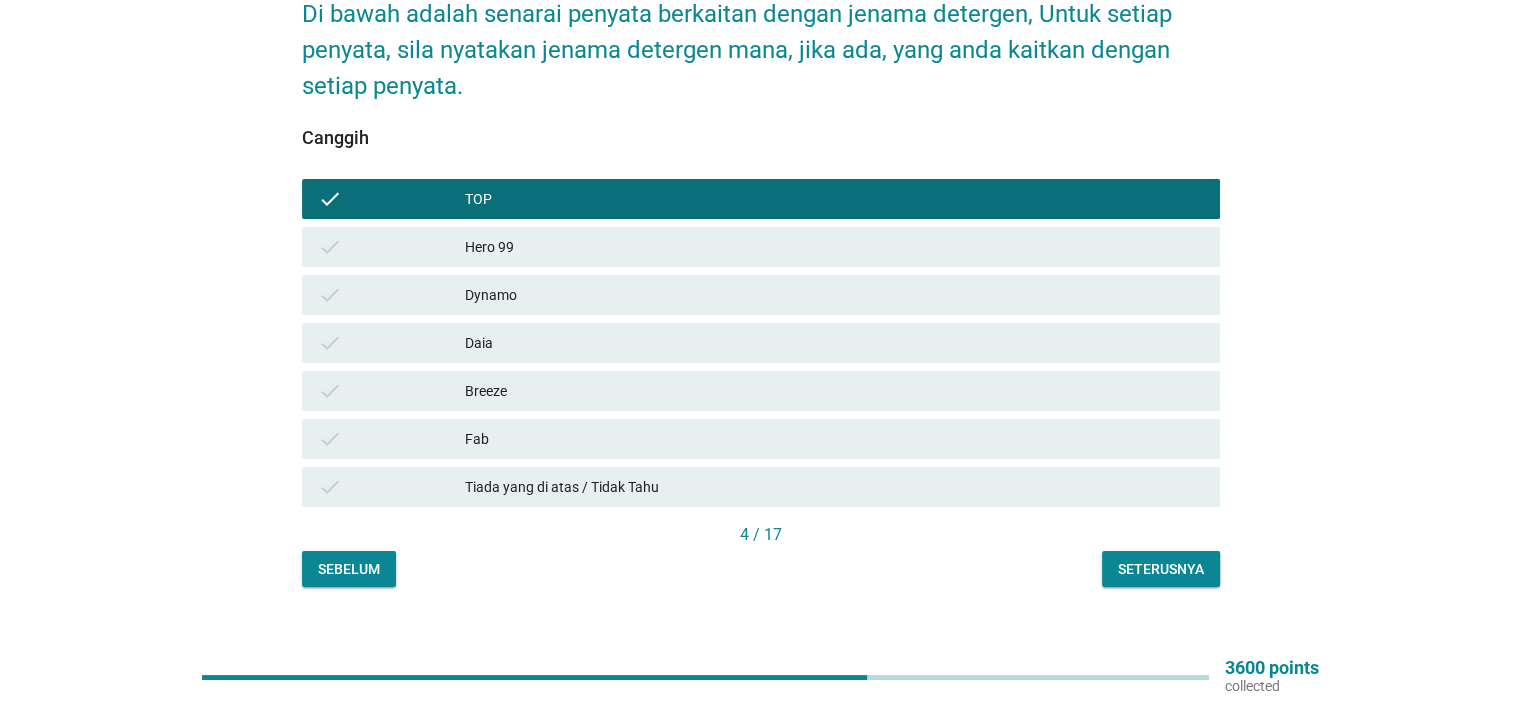 click on "Dynamo" at bounding box center [834, 295] 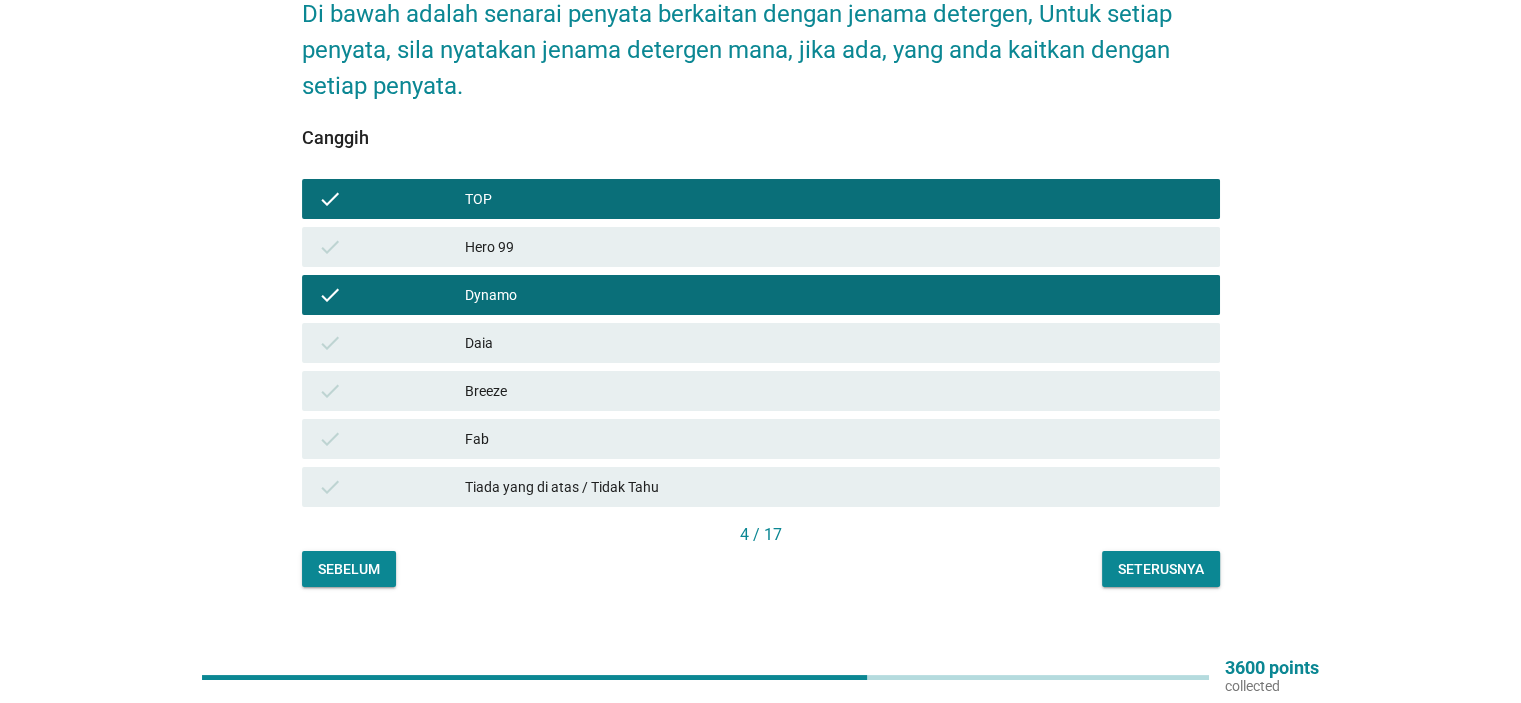 click on "Breeze" at bounding box center [834, 391] 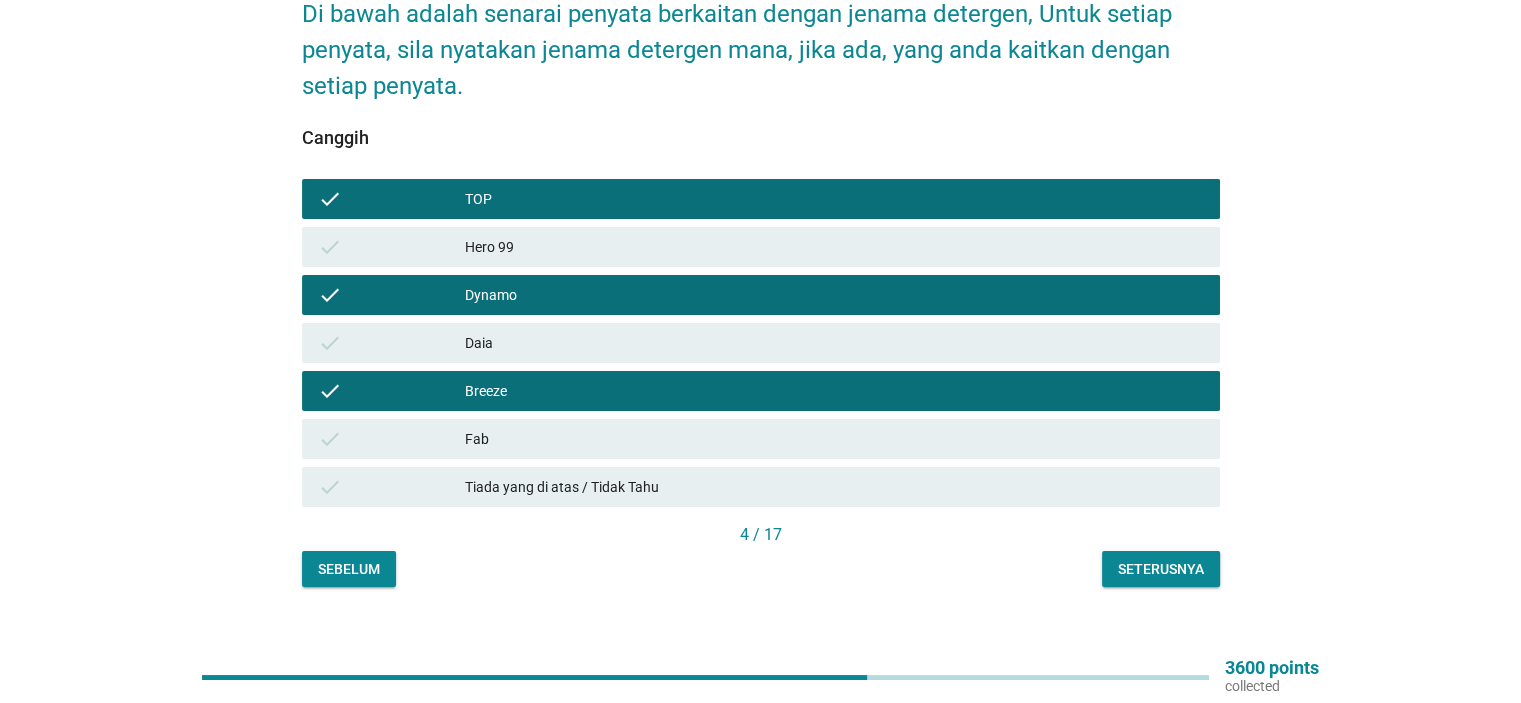 click on "Seterusnya" at bounding box center [1161, 569] 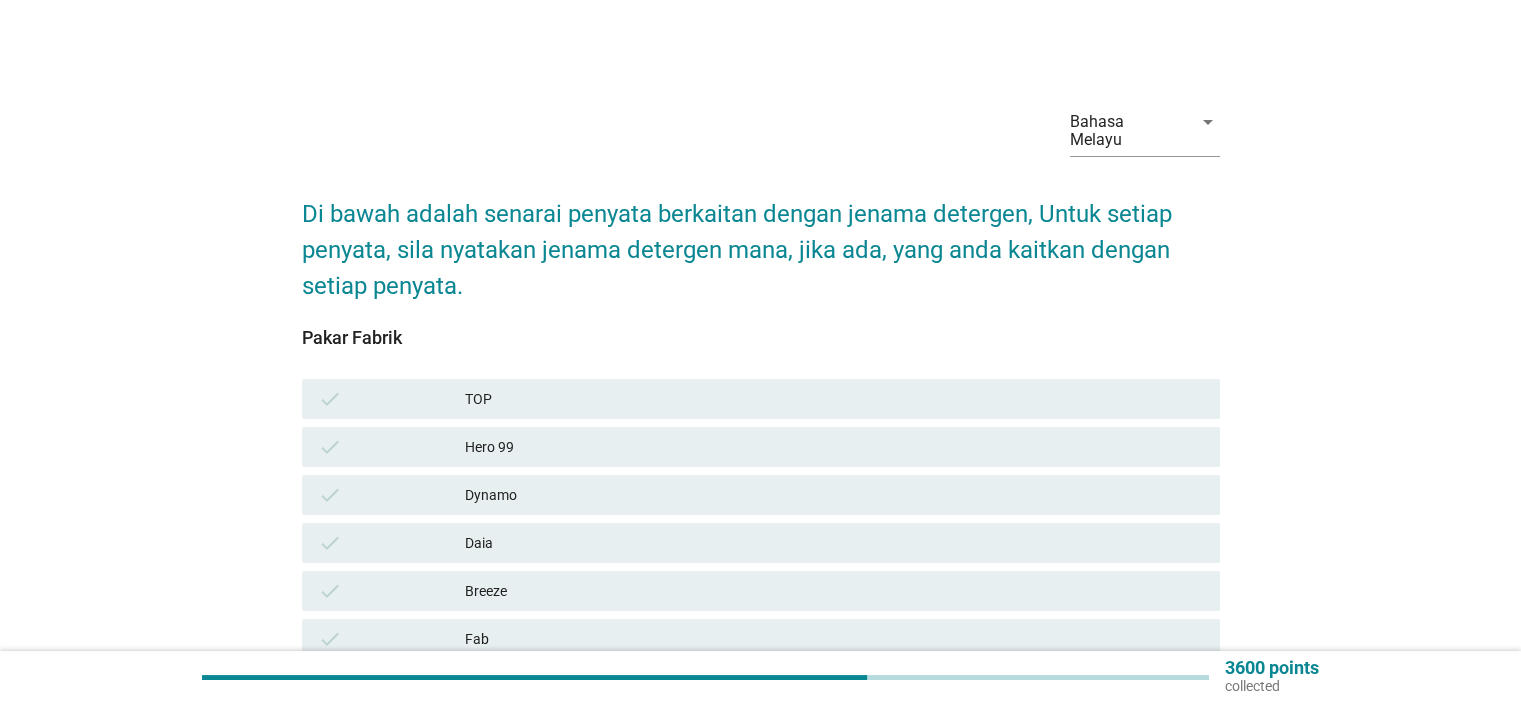 scroll, scrollTop: 200, scrollLeft: 0, axis: vertical 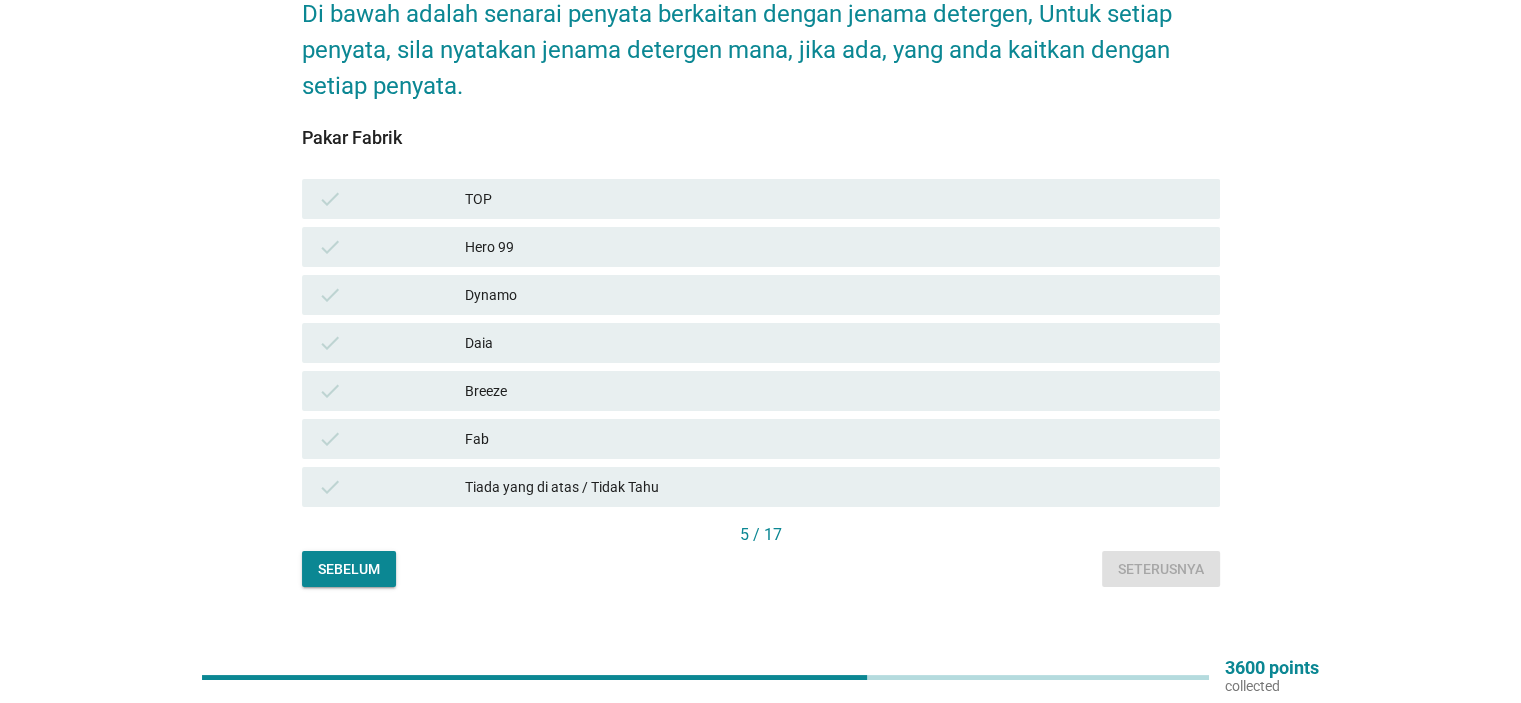 click on "check   TOP" at bounding box center [761, 199] 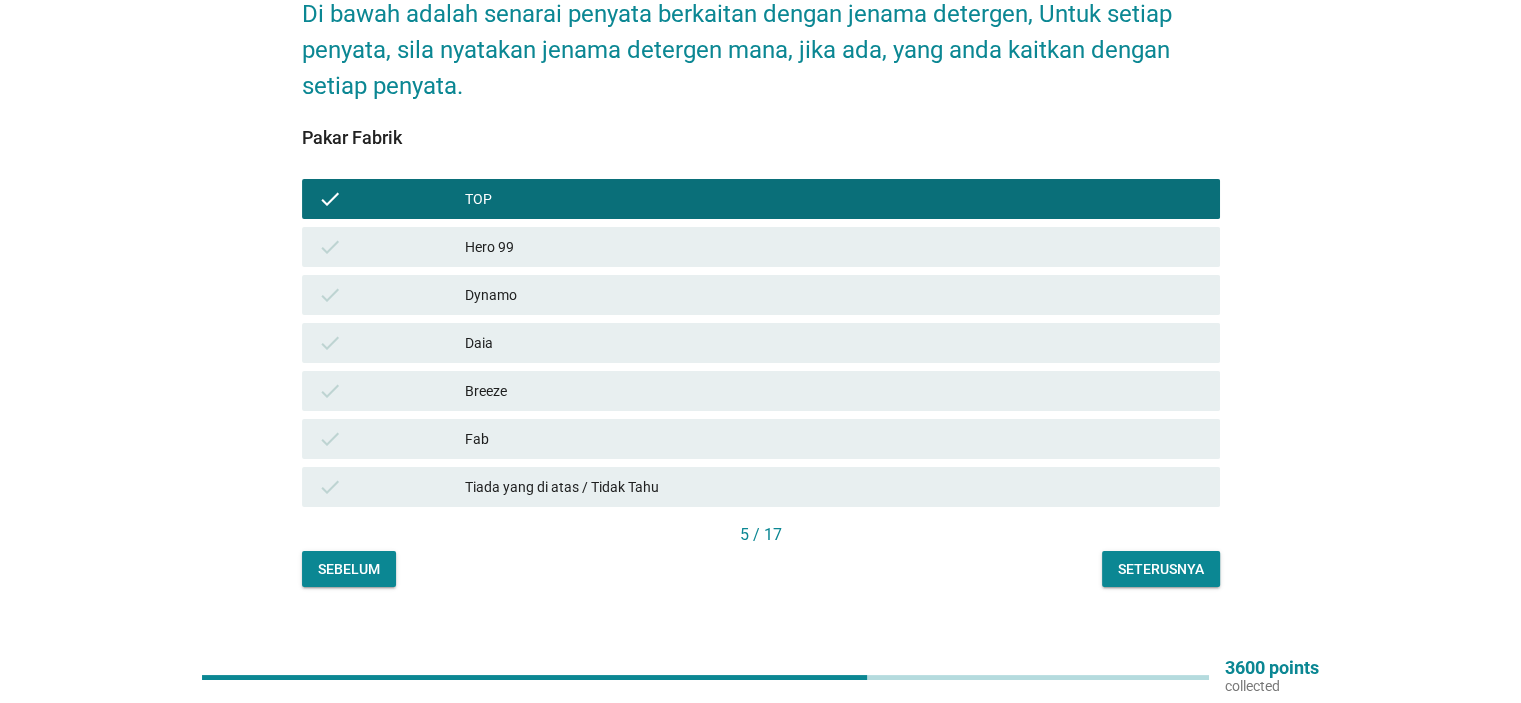 click on "Dynamo" at bounding box center [834, 295] 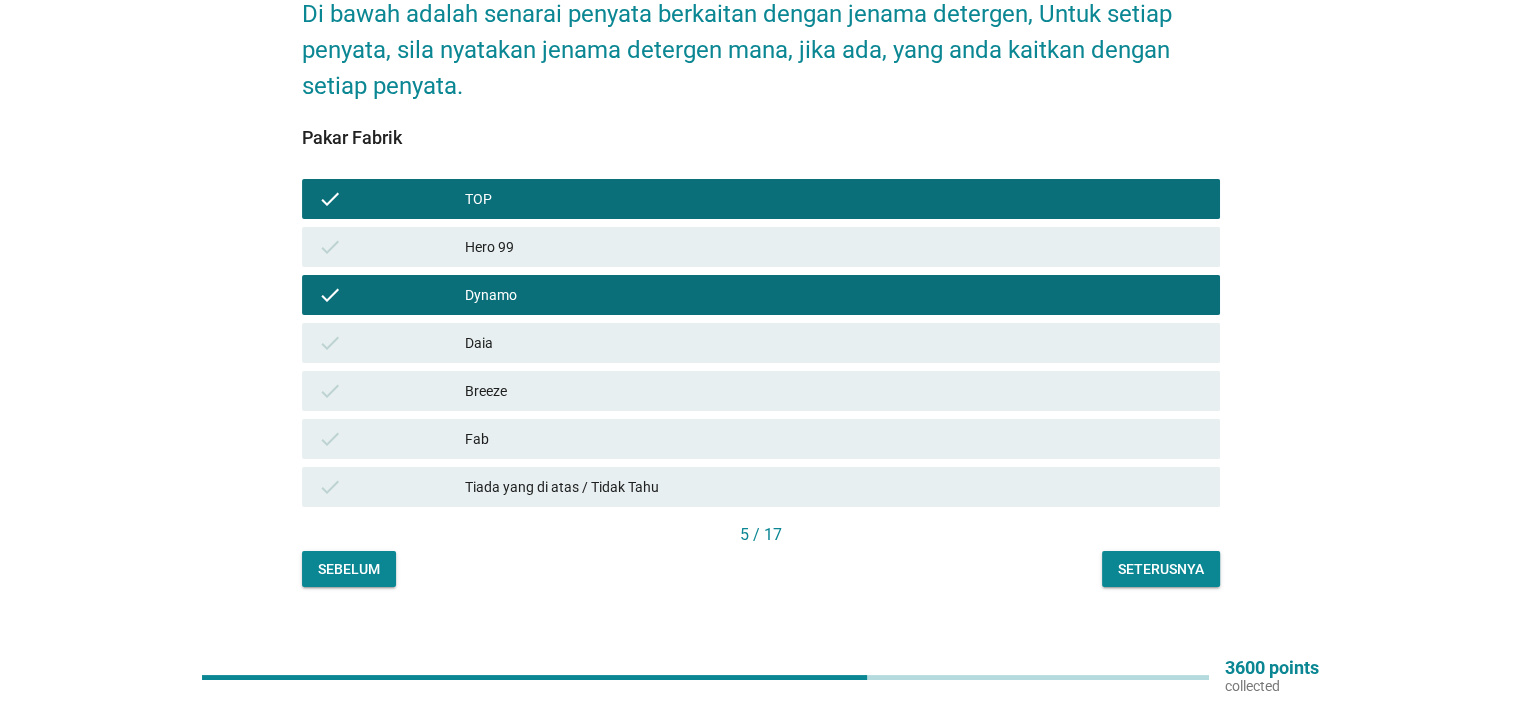 click on "Daia" at bounding box center [834, 343] 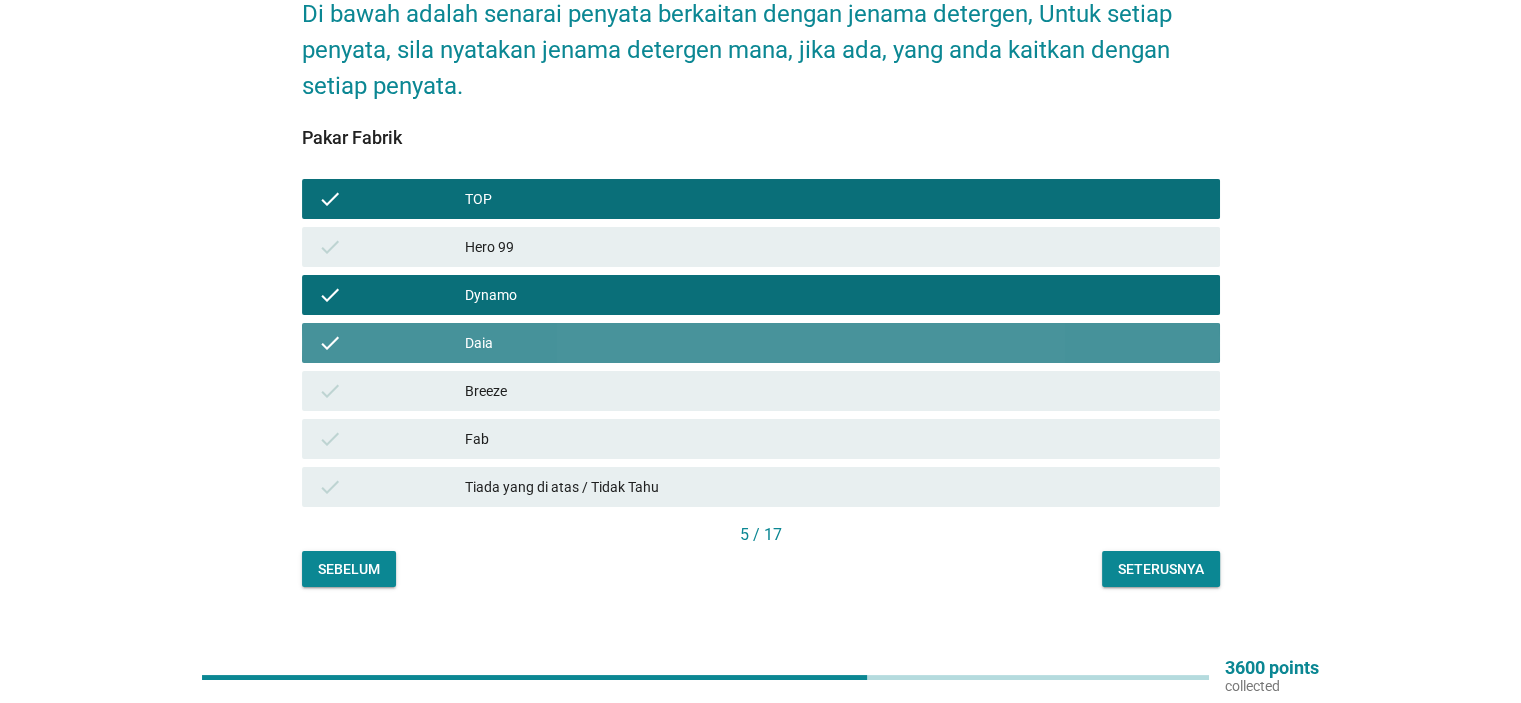 click on "Breeze" at bounding box center [834, 391] 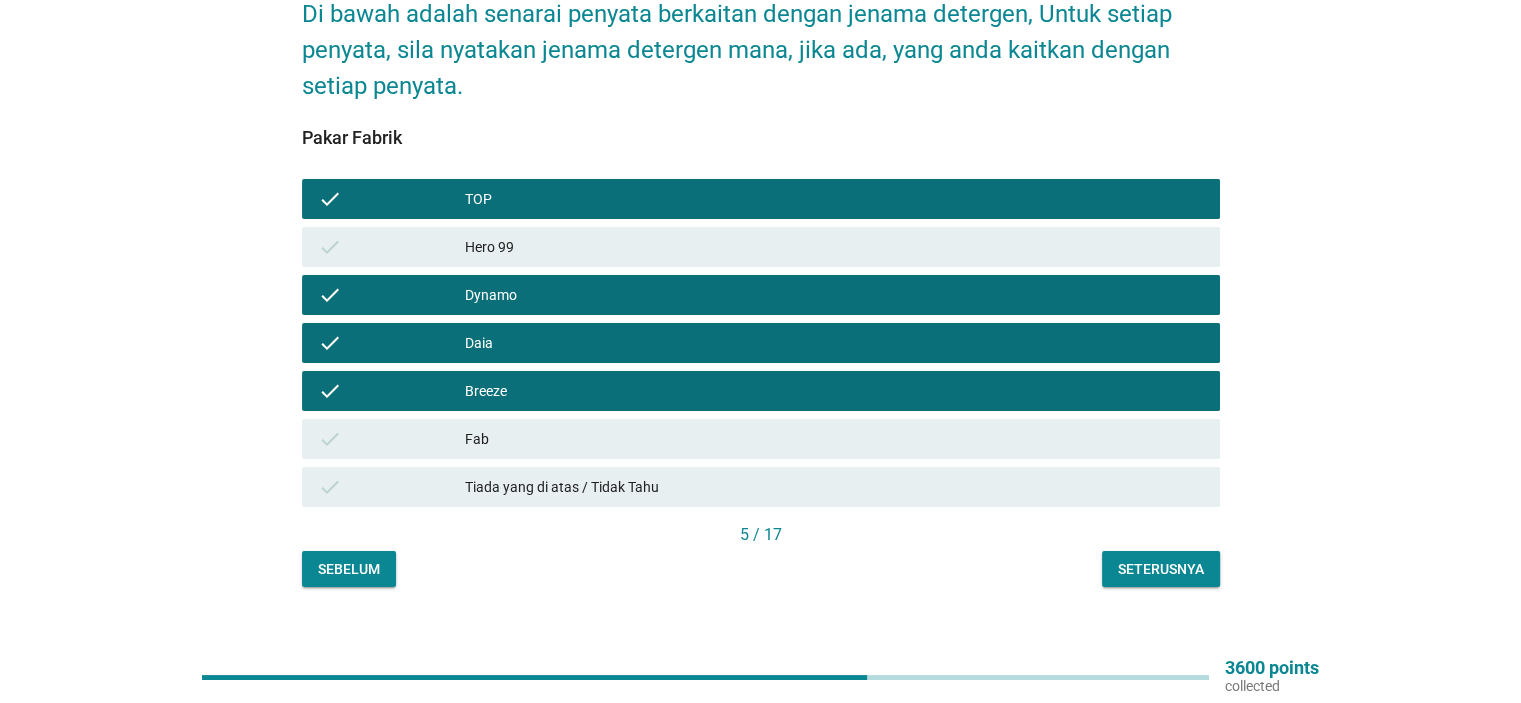 click on "Seterusnya" at bounding box center (1161, 569) 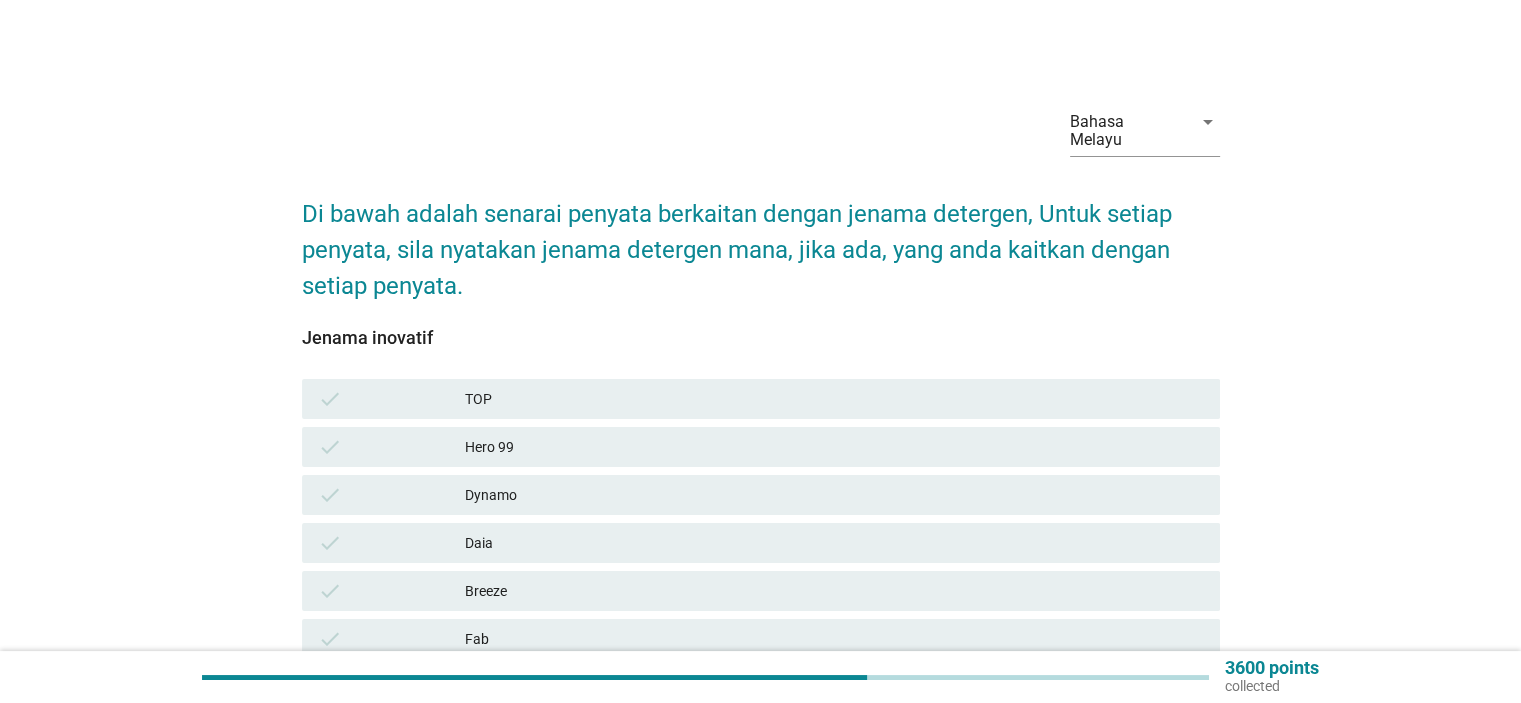 scroll, scrollTop: 100, scrollLeft: 0, axis: vertical 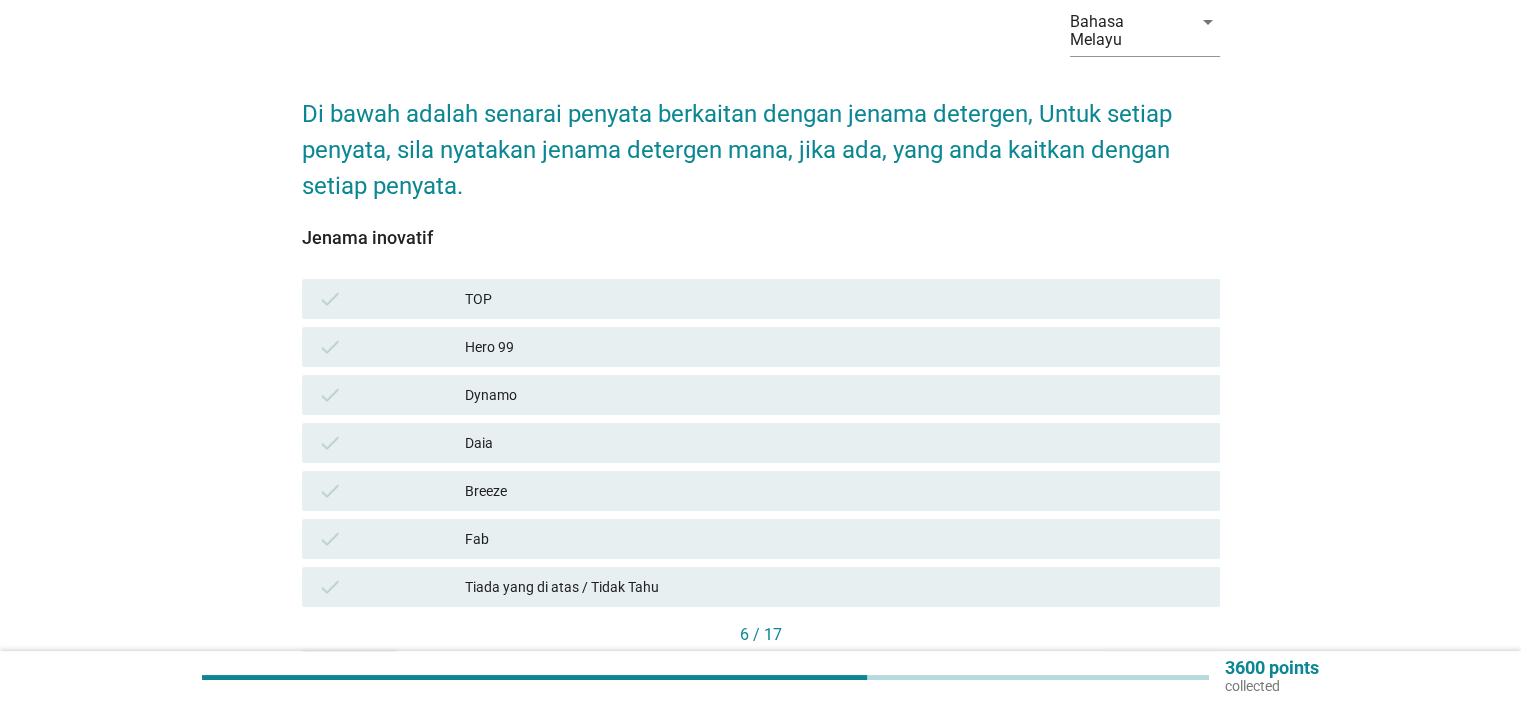 click on "TOP" at bounding box center [834, 299] 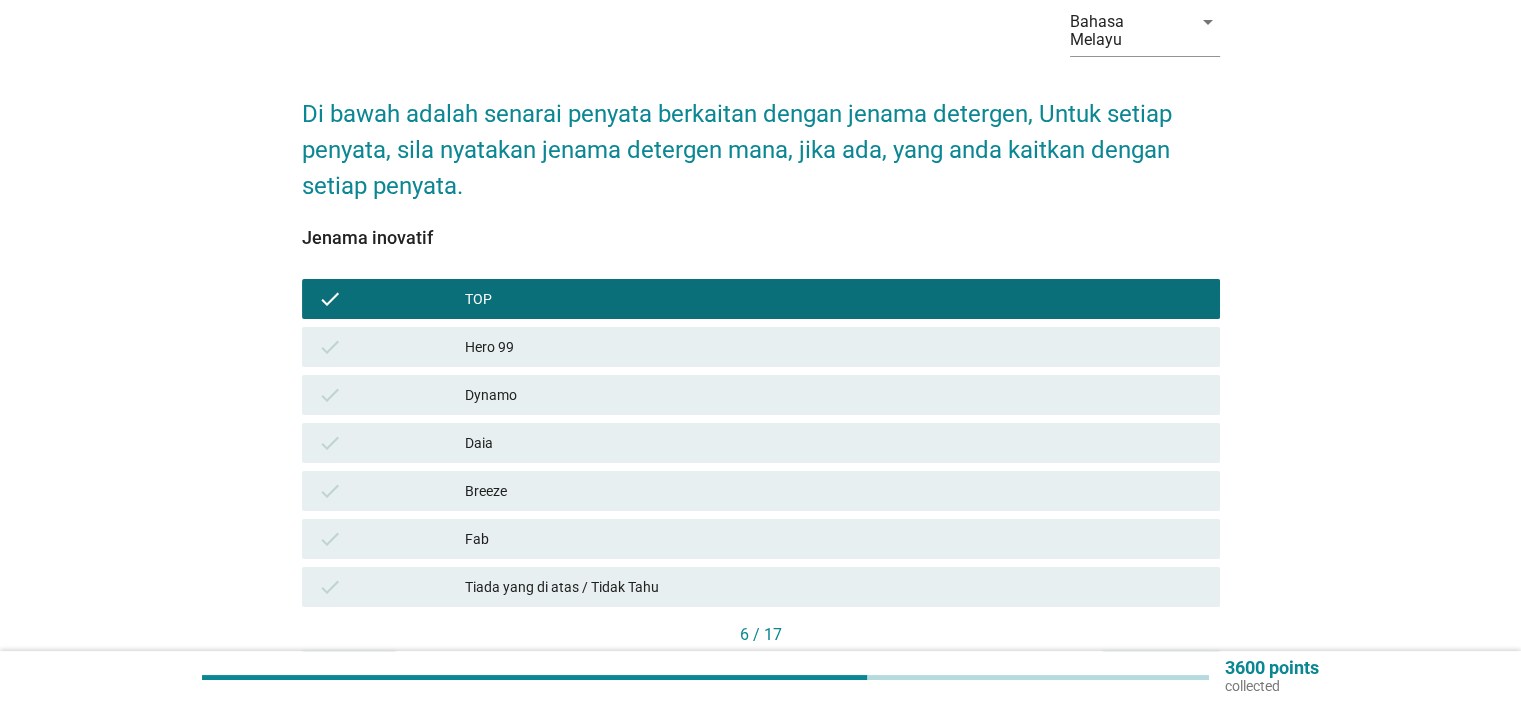 click on "Dynamo" at bounding box center (834, 395) 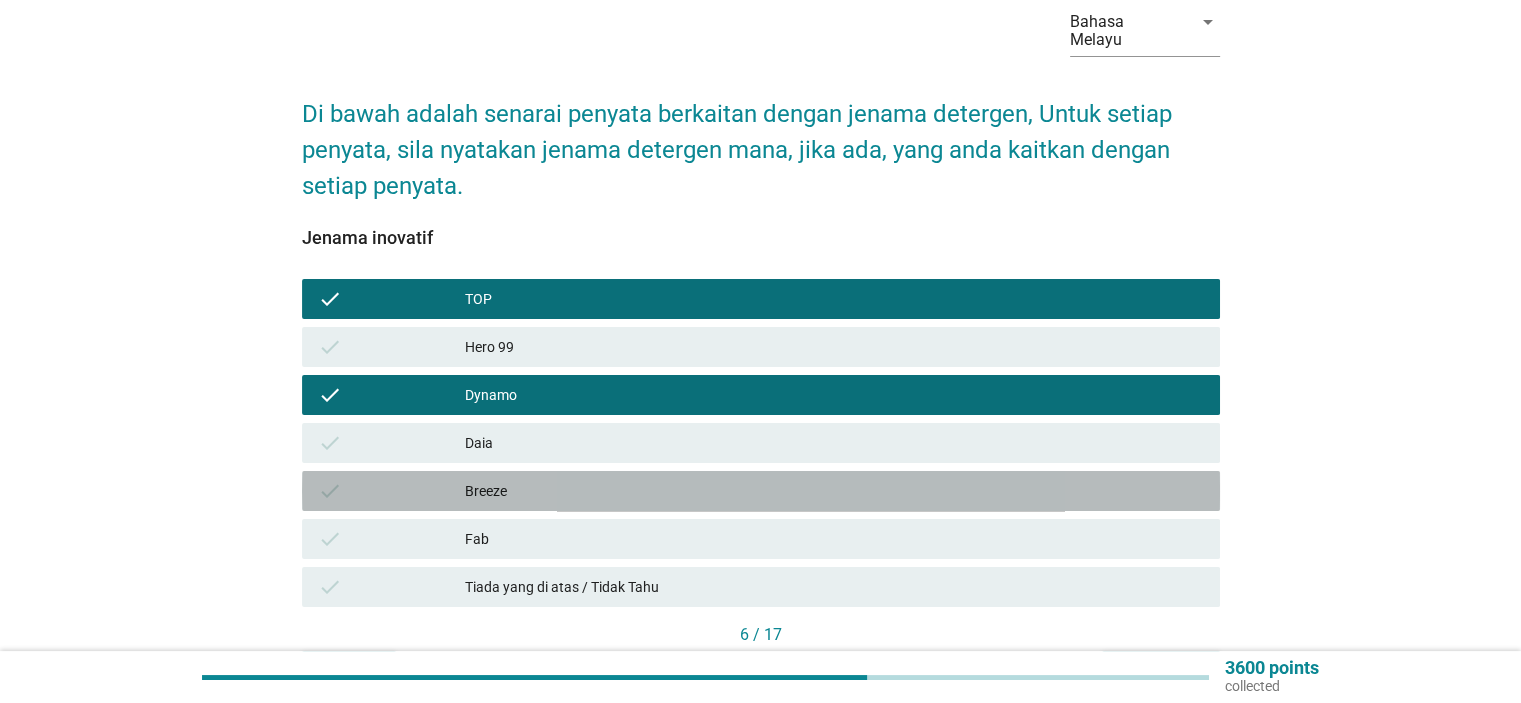 click on "Breeze" at bounding box center [834, 491] 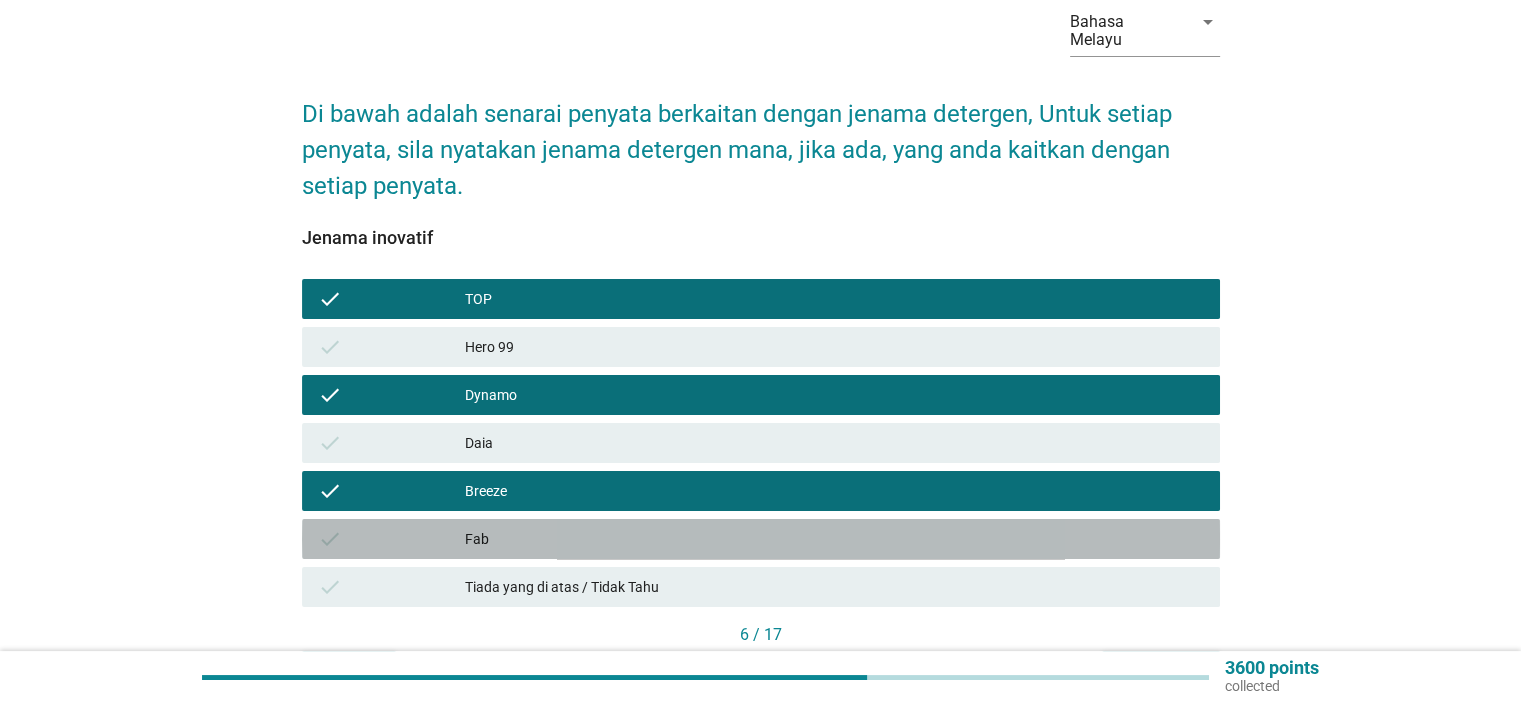 click on "Fab" at bounding box center [834, 539] 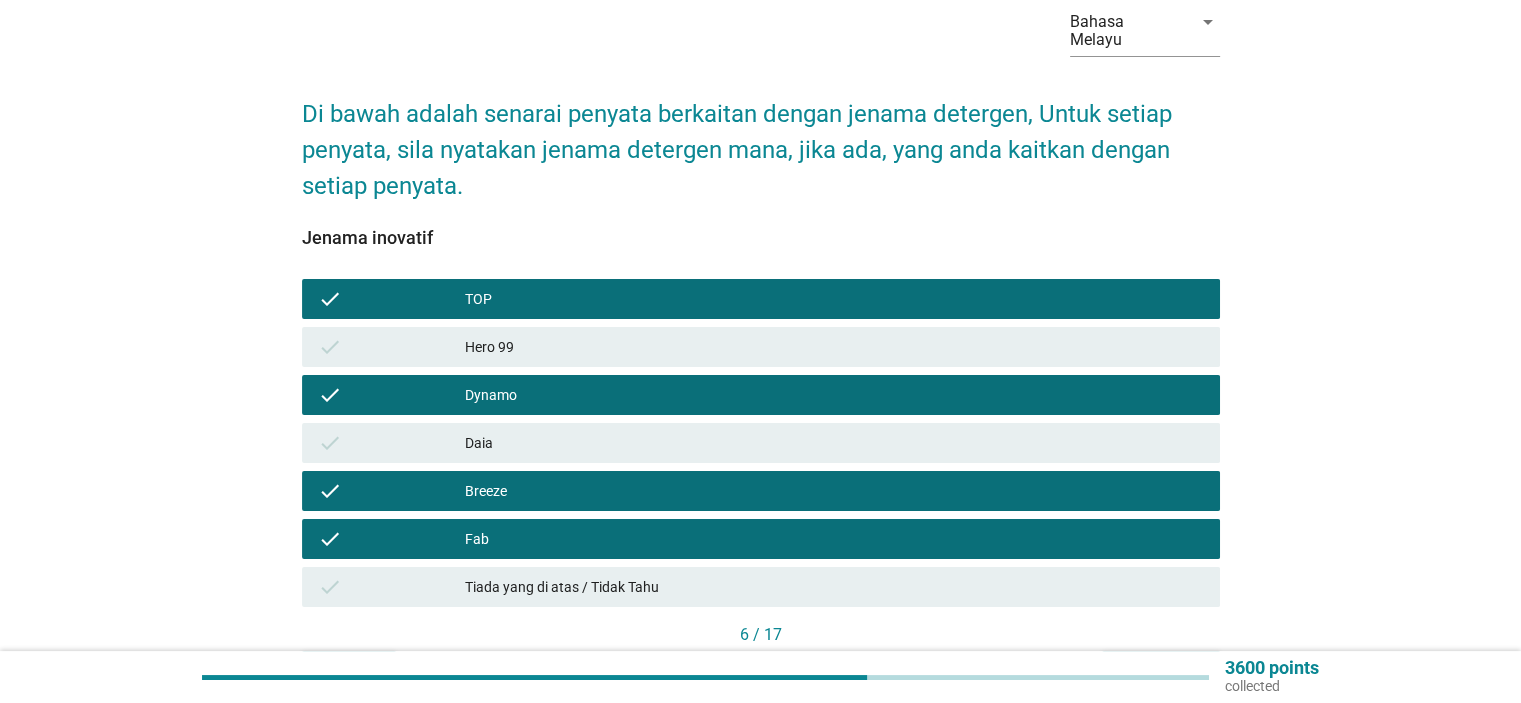 click on "Seterusnya" at bounding box center [1161, 669] 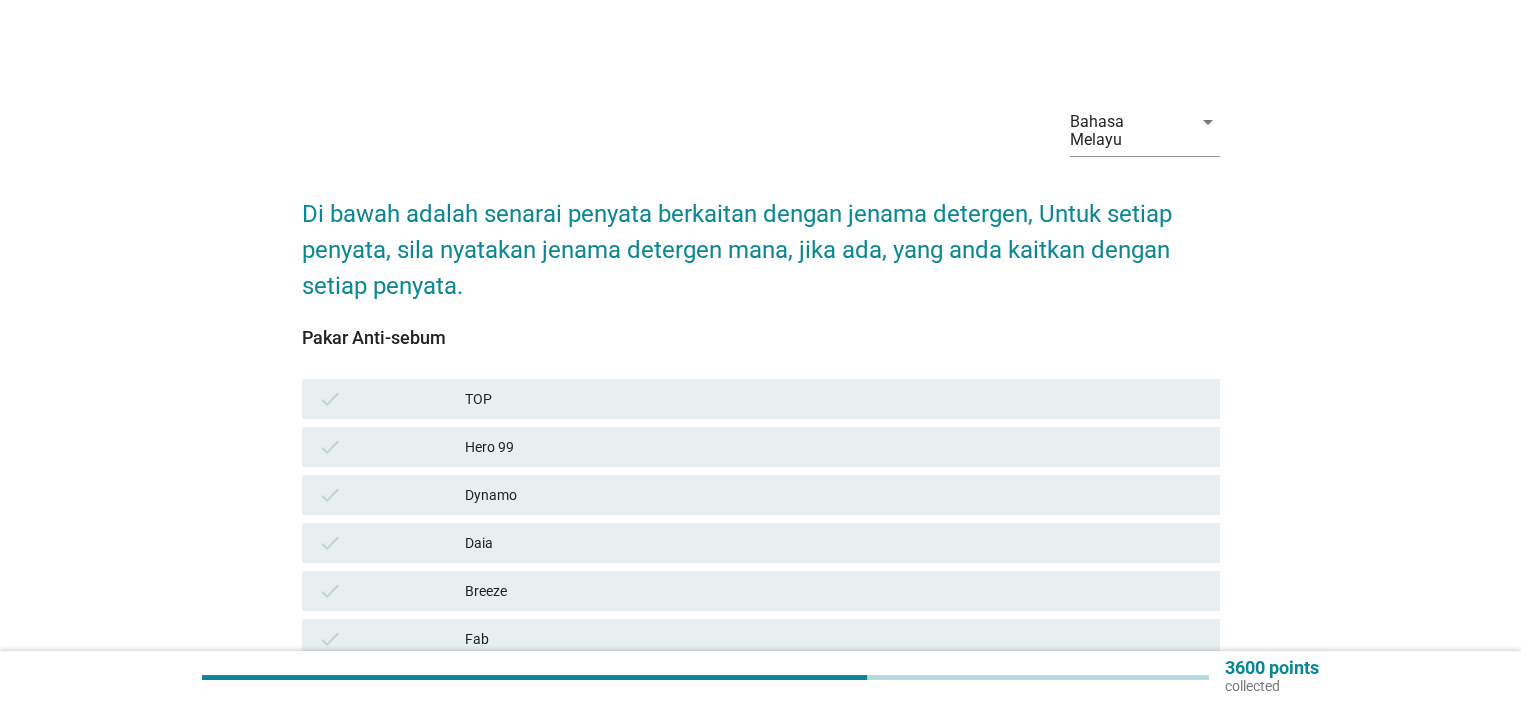 scroll, scrollTop: 208, scrollLeft: 0, axis: vertical 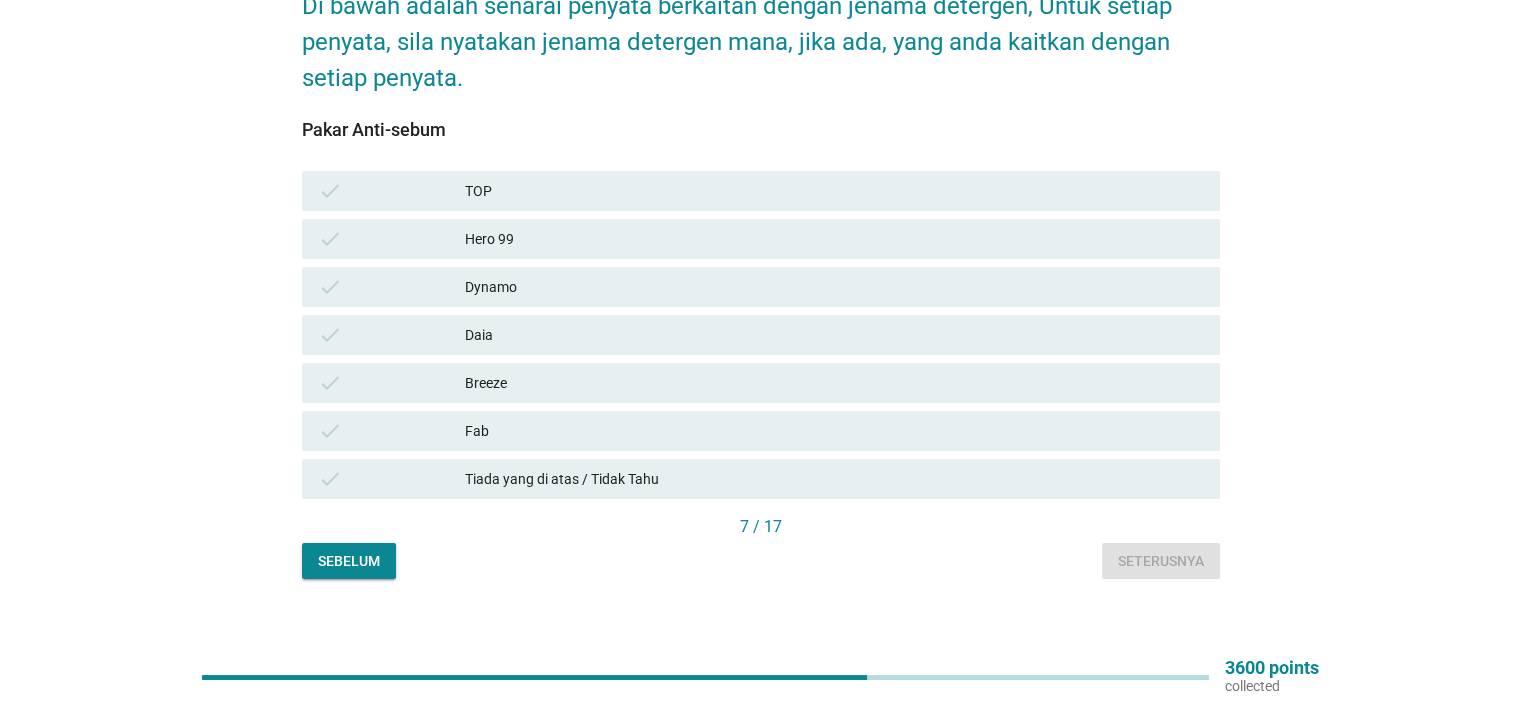 click on "TOP" at bounding box center [834, 191] 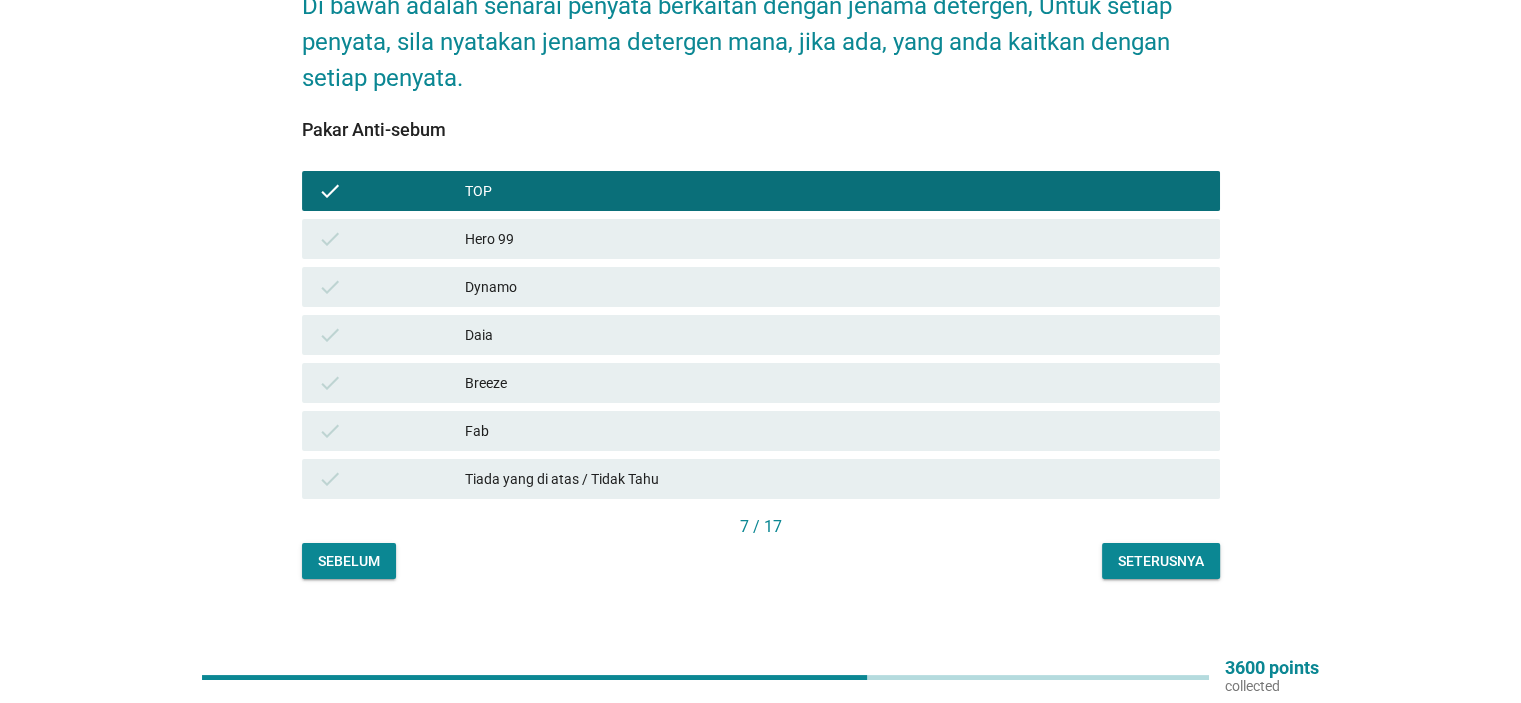 click on "Dynamo" at bounding box center (834, 287) 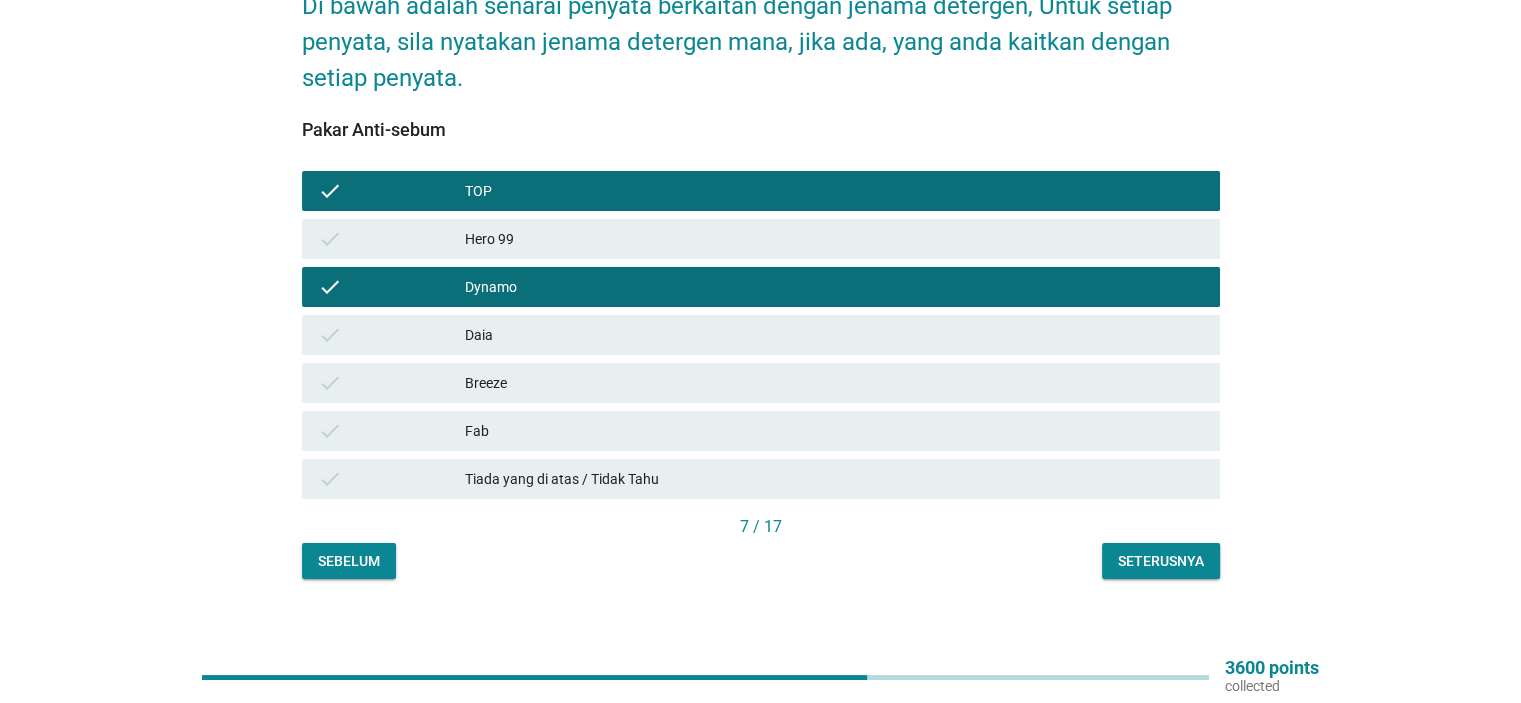 click on "Breeze" at bounding box center (834, 383) 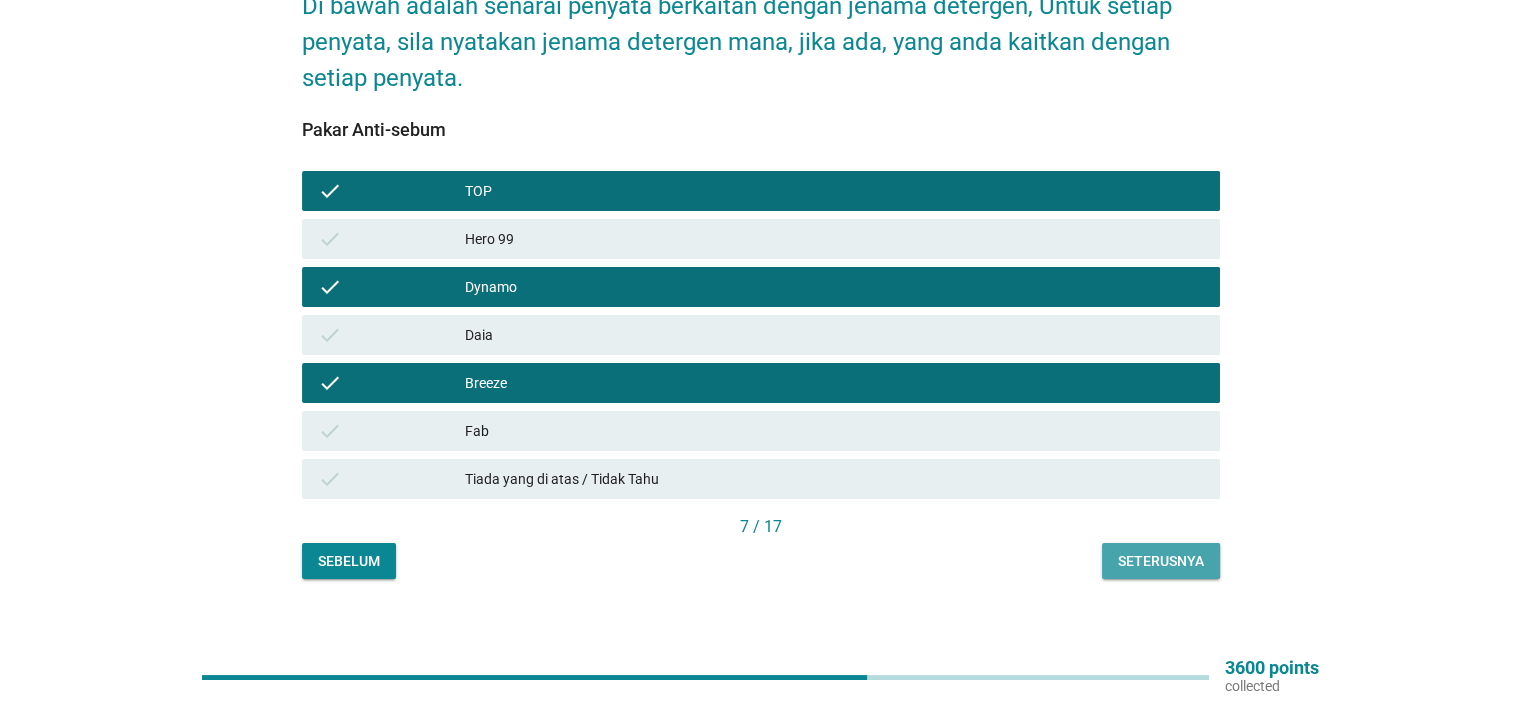 click on "Seterusnya" at bounding box center (1161, 561) 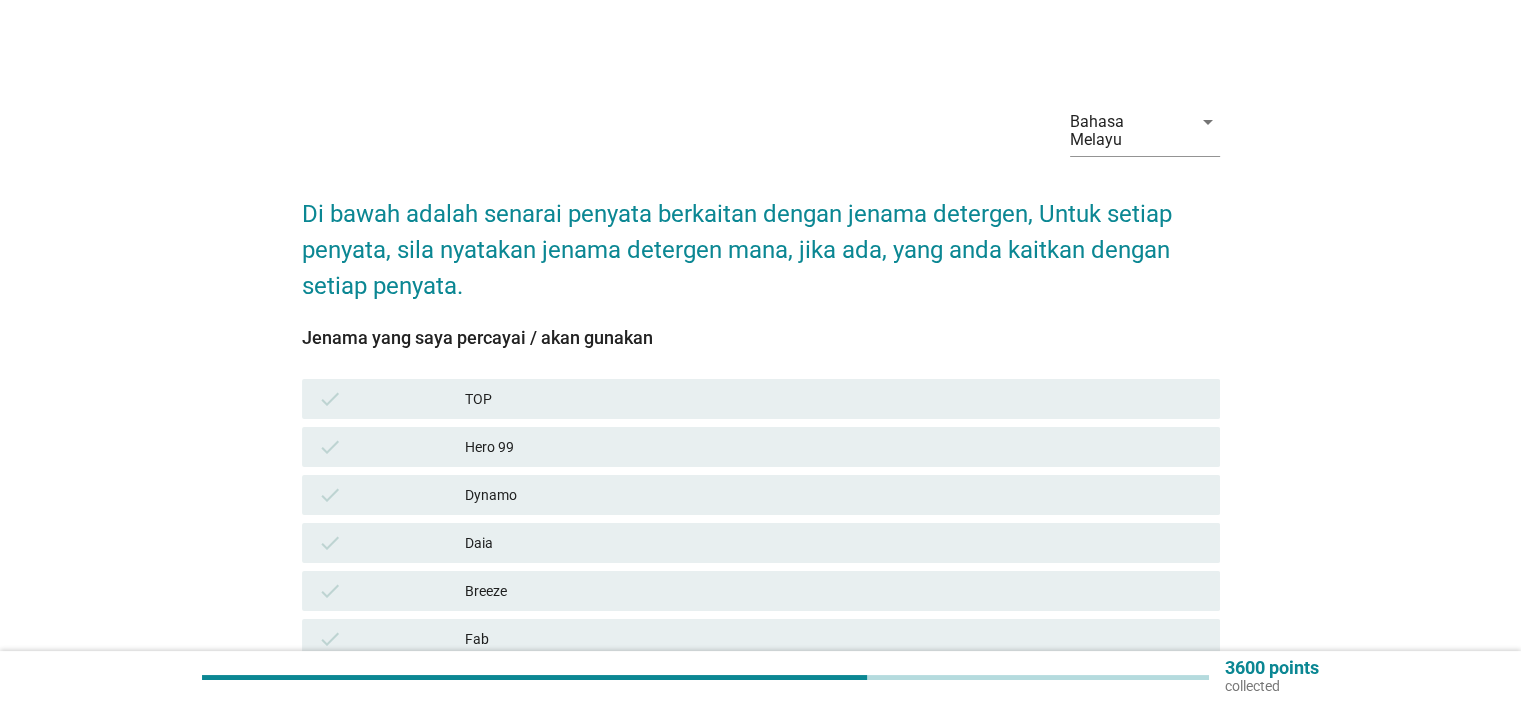 scroll, scrollTop: 200, scrollLeft: 0, axis: vertical 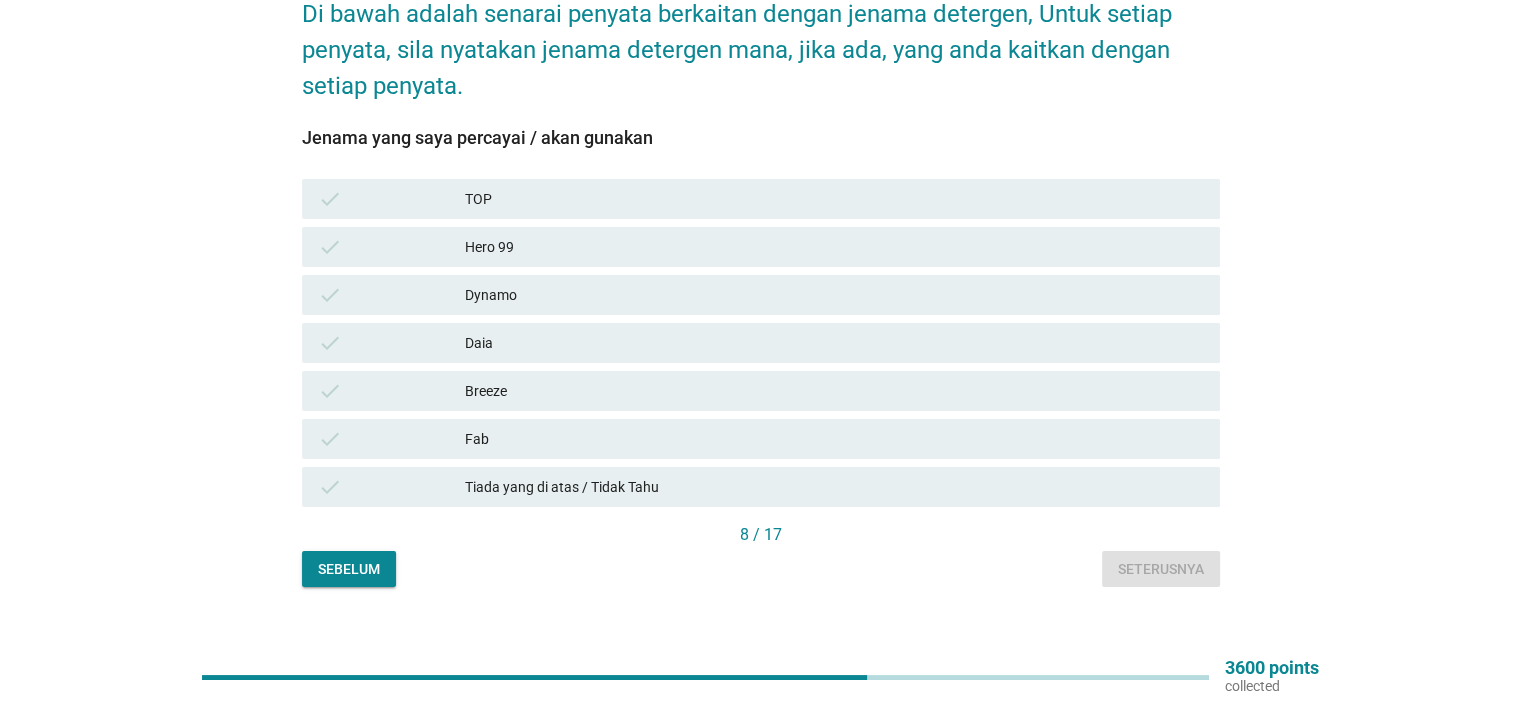 click on "TOP" at bounding box center [834, 199] 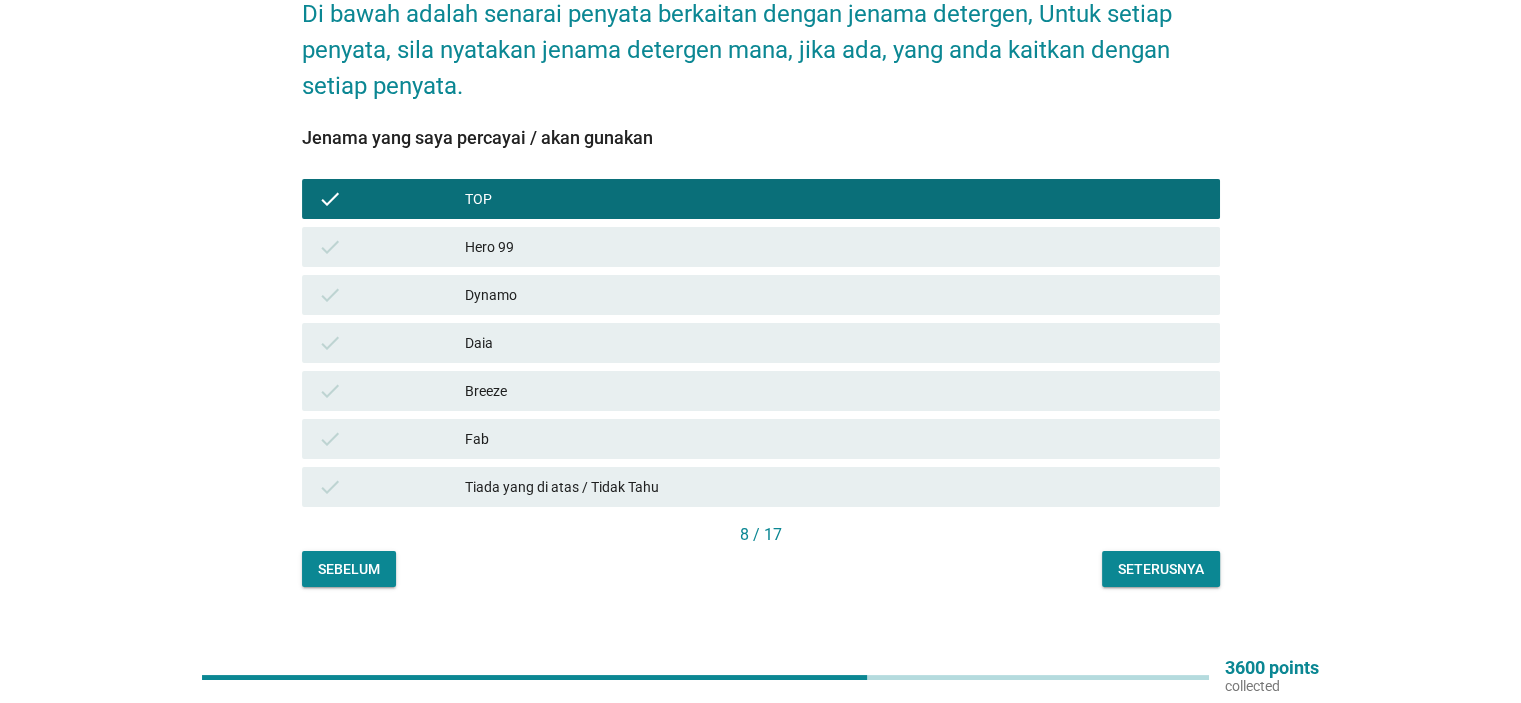 click on "Dynamo" at bounding box center (834, 295) 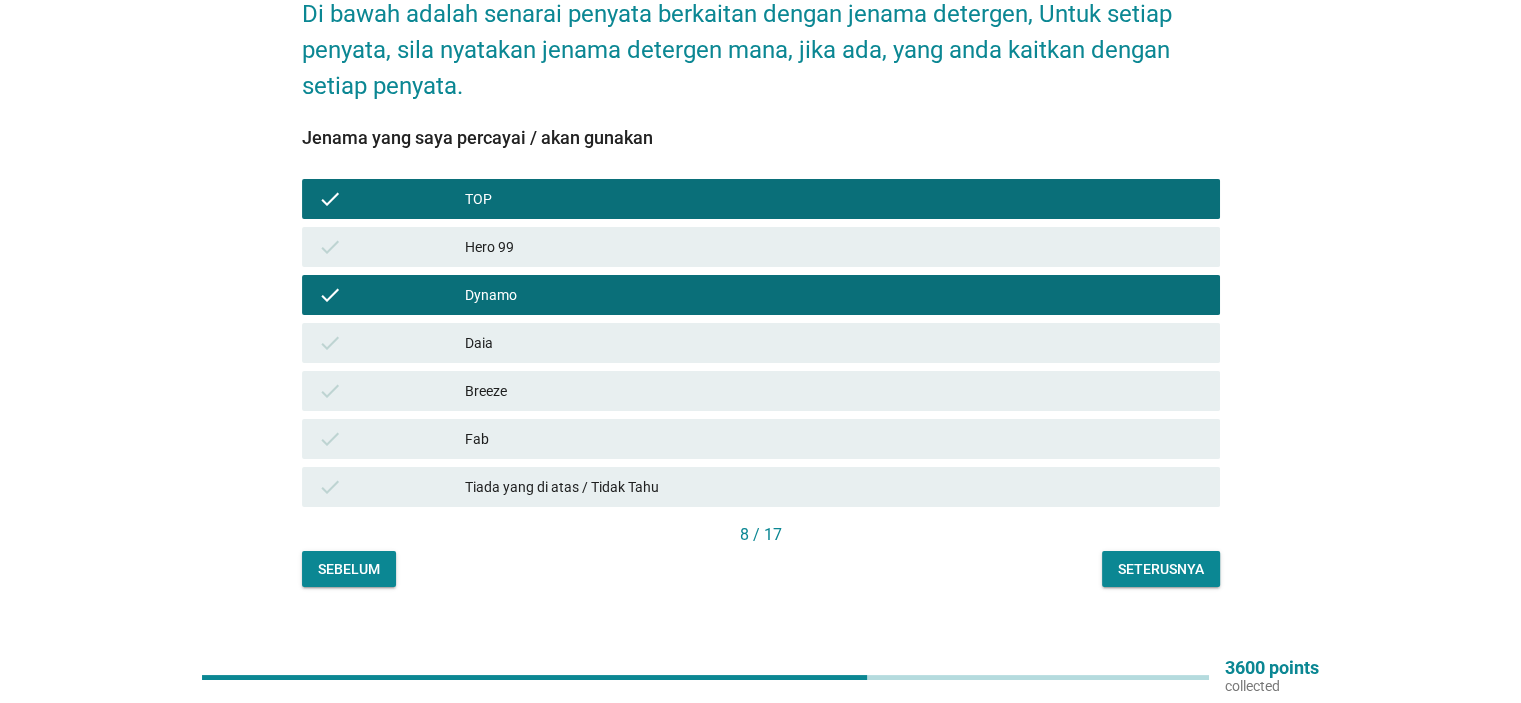click on "Breeze" at bounding box center [834, 391] 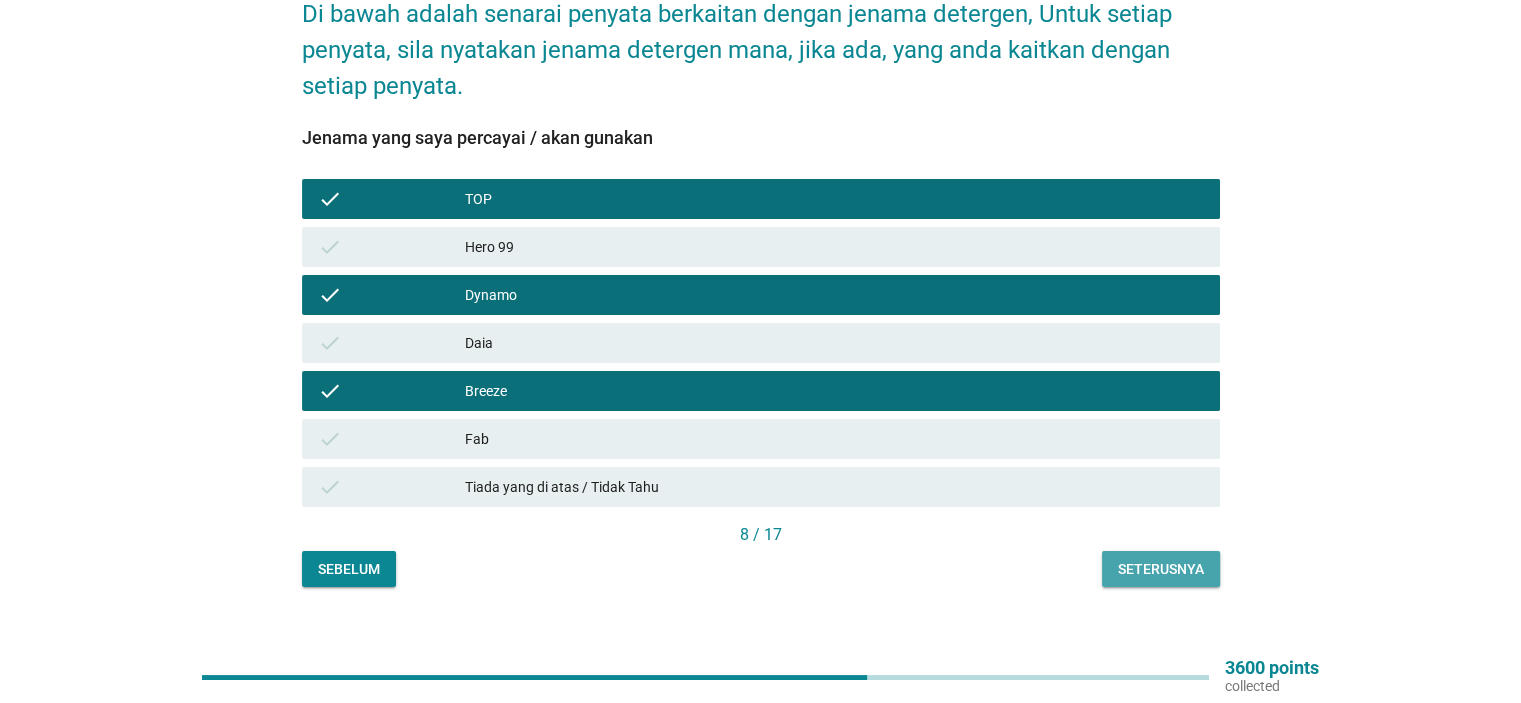 click on "Seterusnya" at bounding box center (1161, 569) 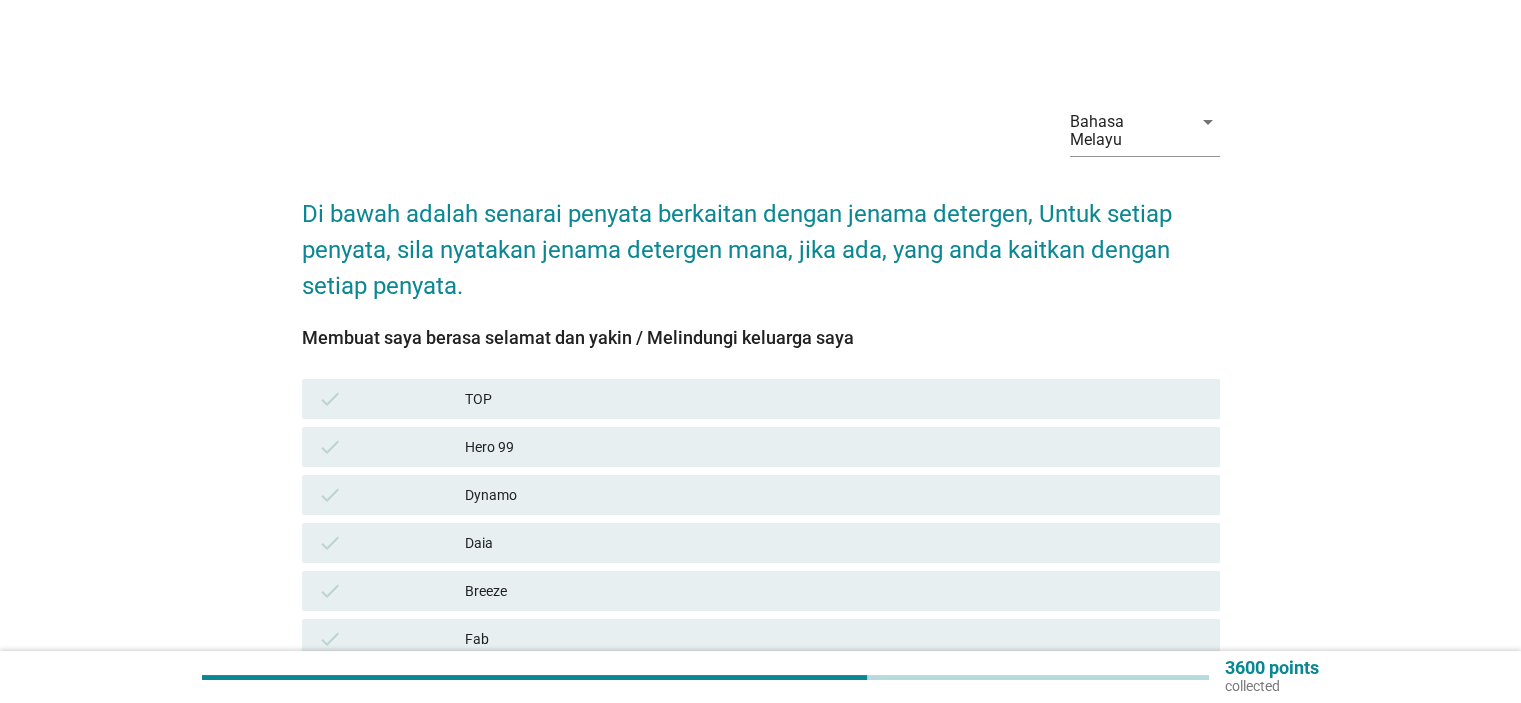 scroll, scrollTop: 100, scrollLeft: 0, axis: vertical 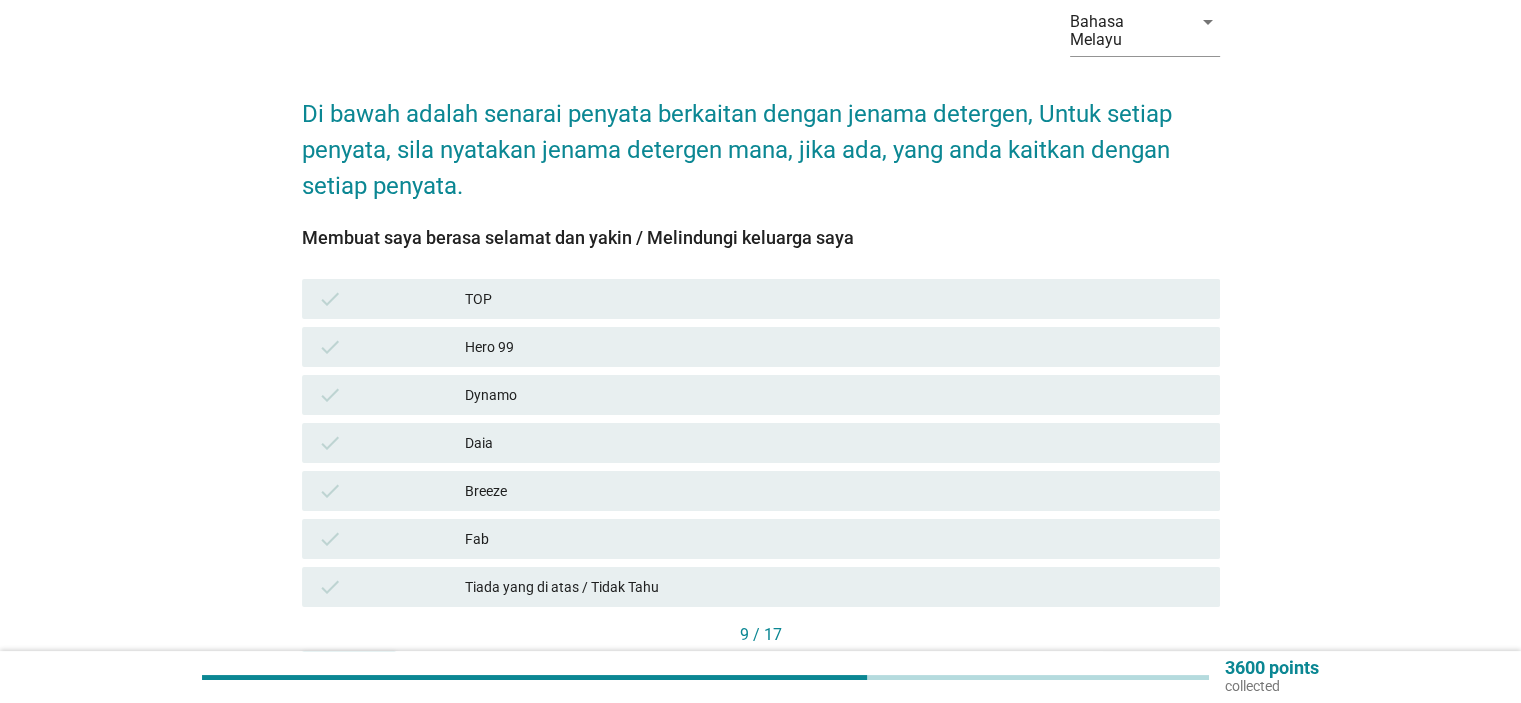 click on "TOP" at bounding box center [834, 299] 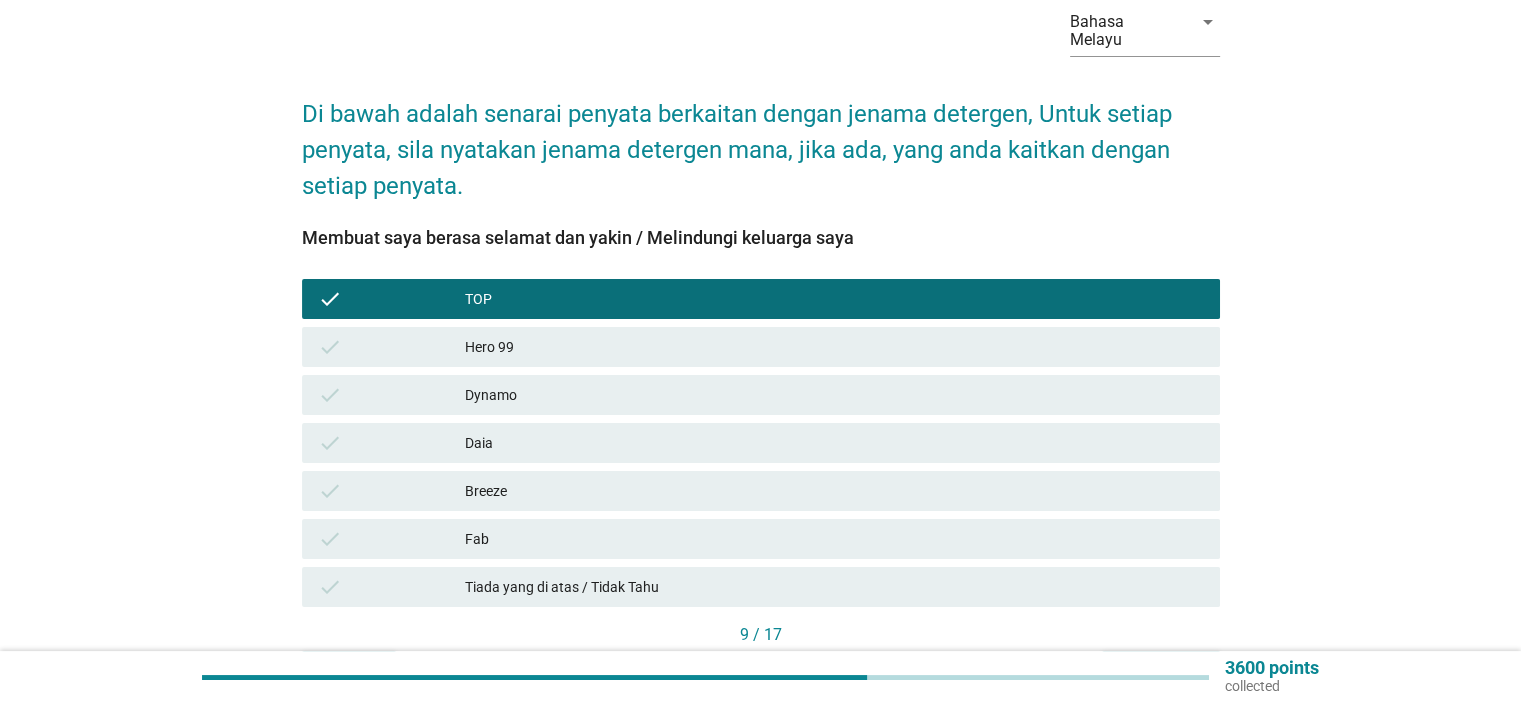 click on "Dynamo" at bounding box center (834, 395) 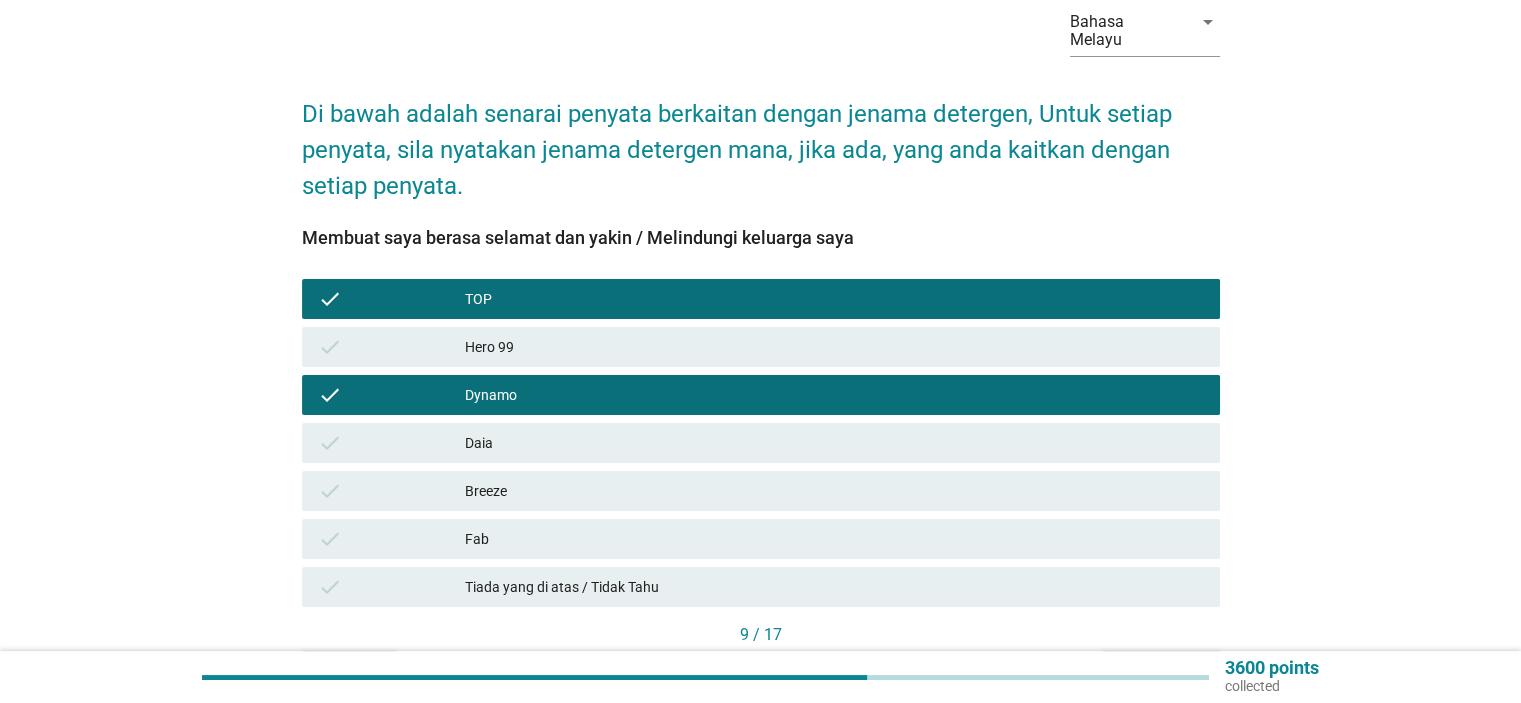 click on "check   Breeze" at bounding box center [761, 491] 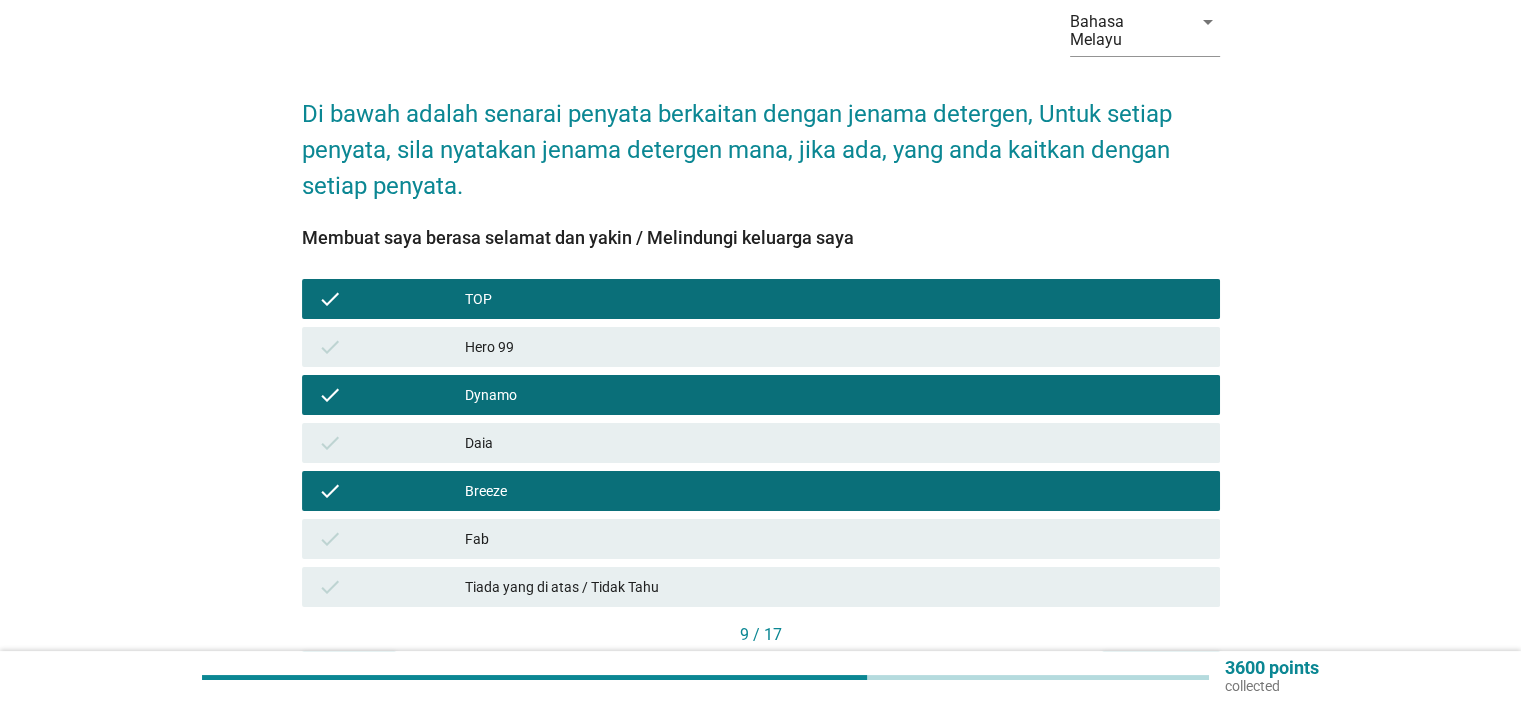 scroll, scrollTop: 200, scrollLeft: 0, axis: vertical 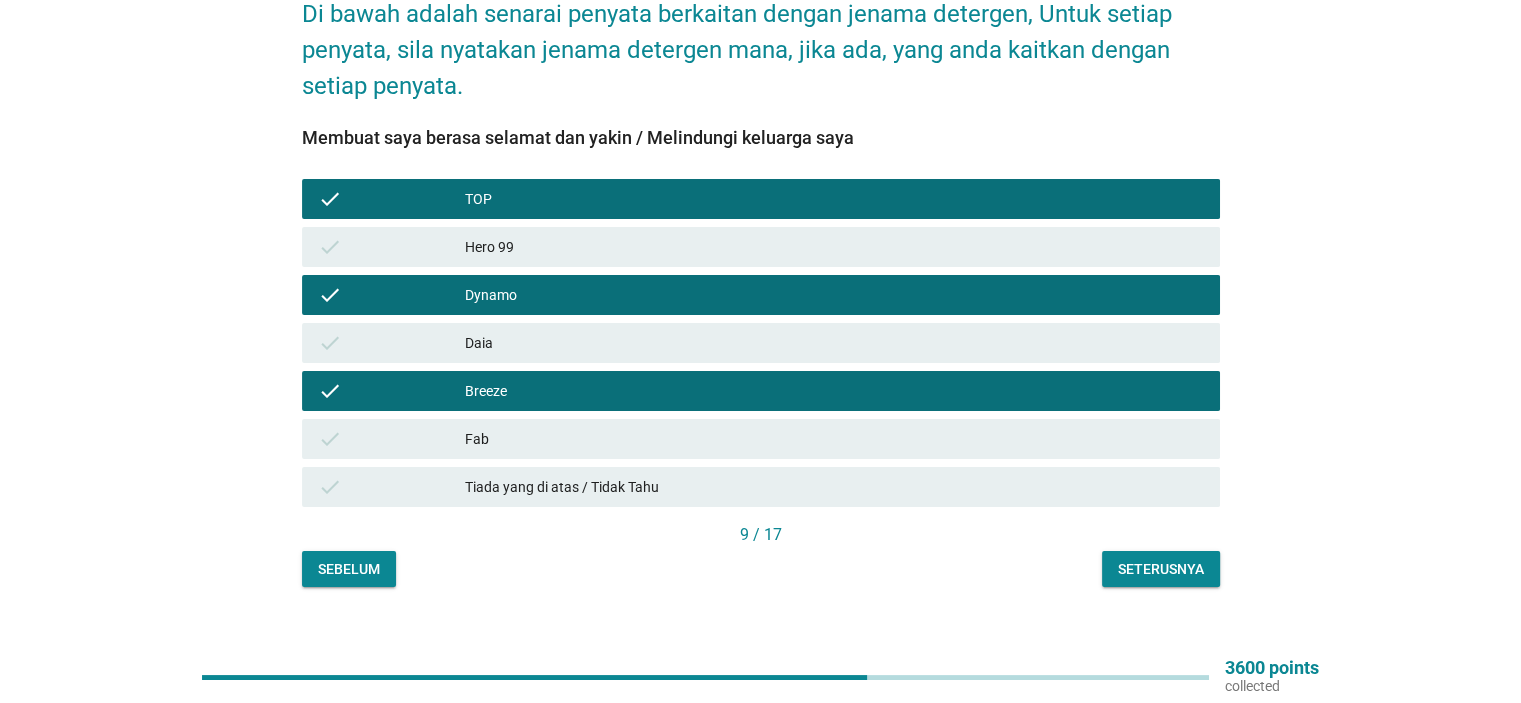 click on "Seterusnya" at bounding box center (1161, 569) 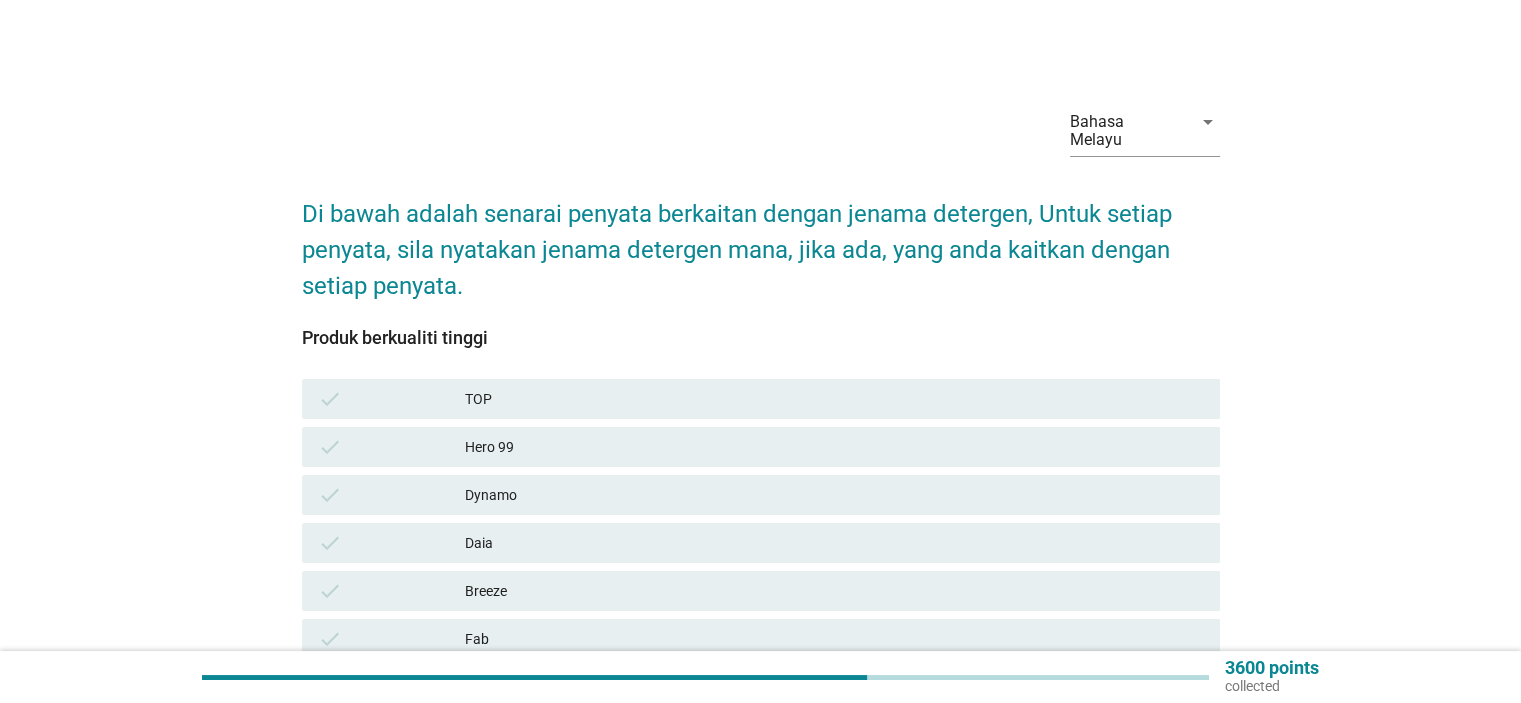 scroll, scrollTop: 100, scrollLeft: 0, axis: vertical 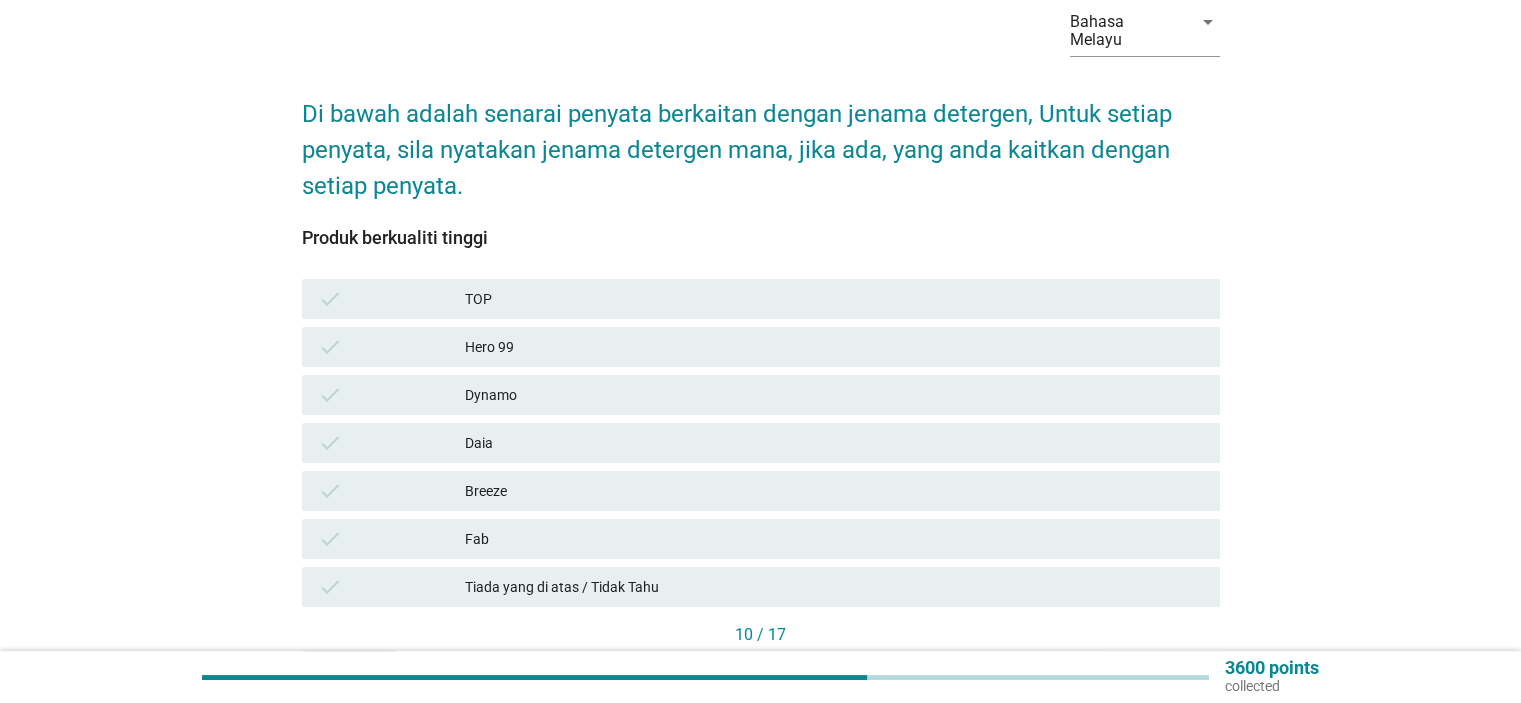 click on "TOP" at bounding box center (834, 299) 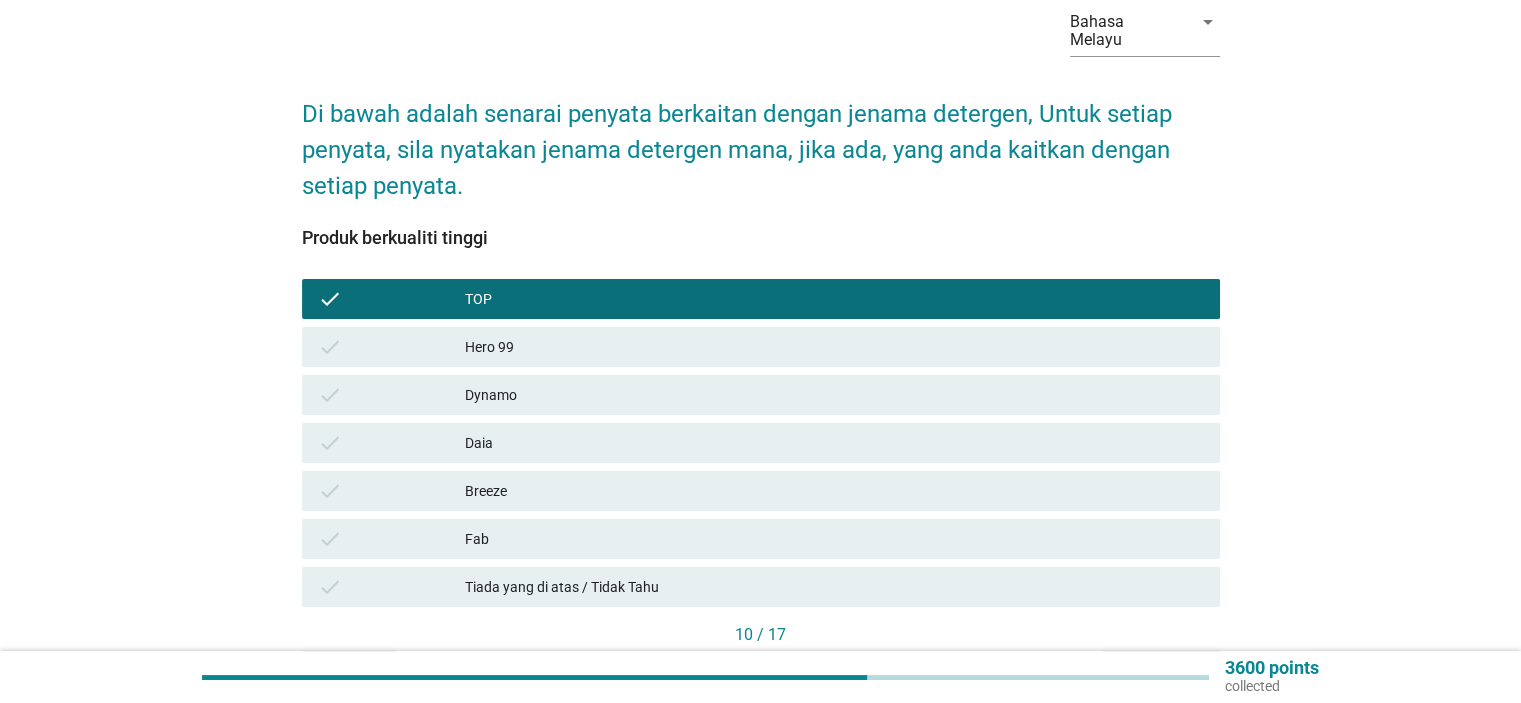 click on "Dynamo" at bounding box center (834, 395) 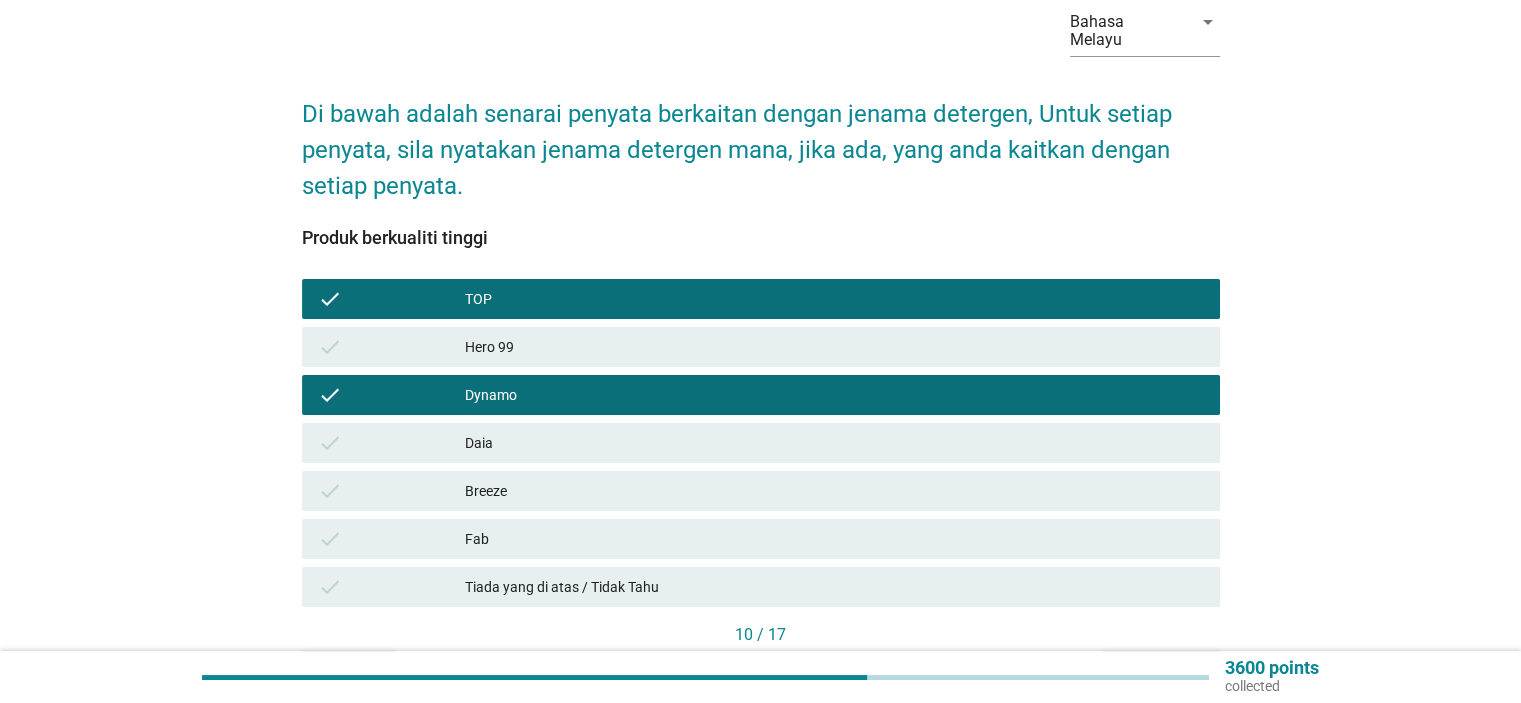 click on "check   Breeze" at bounding box center [761, 491] 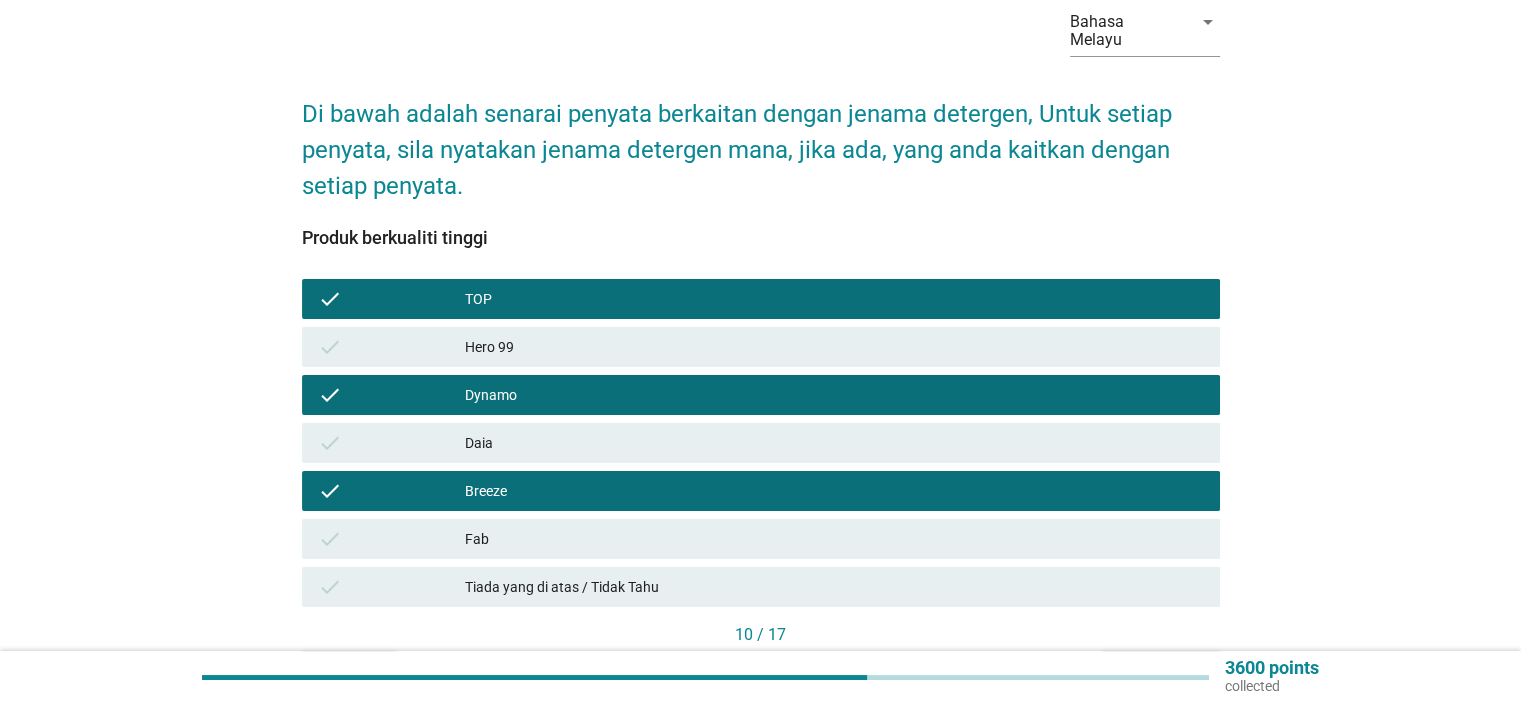 scroll, scrollTop: 200, scrollLeft: 0, axis: vertical 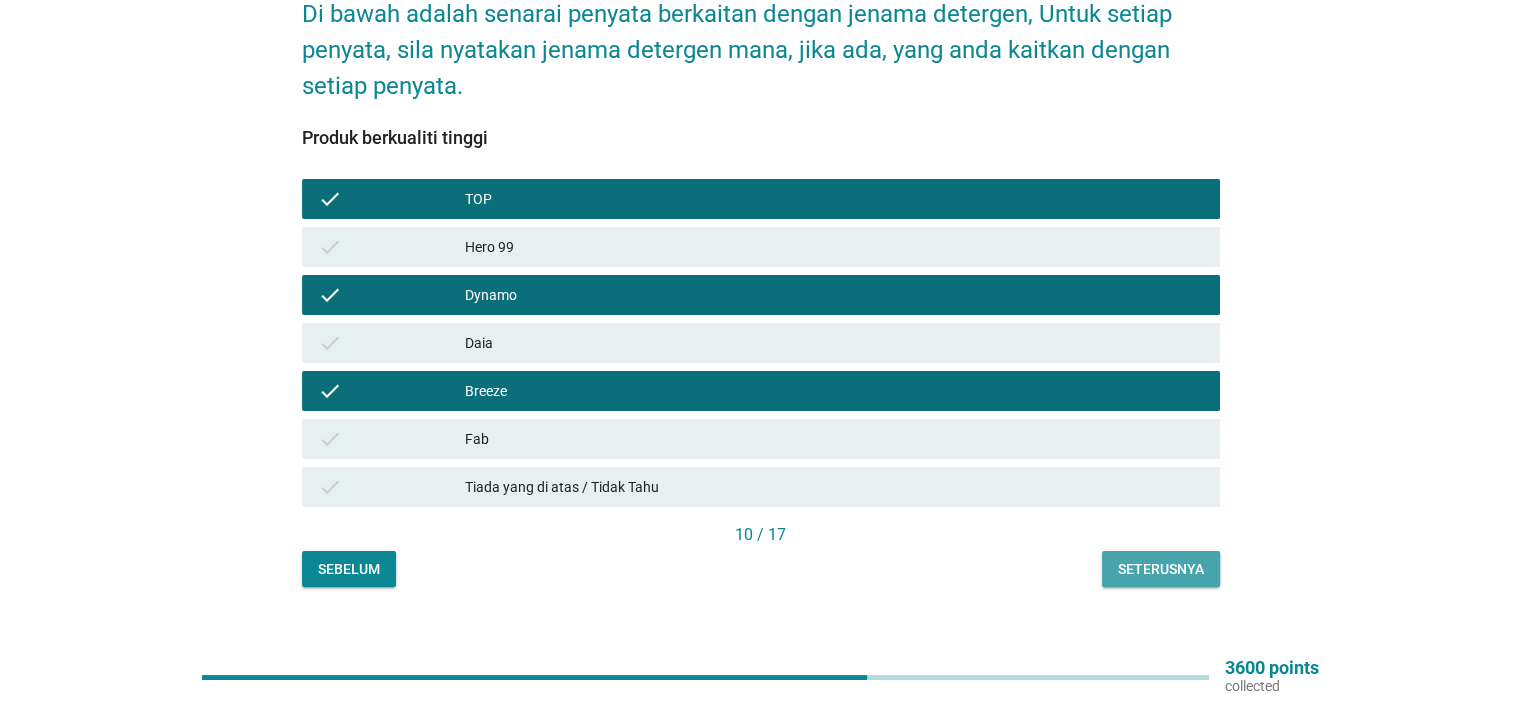 click on "Seterusnya" at bounding box center (1161, 569) 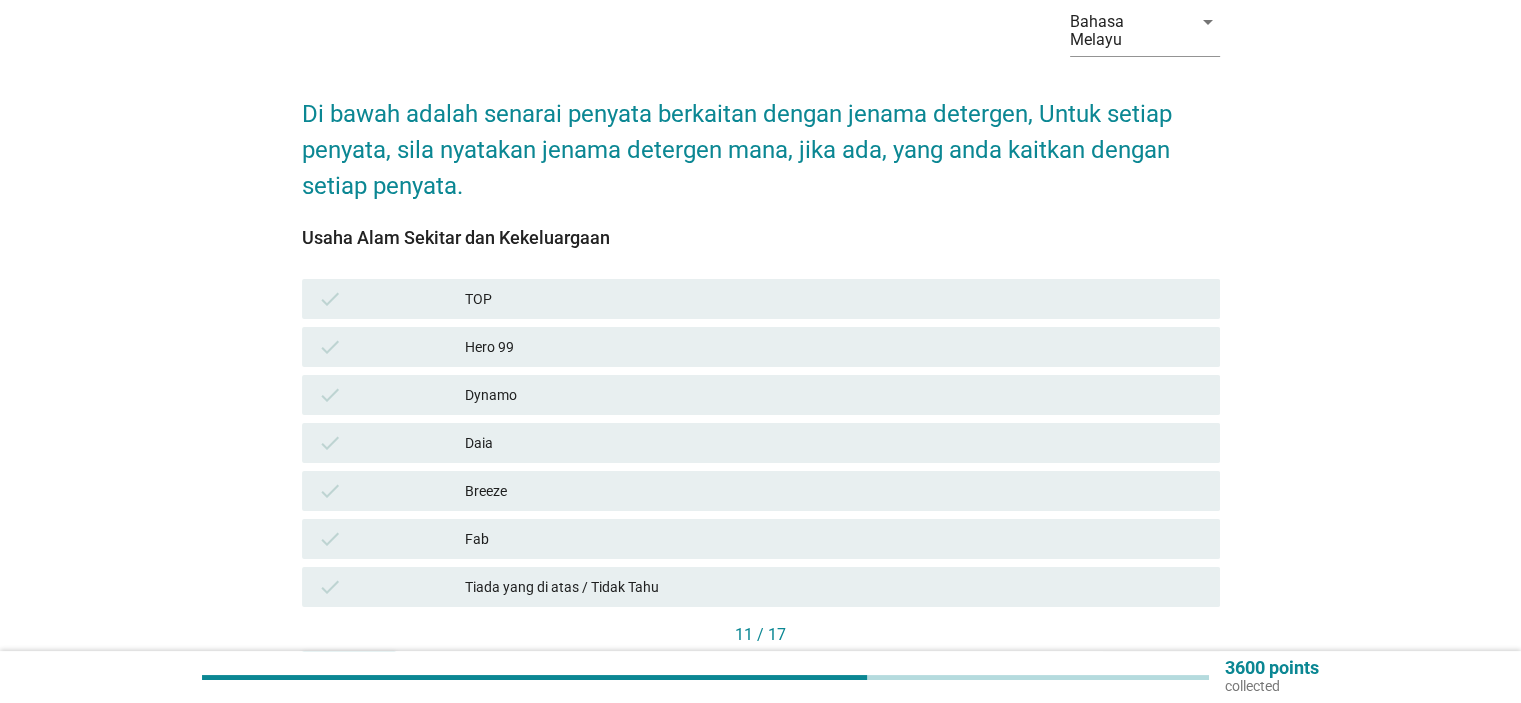 scroll, scrollTop: 200, scrollLeft: 0, axis: vertical 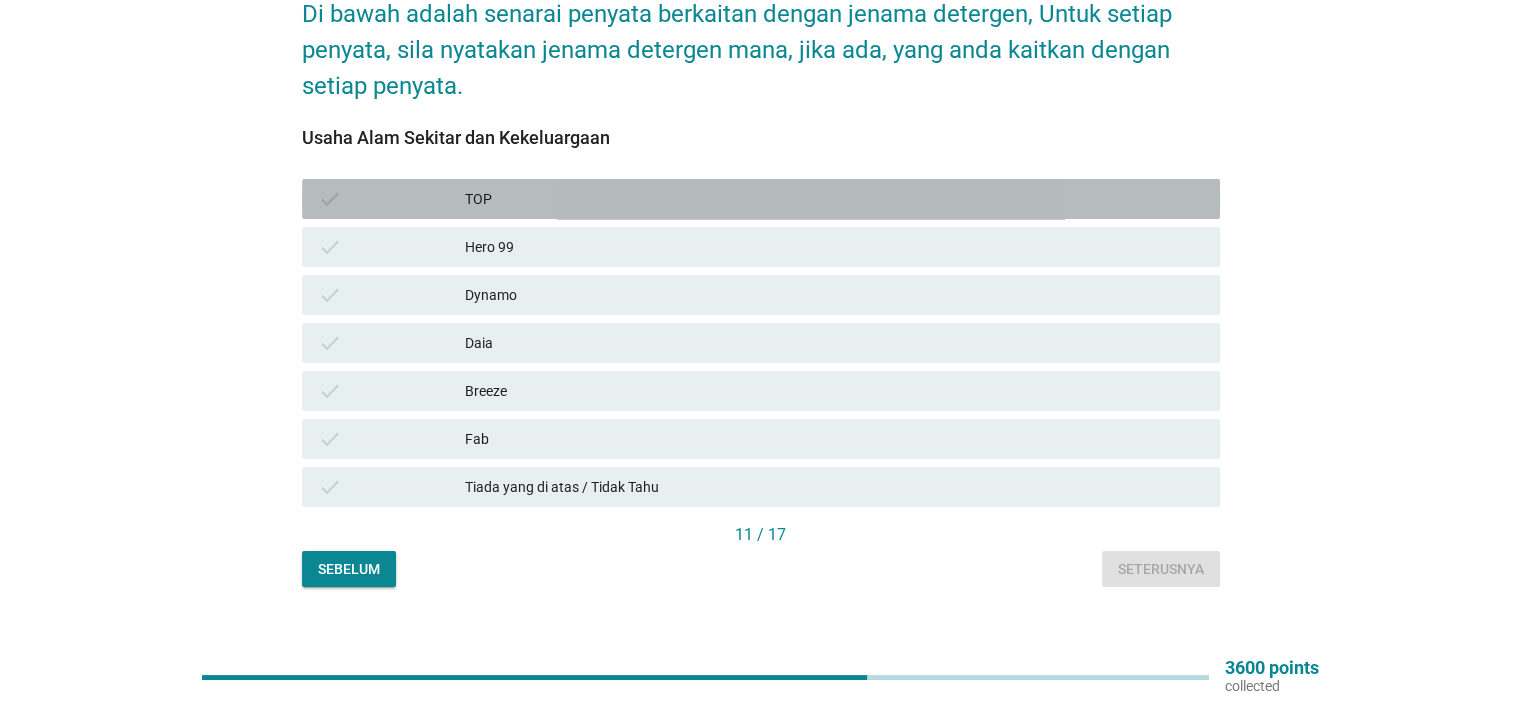 click on "TOP" at bounding box center (834, 199) 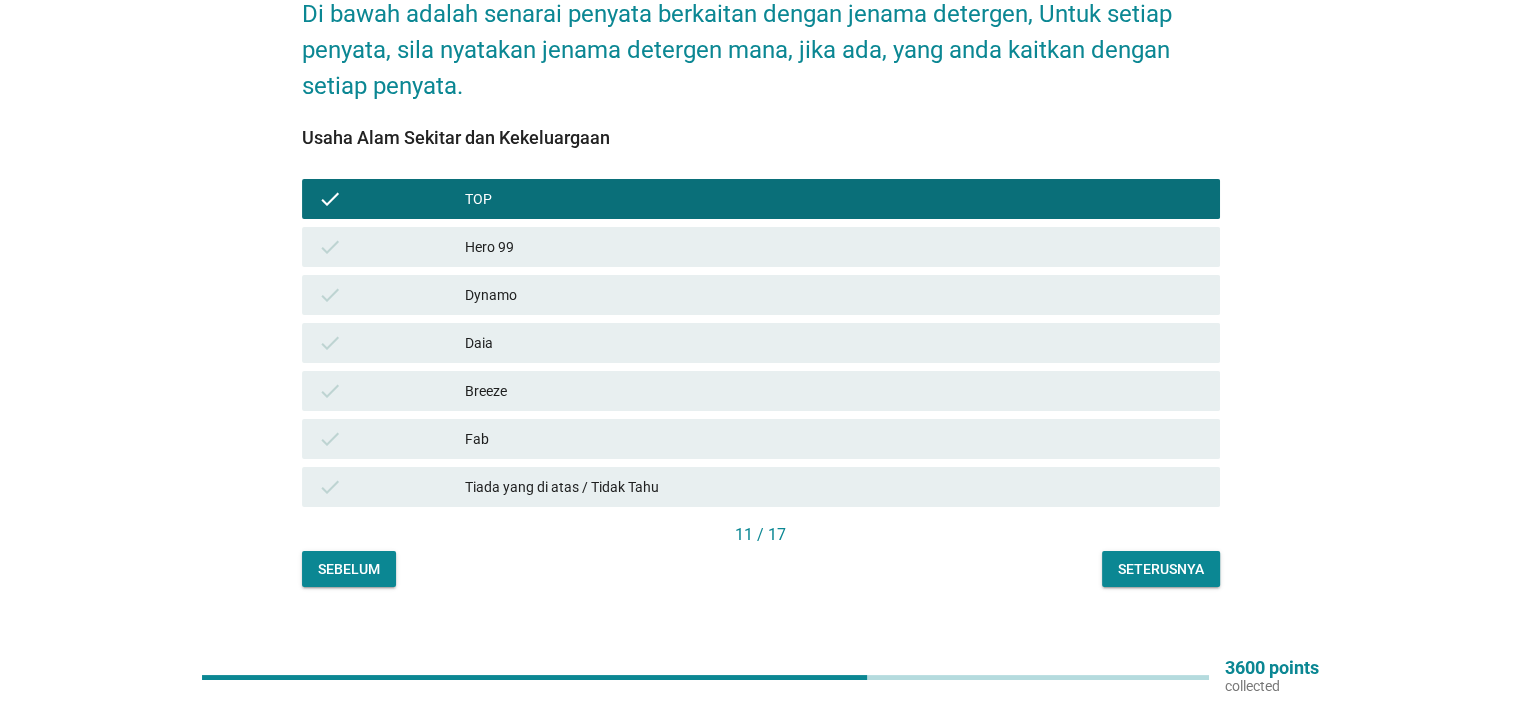 click on "Hero 99" at bounding box center [834, 247] 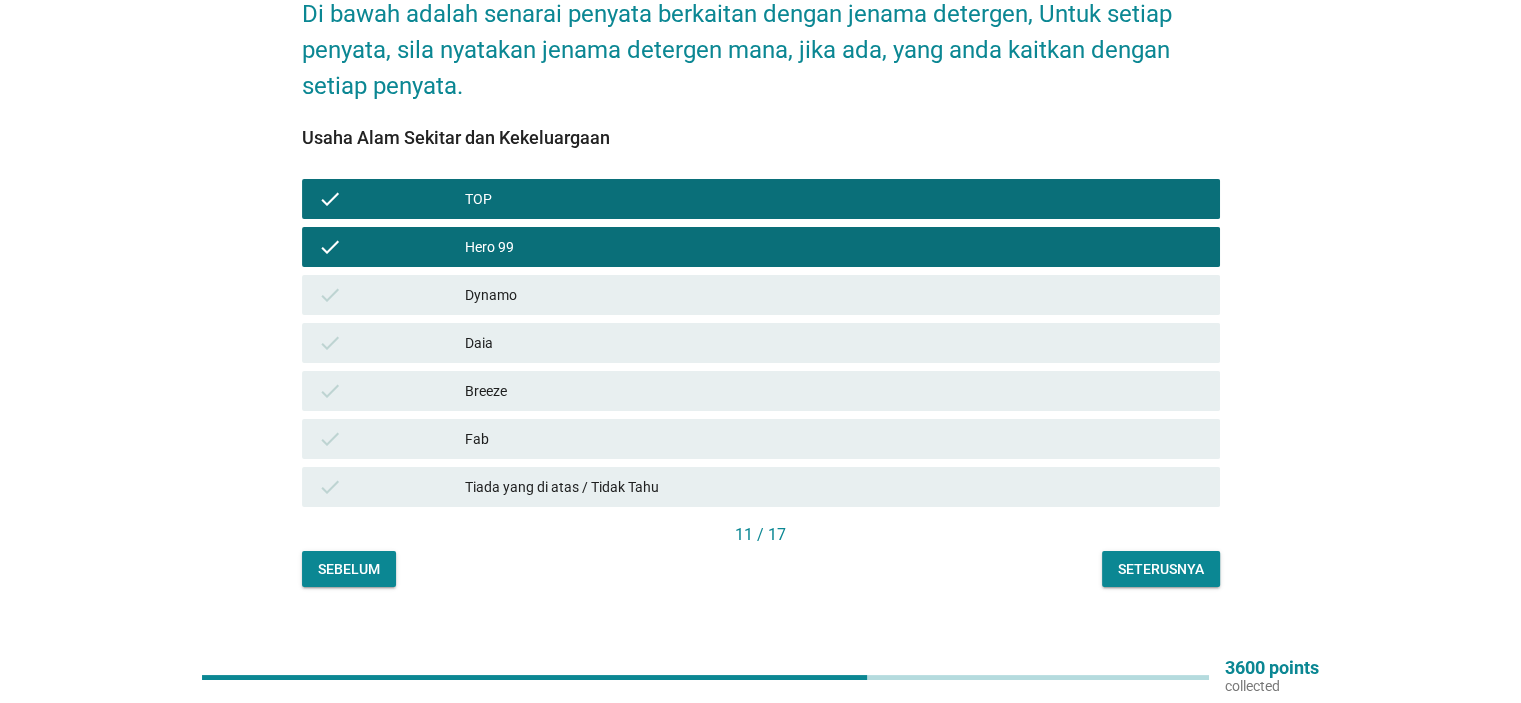 click on "Dynamo" at bounding box center (834, 295) 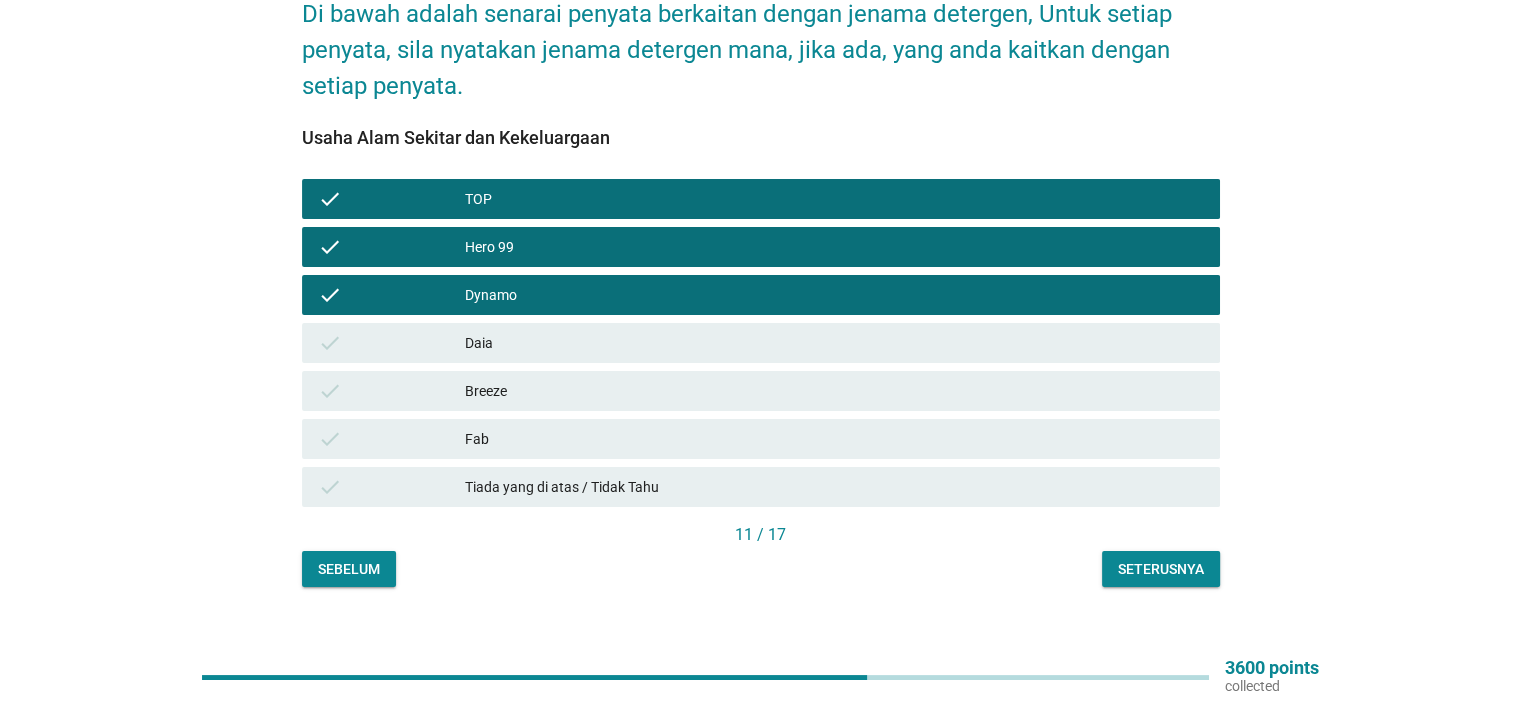 click on "Daia" at bounding box center [834, 343] 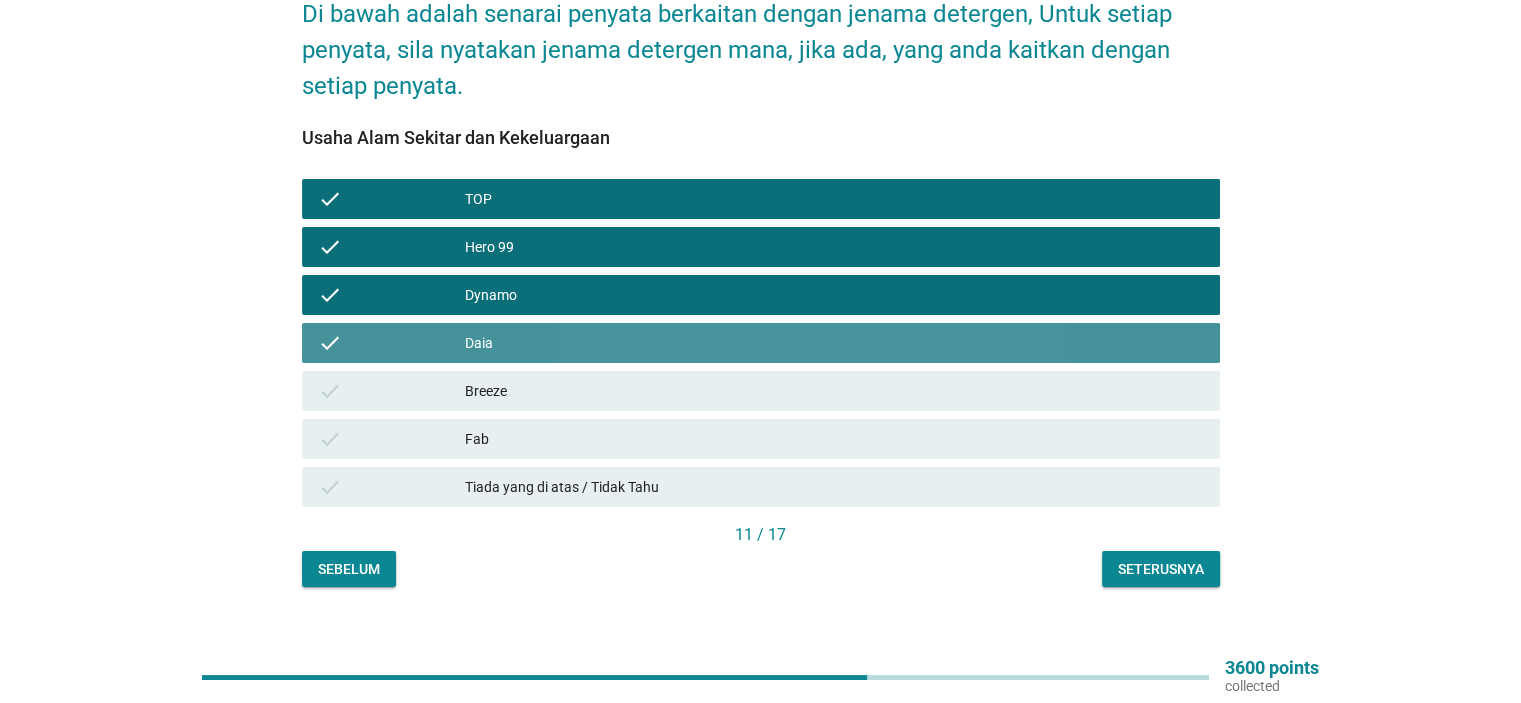 click on "check   Breeze" at bounding box center (761, 391) 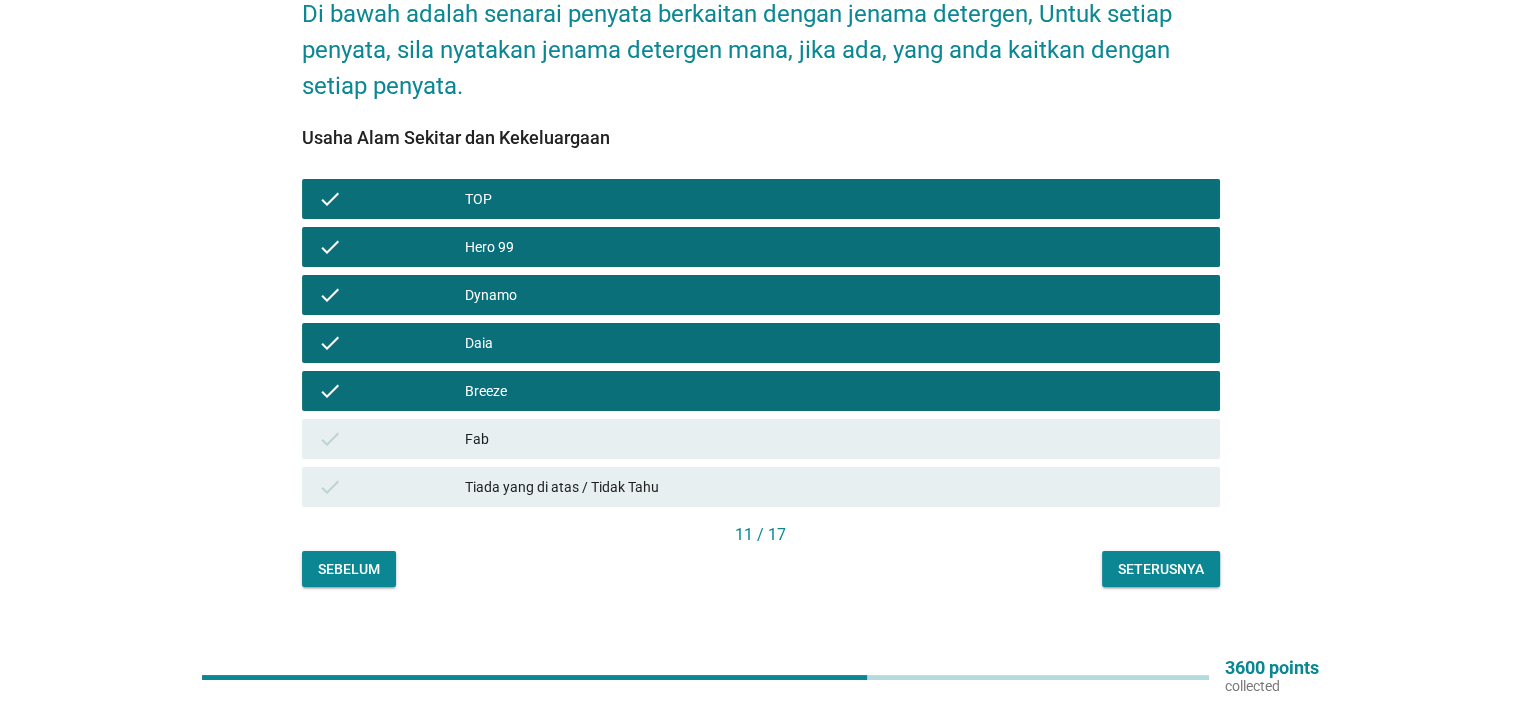 click on "check   Fab" at bounding box center [761, 439] 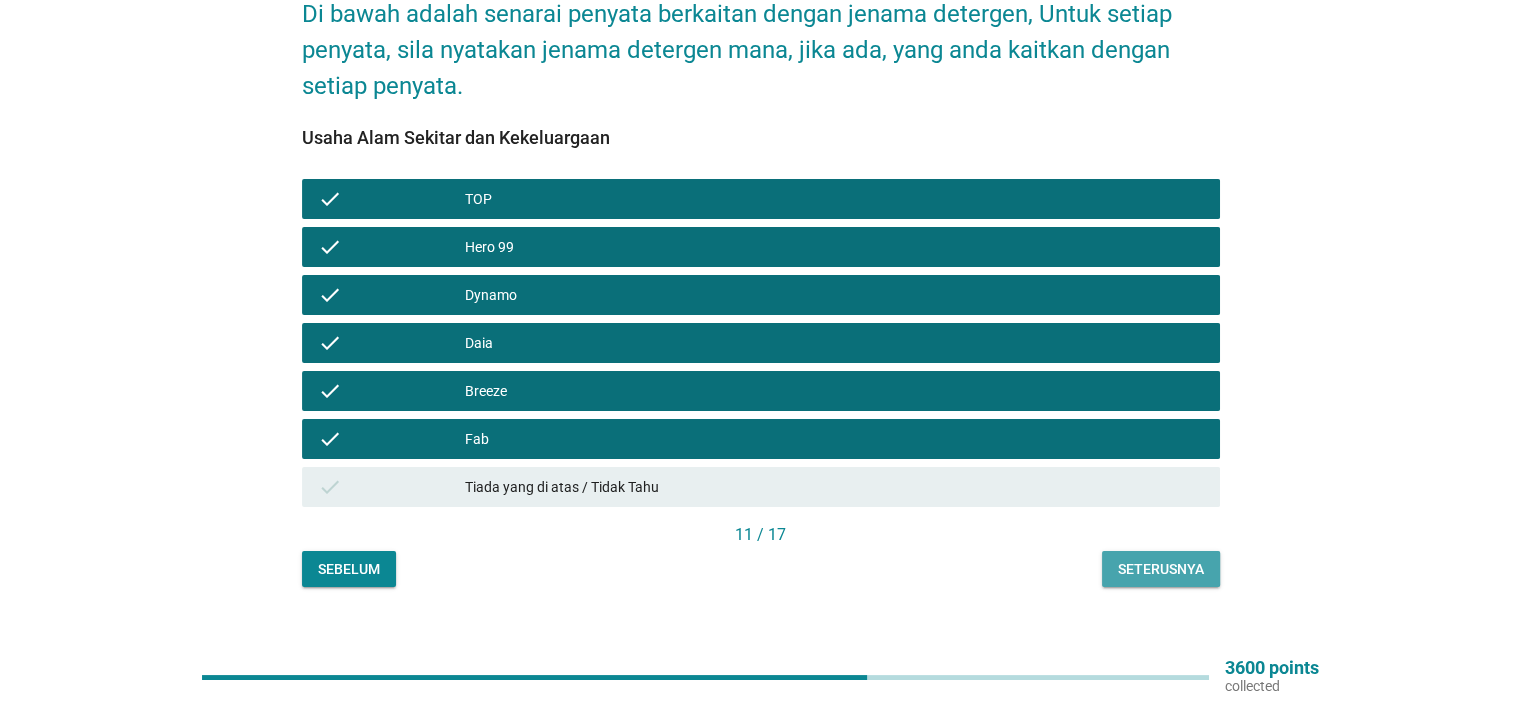click on "Seterusnya" at bounding box center (1161, 569) 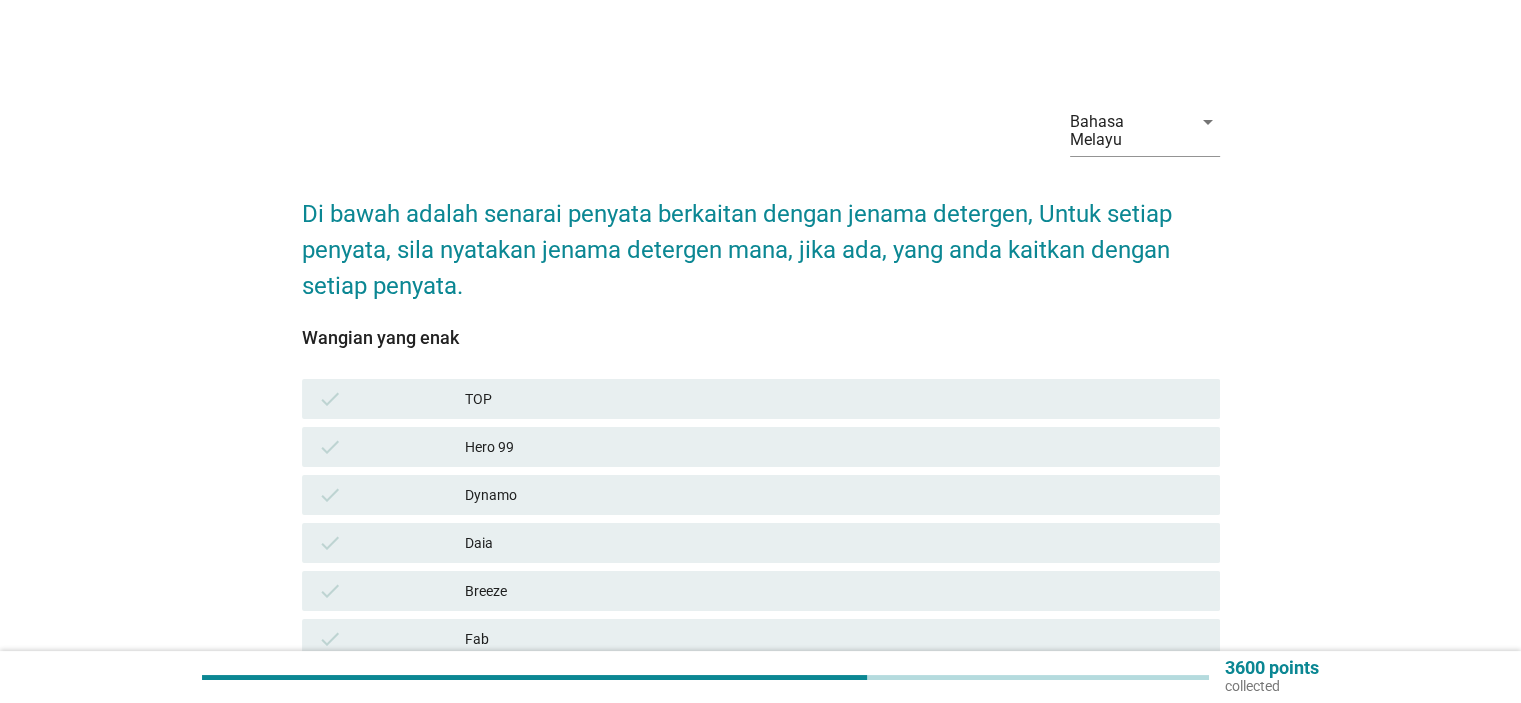 scroll, scrollTop: 208, scrollLeft: 0, axis: vertical 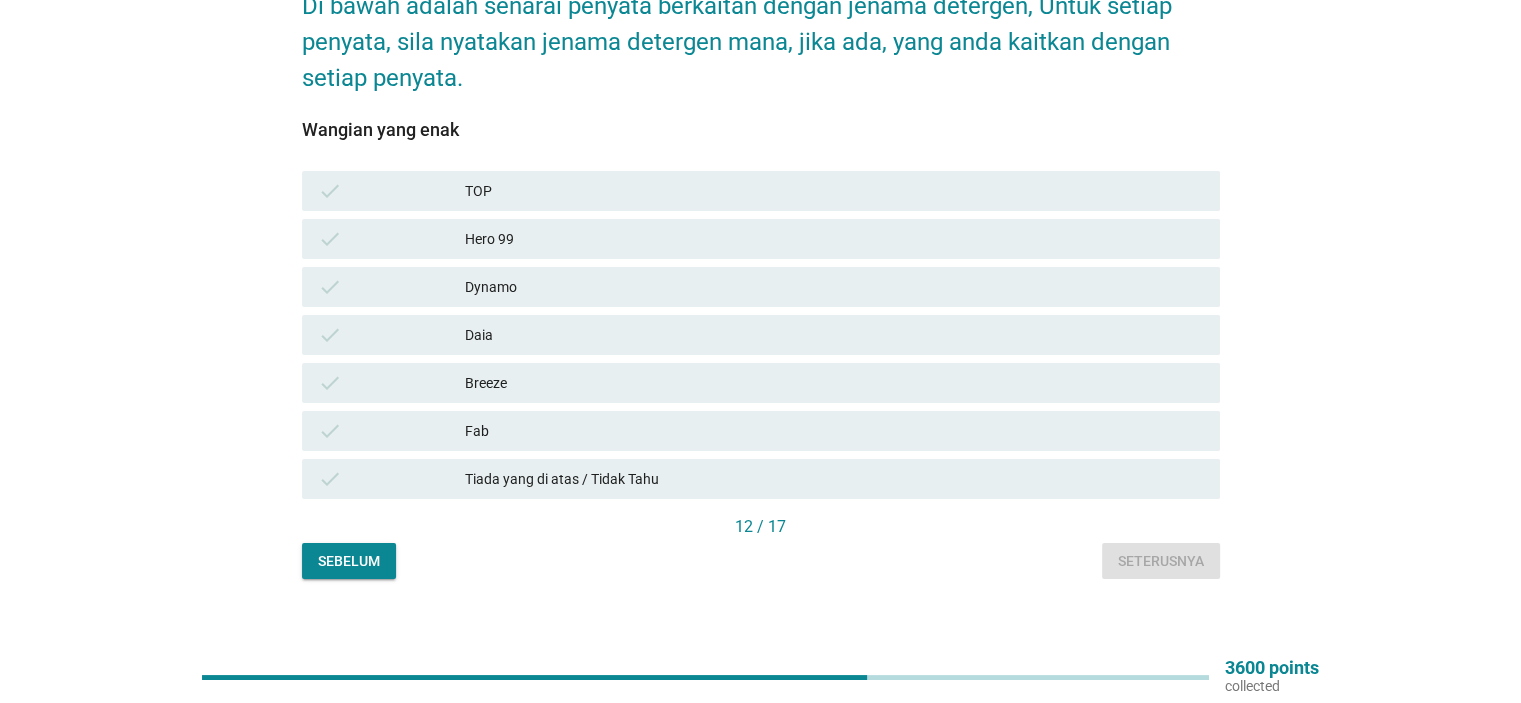 click on "TOP" at bounding box center [834, 191] 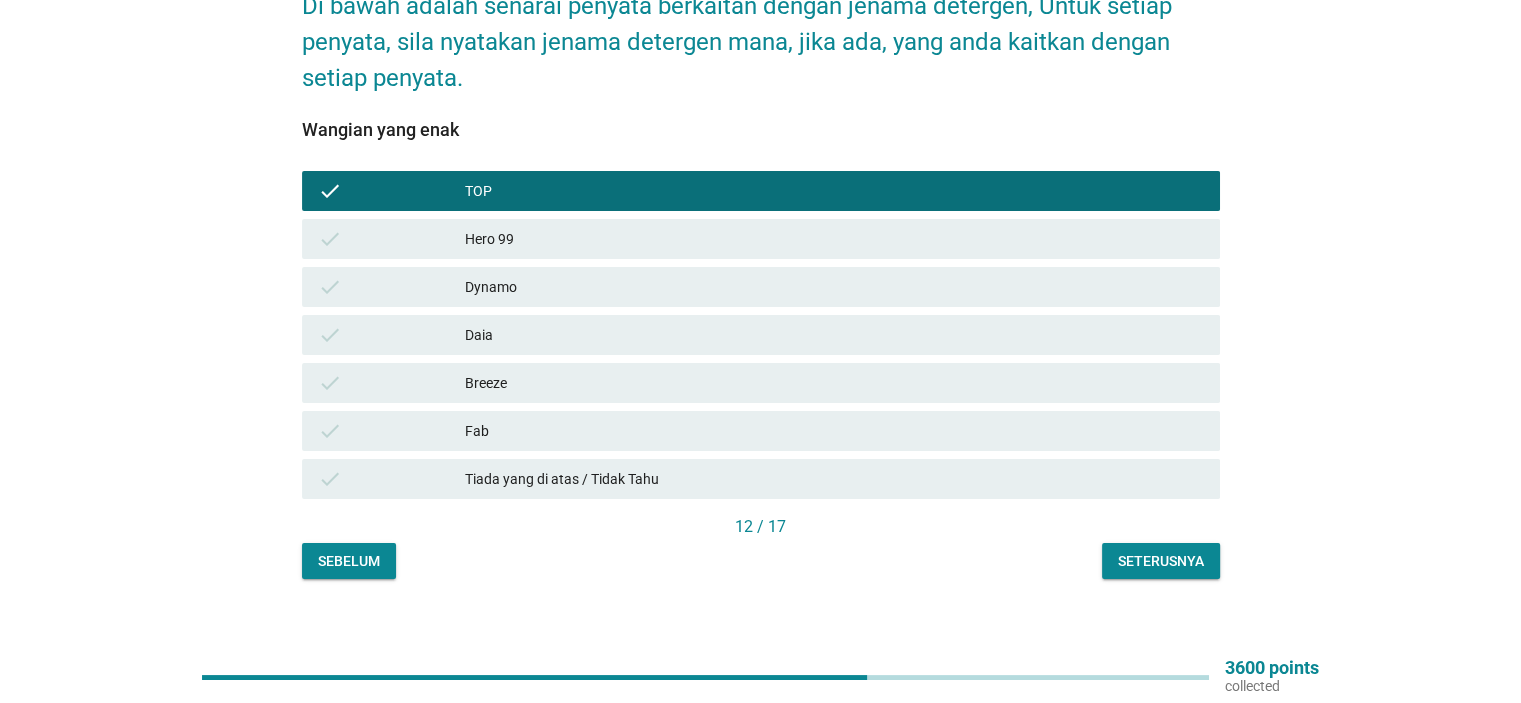 click on "Breeze" at bounding box center [834, 383] 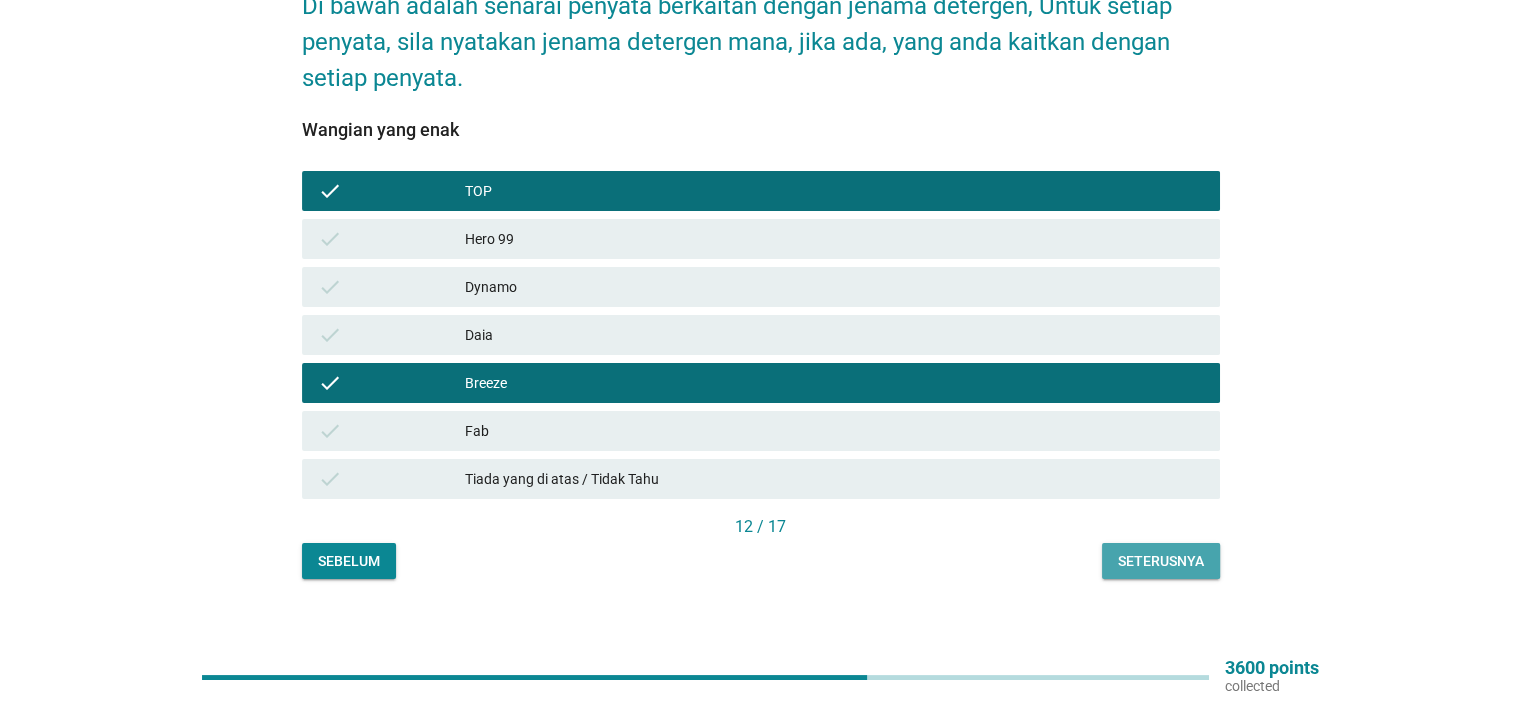 click on "Seterusnya" at bounding box center [1161, 561] 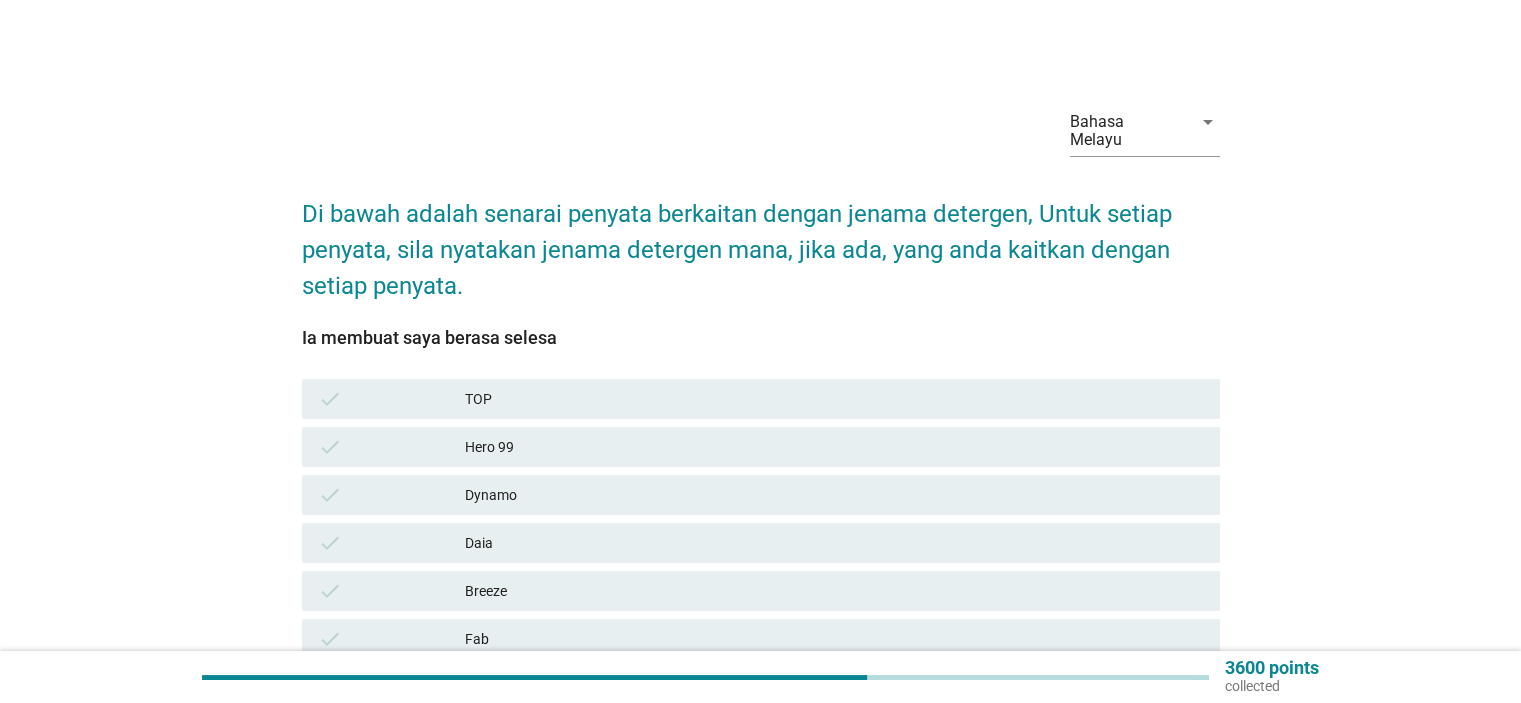 scroll, scrollTop: 100, scrollLeft: 0, axis: vertical 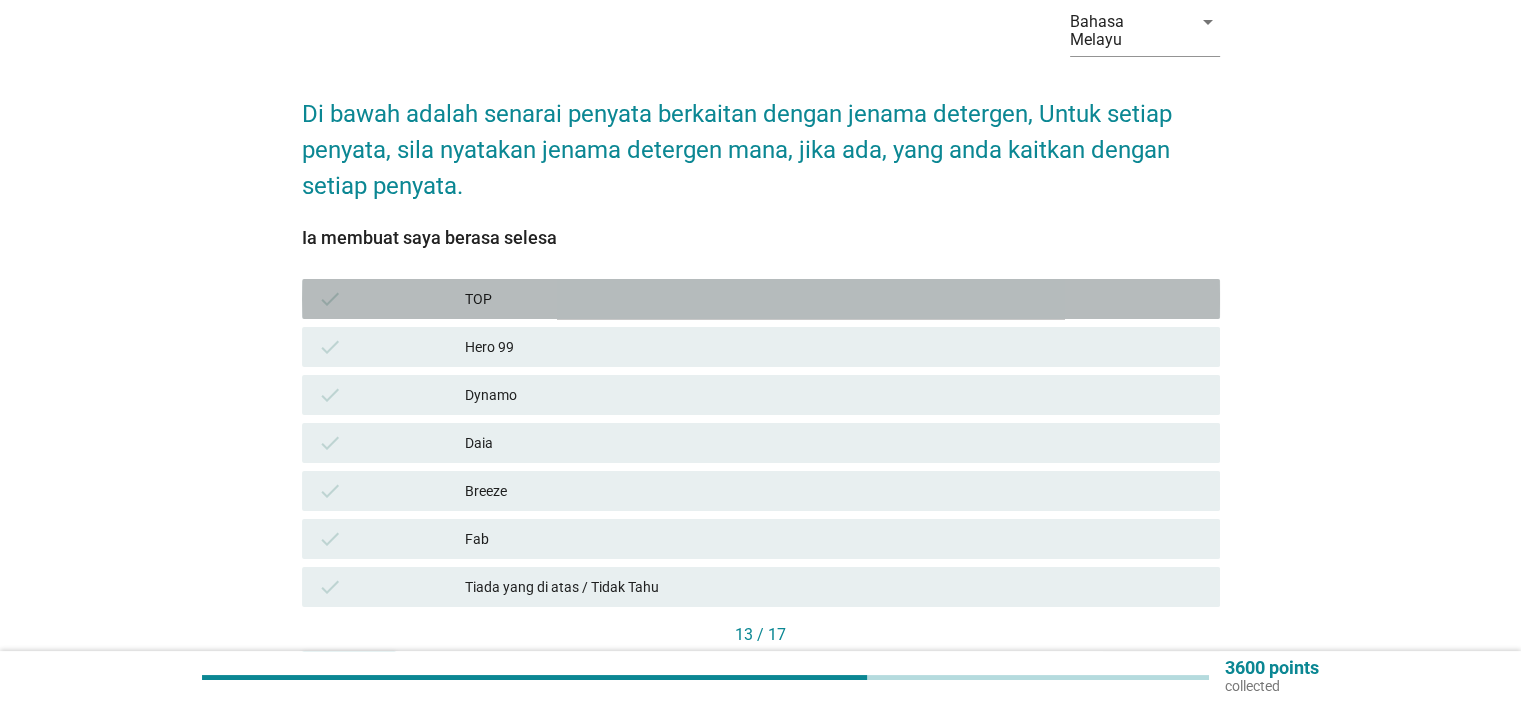 click on "TOP" at bounding box center (834, 299) 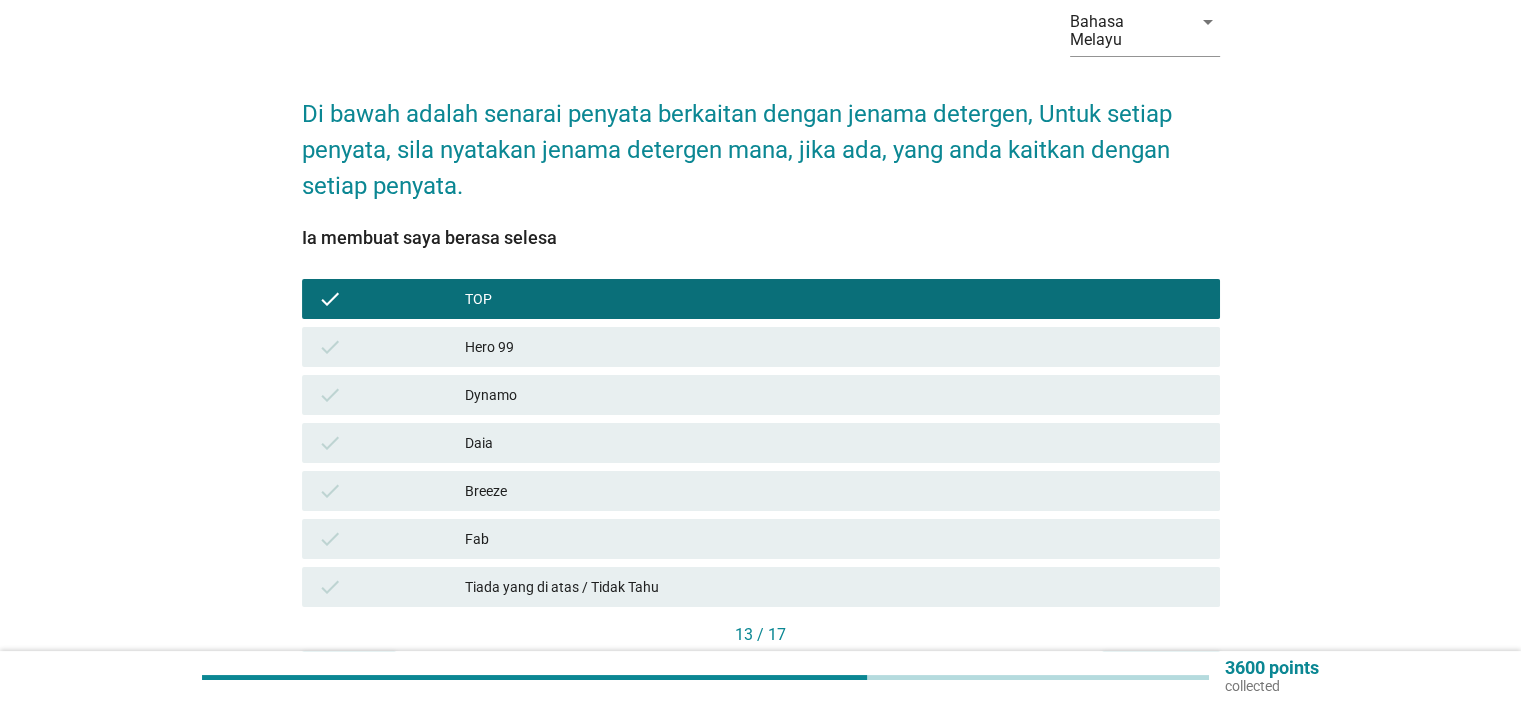 click on "Dynamo" at bounding box center (834, 395) 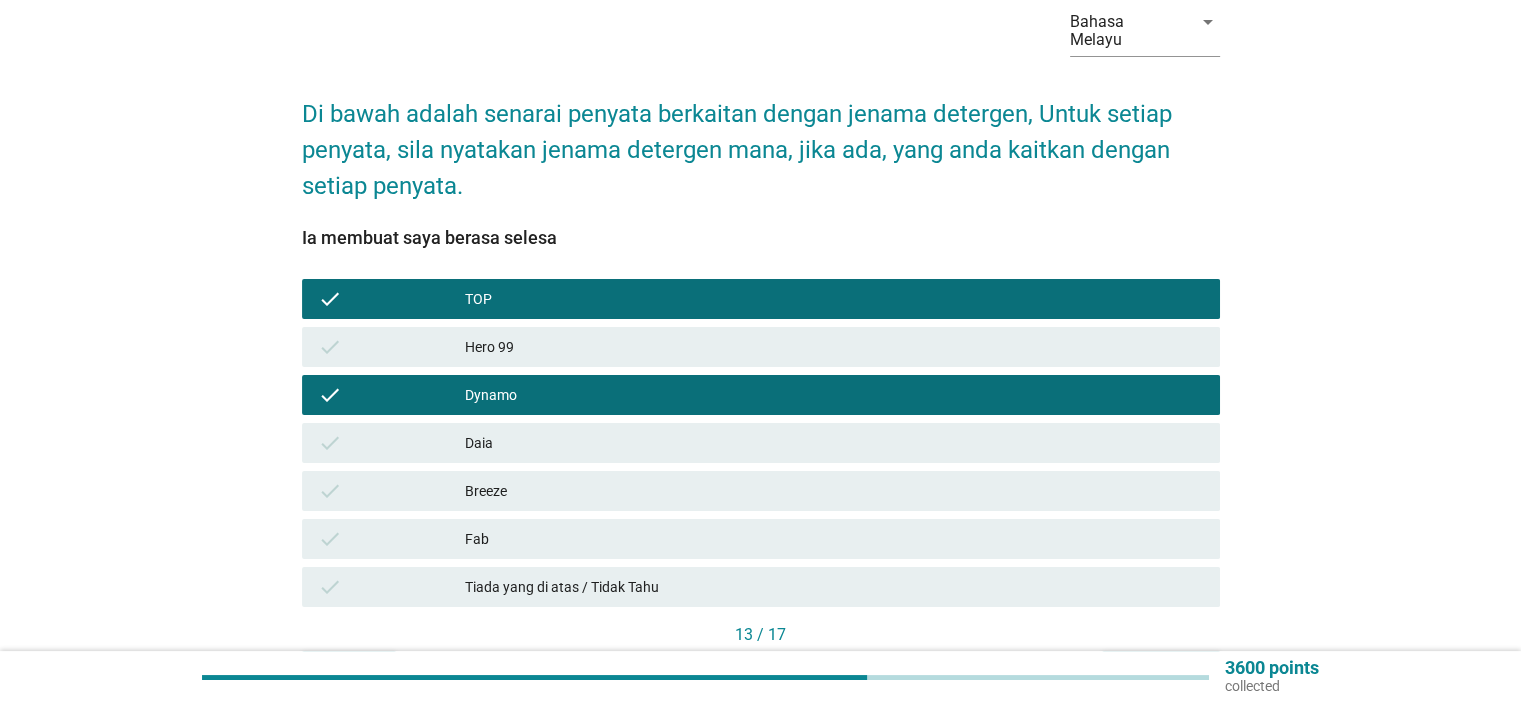 click on "check   Breeze" at bounding box center [761, 491] 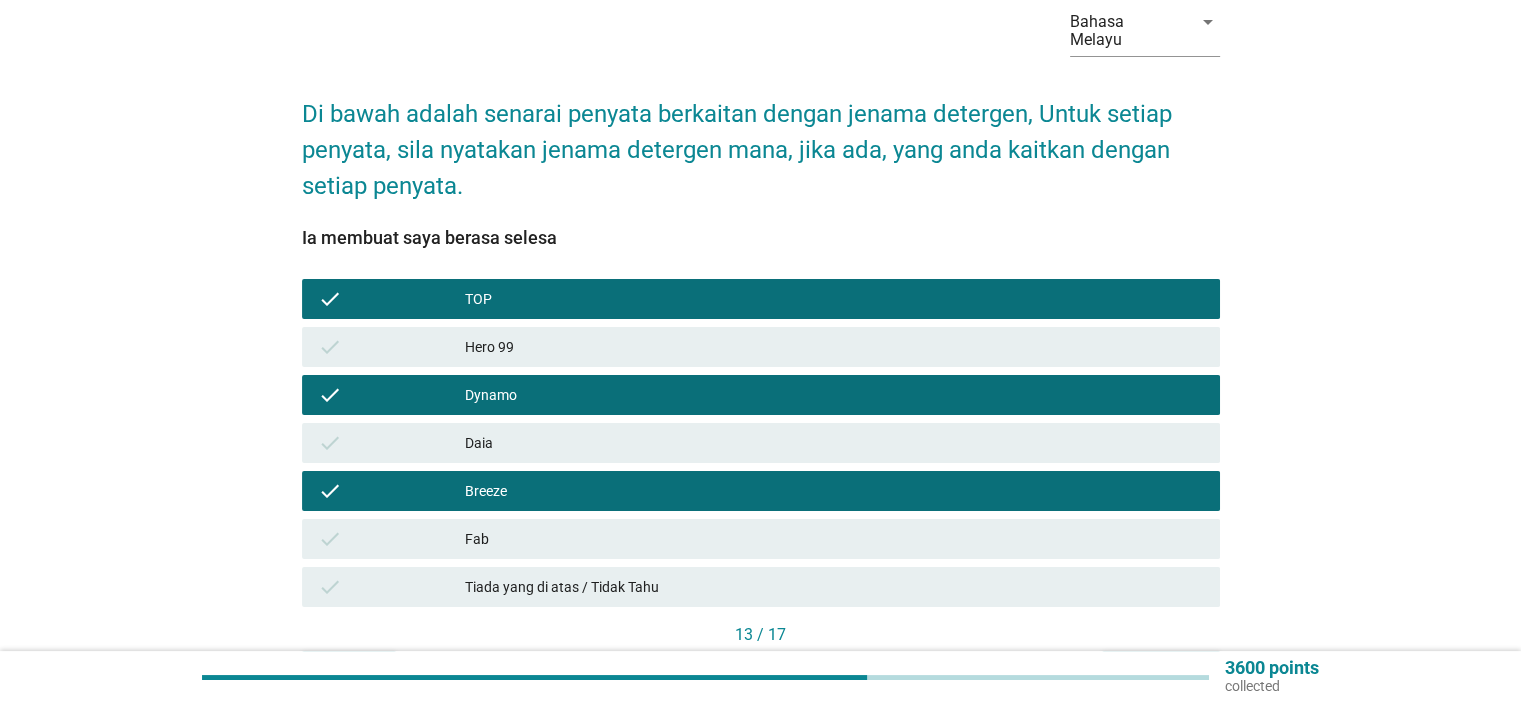 scroll, scrollTop: 200, scrollLeft: 0, axis: vertical 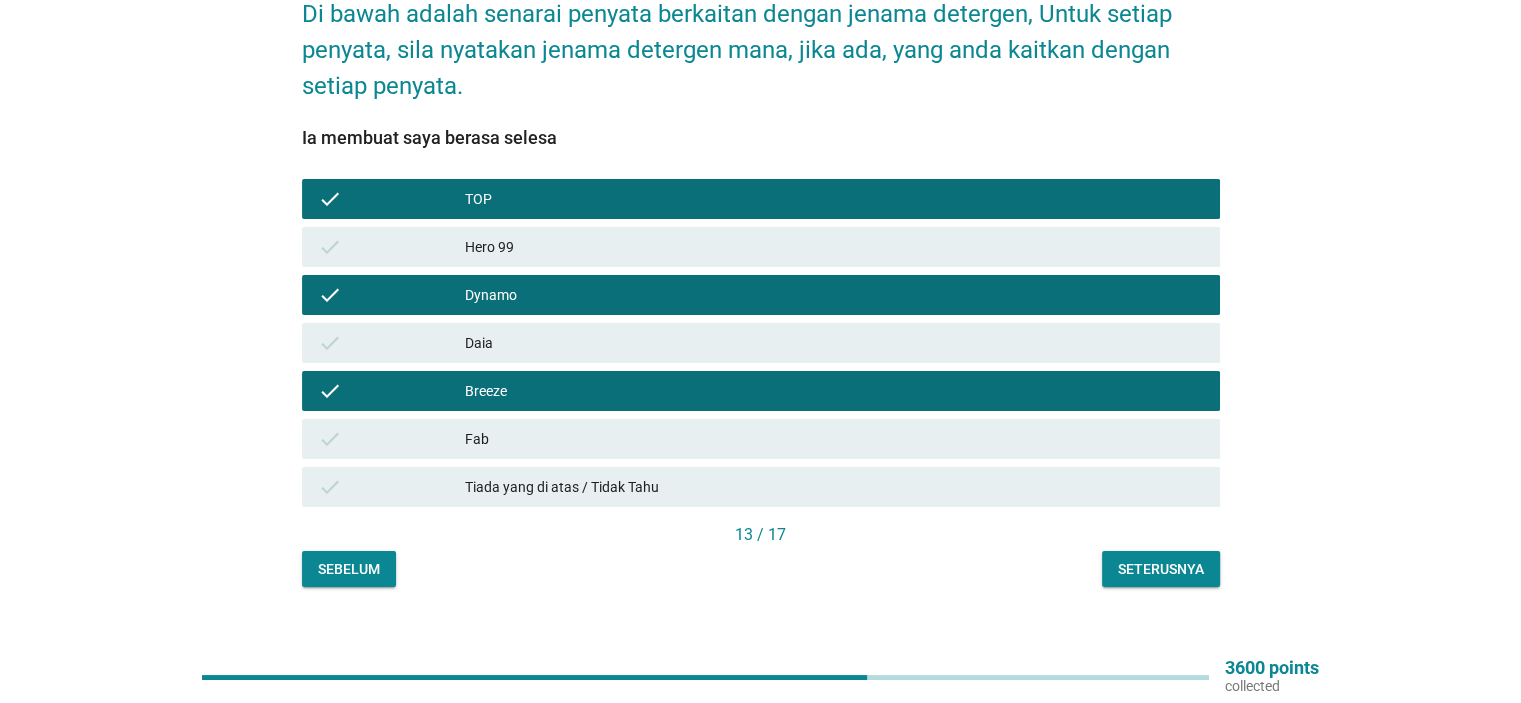 click on "Seterusnya" at bounding box center (1161, 569) 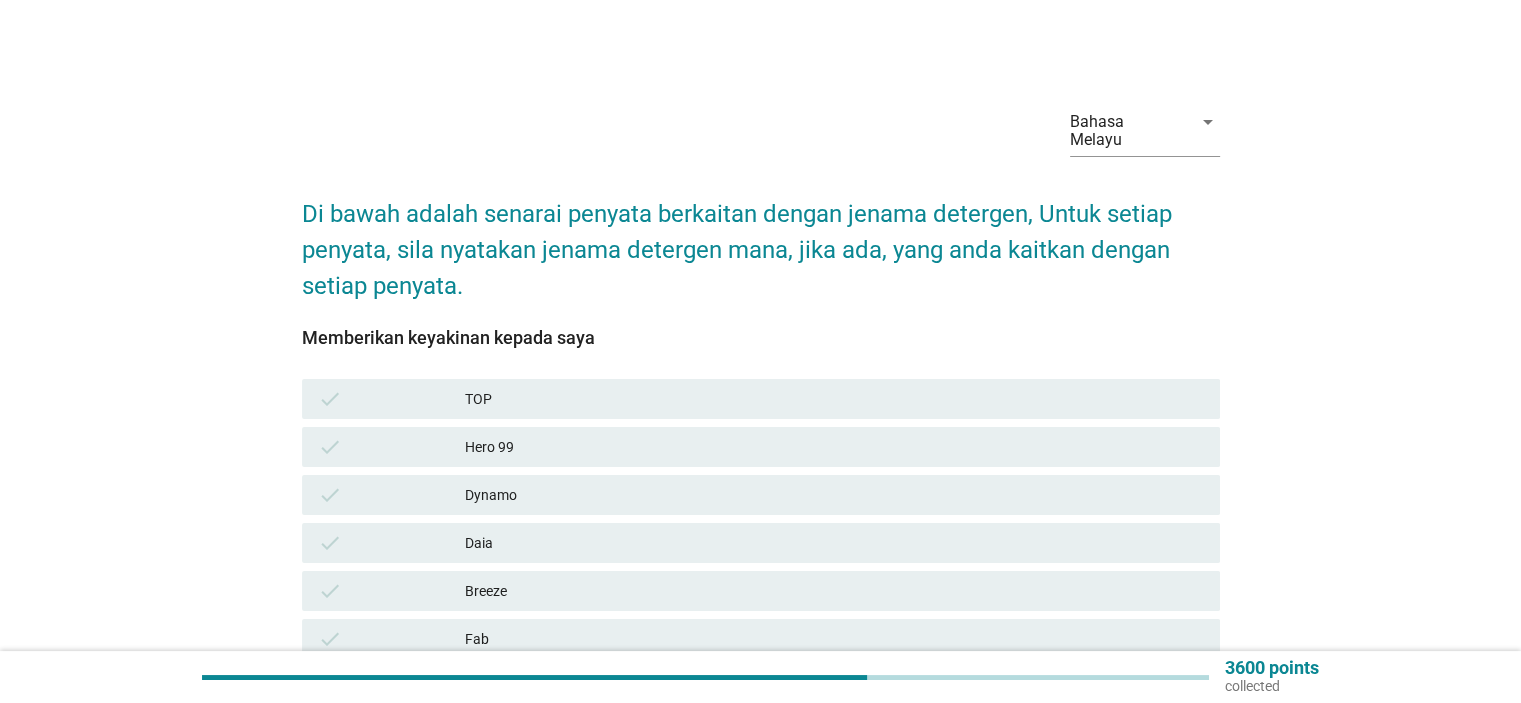 scroll, scrollTop: 200, scrollLeft: 0, axis: vertical 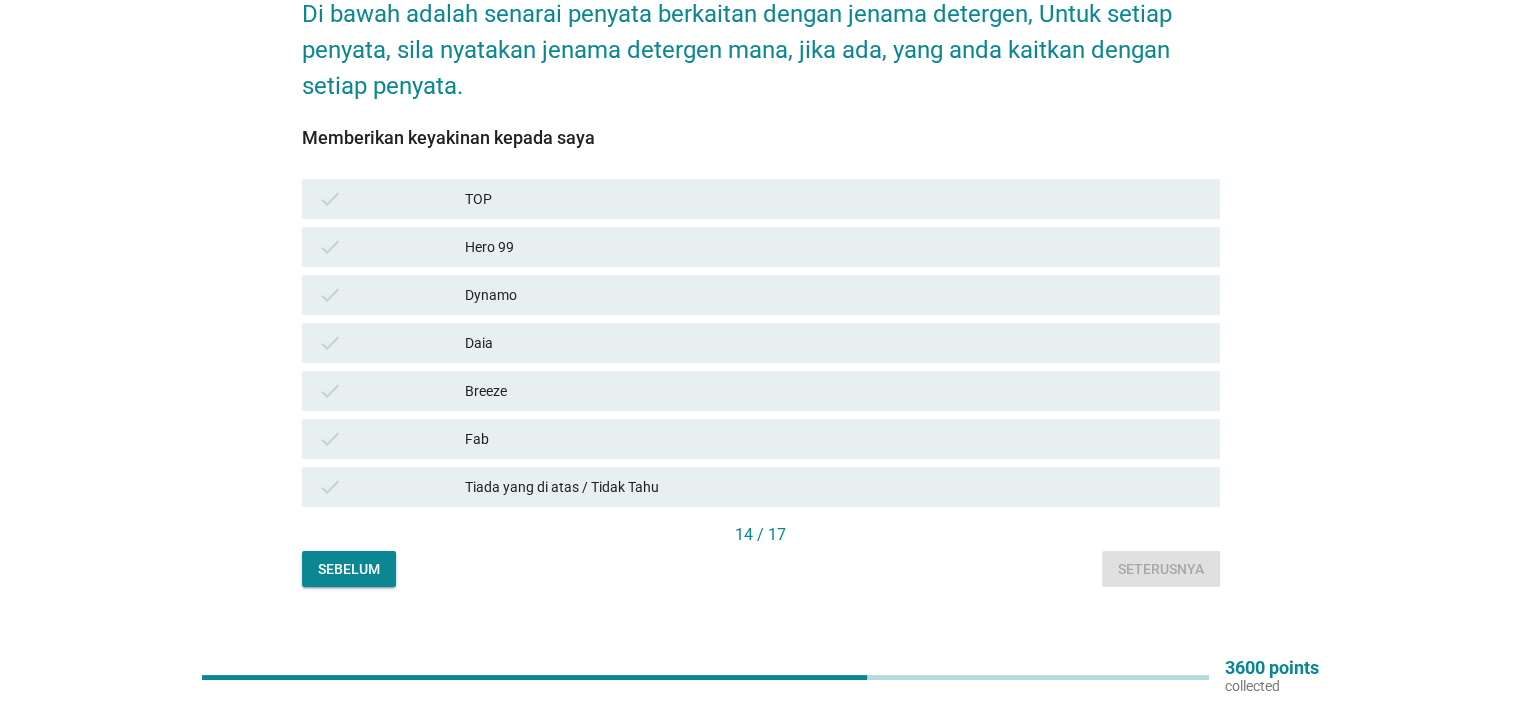 click on "TOP" at bounding box center [834, 199] 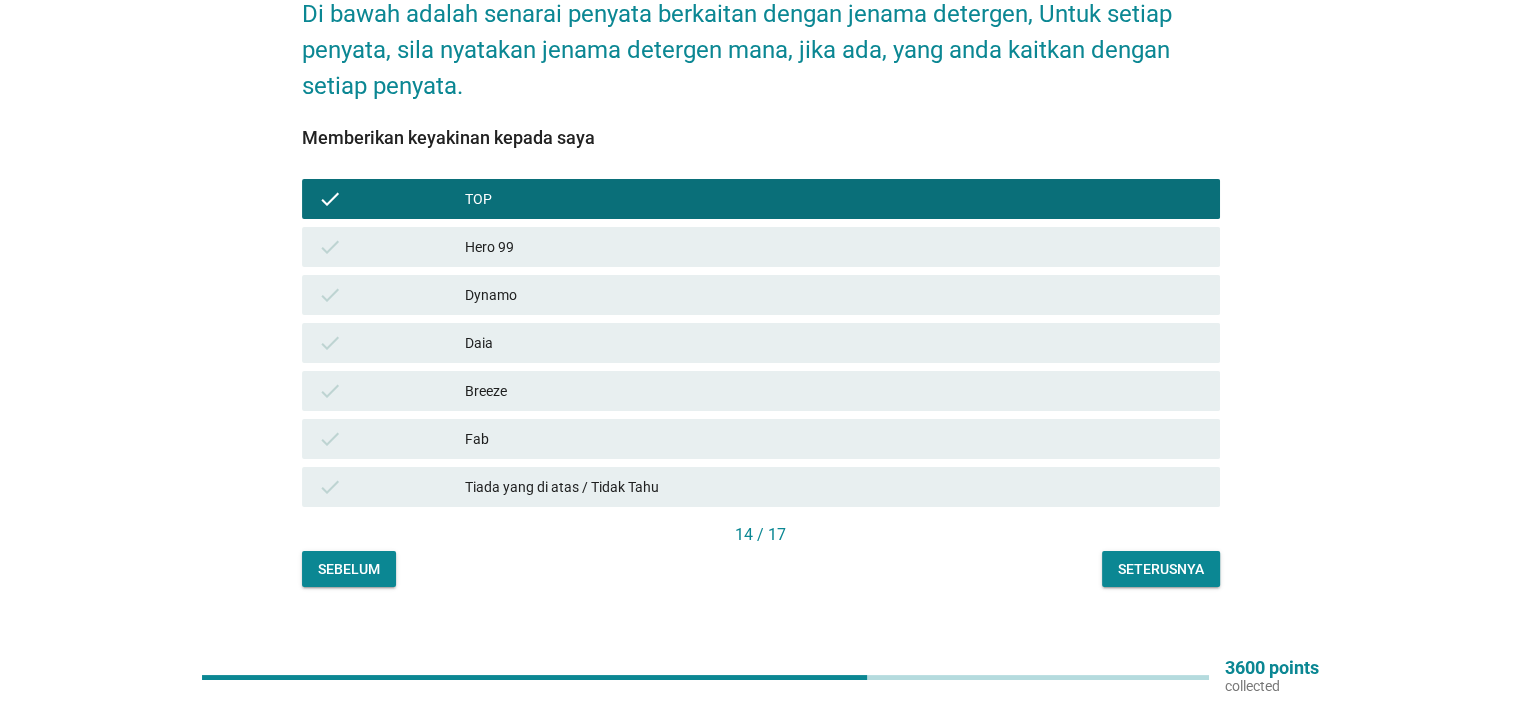 click on "Dynamo" at bounding box center (834, 295) 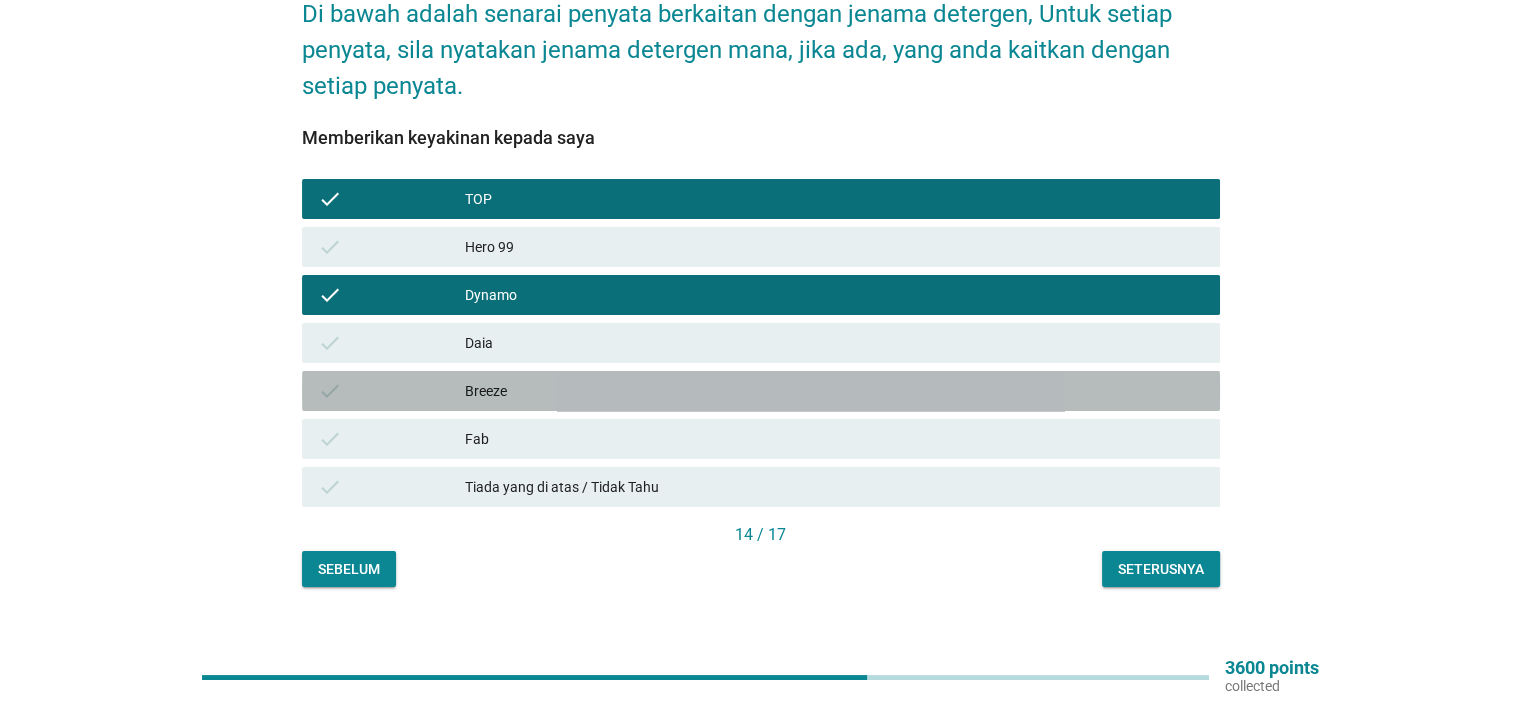 click on "Breeze" at bounding box center [834, 391] 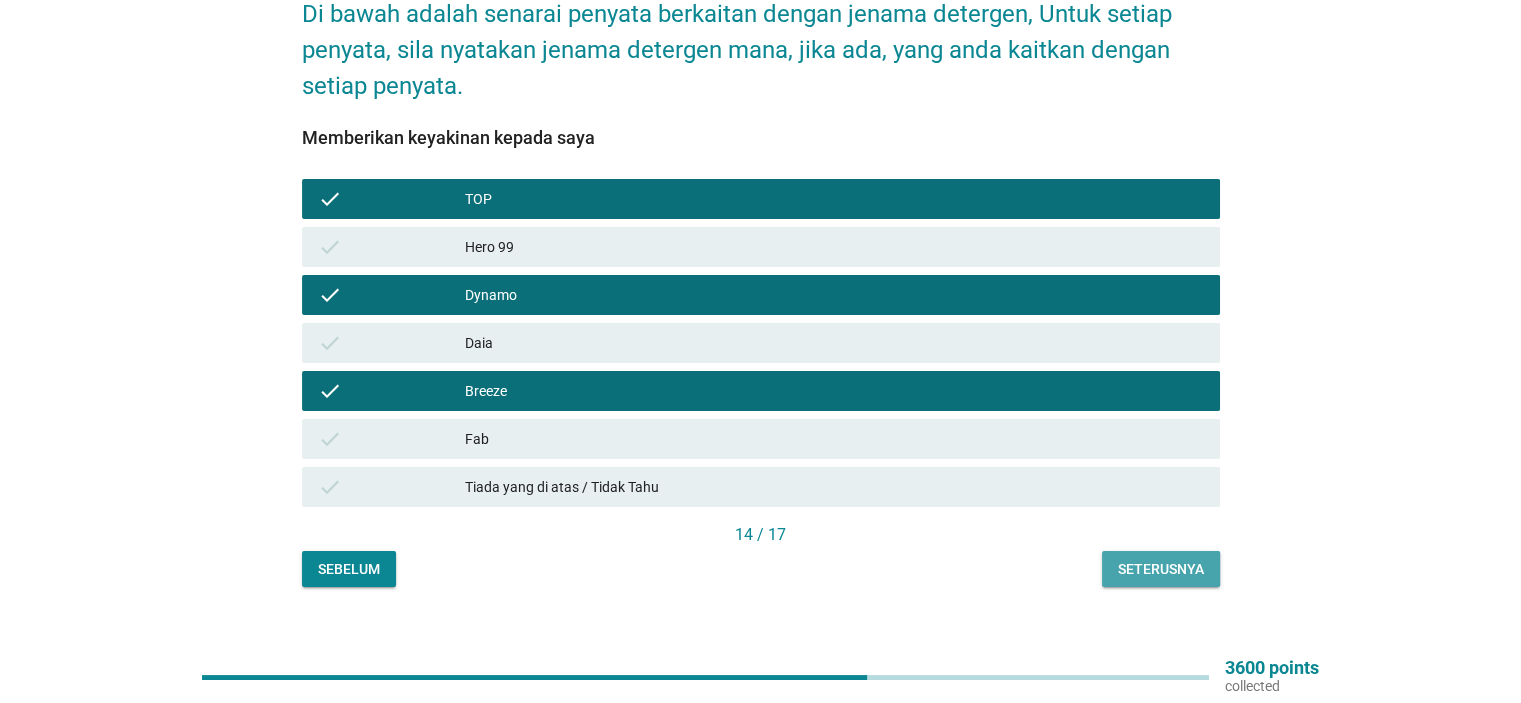 click on "Seterusnya" at bounding box center [1161, 569] 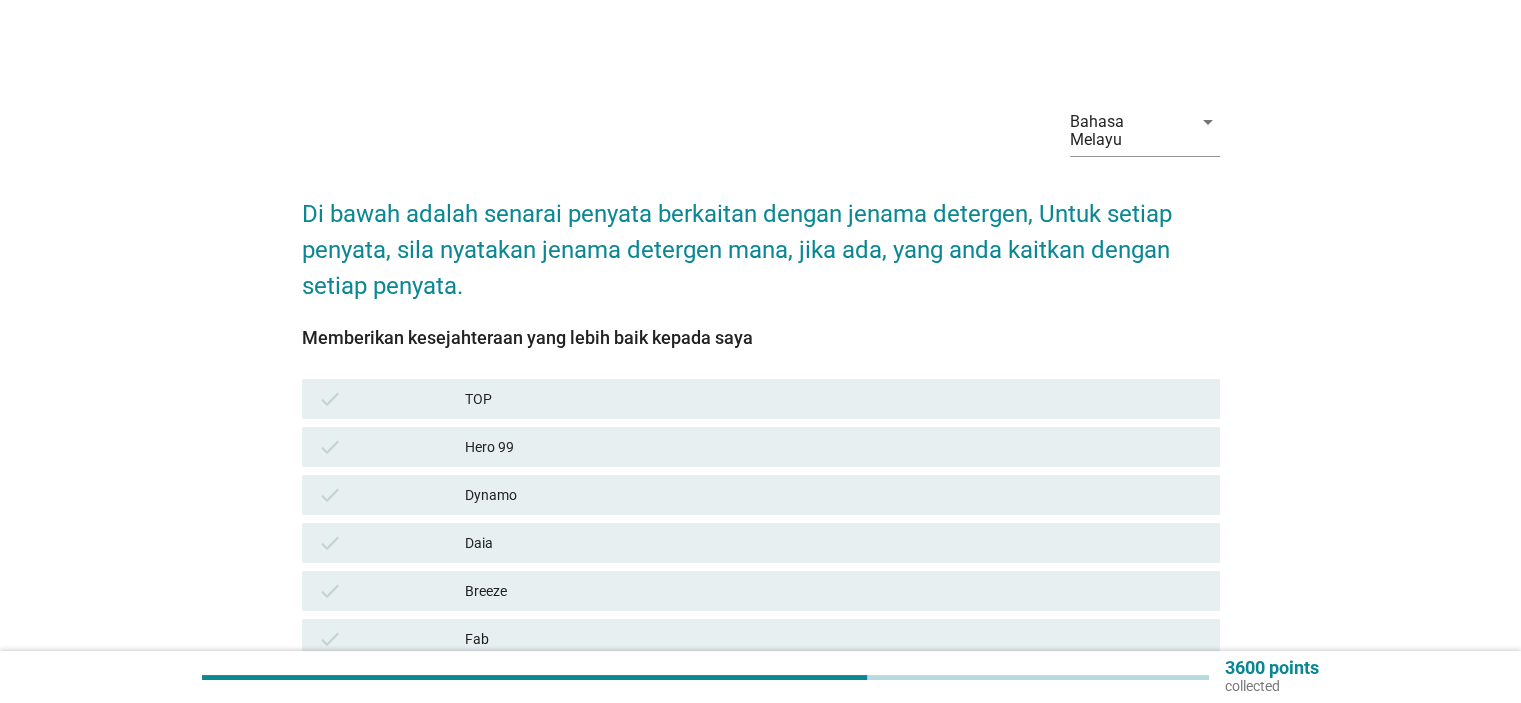 scroll, scrollTop: 200, scrollLeft: 0, axis: vertical 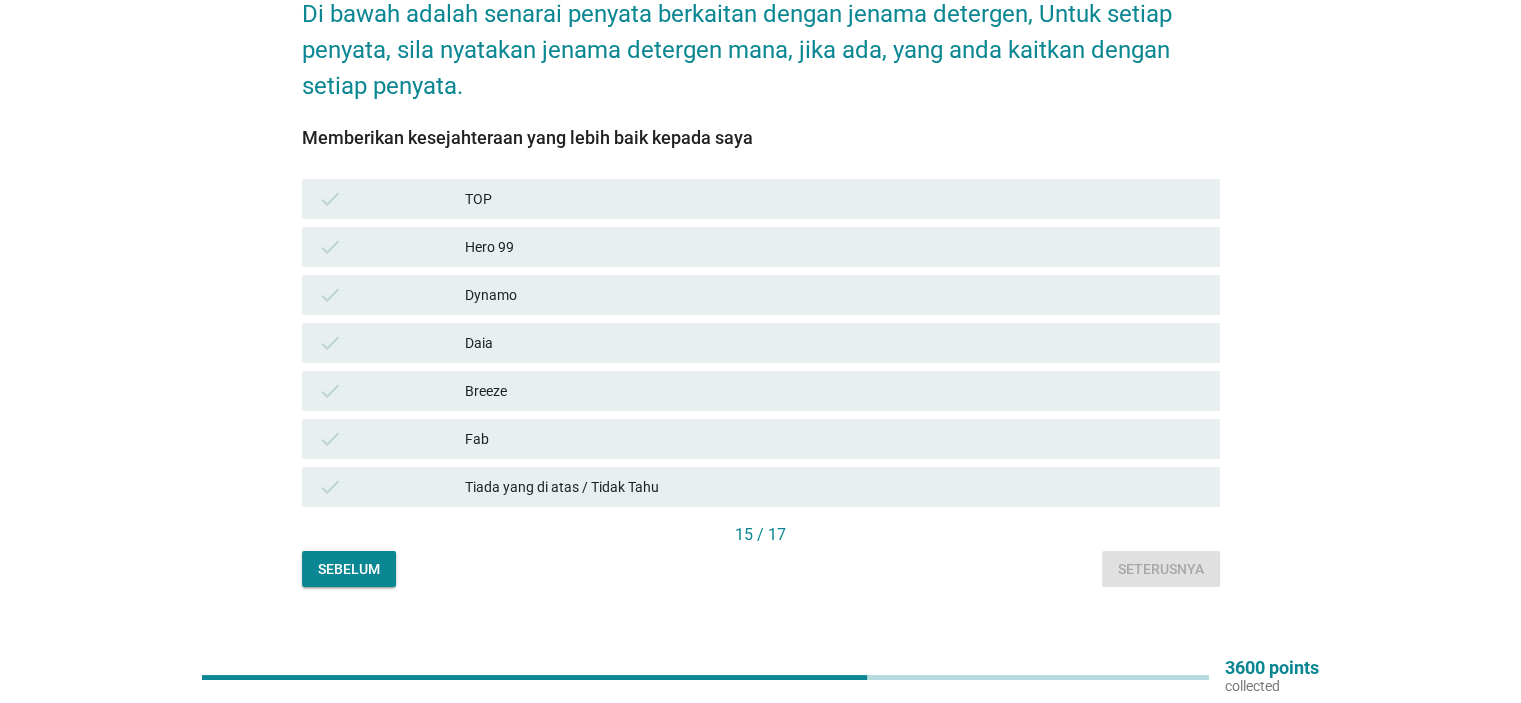 click on "TOP" at bounding box center (834, 199) 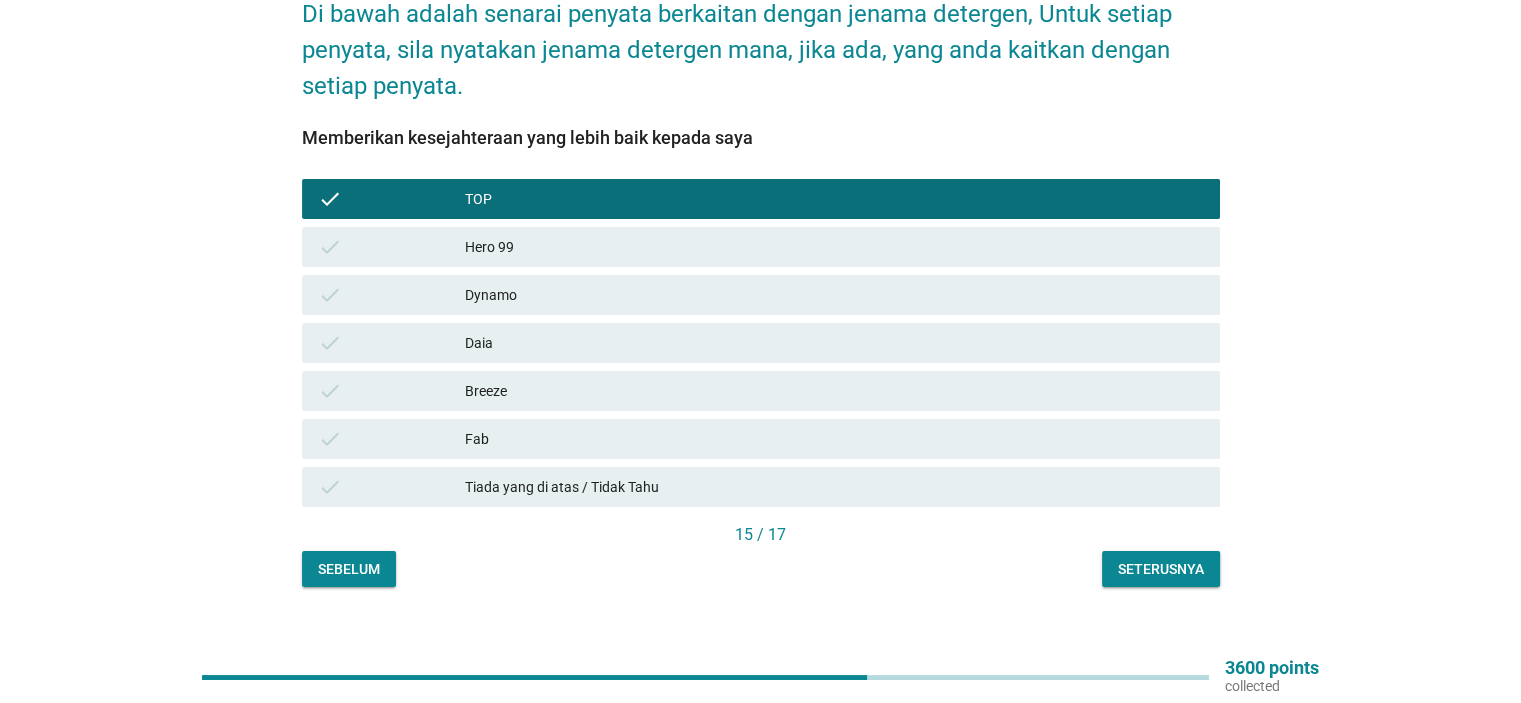 click on "Seterusnya" at bounding box center [1161, 569] 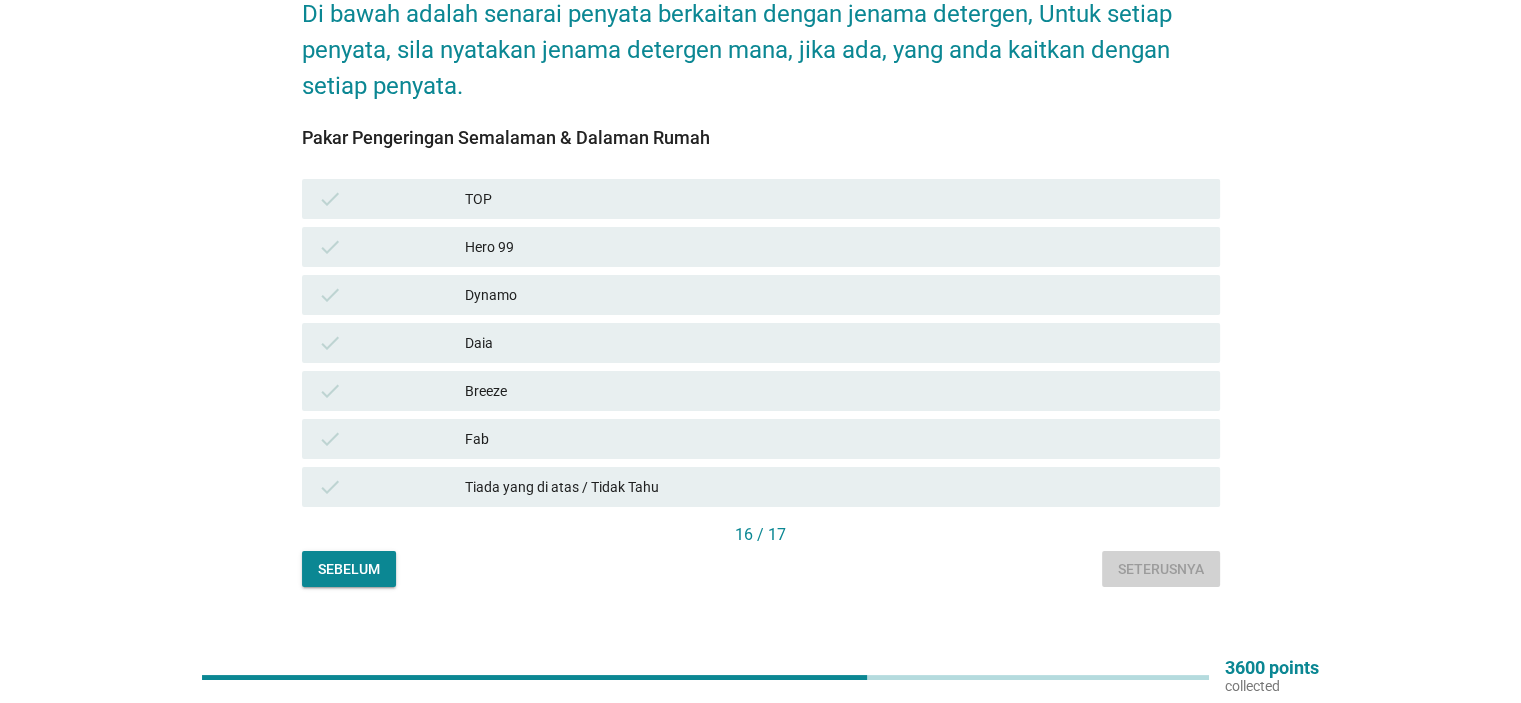 scroll, scrollTop: 0, scrollLeft: 0, axis: both 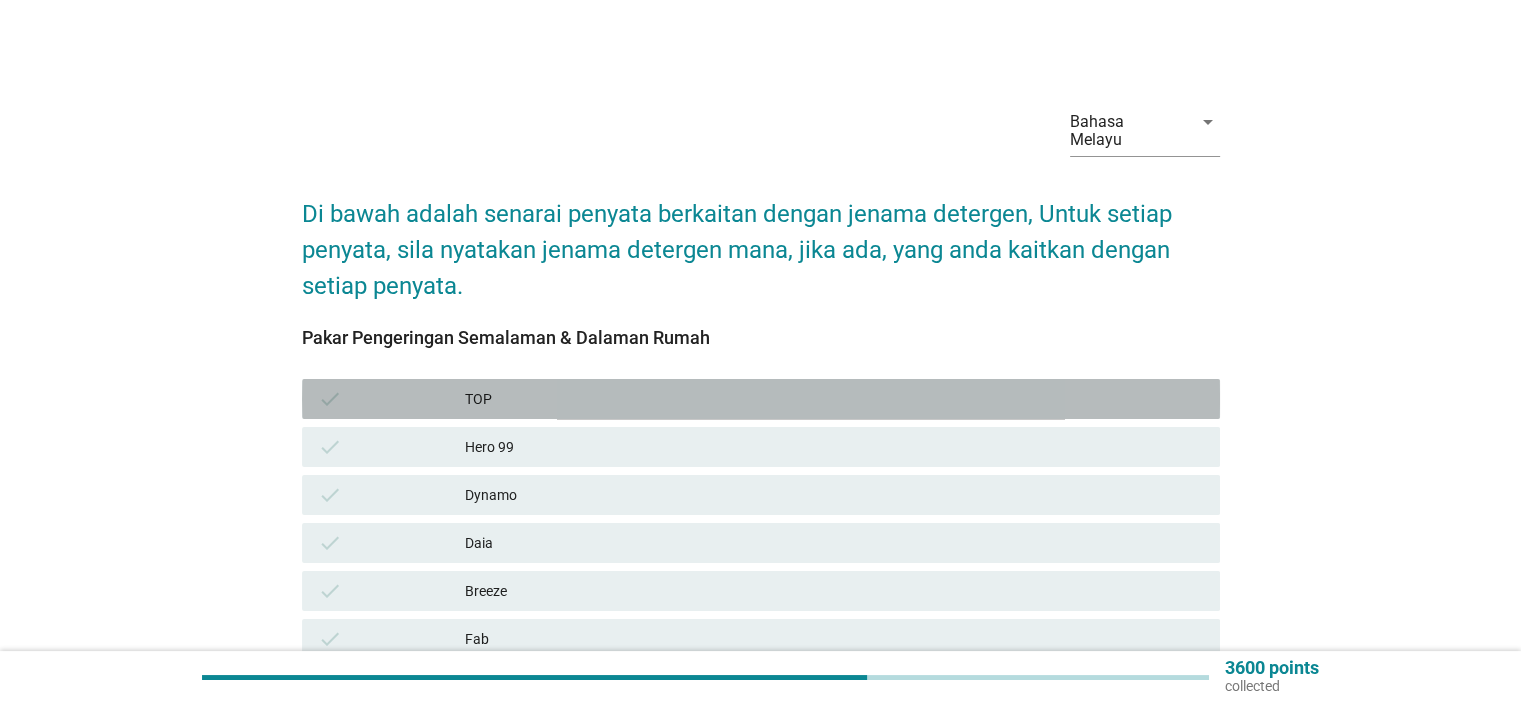 click on "TOP" at bounding box center [834, 399] 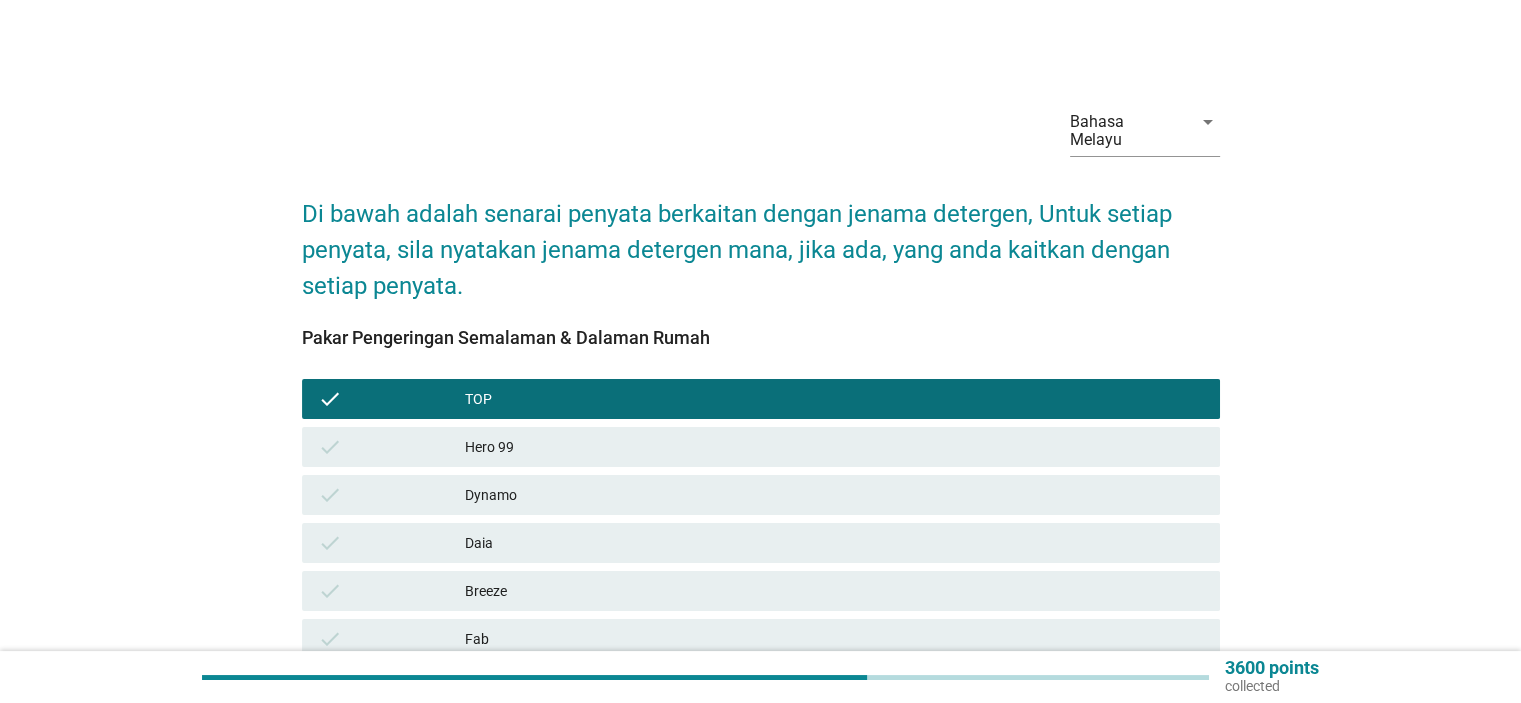 scroll, scrollTop: 200, scrollLeft: 0, axis: vertical 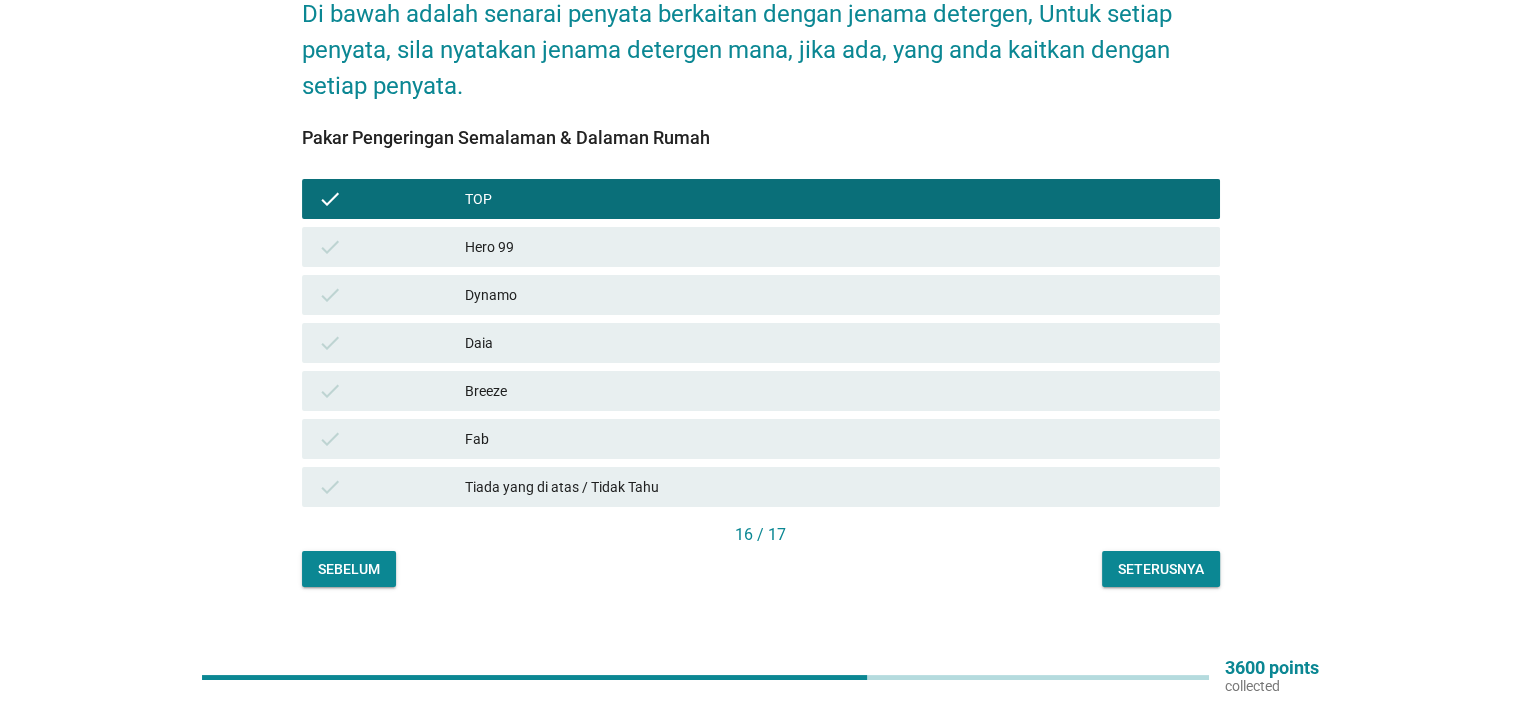 click on "Seterusnya" at bounding box center (1161, 569) 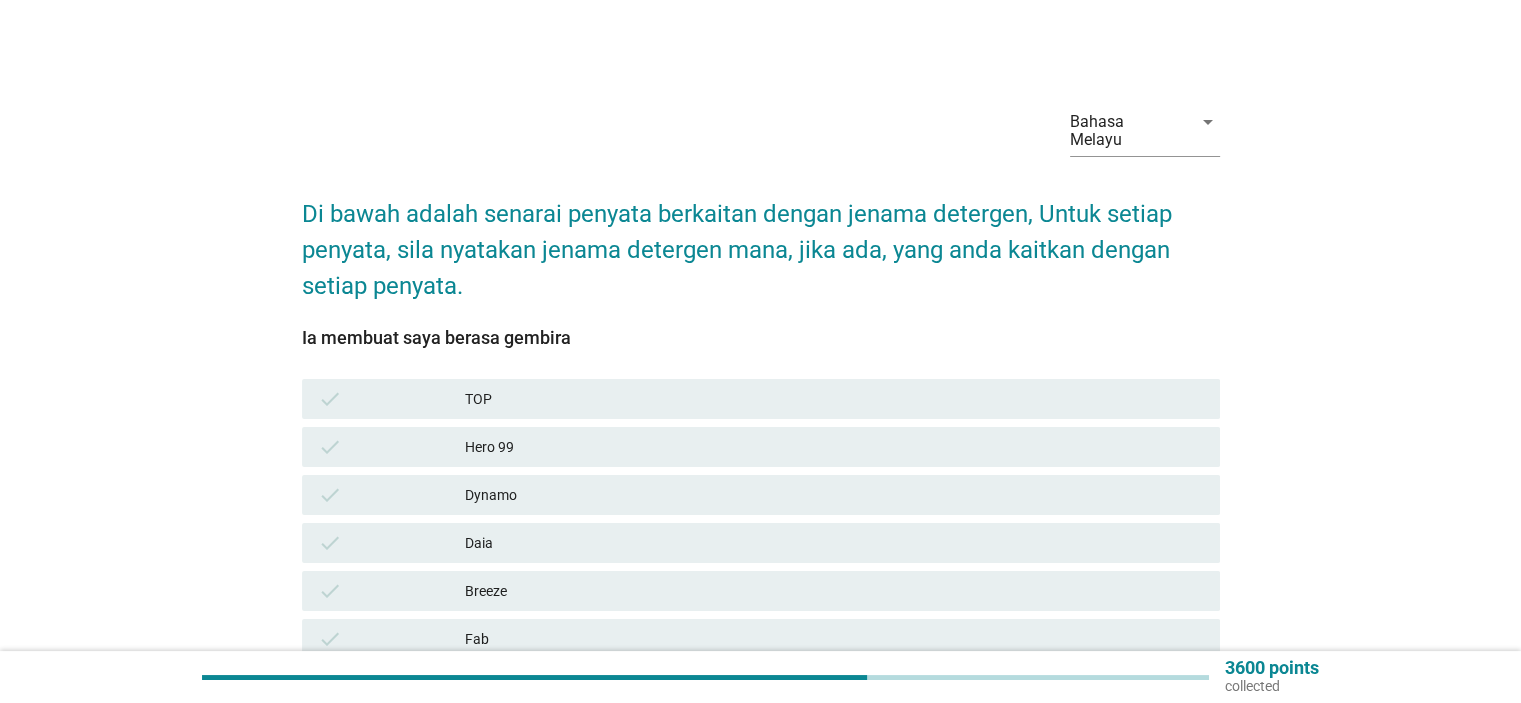 click on "TOP" at bounding box center [834, 399] 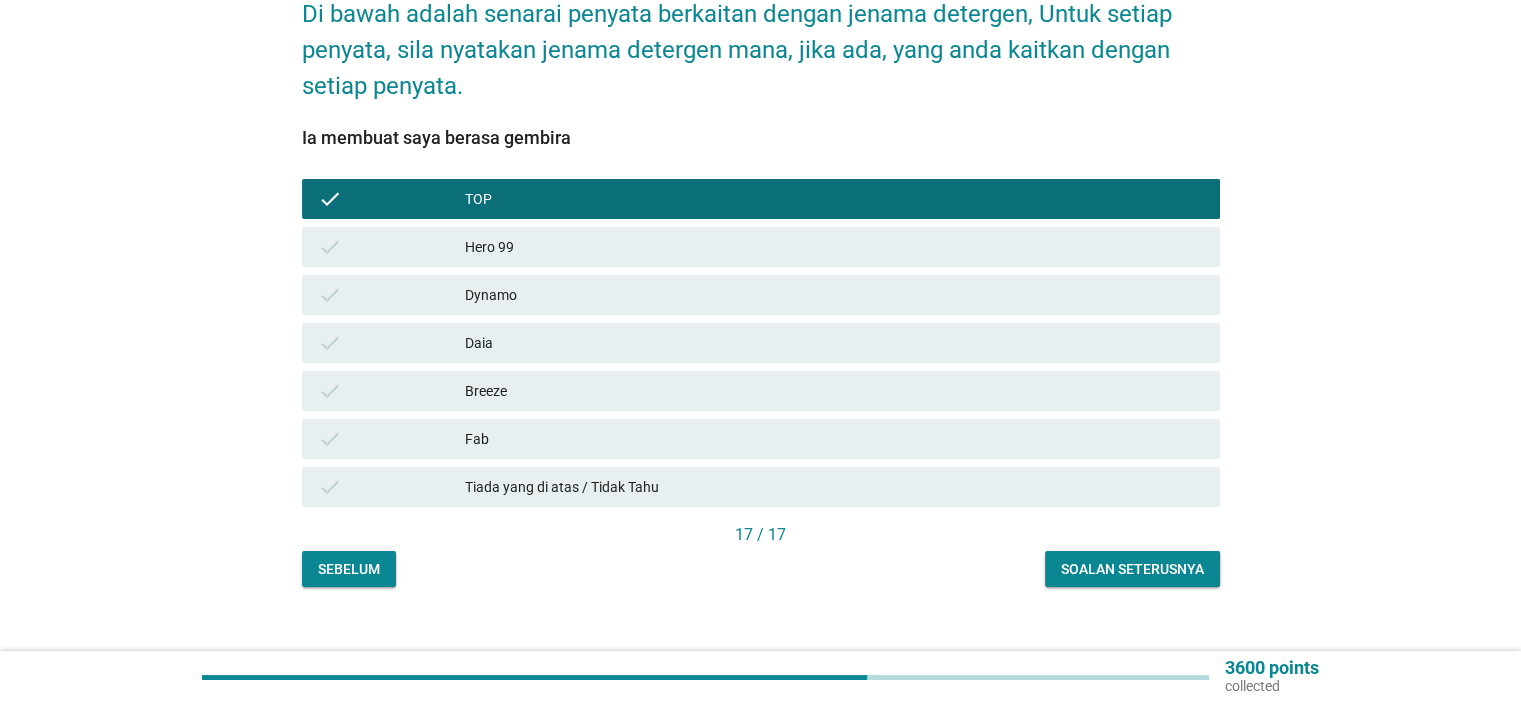 scroll, scrollTop: 208, scrollLeft: 0, axis: vertical 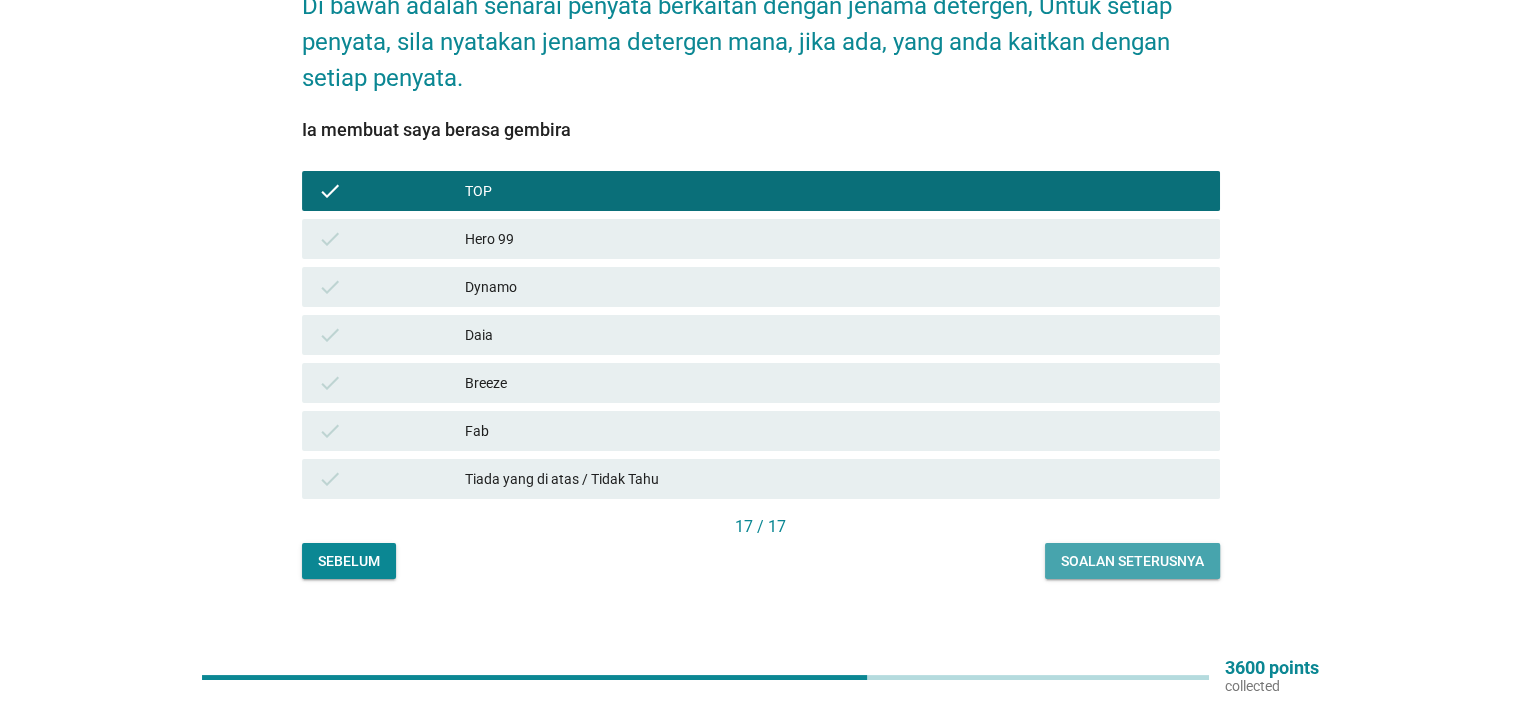 click on "Soalan seterusnya" at bounding box center [1132, 561] 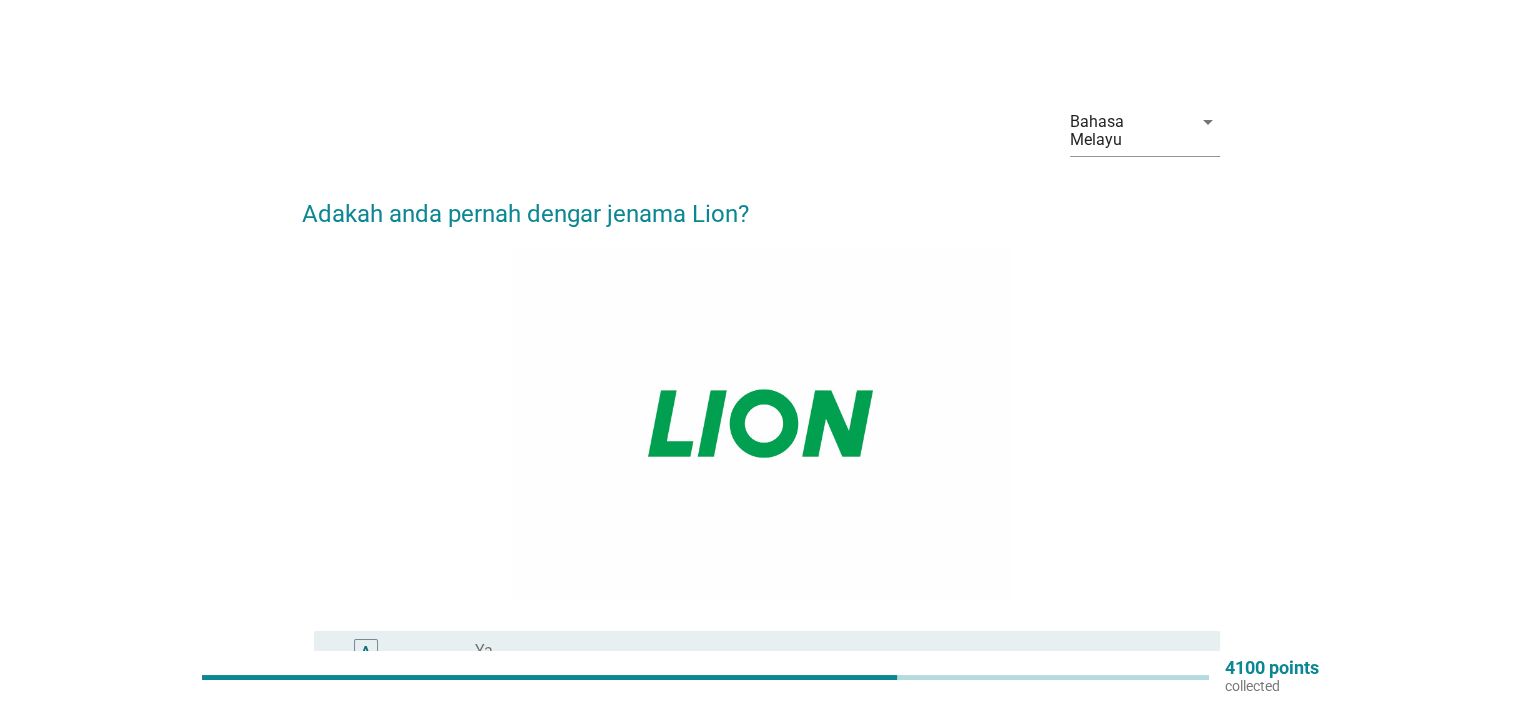 scroll, scrollTop: 200, scrollLeft: 0, axis: vertical 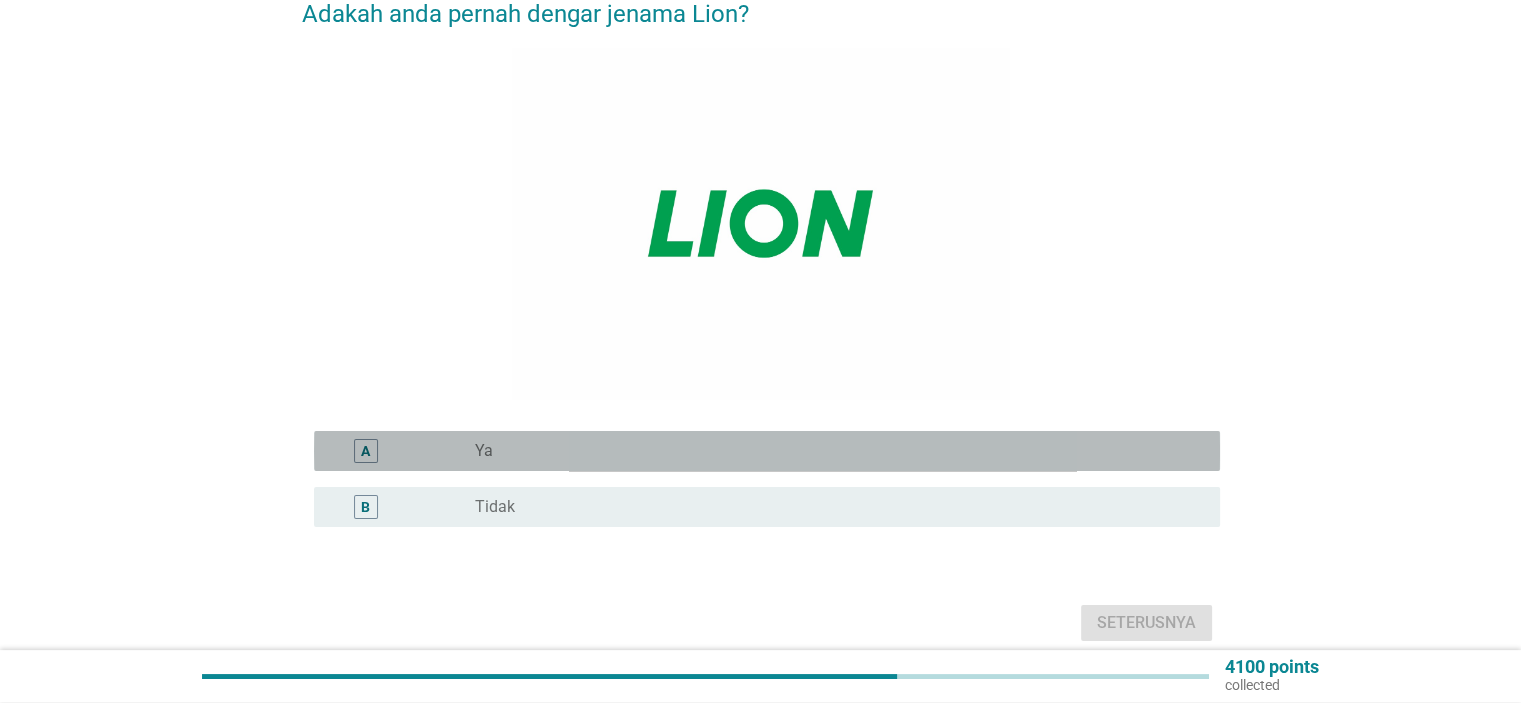 click on "radio_button_unchecked Ya" at bounding box center [831, 451] 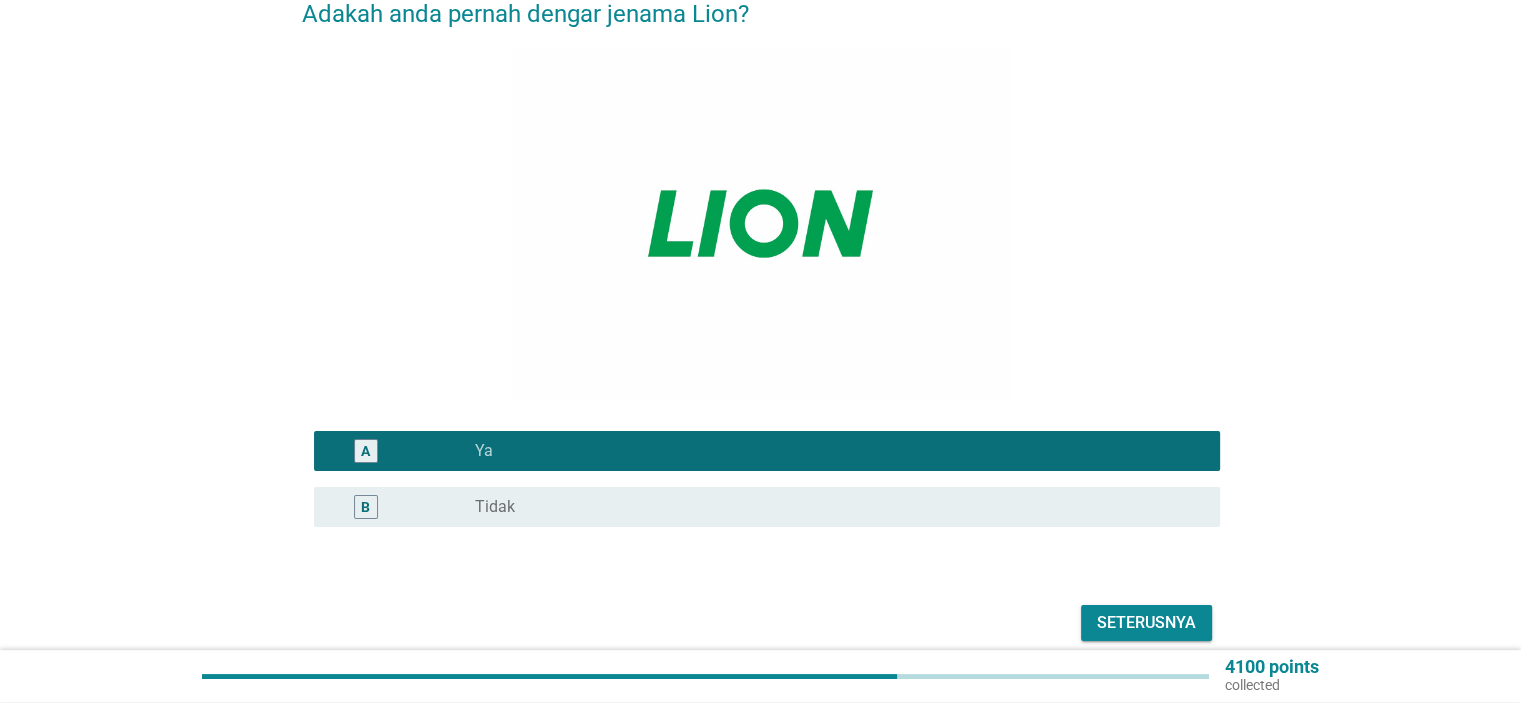 click on "Seterusnya" at bounding box center (1146, 623) 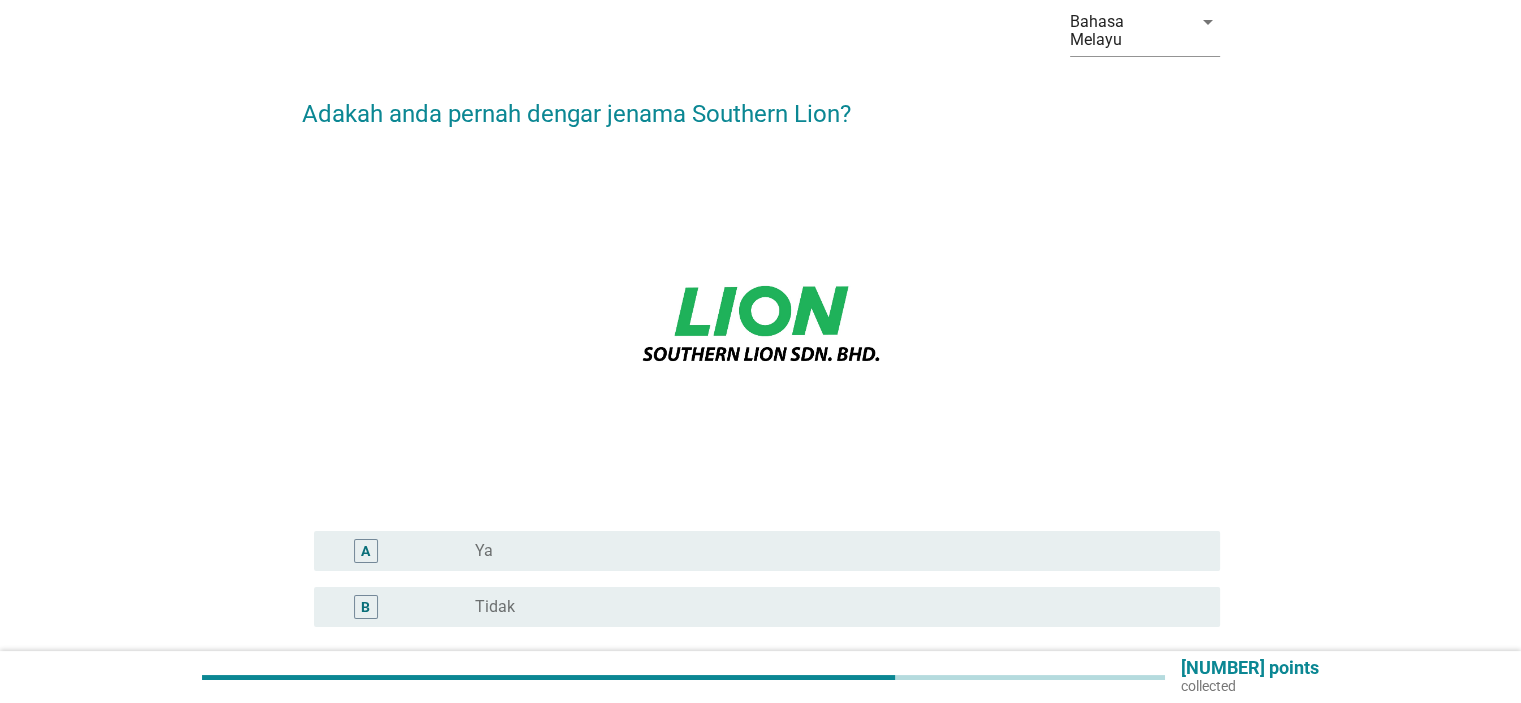 scroll, scrollTop: 200, scrollLeft: 0, axis: vertical 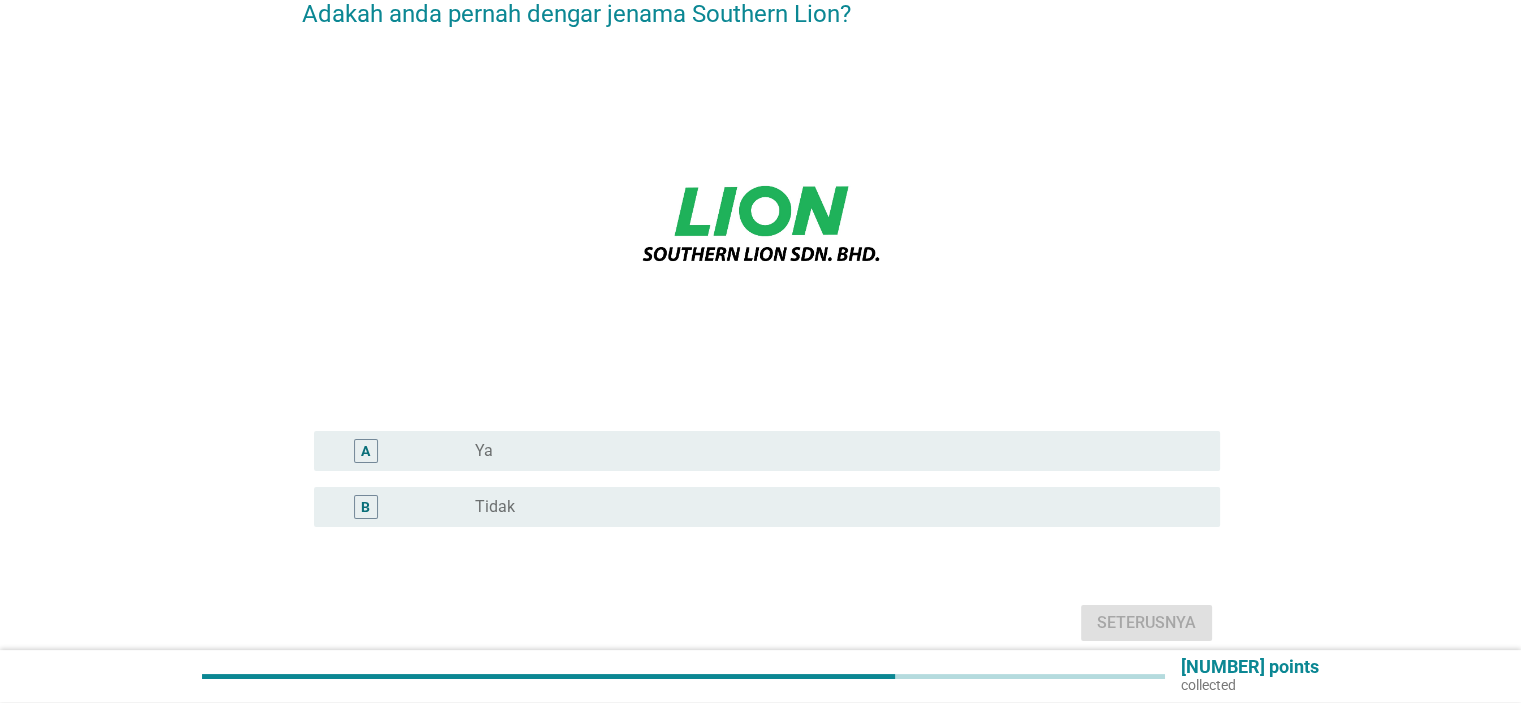 click on "radio_button_unchecked Ya" at bounding box center (831, 451) 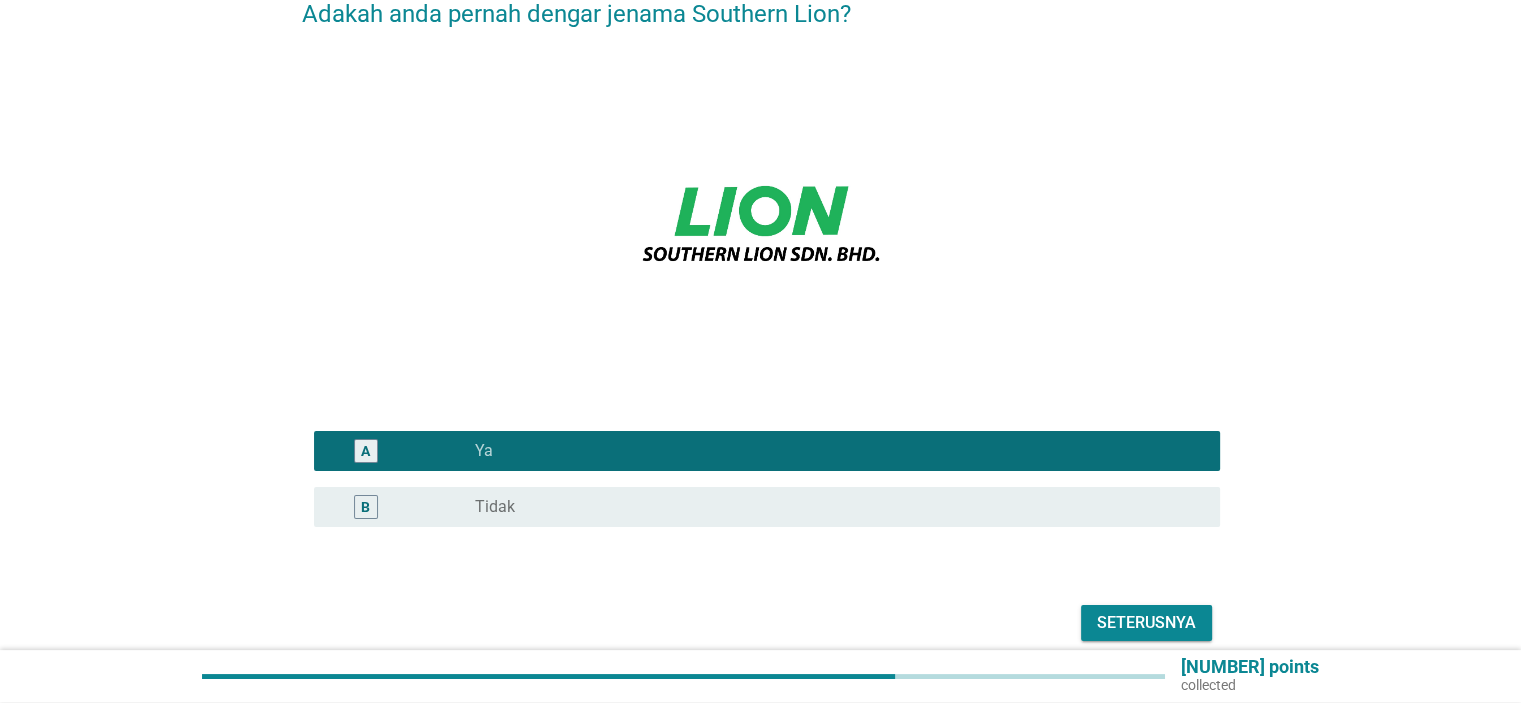 click on "Seterusnya" at bounding box center [1146, 623] 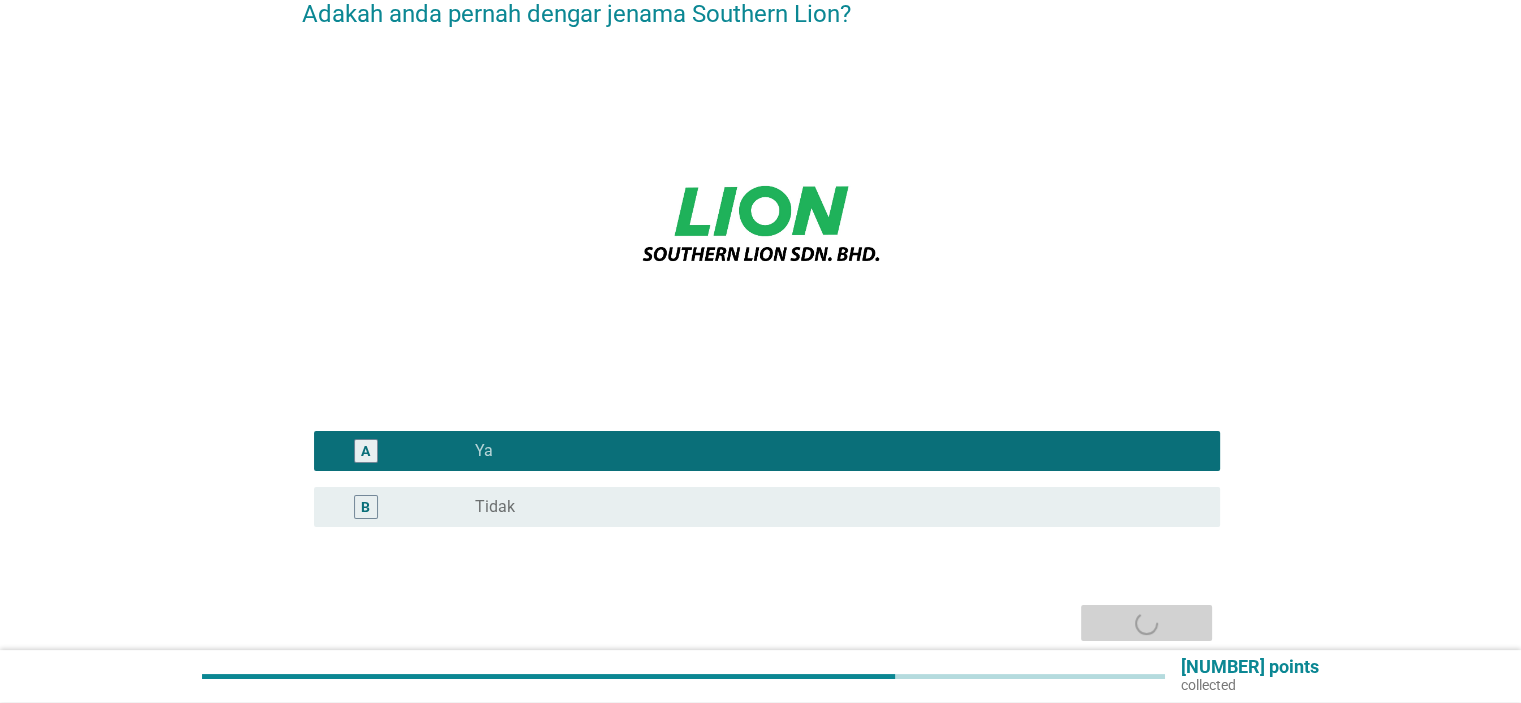 scroll, scrollTop: 0, scrollLeft: 0, axis: both 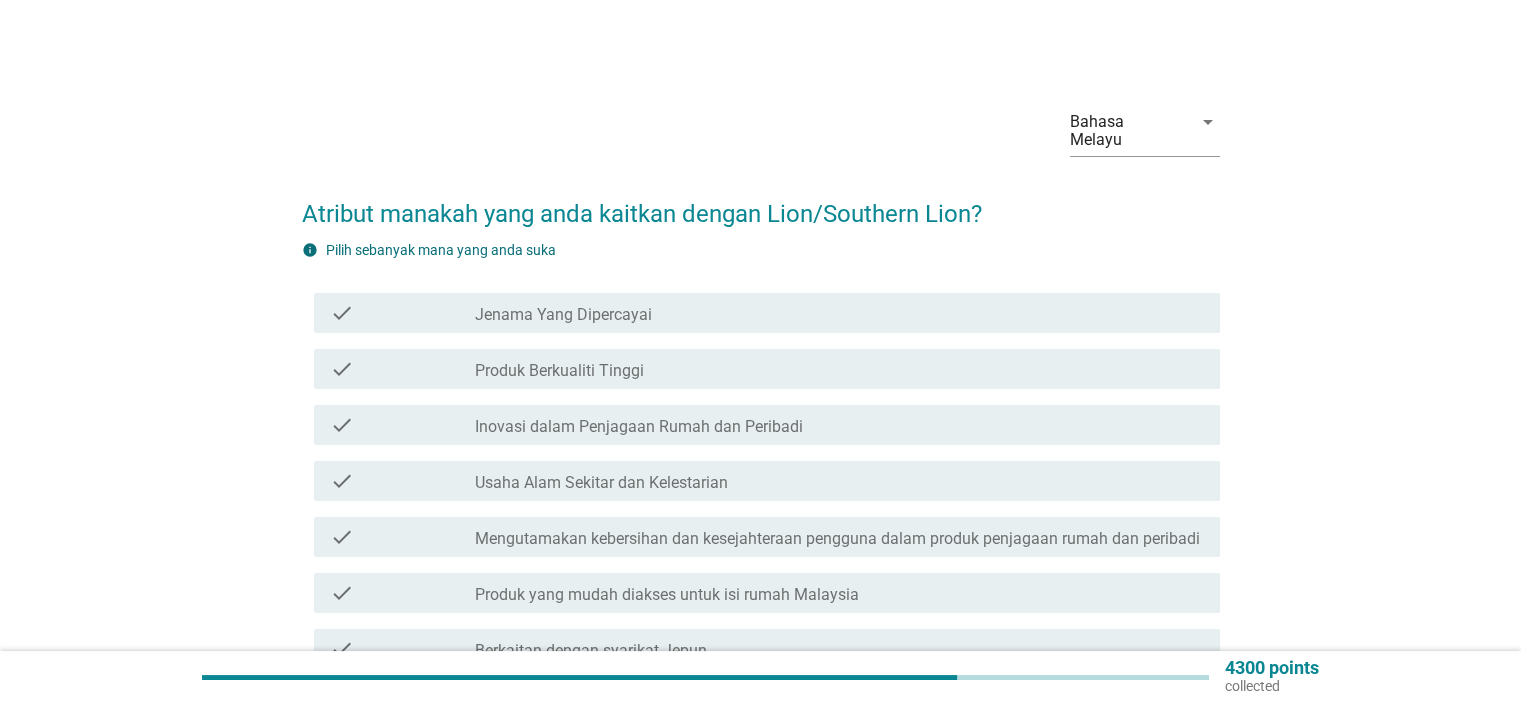 click on "check_box_outline_blank Jenama Yang Dipercayai" at bounding box center (839, 313) 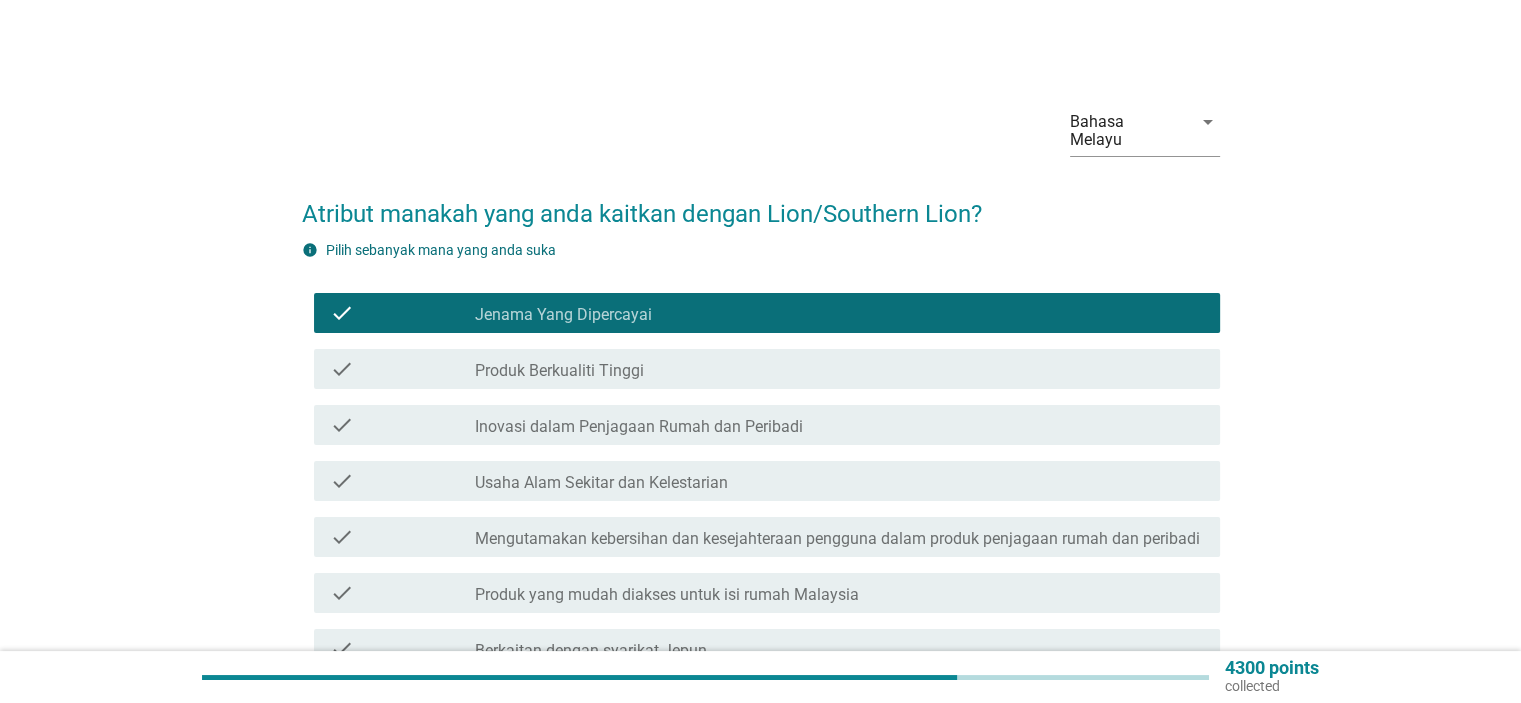 click on "check_box_outline_blank Produk Berkualiti Tinggi" at bounding box center [839, 369] 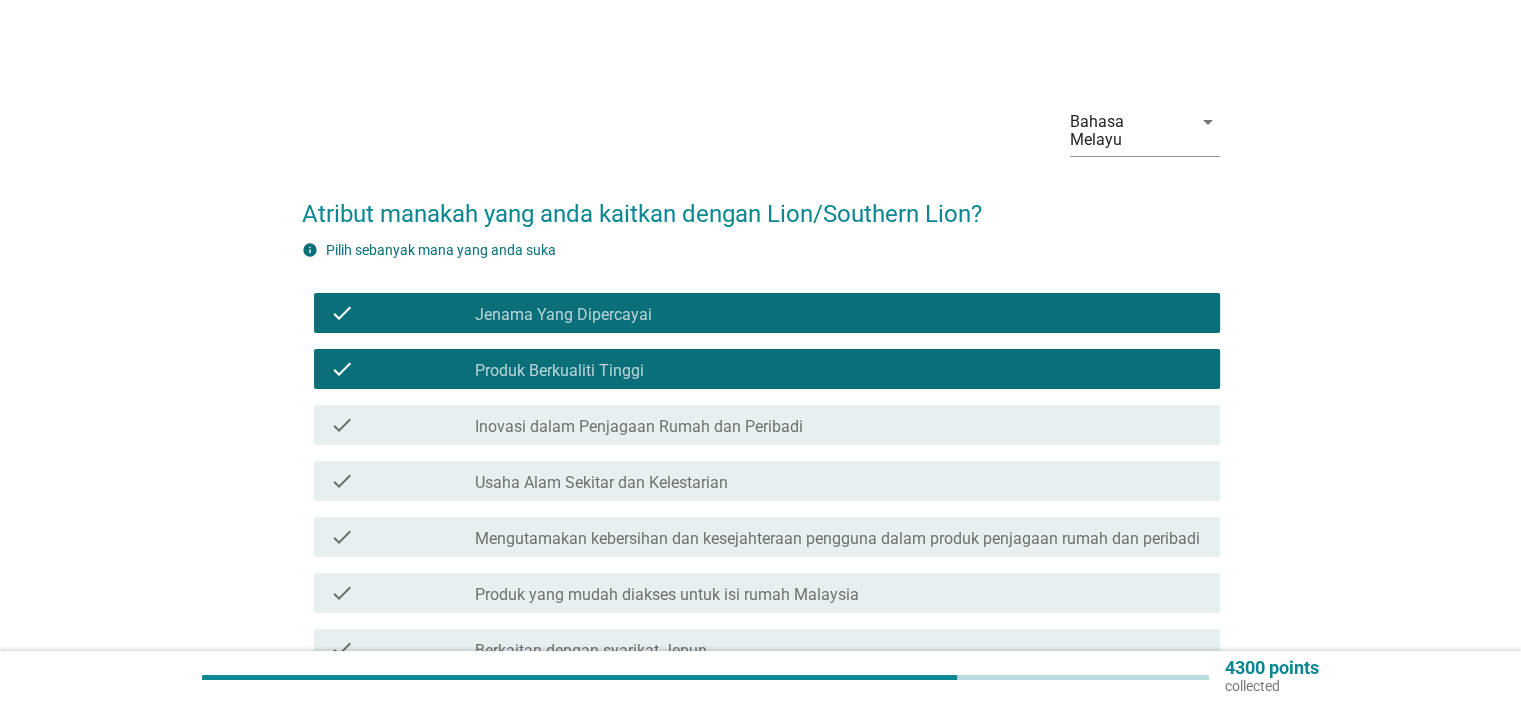 click on "Inovasi dalam Penjagaan Rumah dan Peribadi" at bounding box center [639, 427] 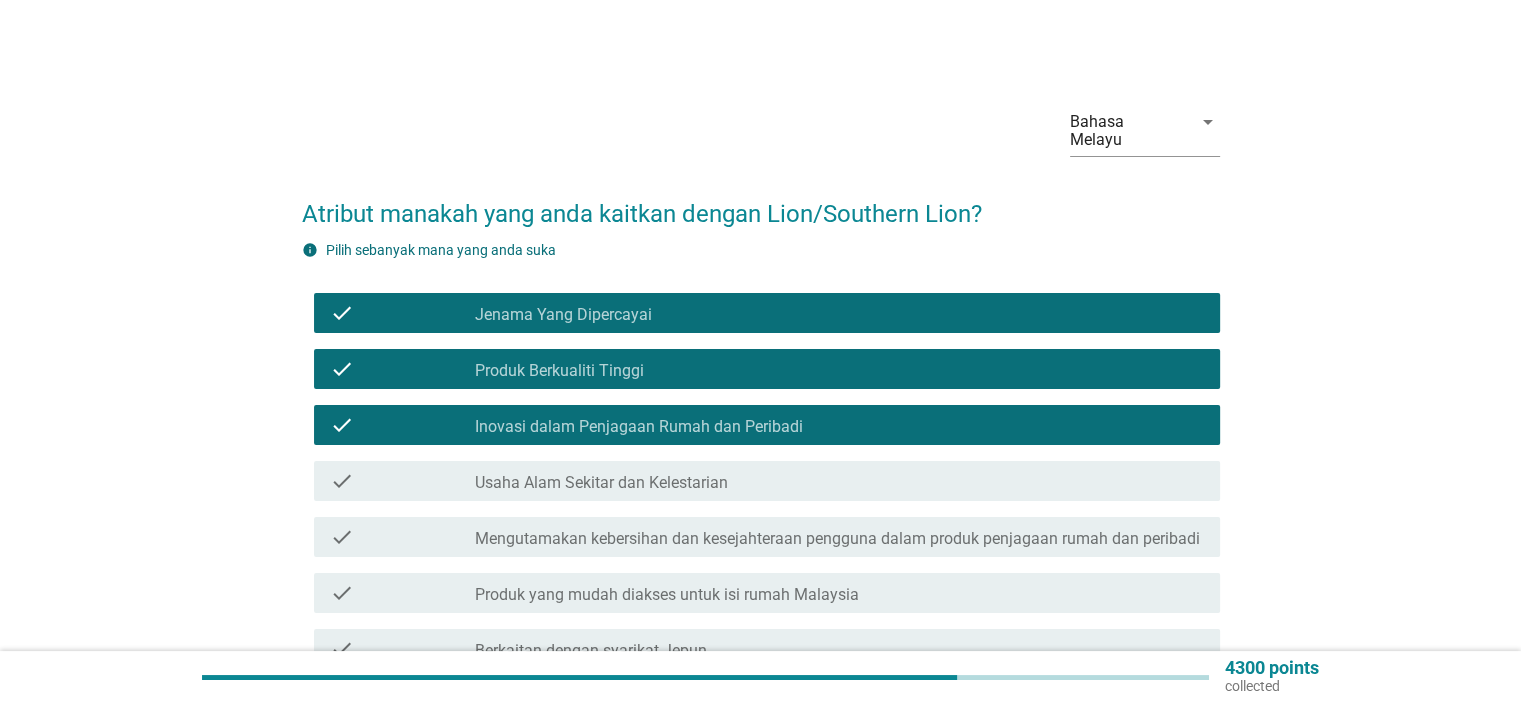 click on "check     check_box_outline_blank Usaha Alam Sekitar dan Kelestarian" at bounding box center (767, 481) 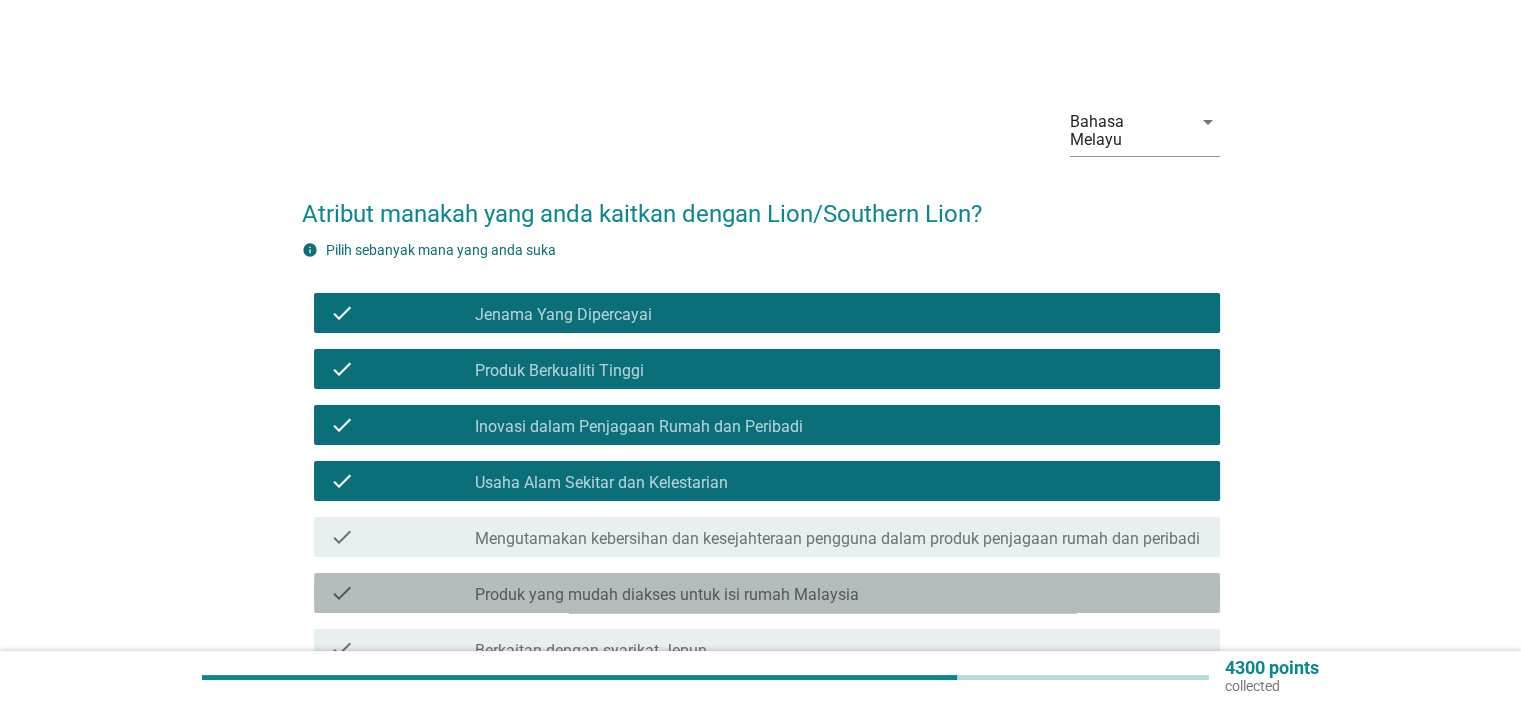 click on "check     check_box_outline_blank Produk yang mudah diakses untuk isi rumah Malaysia" at bounding box center (767, 593) 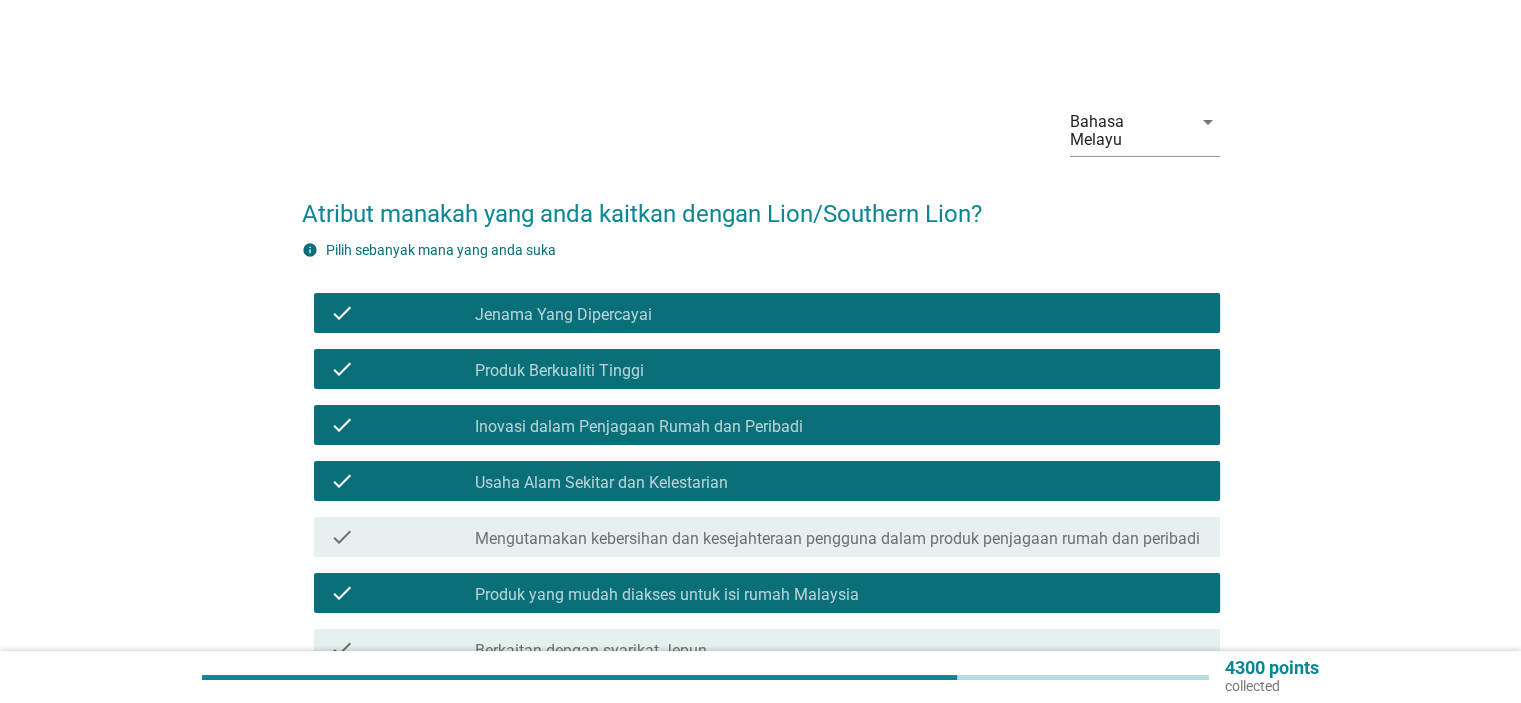 scroll, scrollTop: 185, scrollLeft: 0, axis: vertical 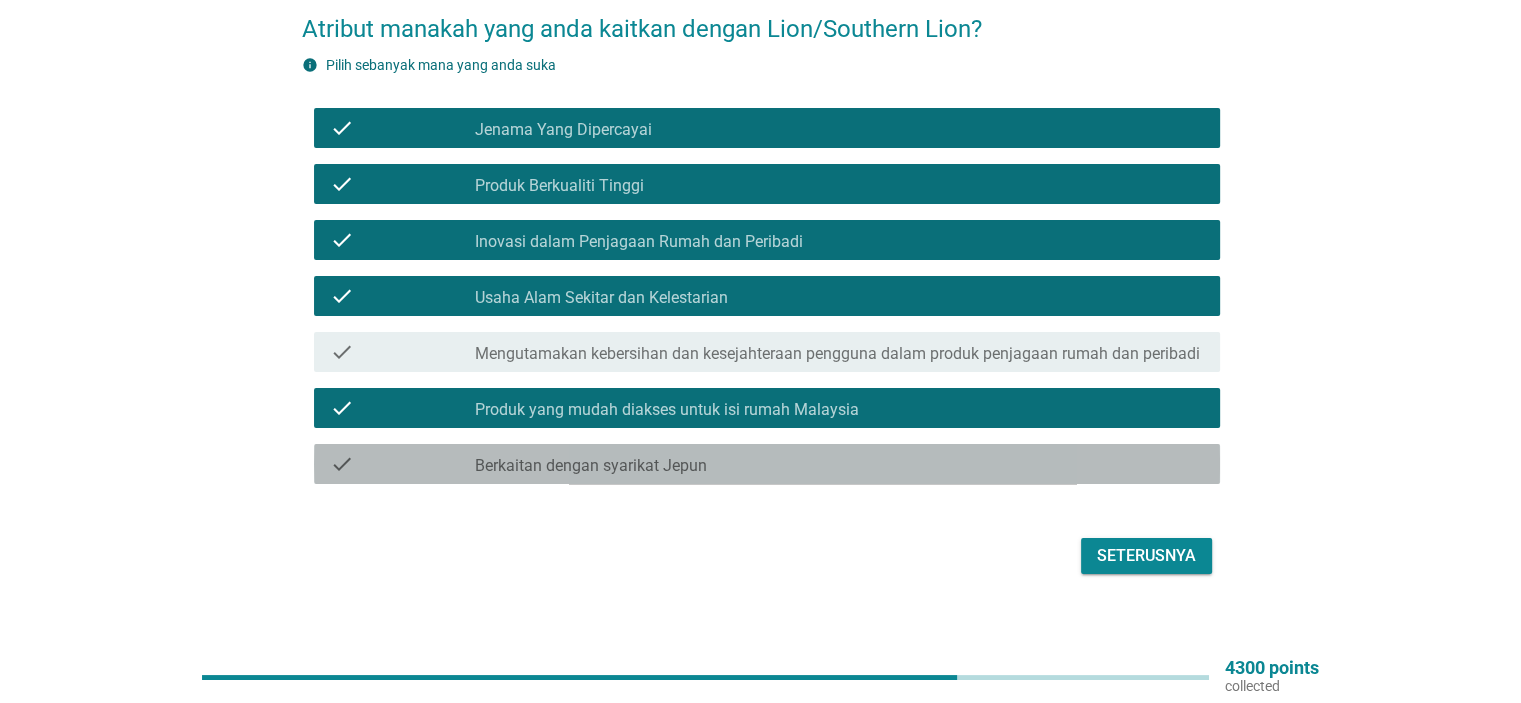 click on "check_box_outline_blank Berkaitan dengan syarikat Jepun" at bounding box center (839, 464) 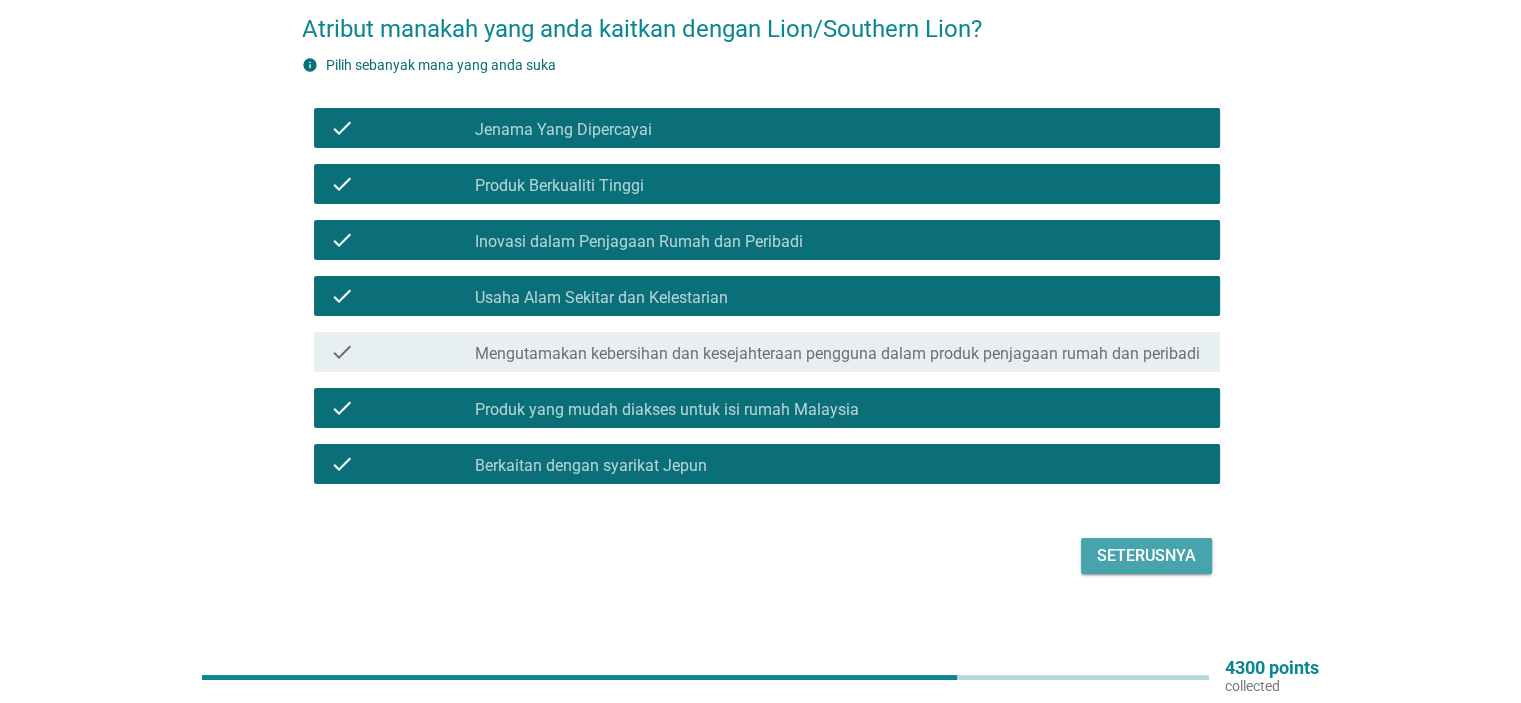 click on "Seterusnya" at bounding box center [1146, 556] 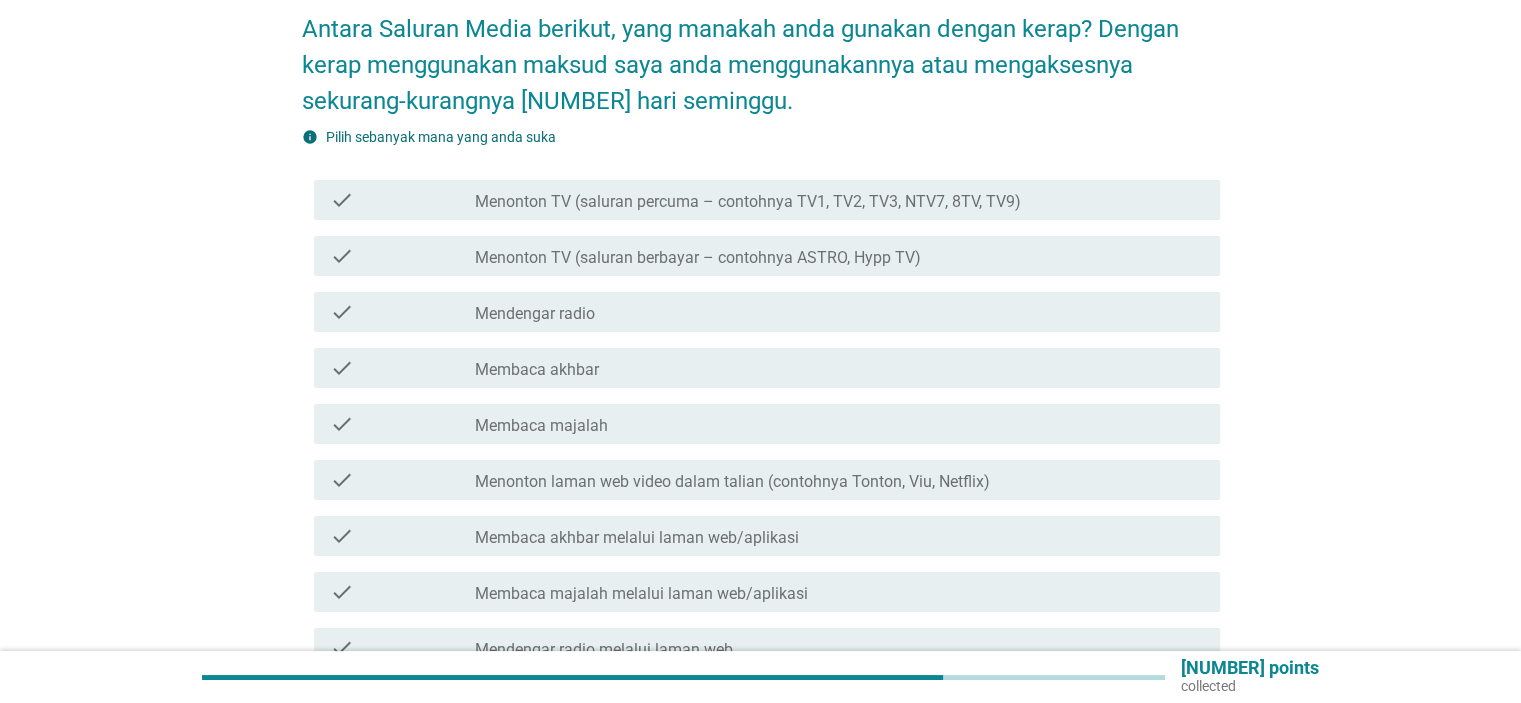 scroll, scrollTop: 0, scrollLeft: 0, axis: both 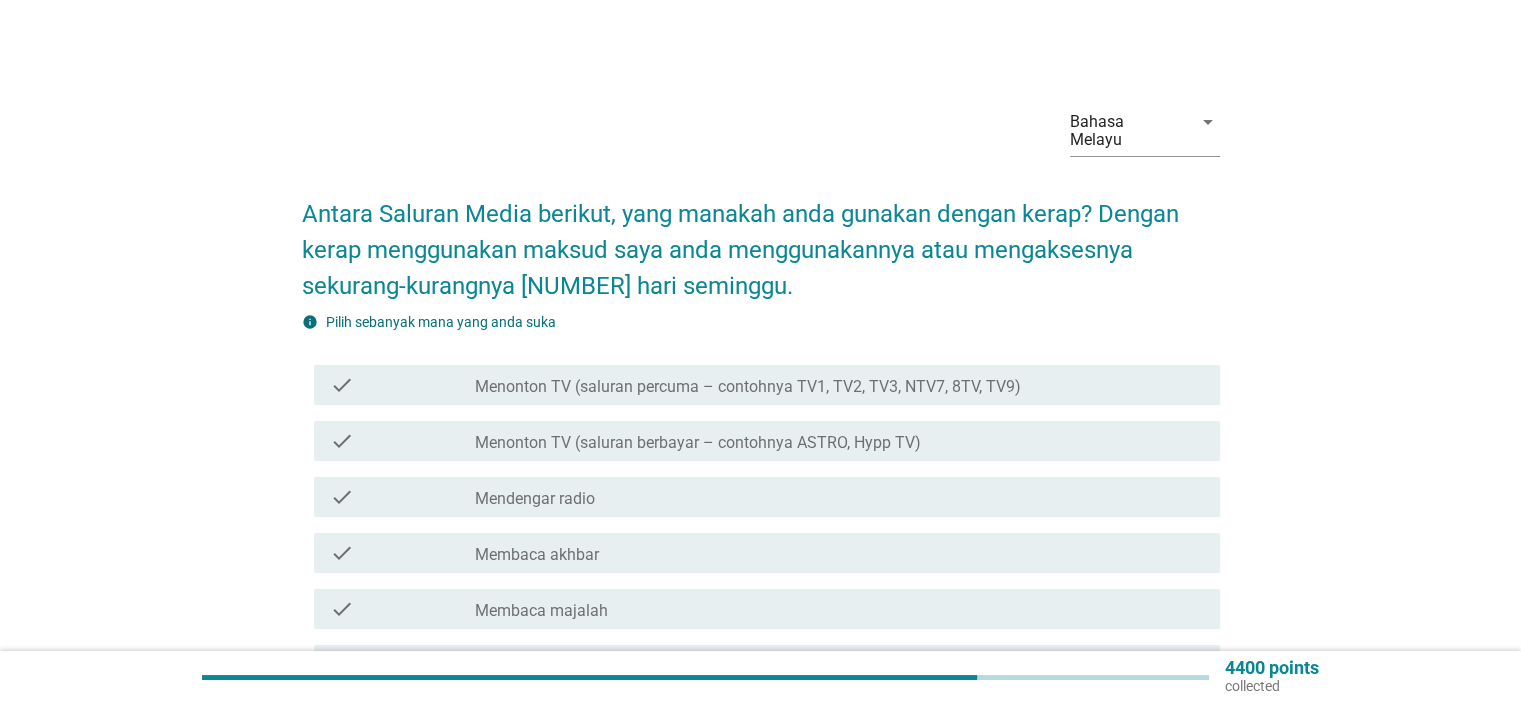 click on "Menonton TV (saluran percuma – contohnya TV1, TV2, TV3, NTV7, 8TV, TV9)" at bounding box center (748, 387) 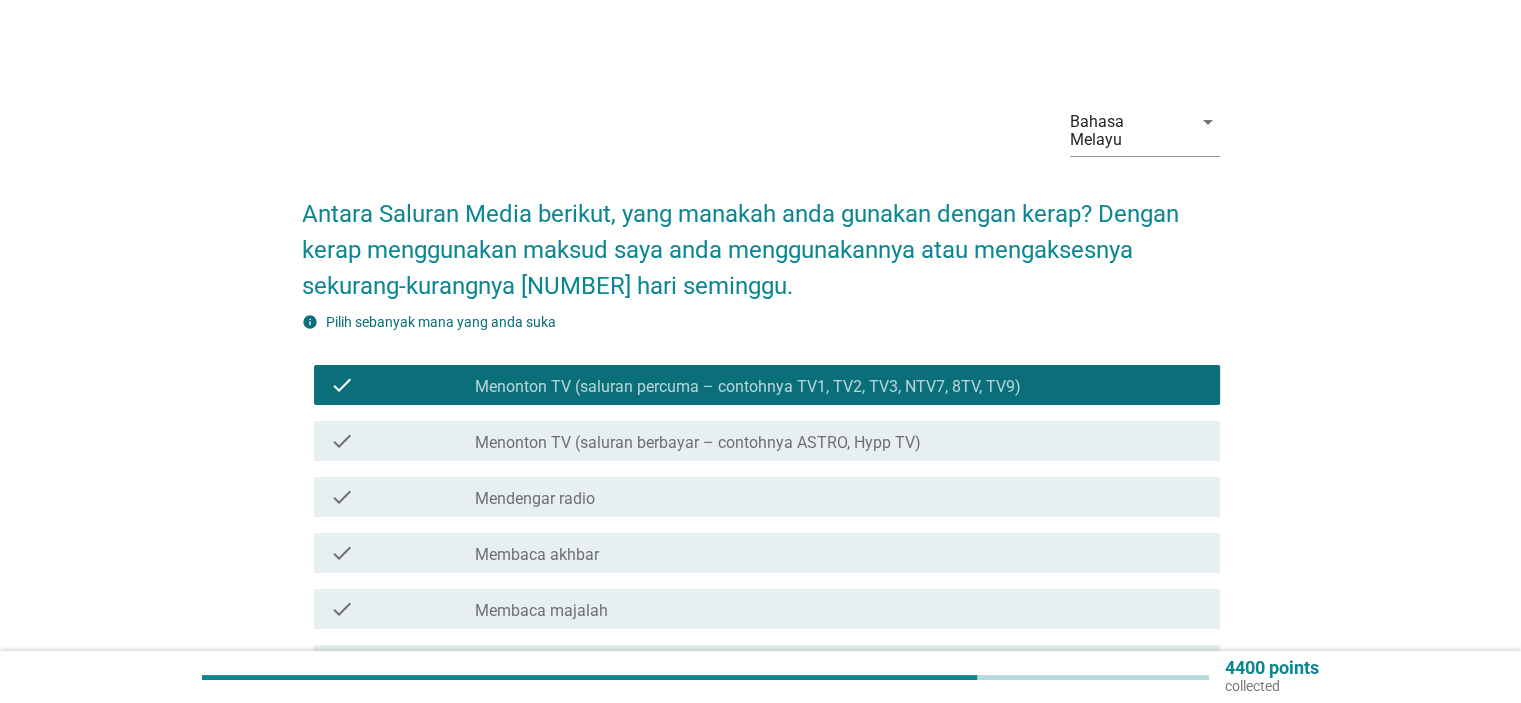 click on "Menonton TV (saluran berbayar – contohnya ASTRO, Hypp TV)" at bounding box center [698, 443] 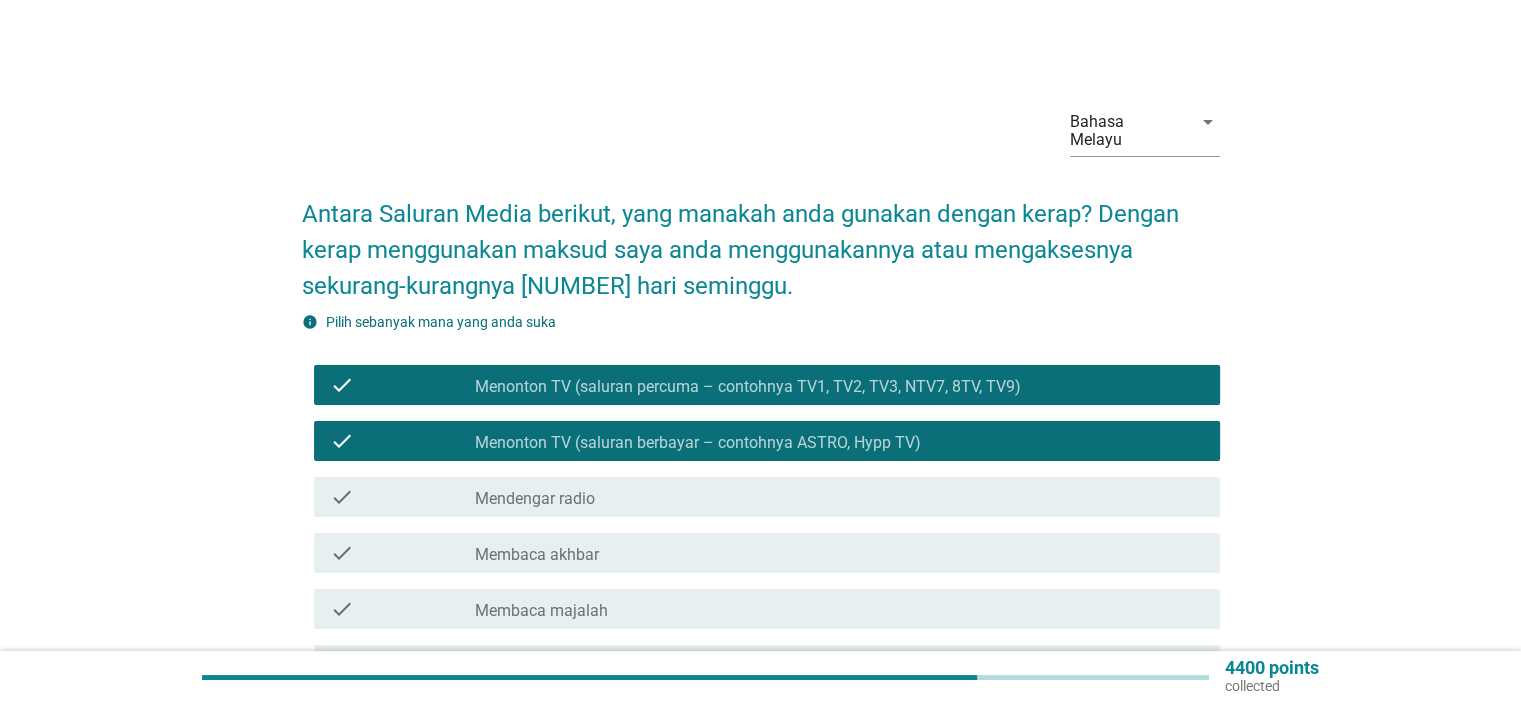 click on "check_box_outline_blank Mendengar radio" at bounding box center [839, 497] 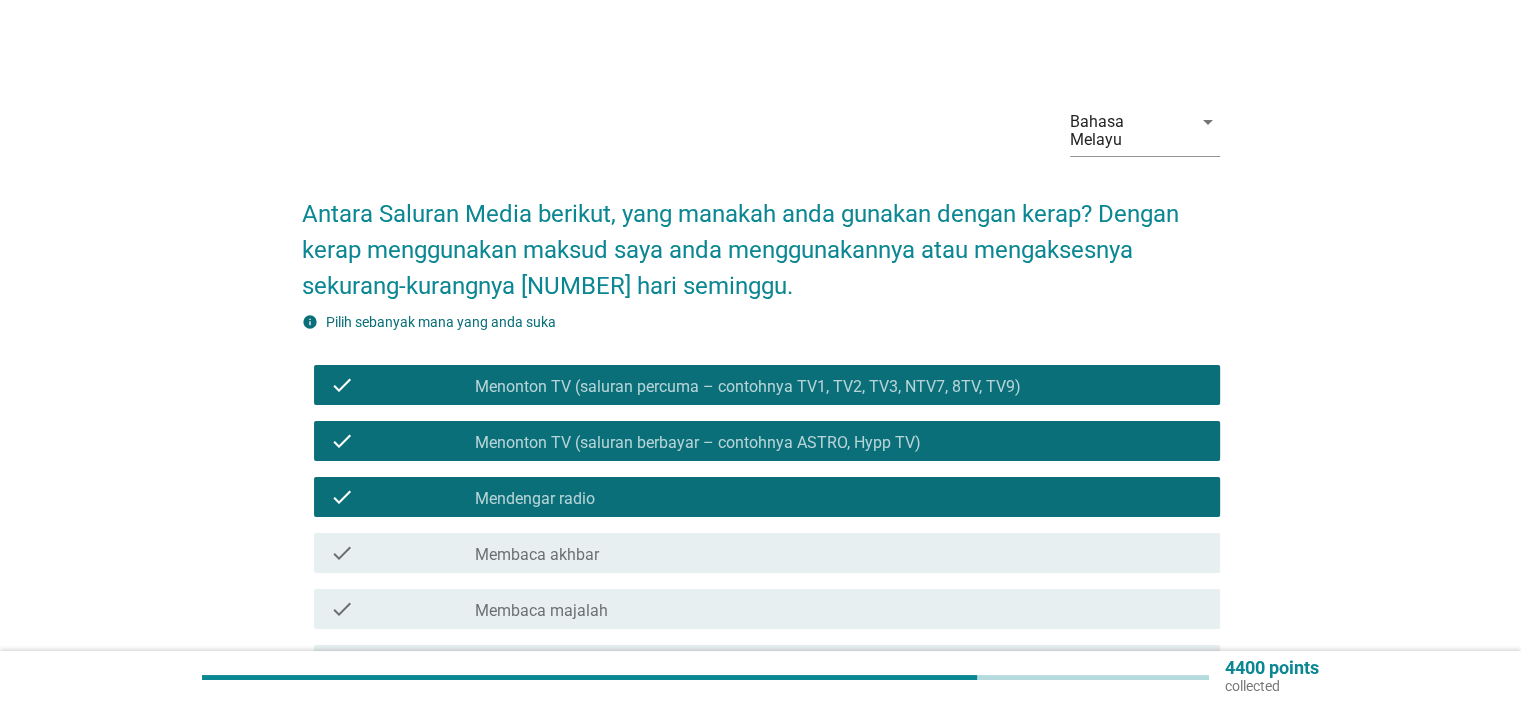 scroll, scrollTop: 400, scrollLeft: 0, axis: vertical 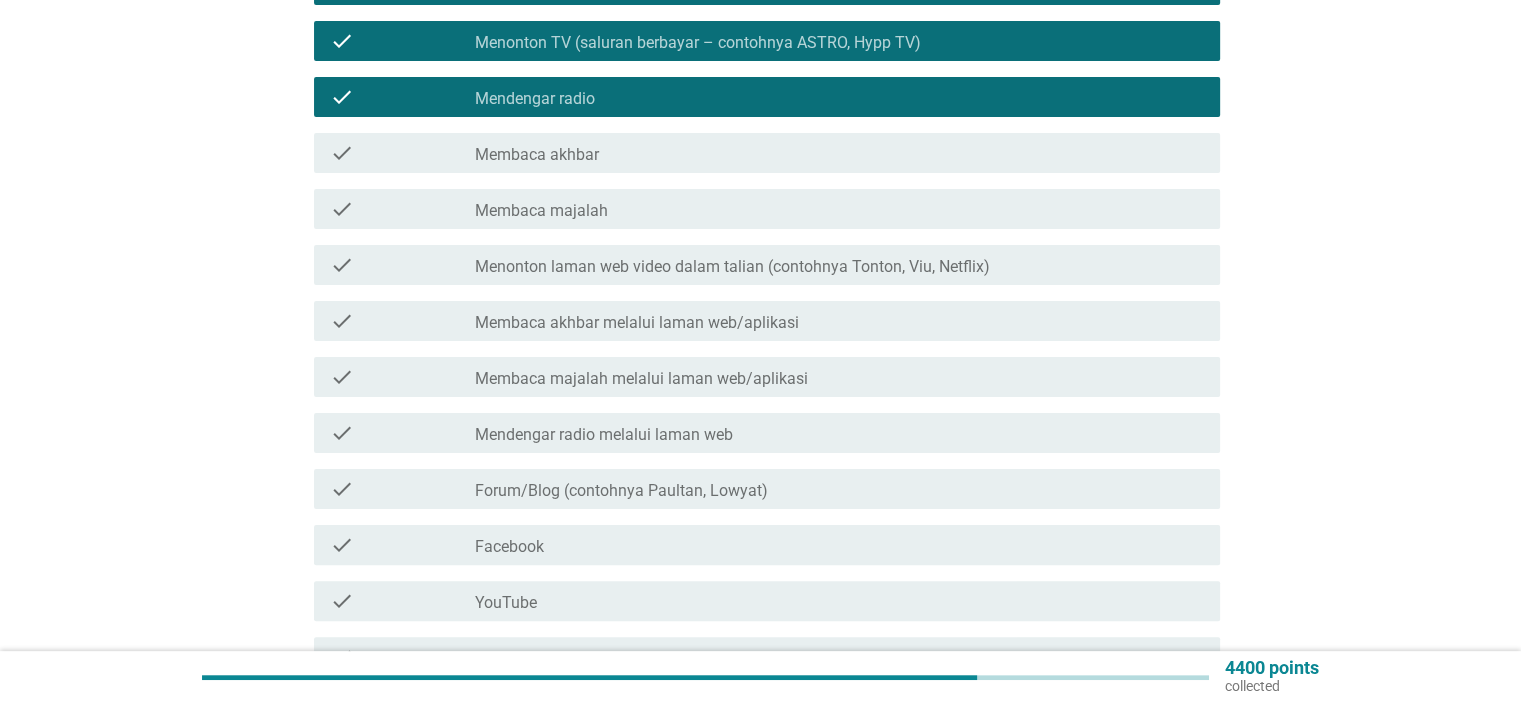 click on "Menonton laman web video dalam talian (contohnya Tonton, Viu, Netflix)" at bounding box center (732, 267) 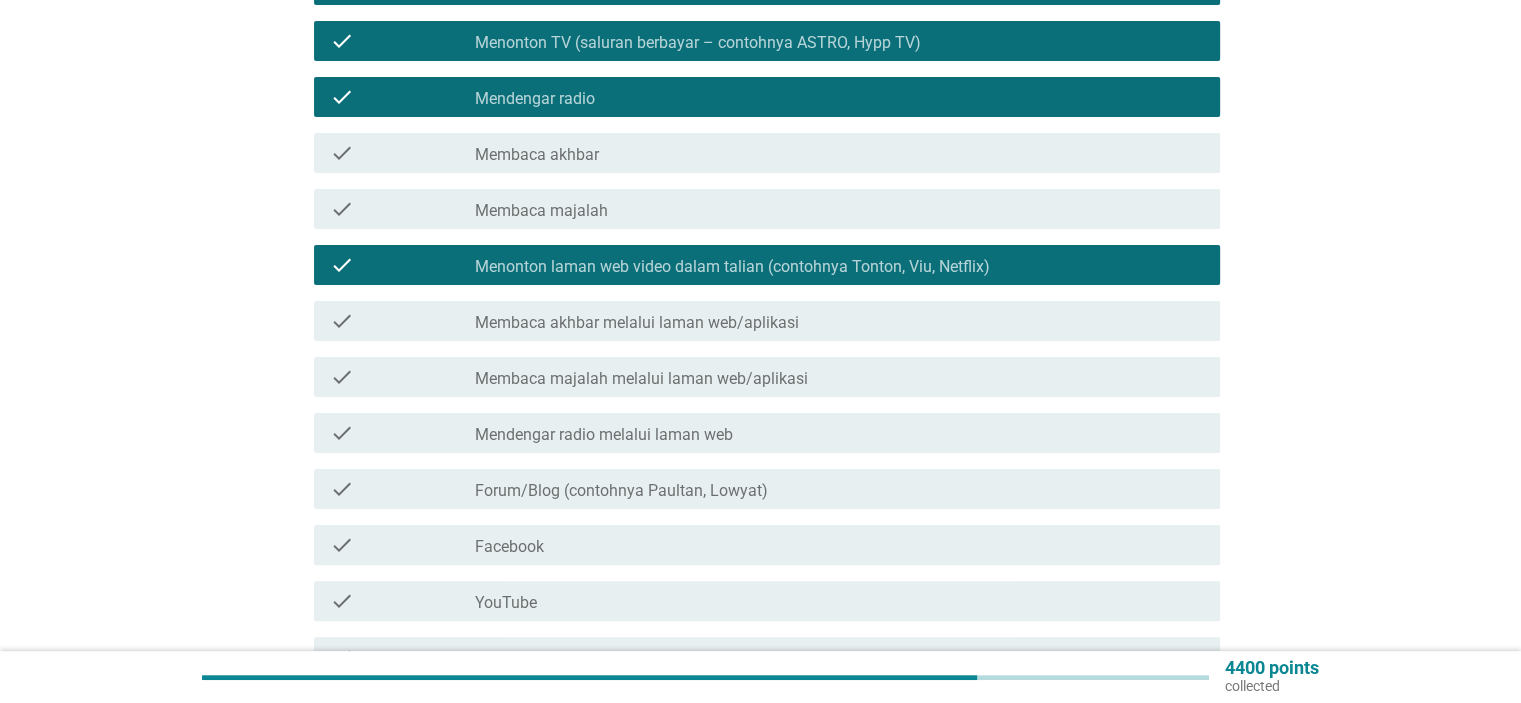 click on "Membaca majalah melalui laman web/aplikasi" at bounding box center [641, 379] 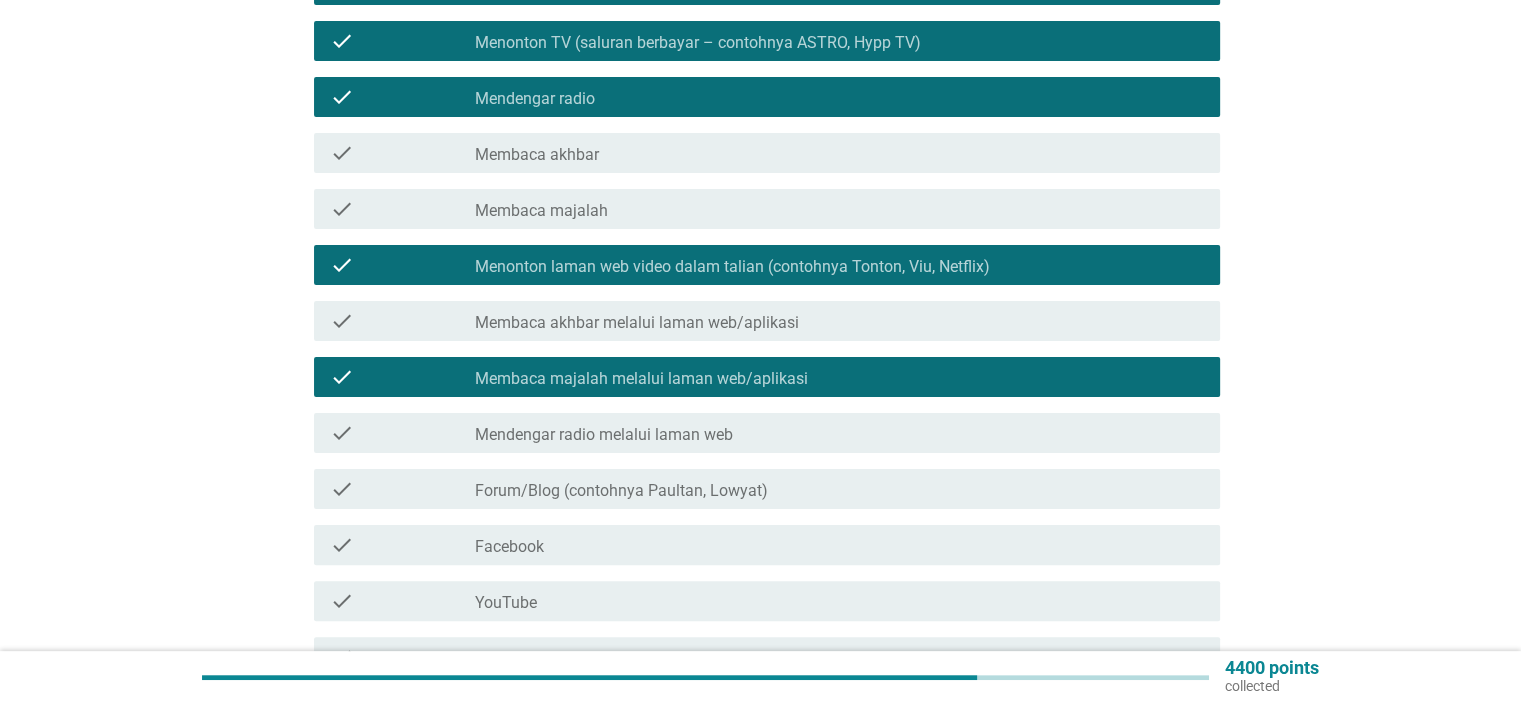 click on "check_box_outline_blank Facebook" at bounding box center (839, 545) 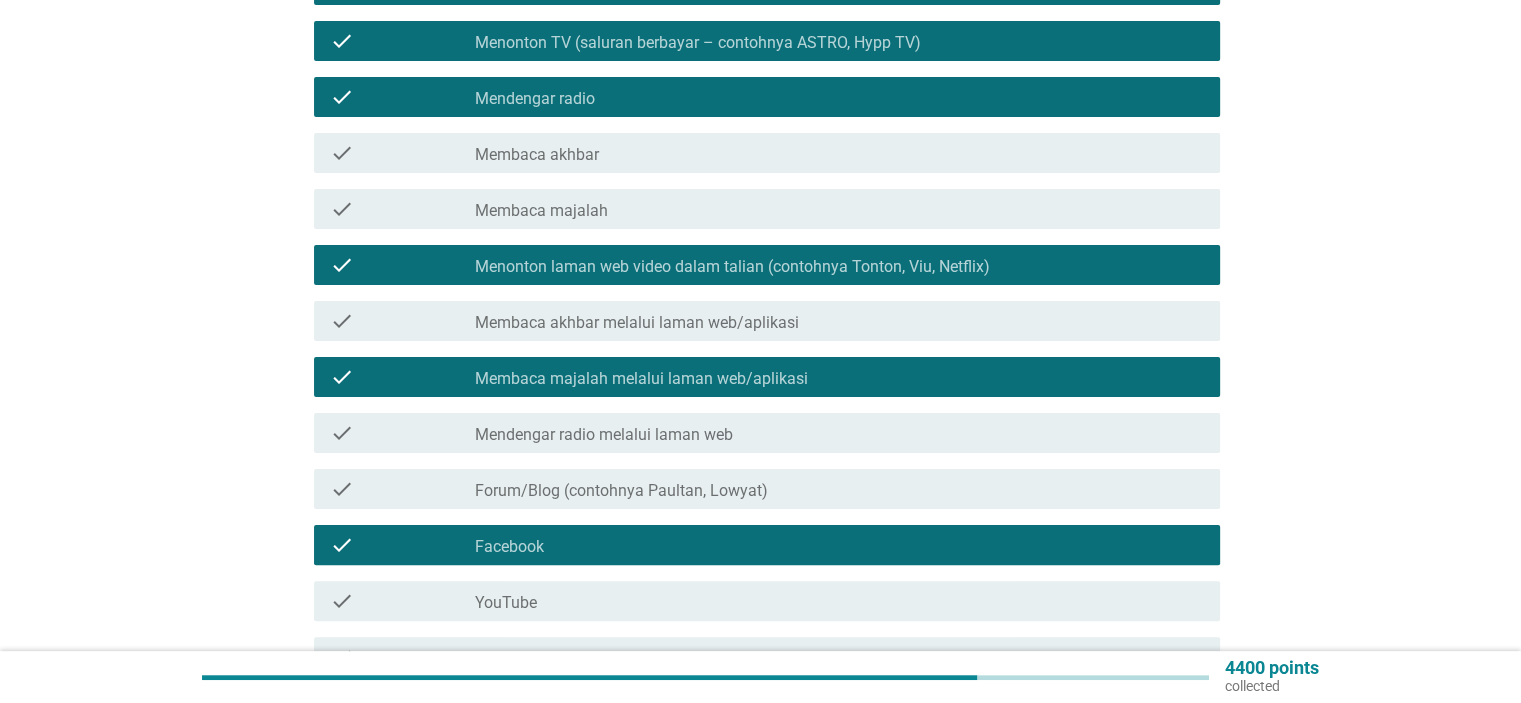 click on "check_box_outline_blank YouTube" at bounding box center [839, 601] 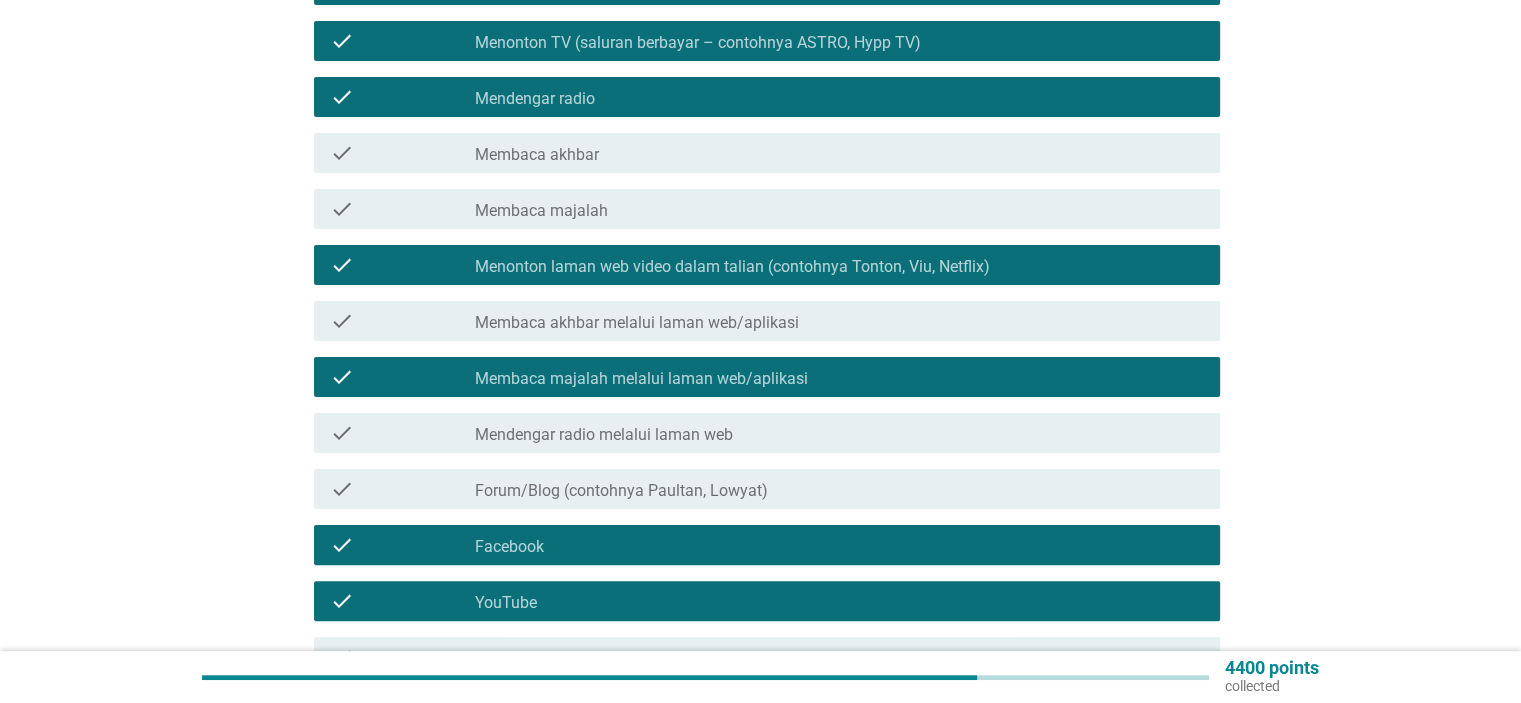 scroll, scrollTop: 500, scrollLeft: 0, axis: vertical 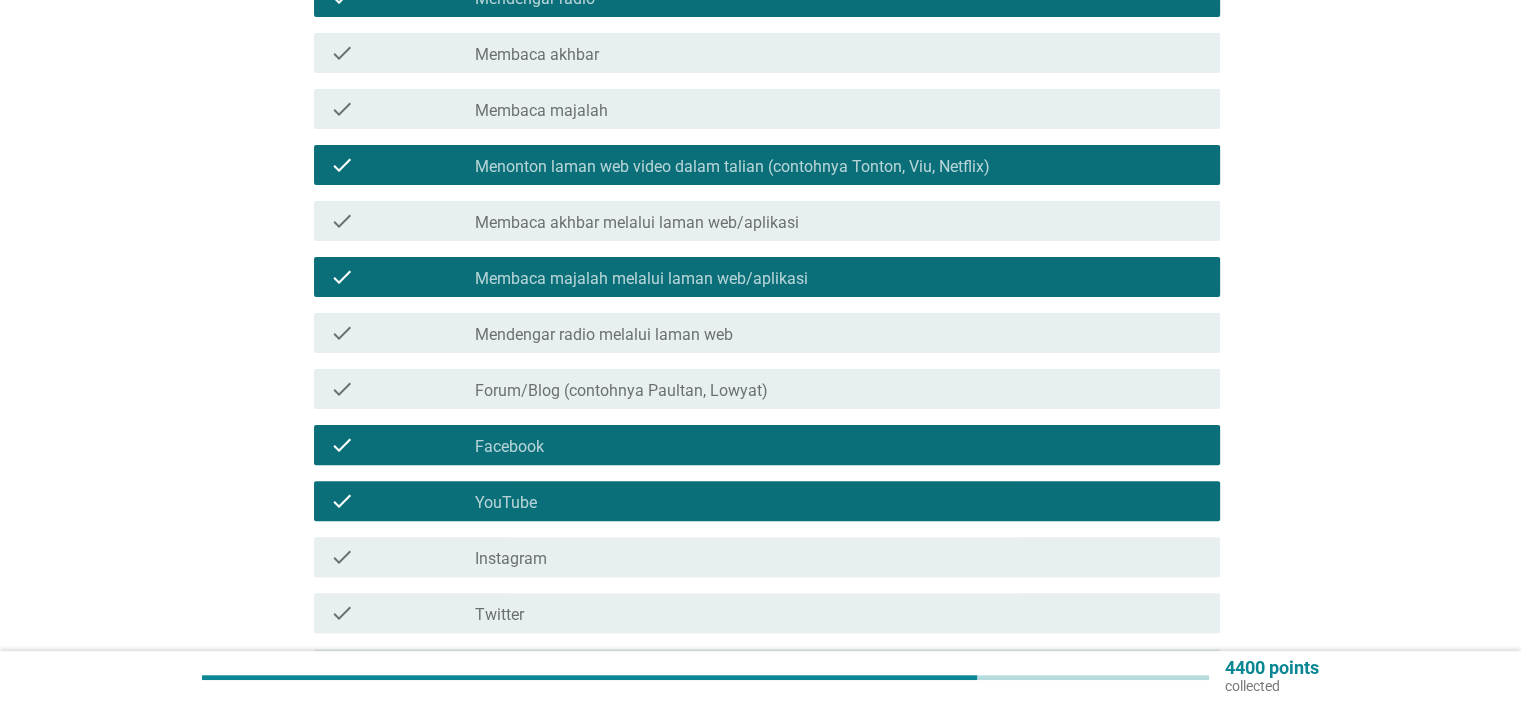 click on "check_box_outline_blank Instagram" at bounding box center [839, 557] 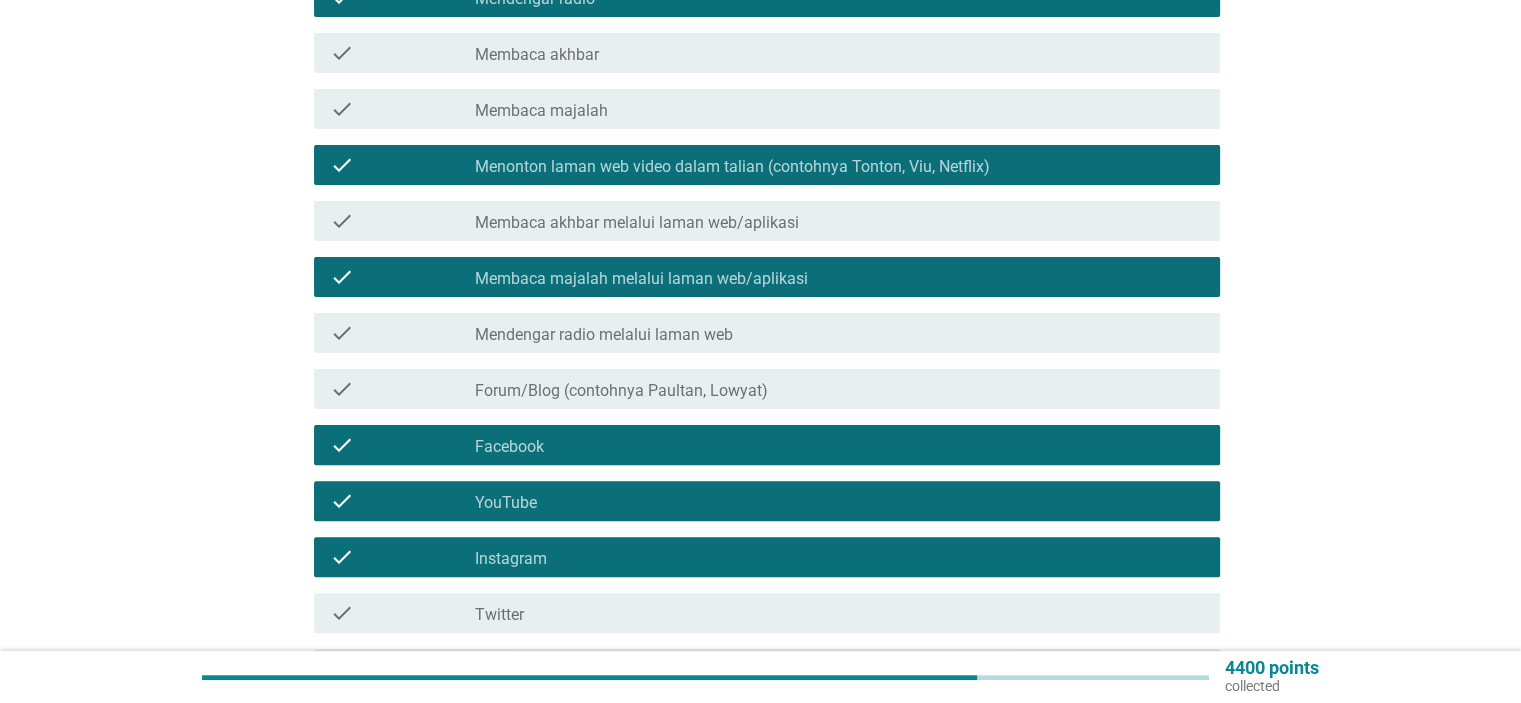 scroll, scrollTop: 600, scrollLeft: 0, axis: vertical 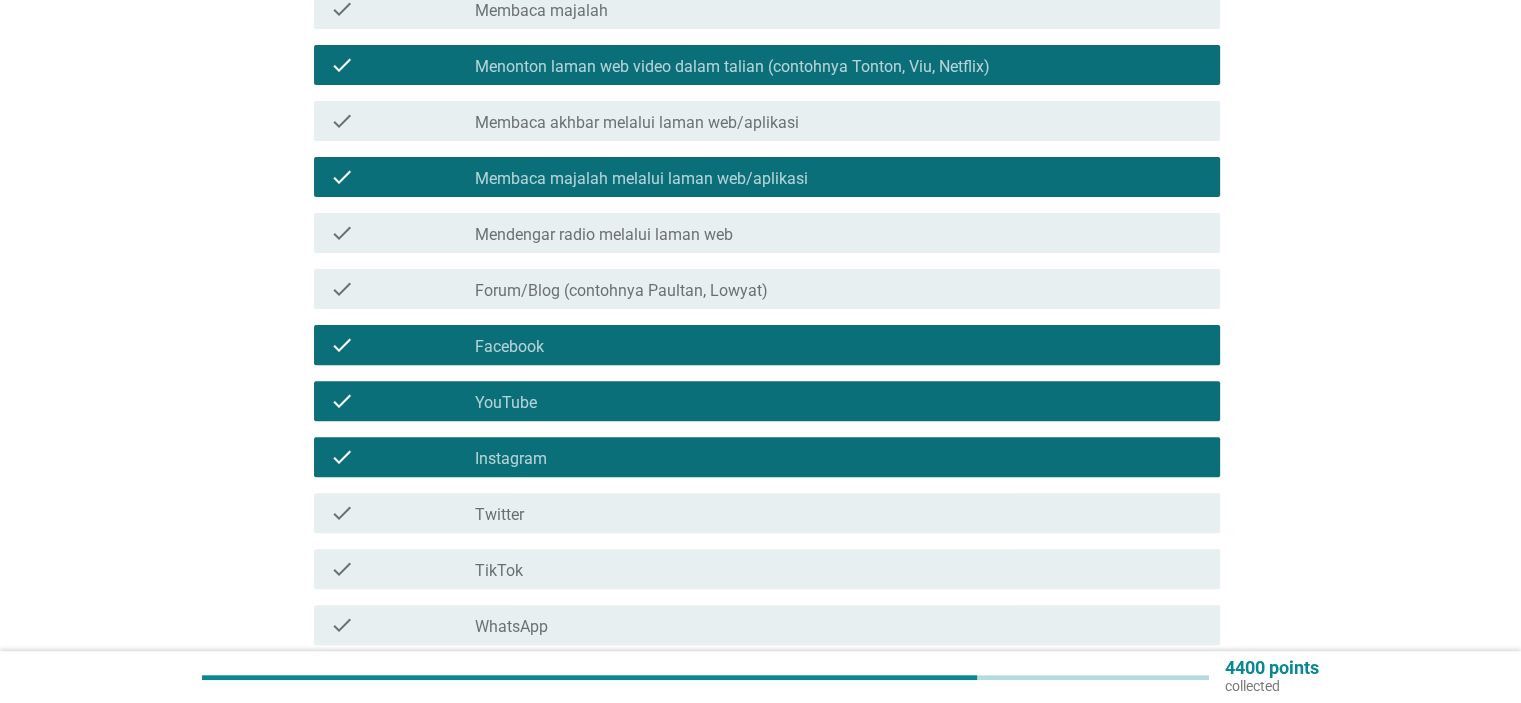 click on "check_box_outline_blank Twitter" at bounding box center (839, 513) 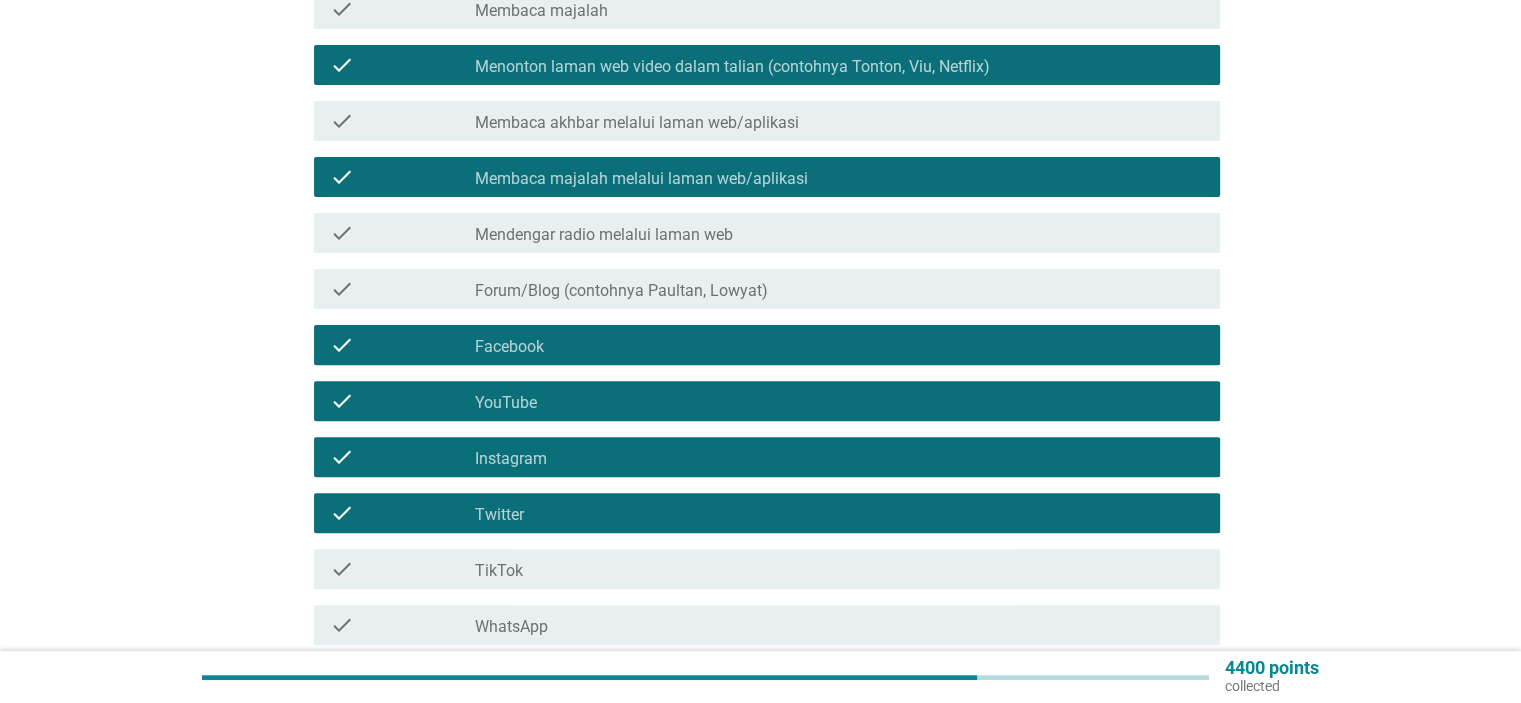 click on "check_box_outline_blank TikTok" at bounding box center (839, 569) 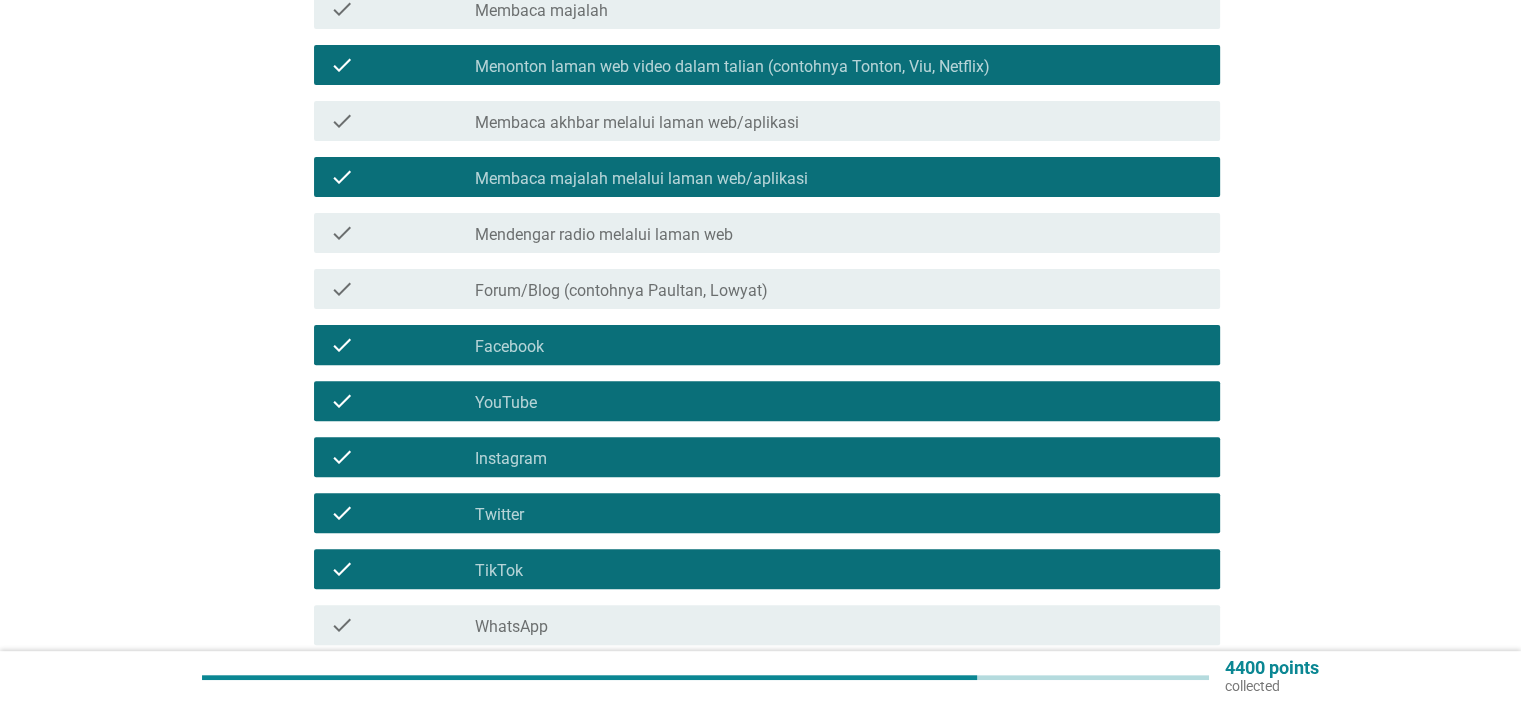 scroll, scrollTop: 700, scrollLeft: 0, axis: vertical 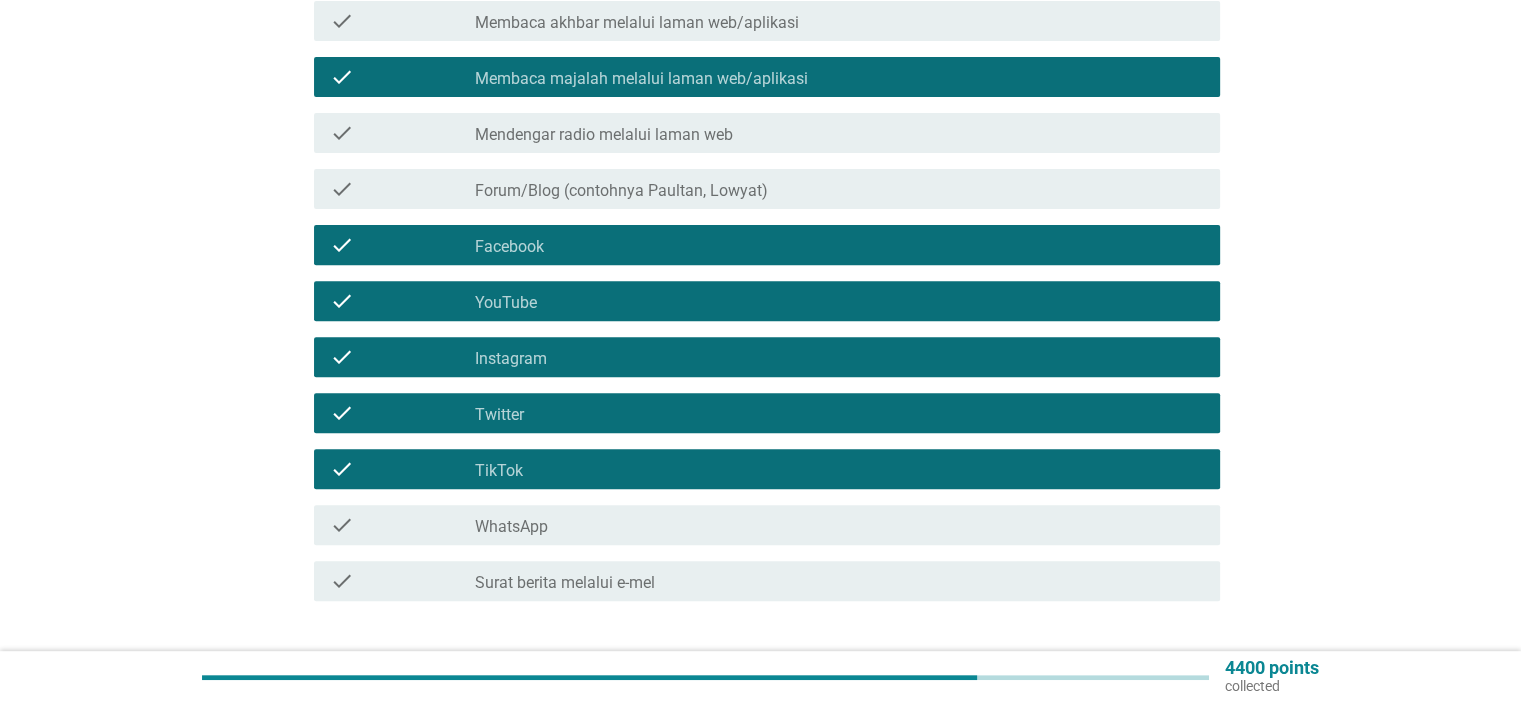 click on "check_box_outline_blank WhatsApp" at bounding box center (839, 525) 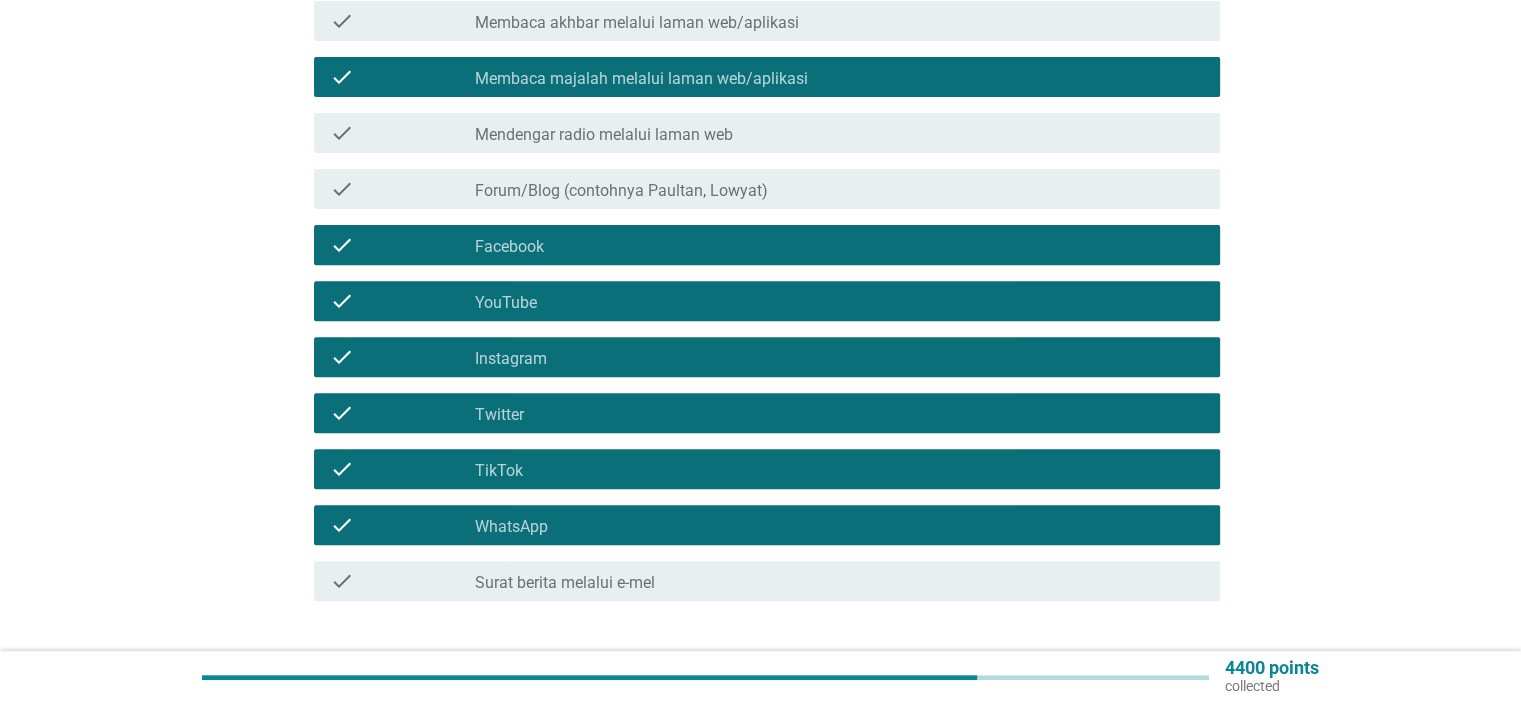 scroll, scrollTop: 800, scrollLeft: 0, axis: vertical 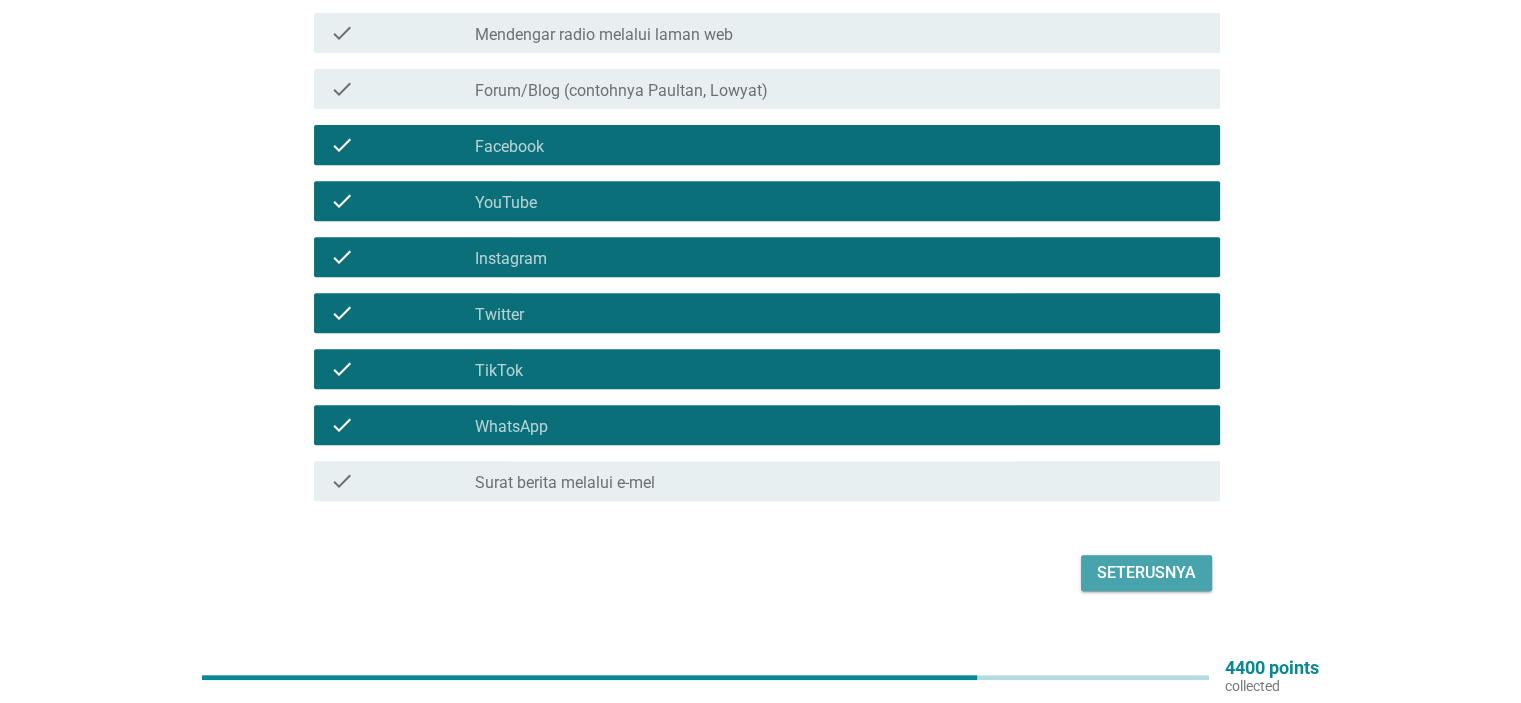 click on "Seterusnya" at bounding box center (1146, 573) 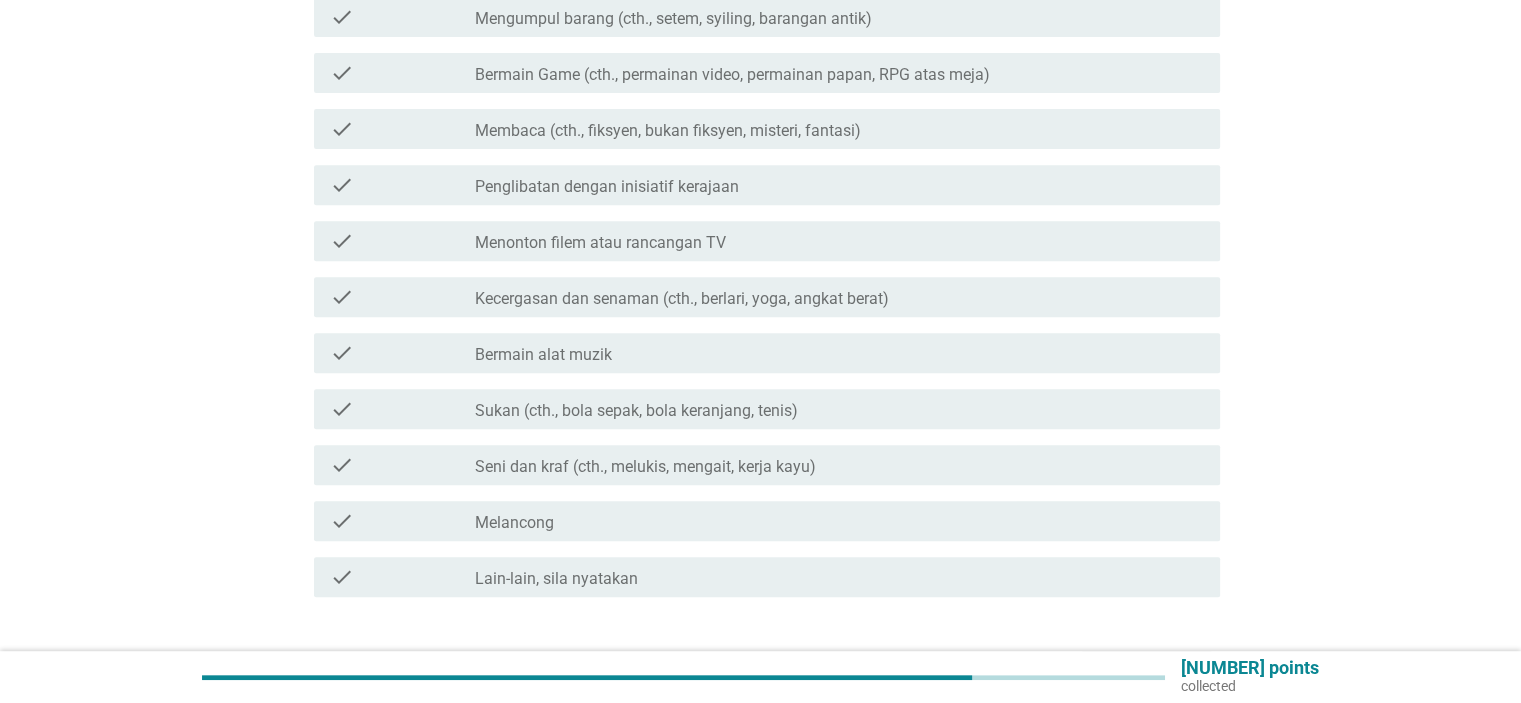 scroll, scrollTop: 0, scrollLeft: 0, axis: both 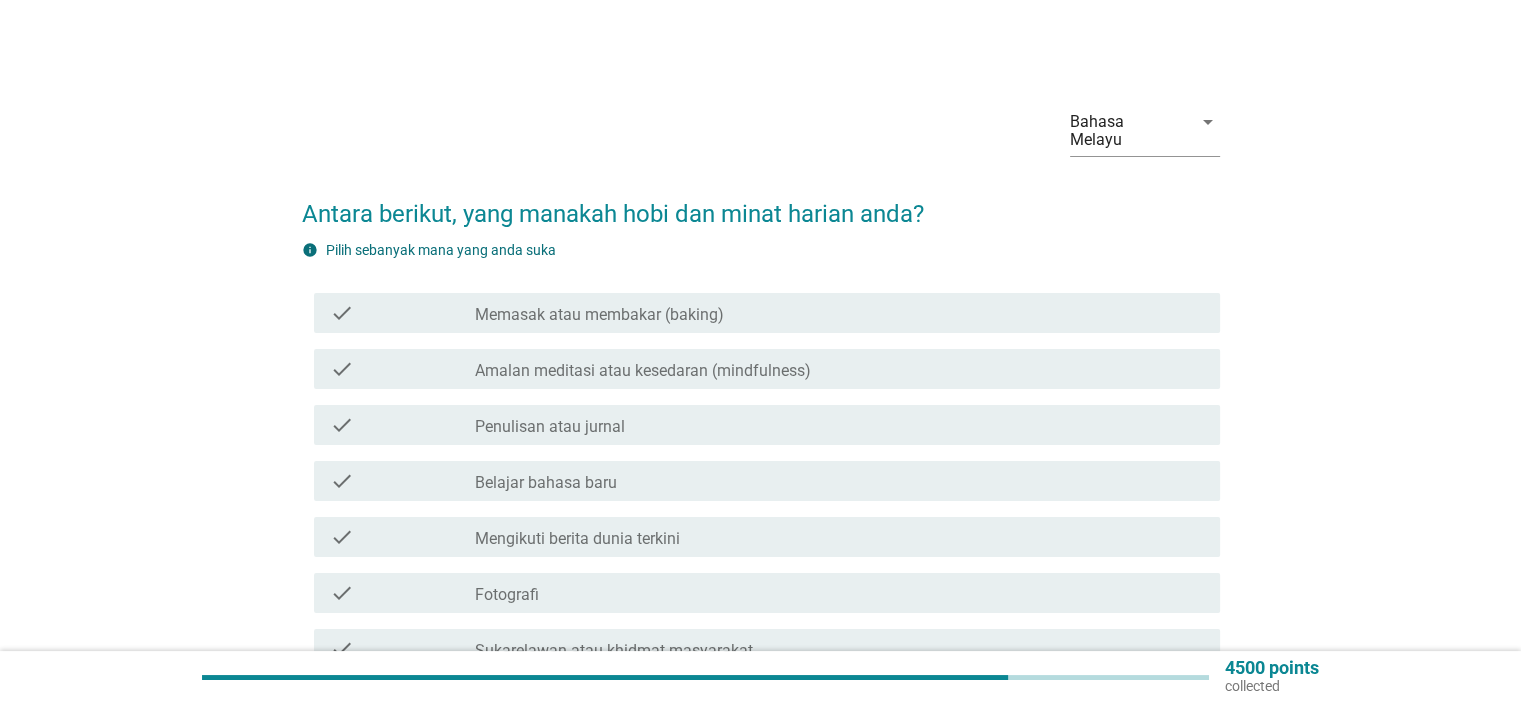 click on "Mengikuti berita dunia terkini" at bounding box center [577, 539] 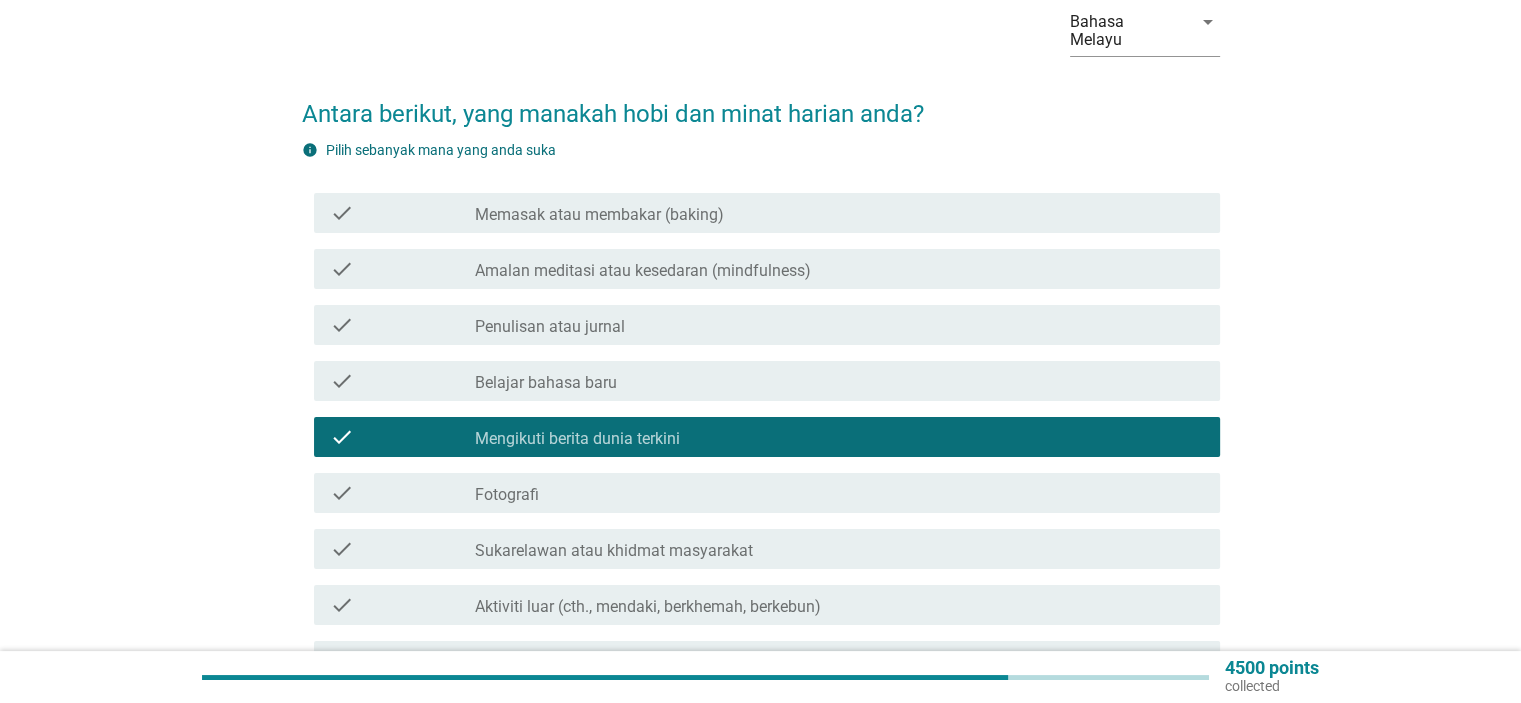 scroll, scrollTop: 300, scrollLeft: 0, axis: vertical 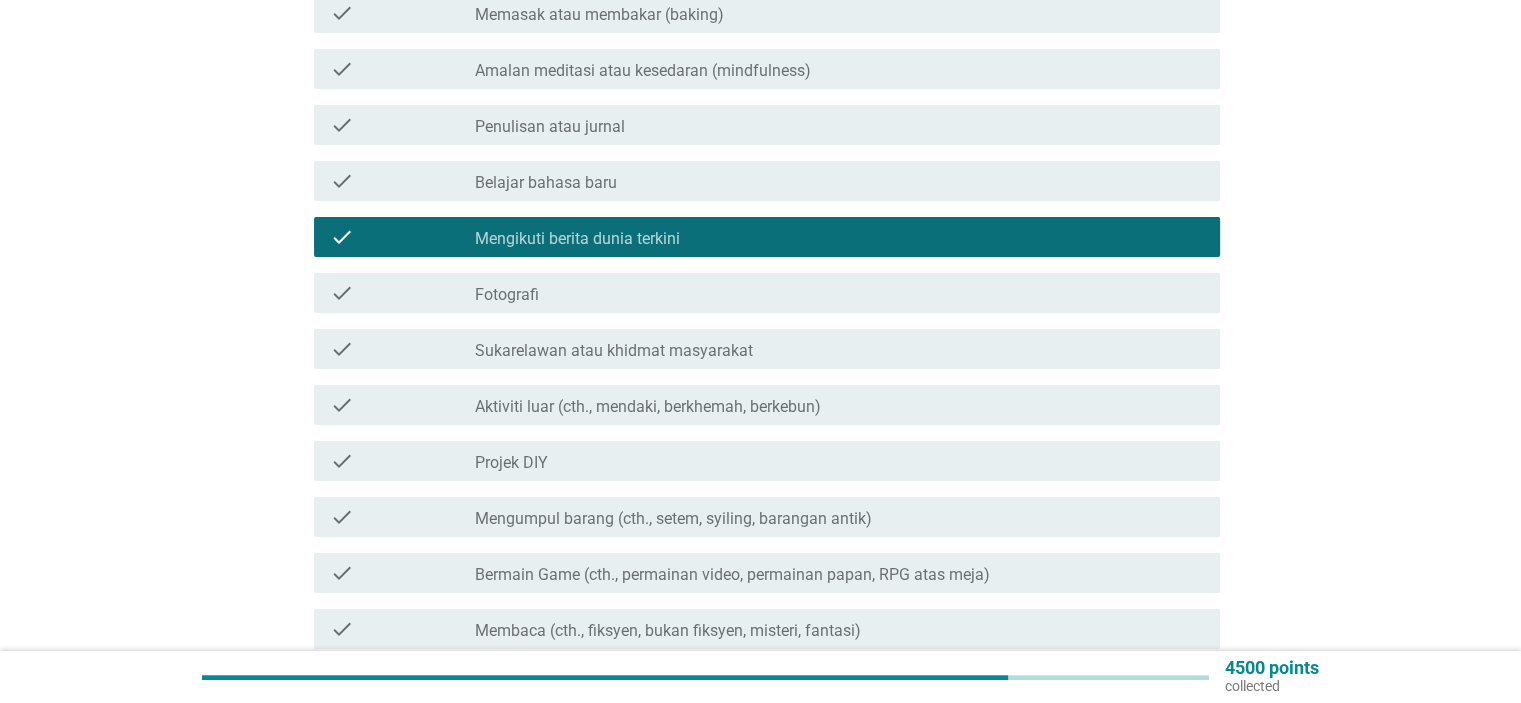 click on "check_box_outline_blank Projek DIY" at bounding box center (839, 461) 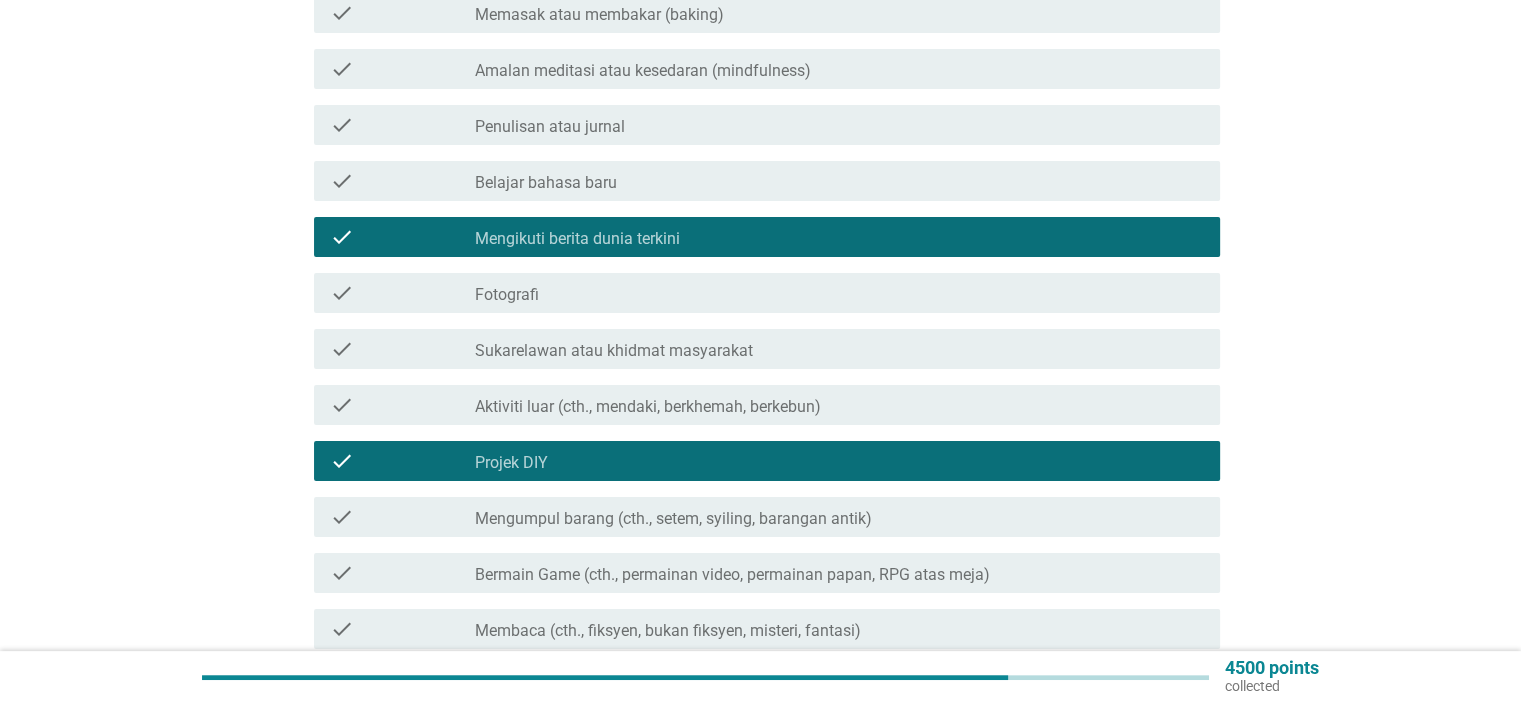scroll, scrollTop: 400, scrollLeft: 0, axis: vertical 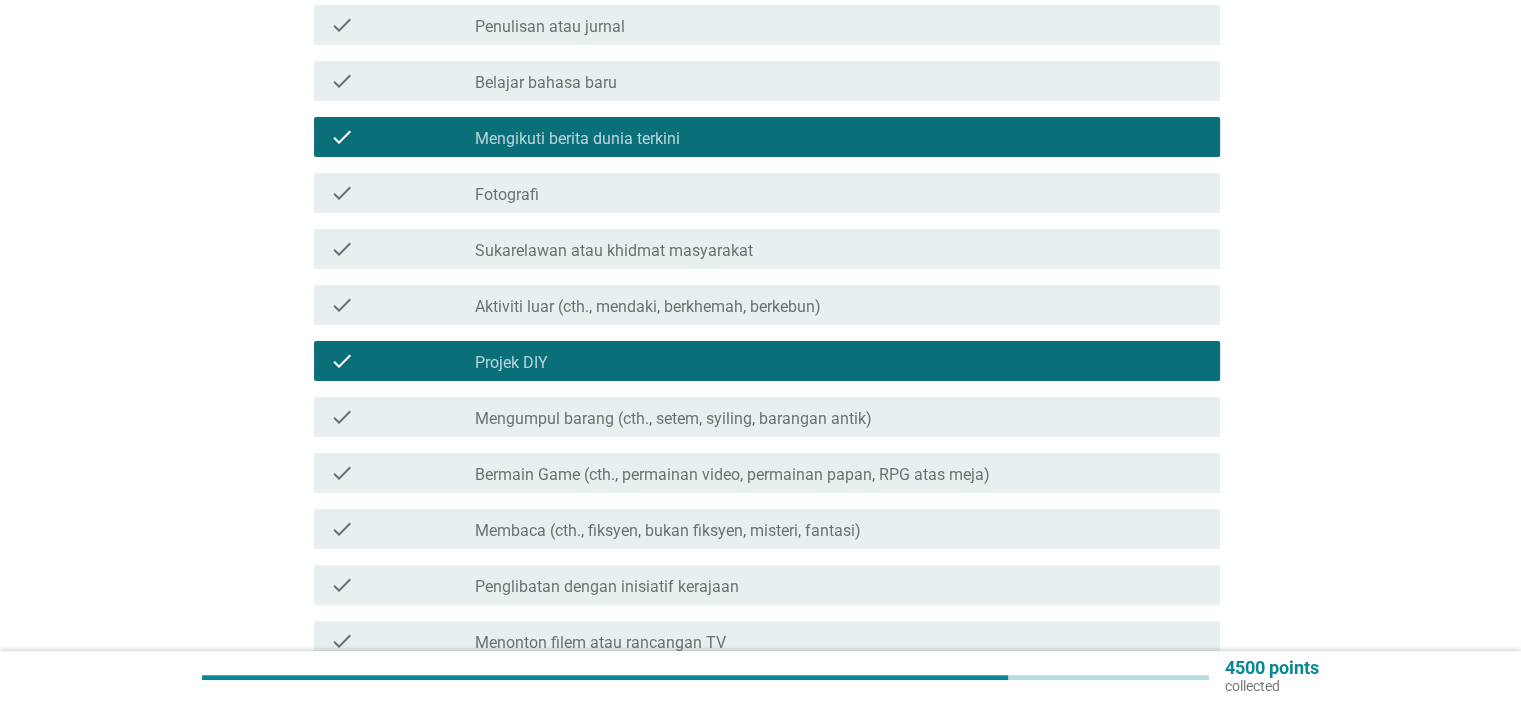 click on "Bermain Game (cth., permainan video, permainan papan, RPG atas meja)" at bounding box center [732, 475] 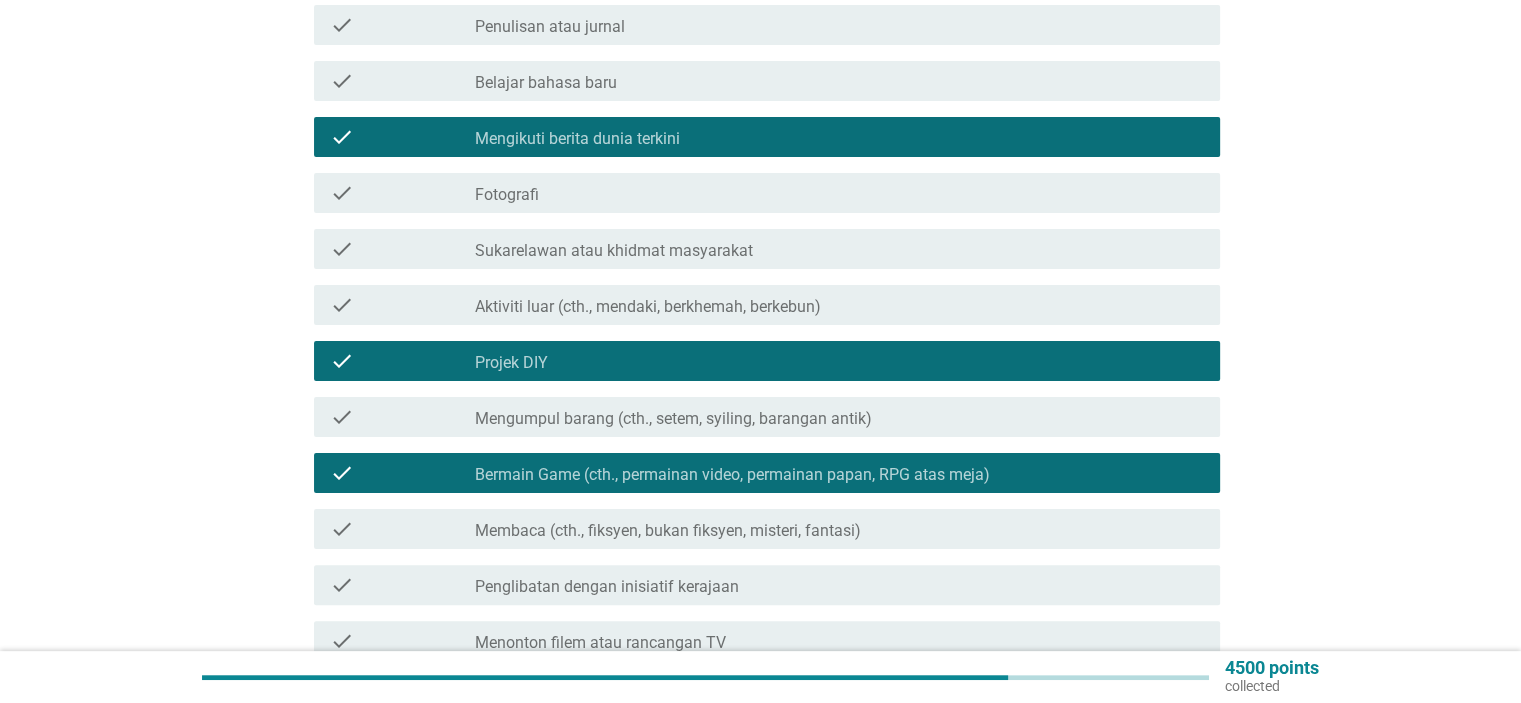 scroll, scrollTop: 500, scrollLeft: 0, axis: vertical 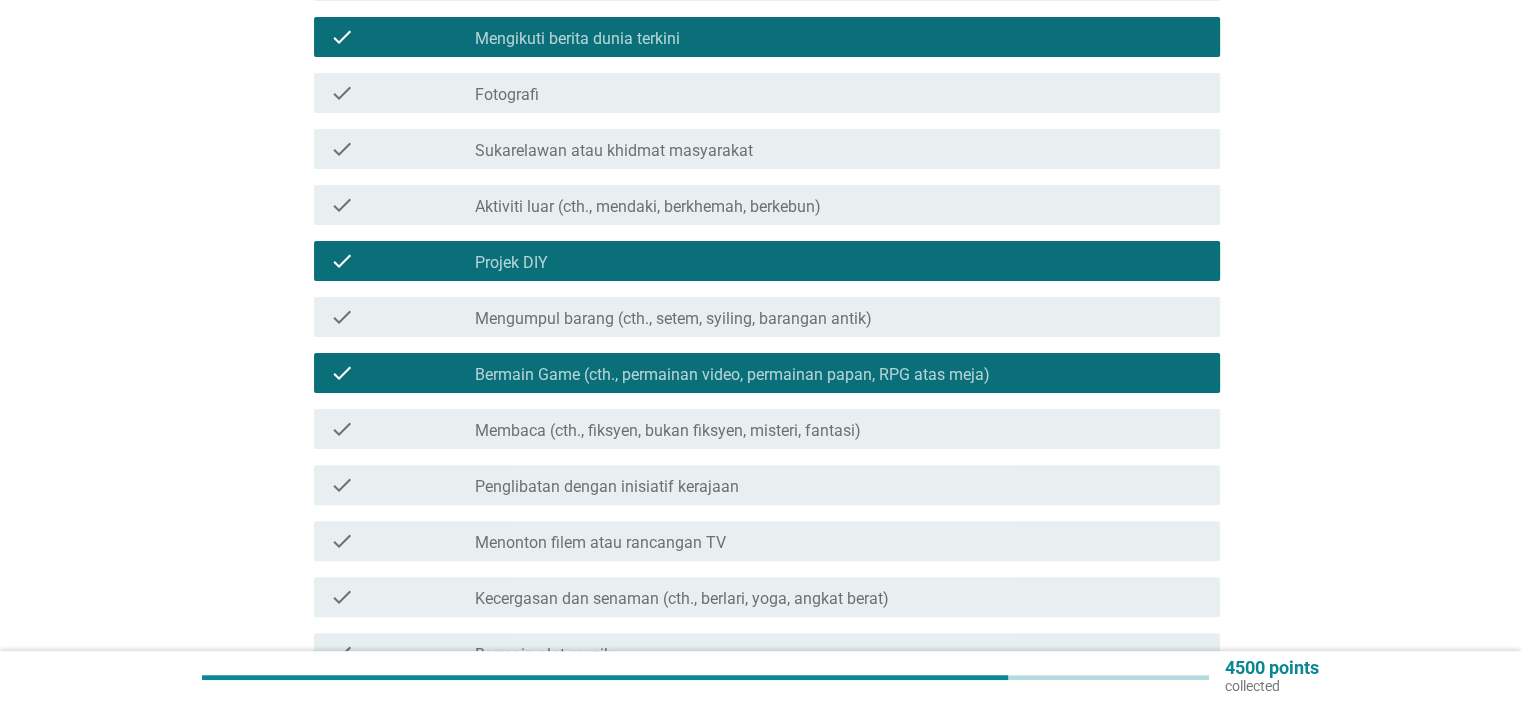 click on "Menonton filem atau rancangan TV" at bounding box center (600, 543) 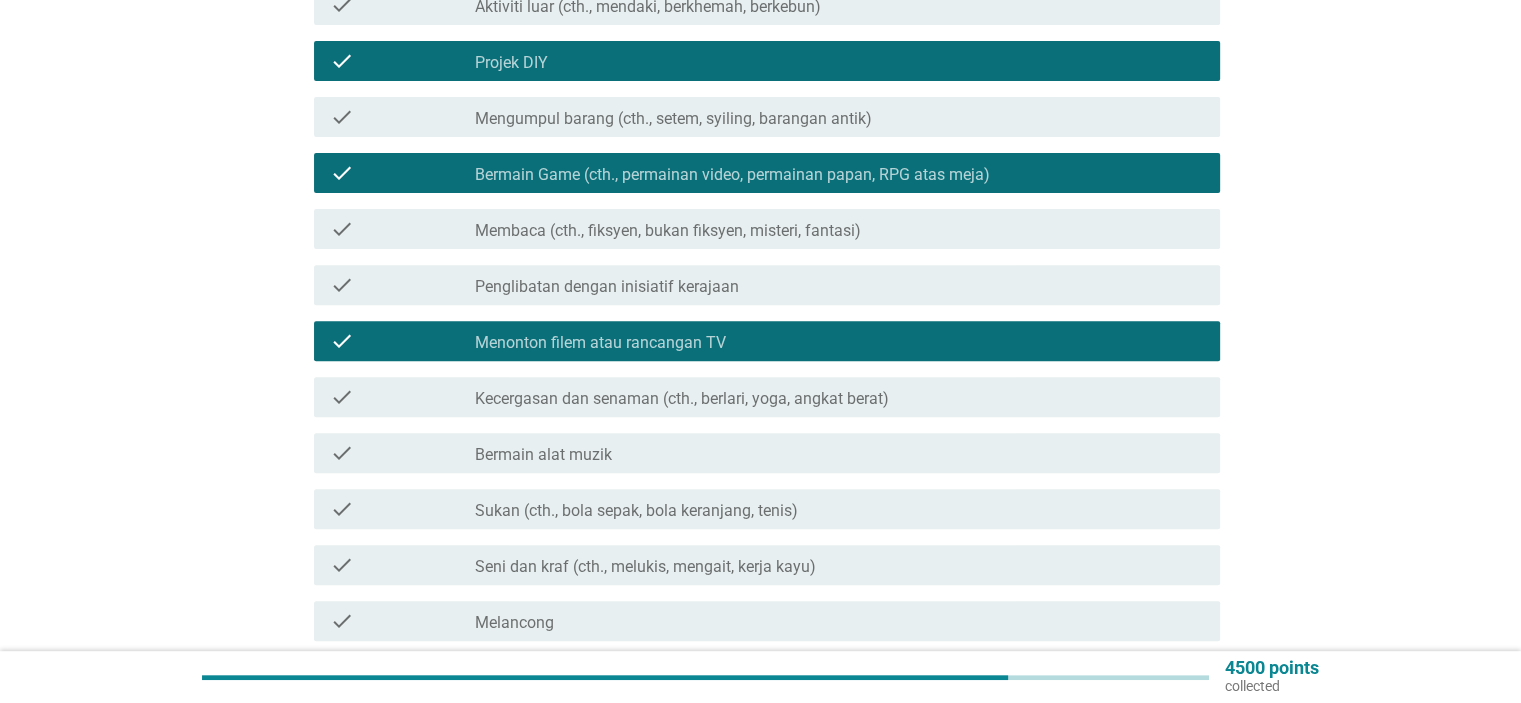 scroll, scrollTop: 800, scrollLeft: 0, axis: vertical 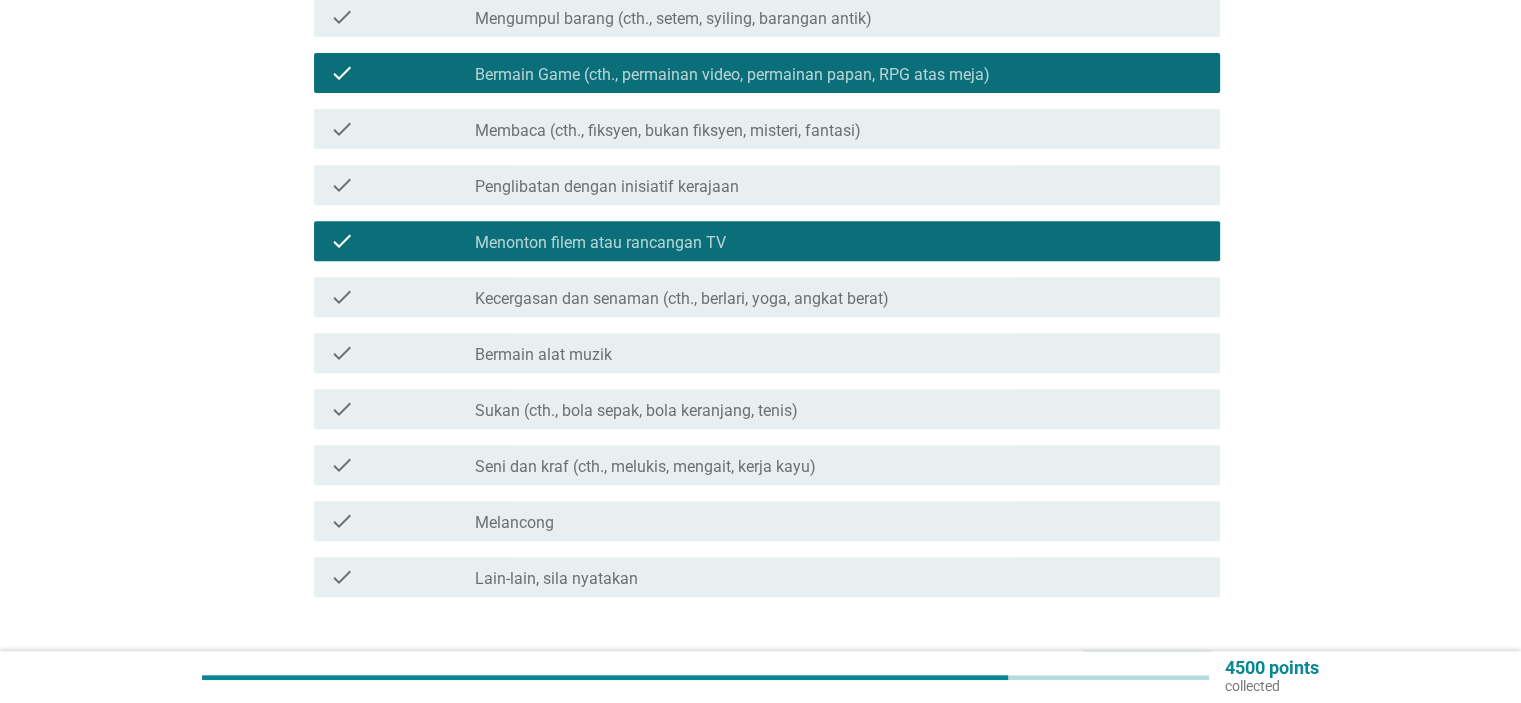 click on "check_box_outline_blank Sukan (cth., bola sepak, bola keranjang, tenis)" at bounding box center [839, 409] 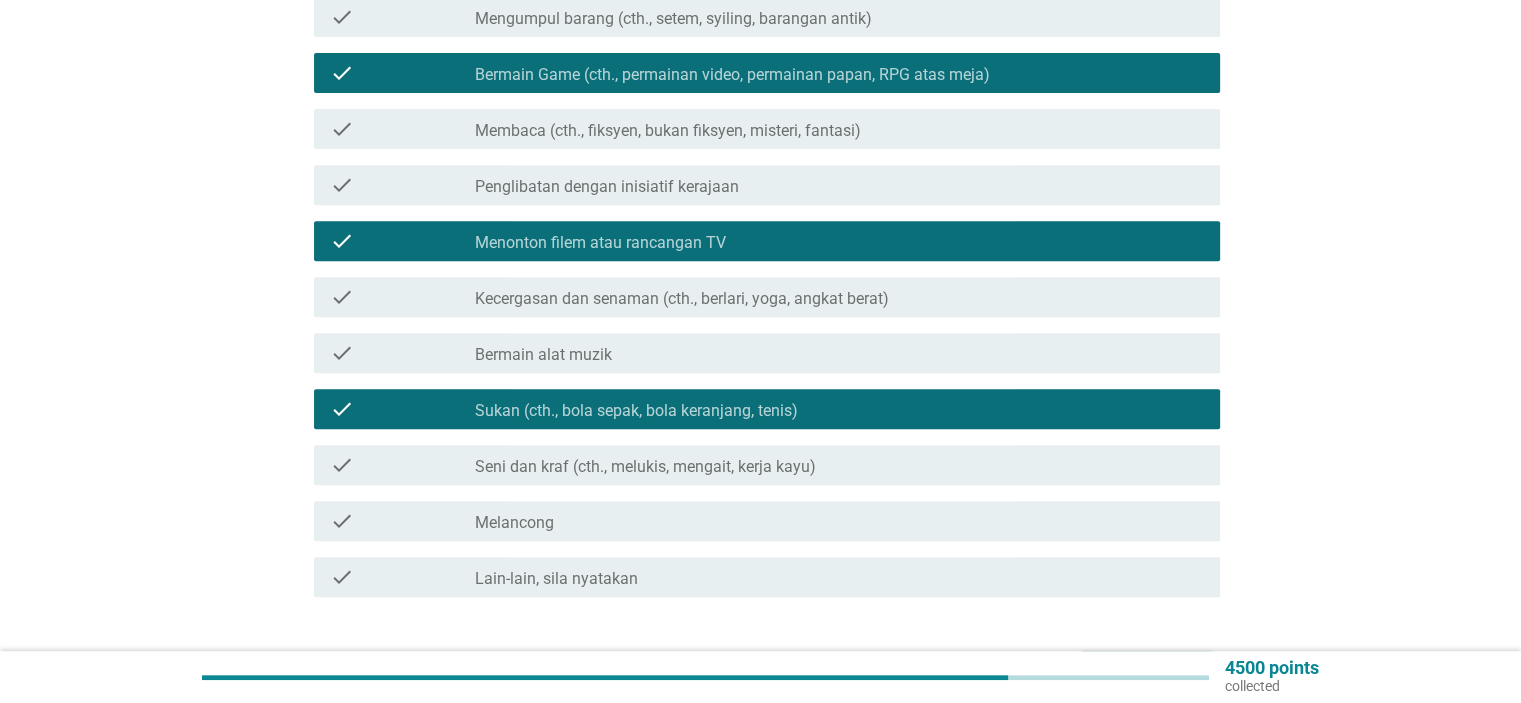 scroll, scrollTop: 913, scrollLeft: 0, axis: vertical 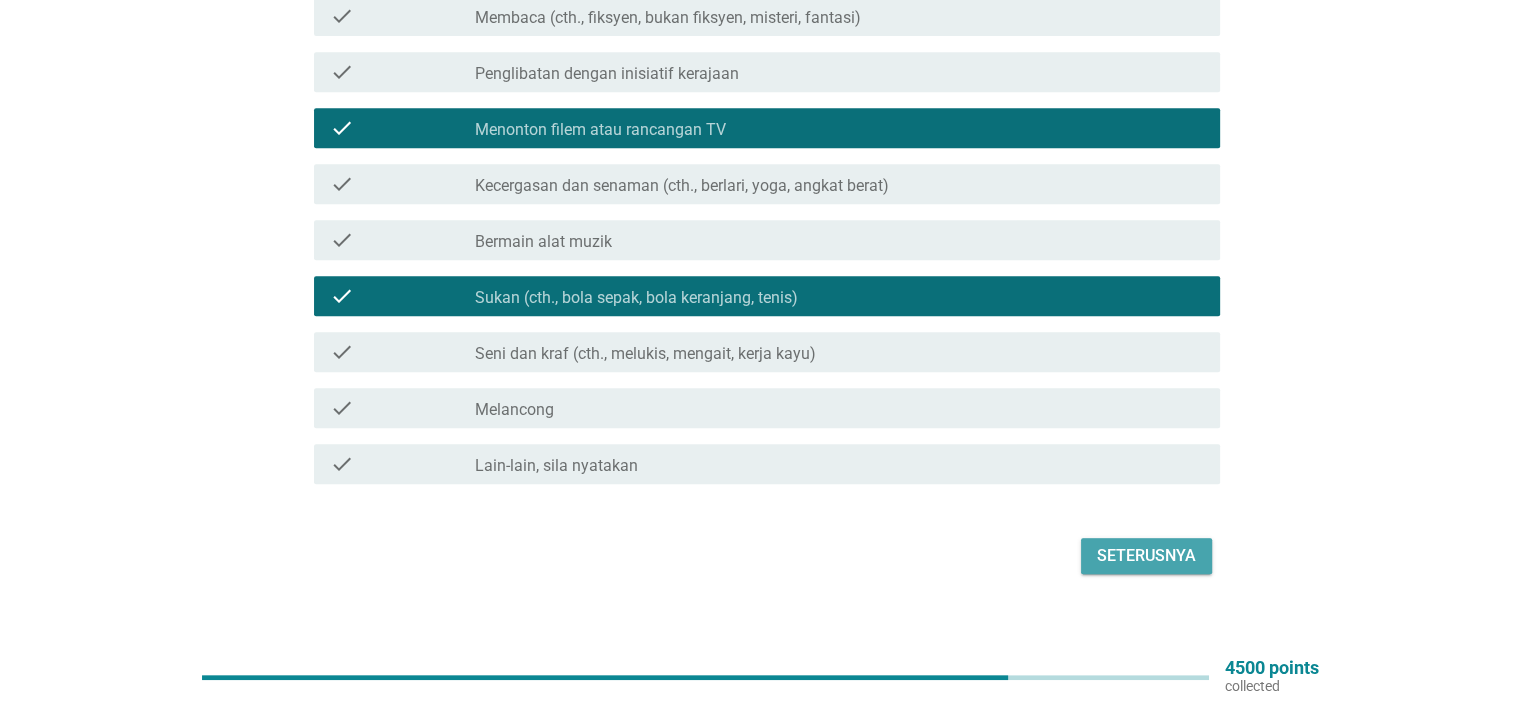 click on "Seterusnya" at bounding box center [1146, 556] 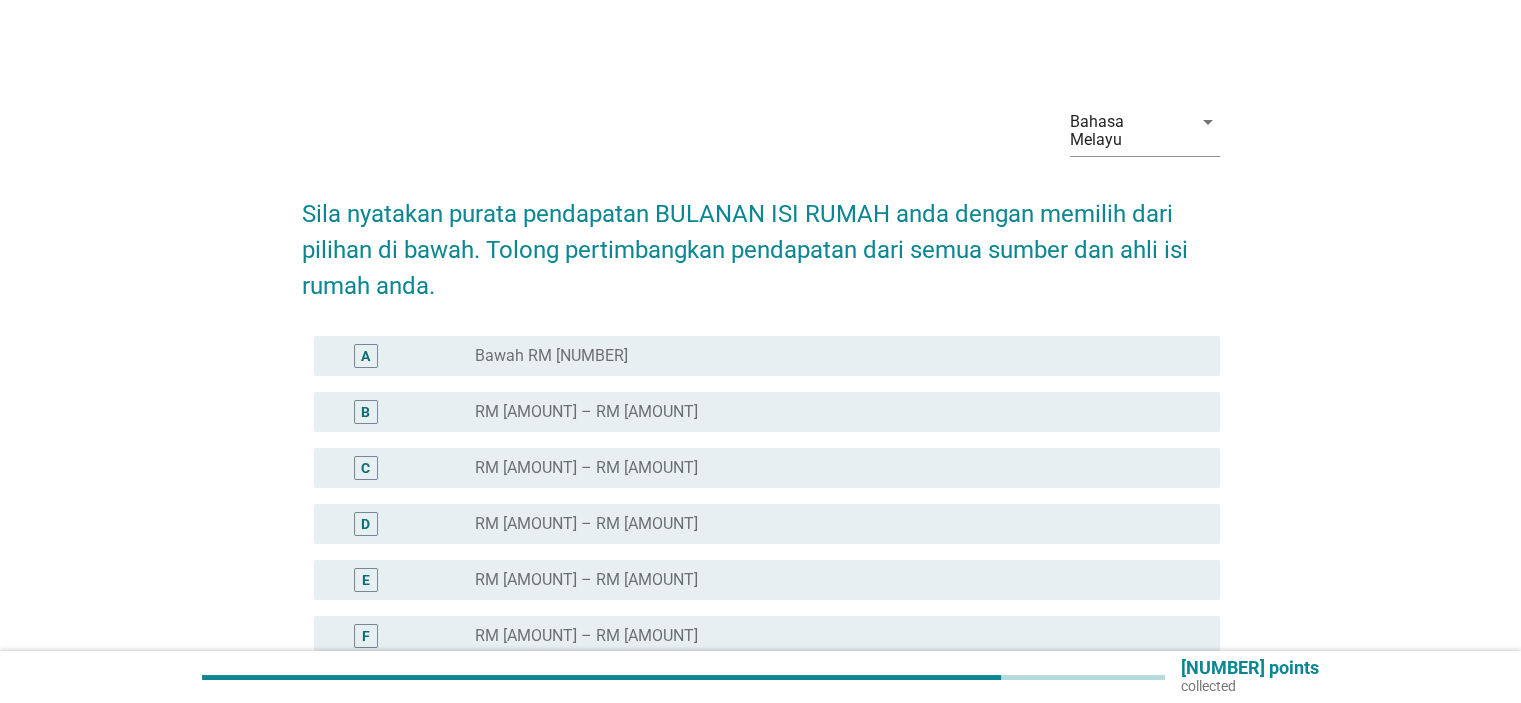 scroll, scrollTop: 200, scrollLeft: 0, axis: vertical 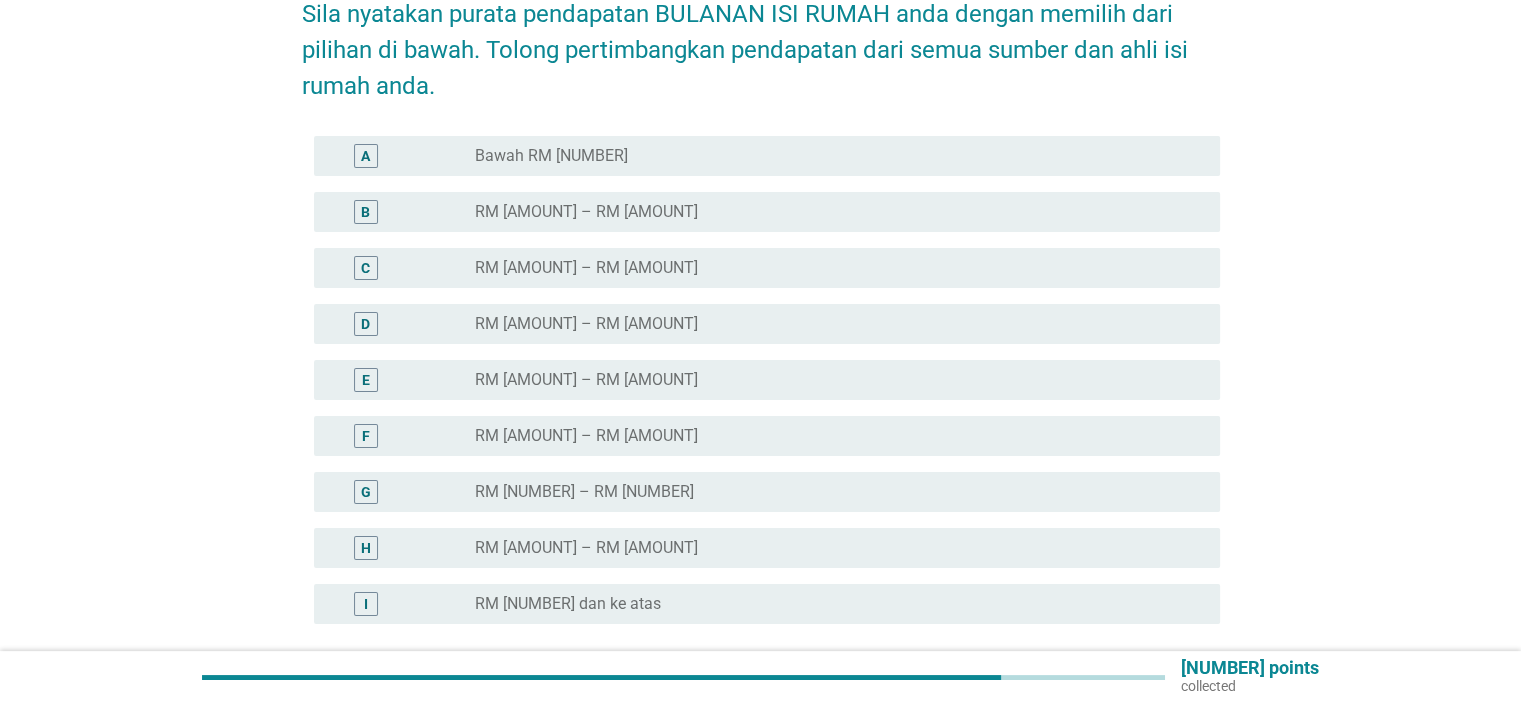 click on "radio_button_unchecked RM [NUMBER] – RM [NUMBER]" at bounding box center (831, 324) 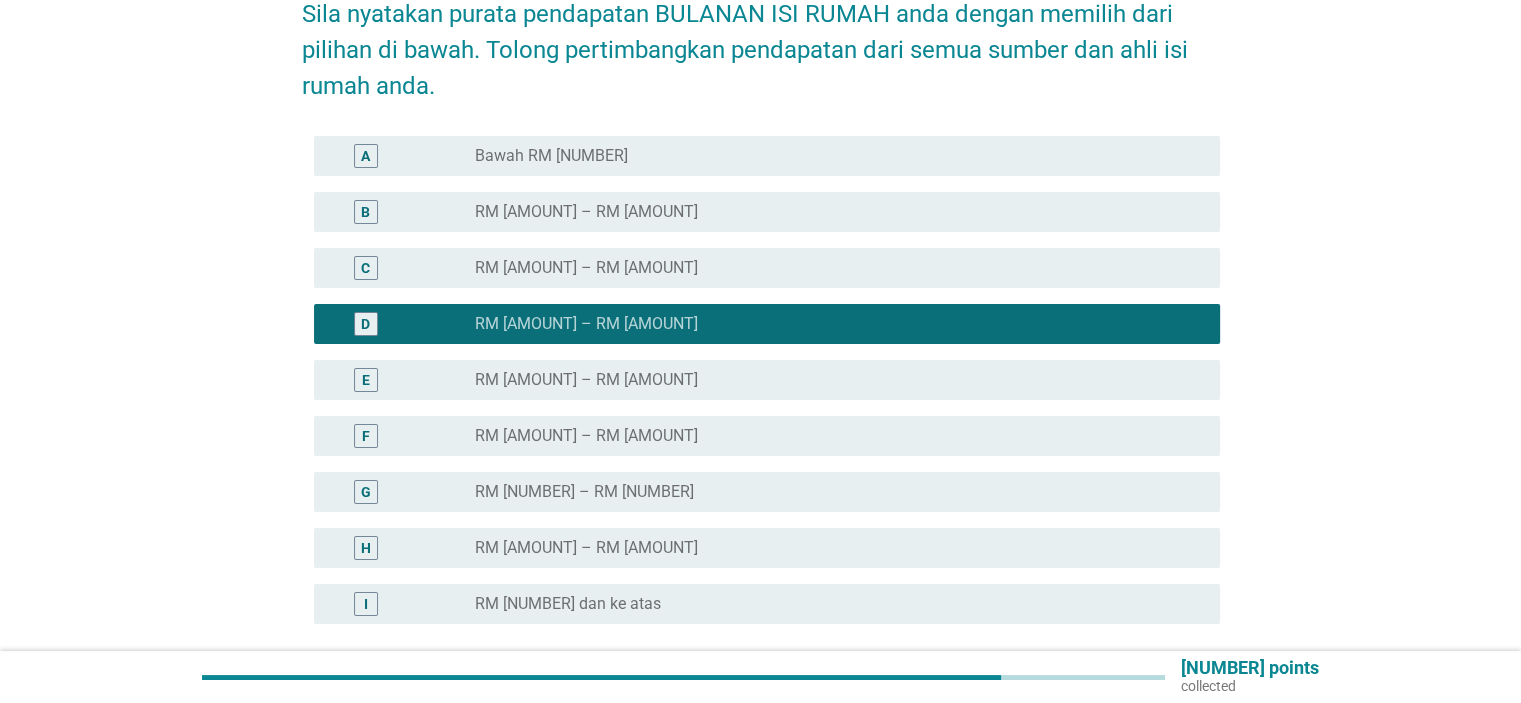 scroll, scrollTop: 364, scrollLeft: 0, axis: vertical 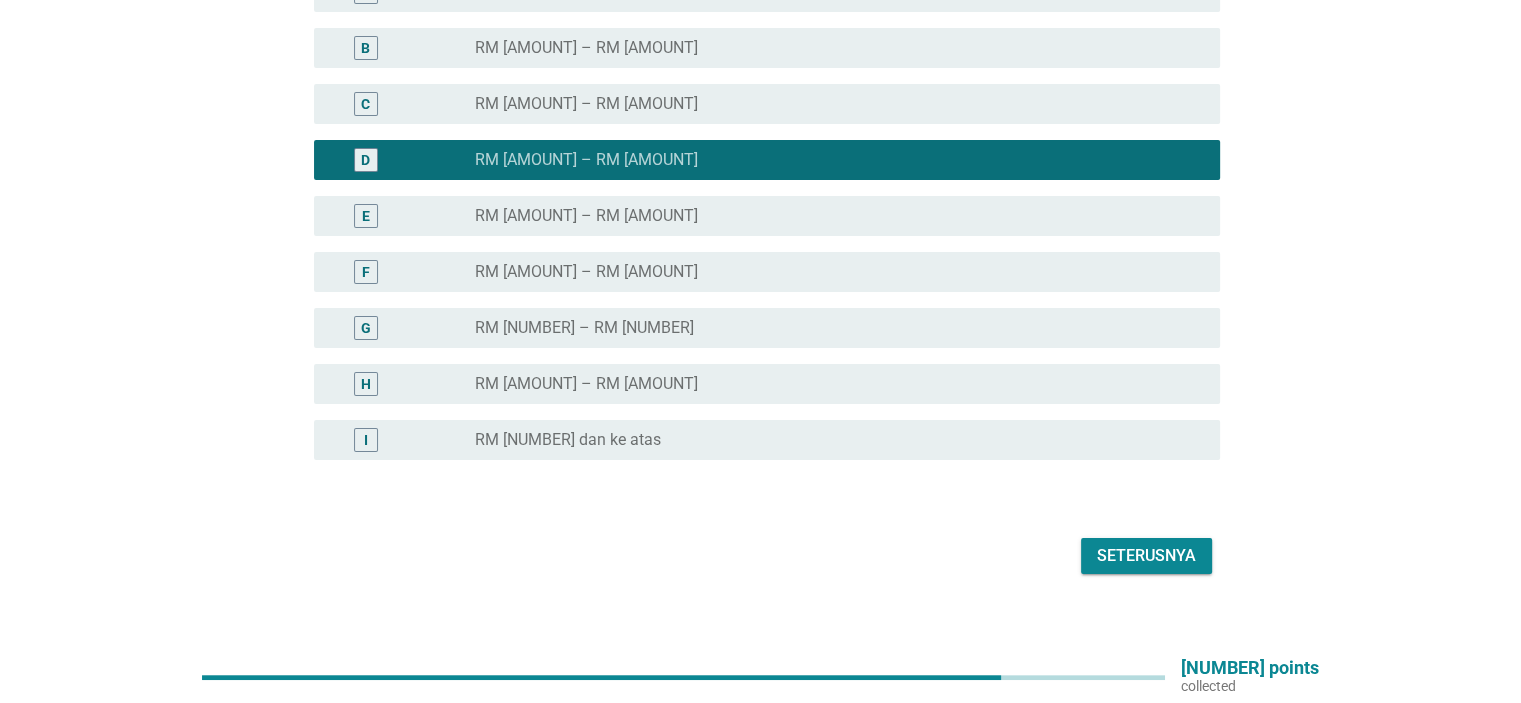 click on "Seterusnya" at bounding box center [1146, 556] 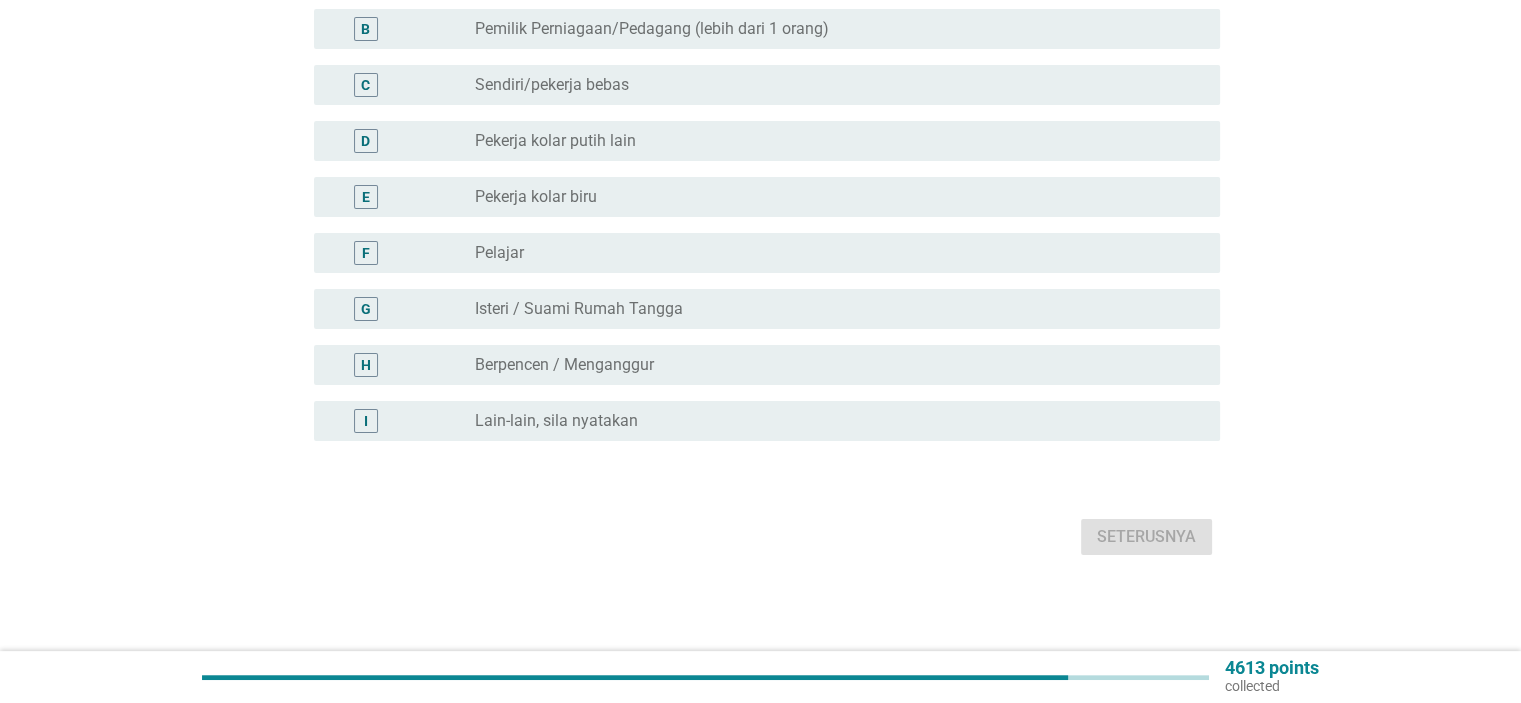 scroll, scrollTop: 0, scrollLeft: 0, axis: both 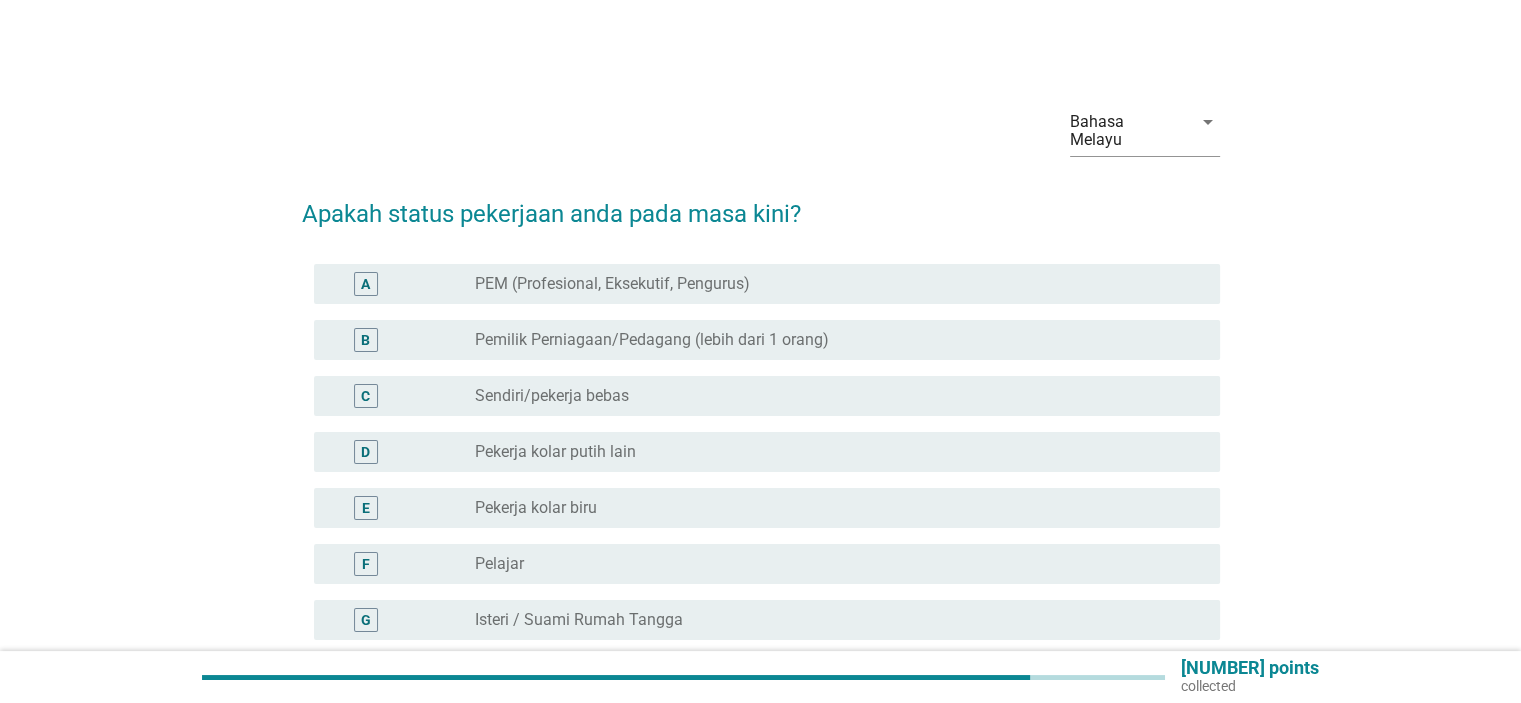 click on "radio_button_unchecked Sendiri/pekerja bebas" at bounding box center [831, 396] 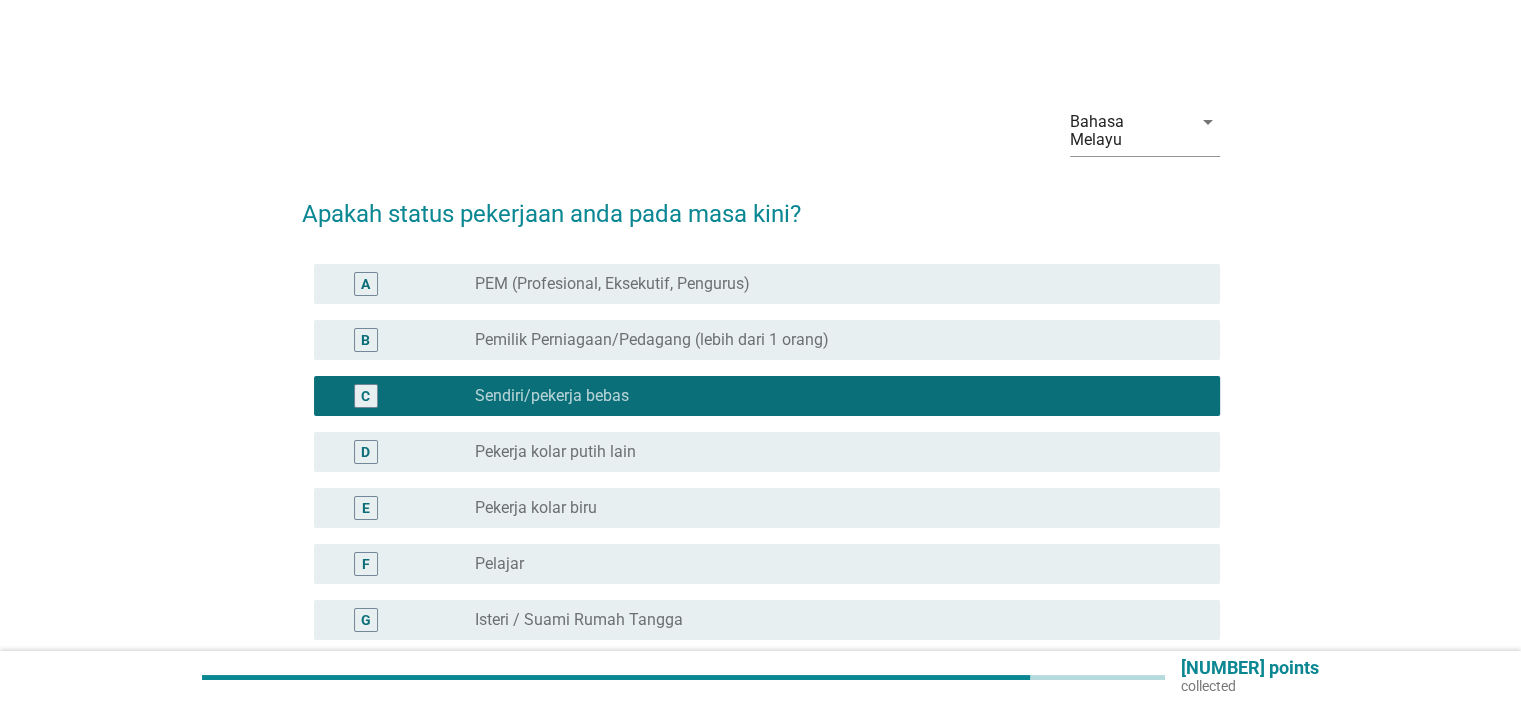 scroll, scrollTop: 292, scrollLeft: 0, axis: vertical 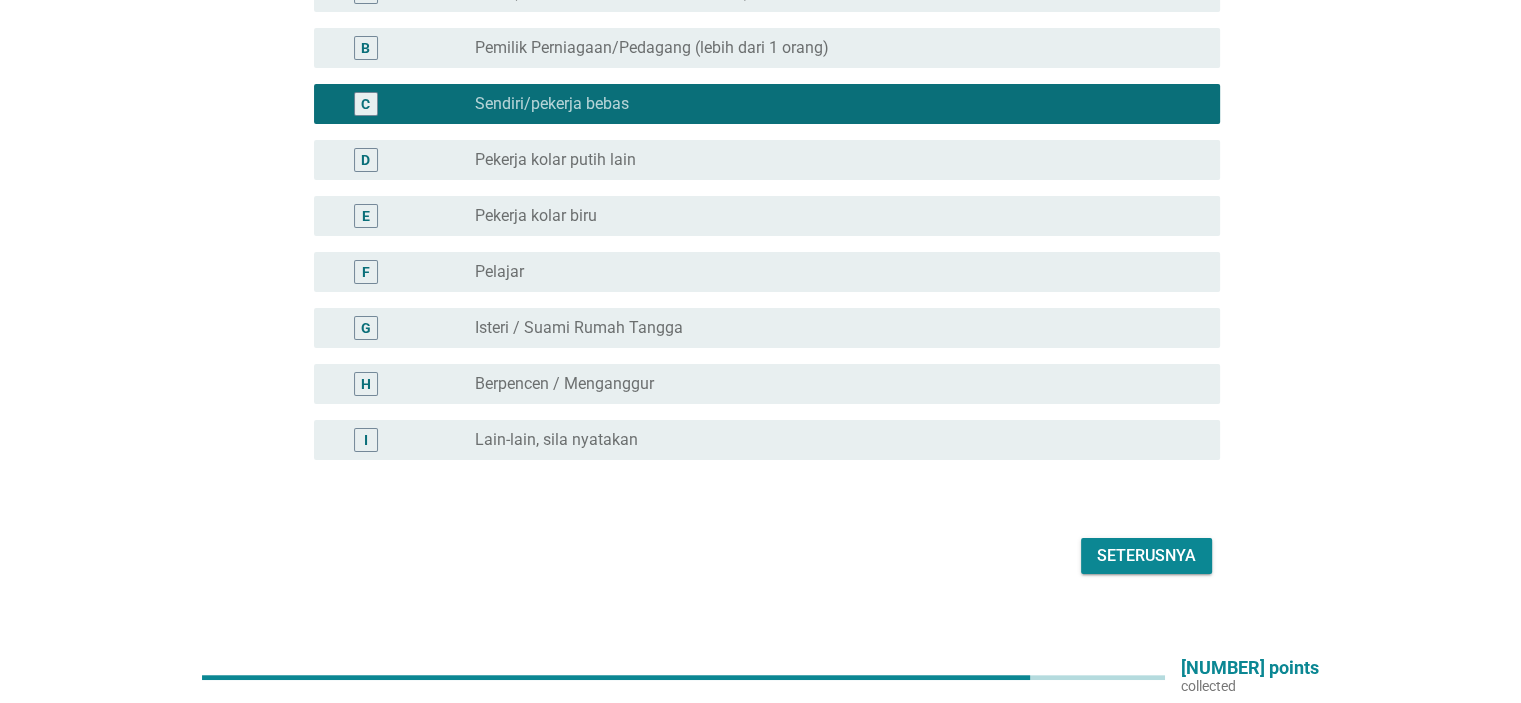 click on "Seterusnya" at bounding box center [1146, 556] 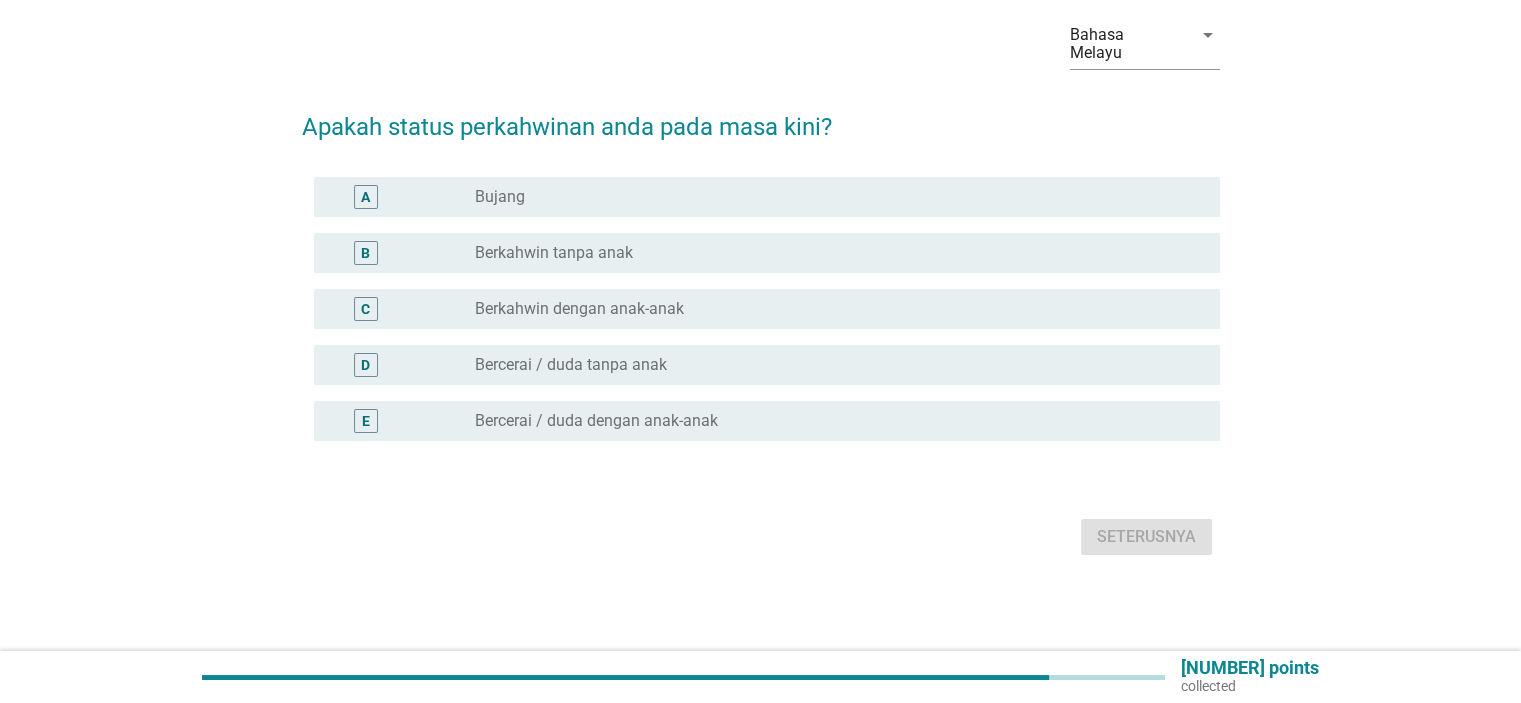 scroll, scrollTop: 0, scrollLeft: 0, axis: both 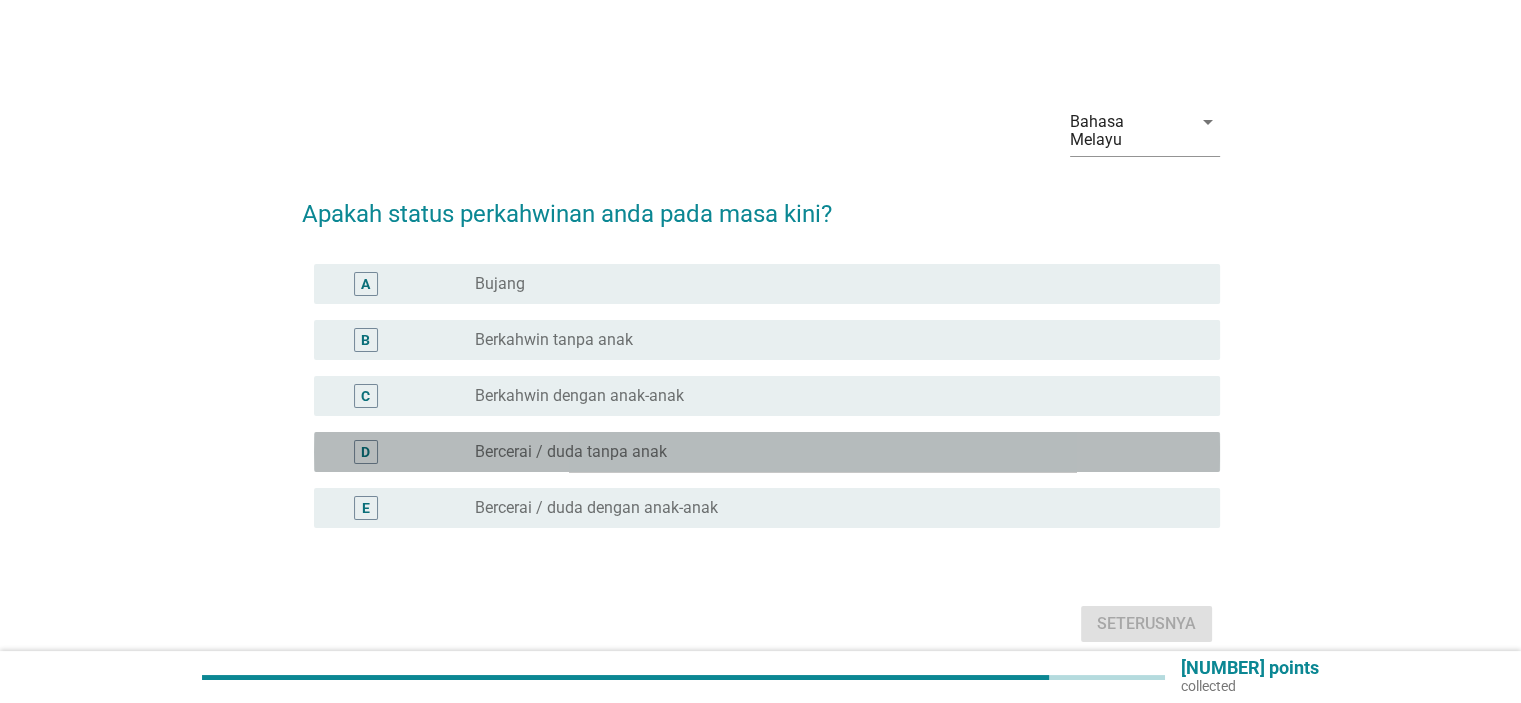 click on "radio_button_unchecked Bercerai / duda tanpa anak" at bounding box center [831, 452] 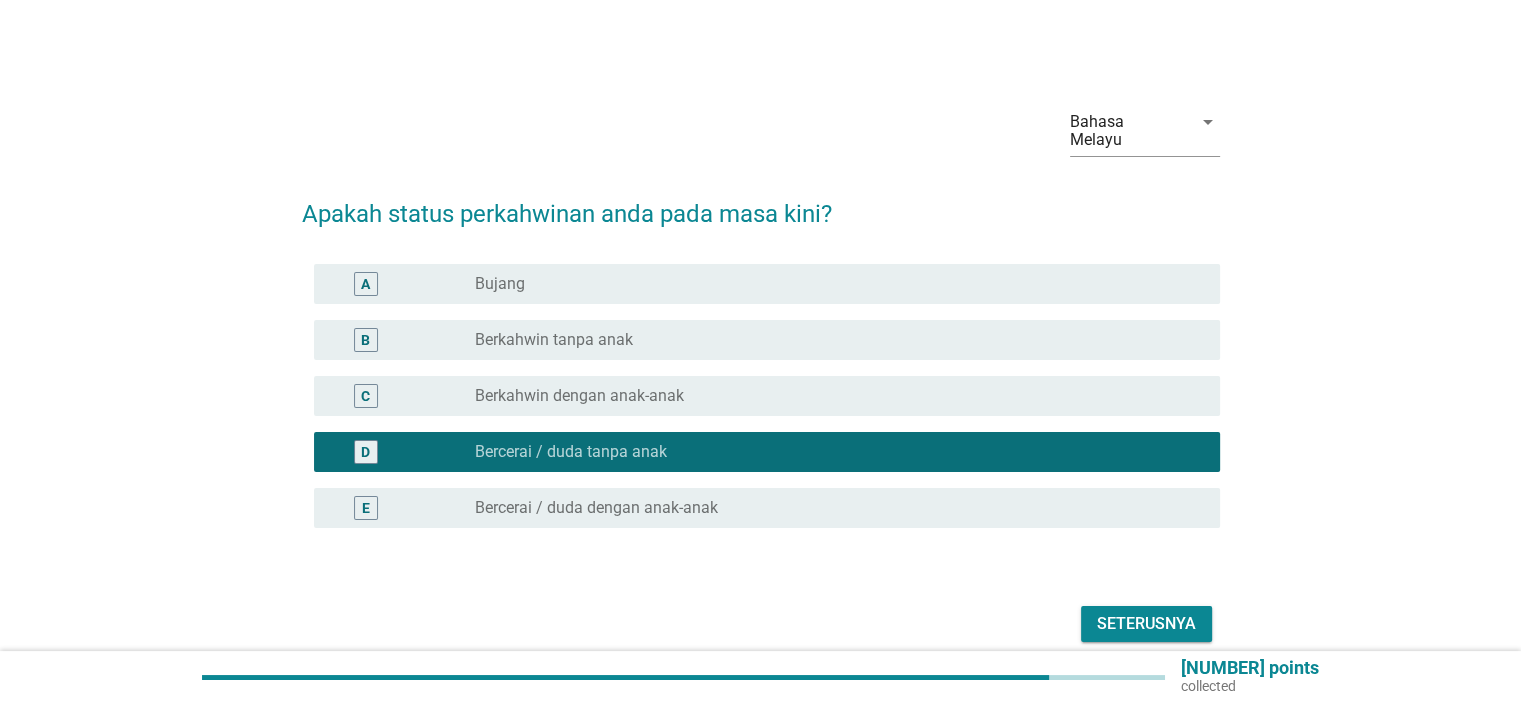 click on "Seterusnya" at bounding box center [1146, 624] 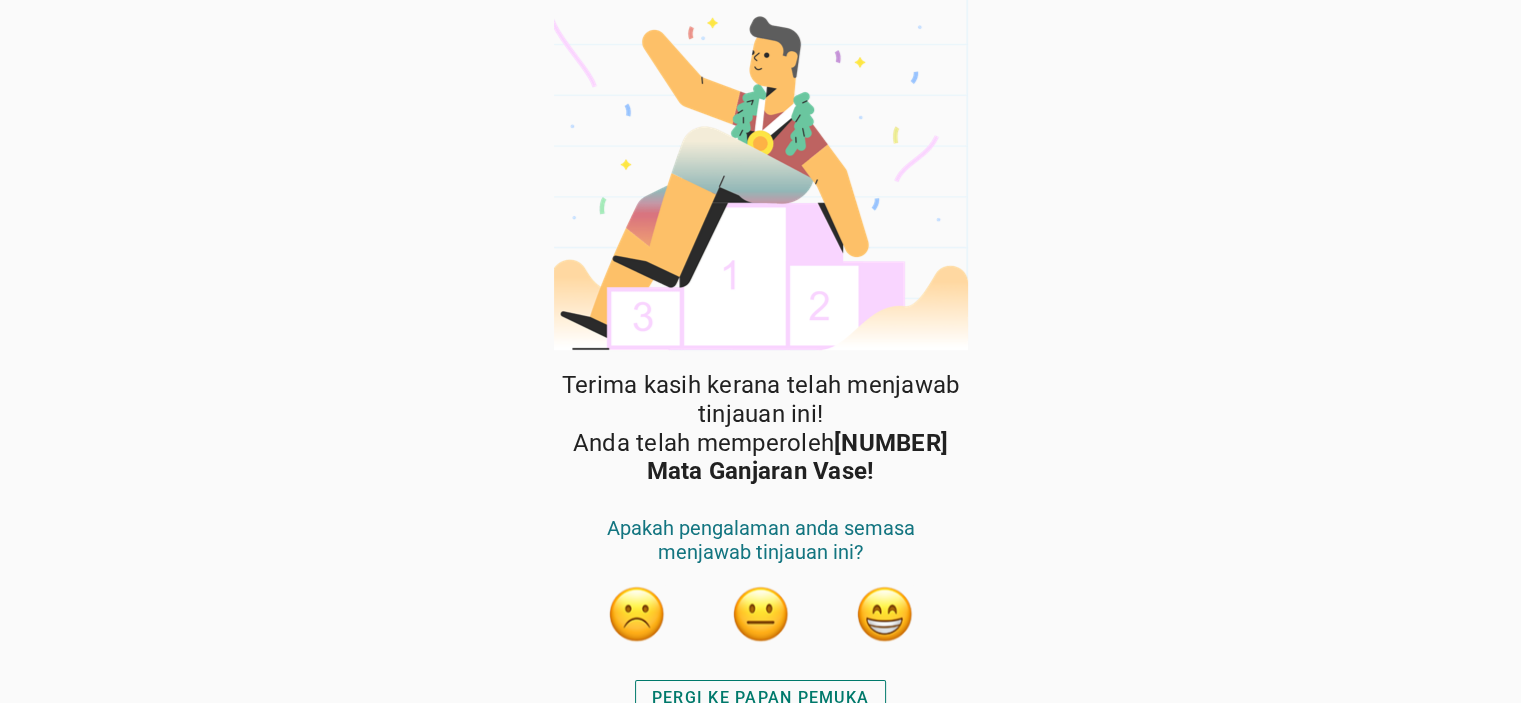 scroll, scrollTop: 19, scrollLeft: 0, axis: vertical 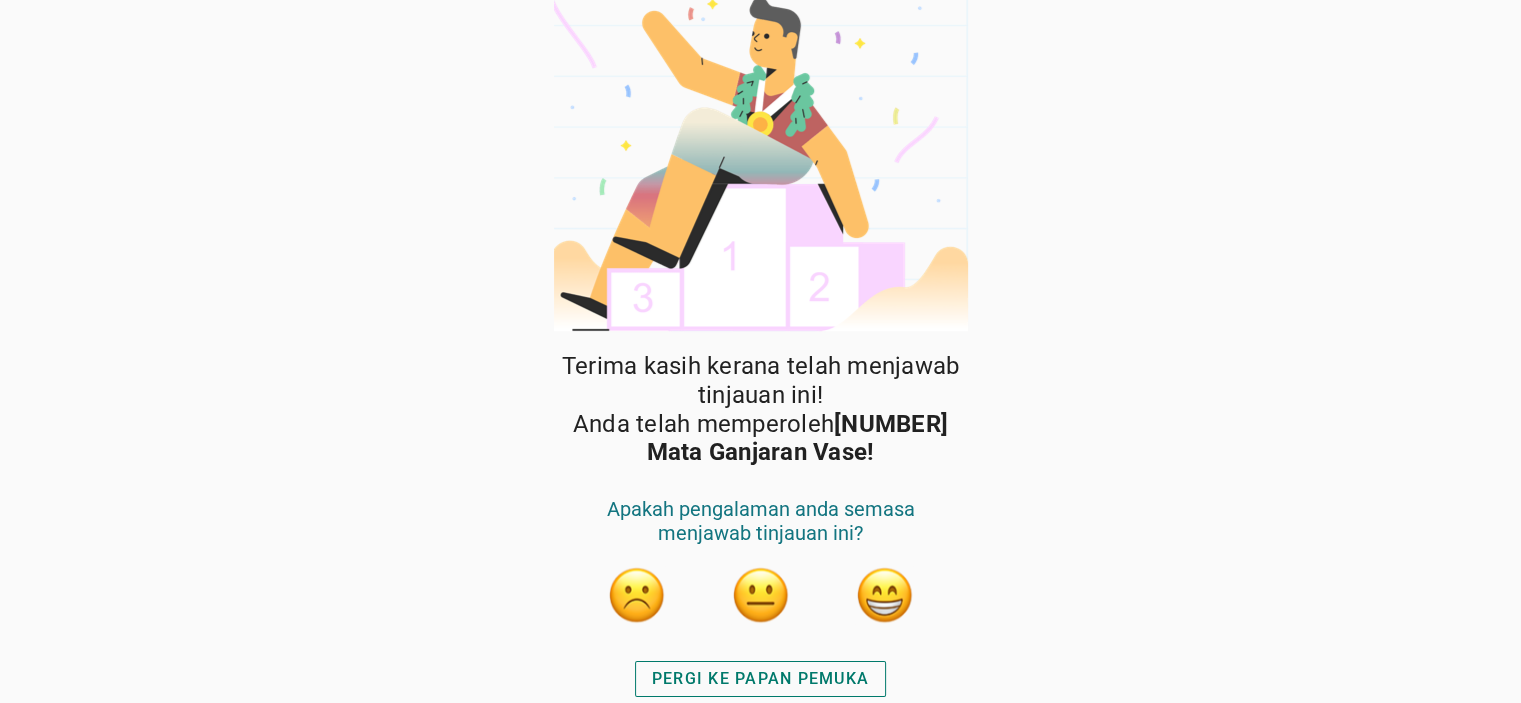 click on "PERGI KE PAPAN PEMUKA" at bounding box center [760, 679] 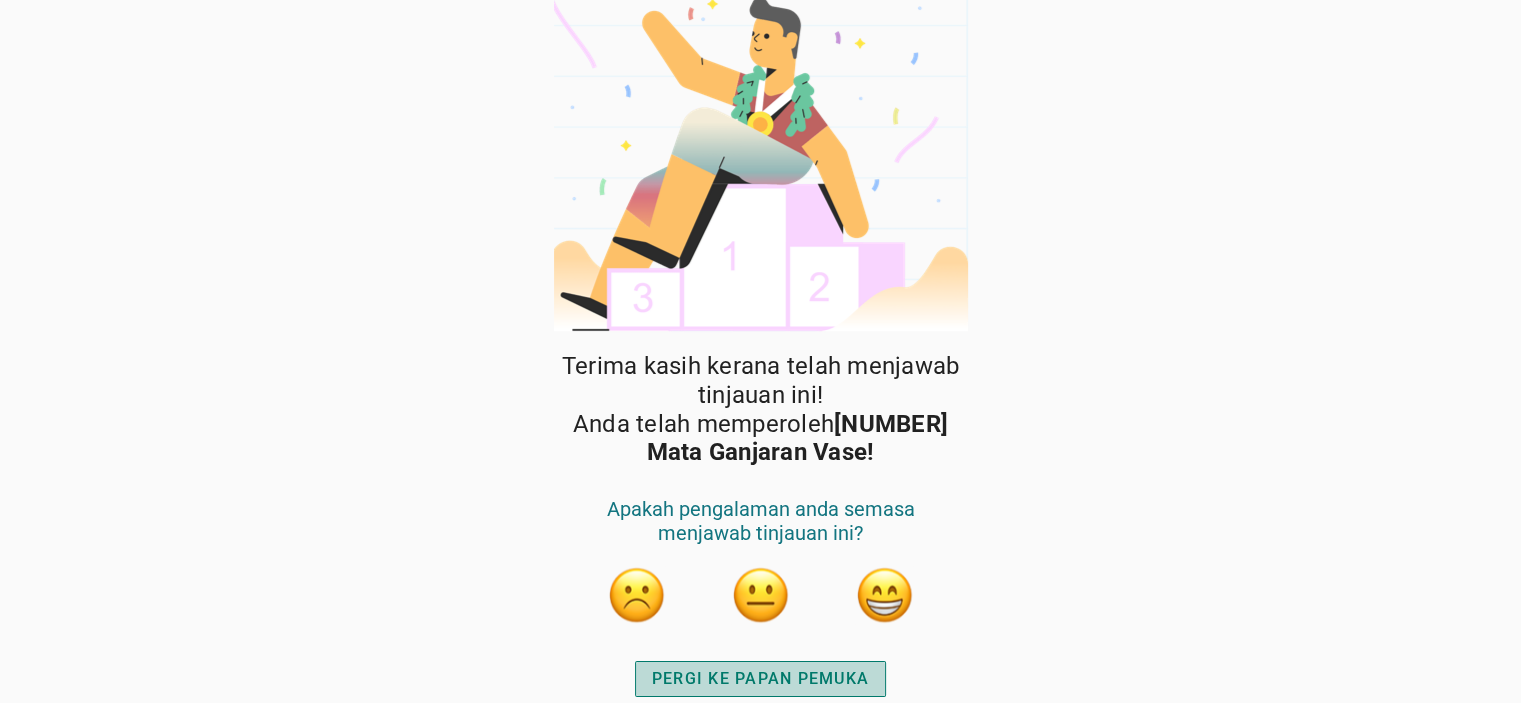 scroll, scrollTop: 0, scrollLeft: 0, axis: both 